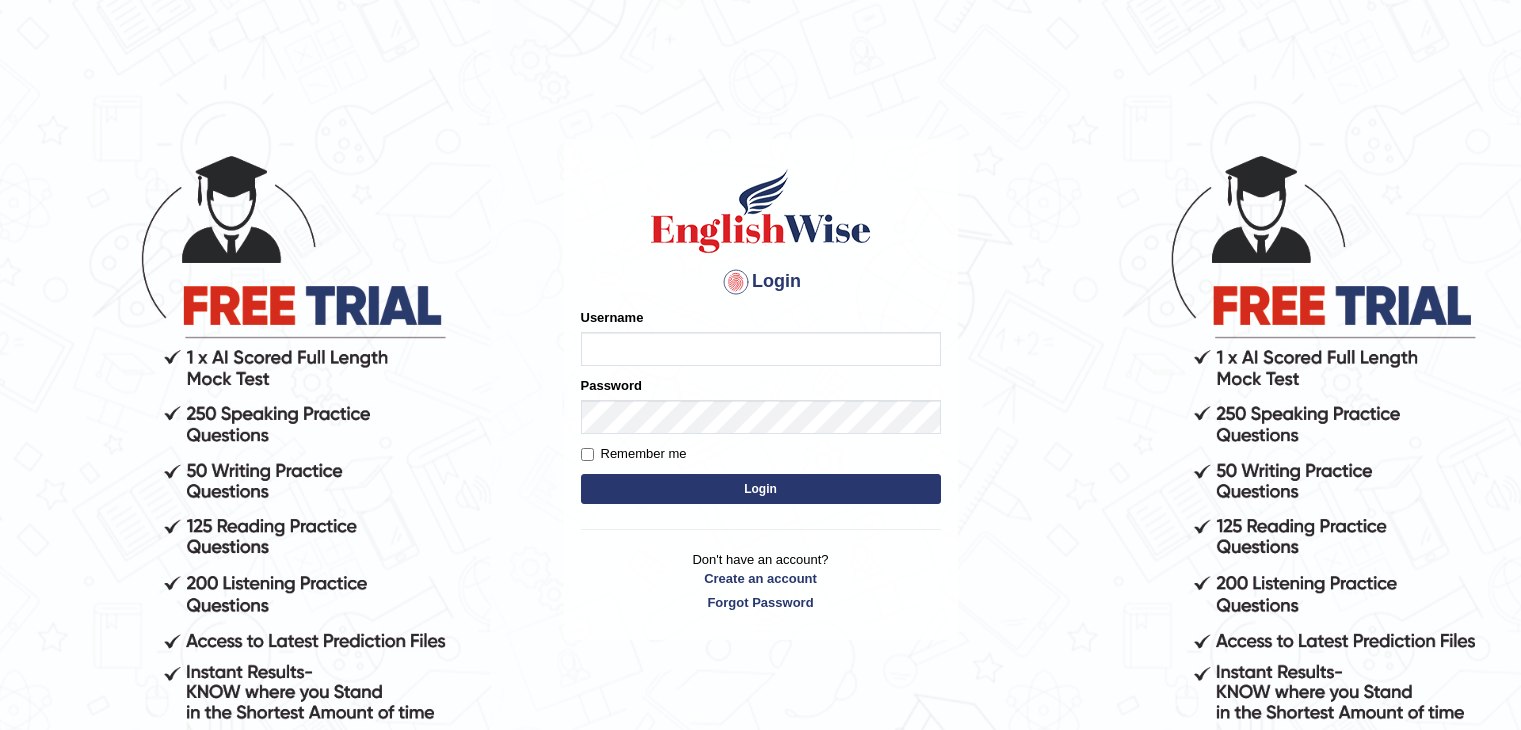 scroll, scrollTop: 0, scrollLeft: 0, axis: both 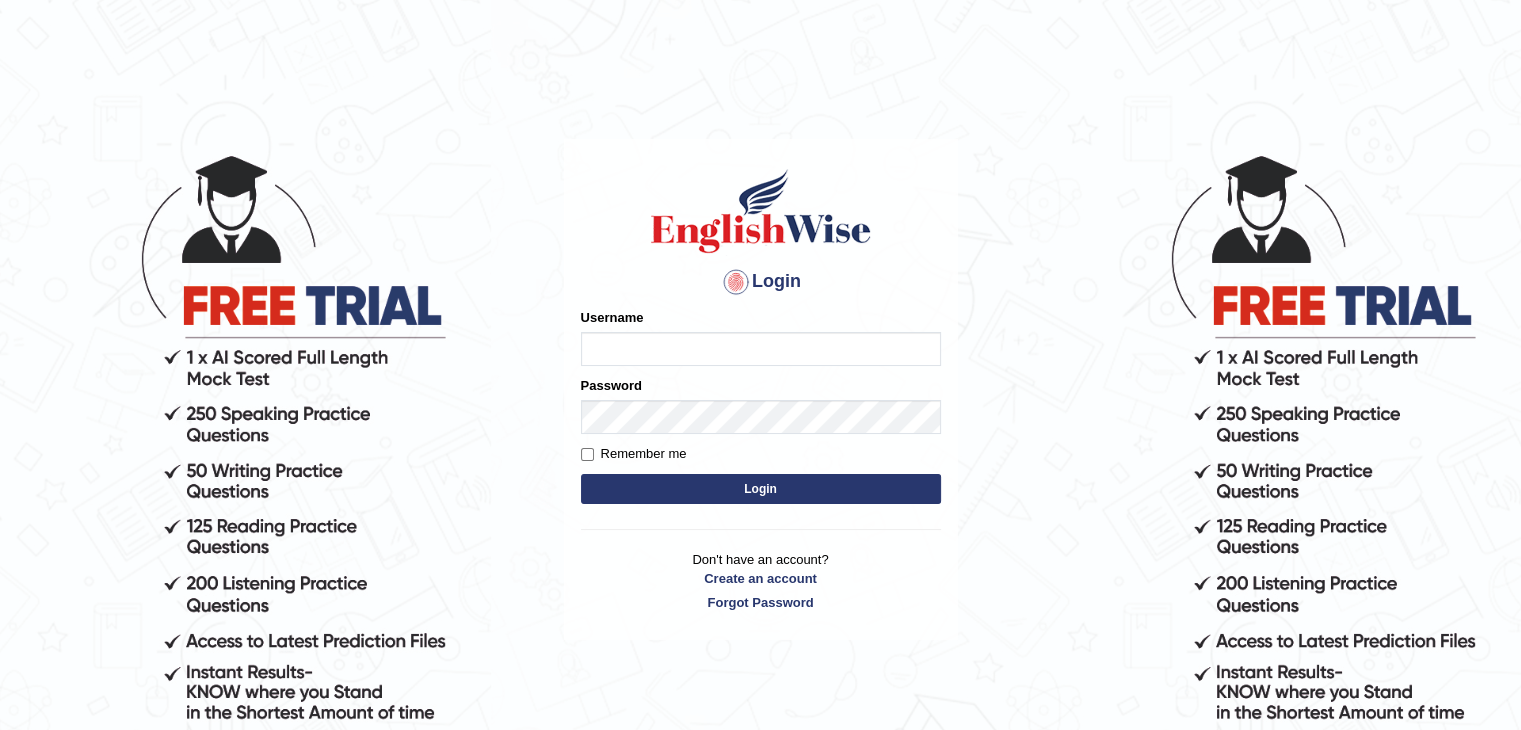 type on "JAGDISHKUMAR" 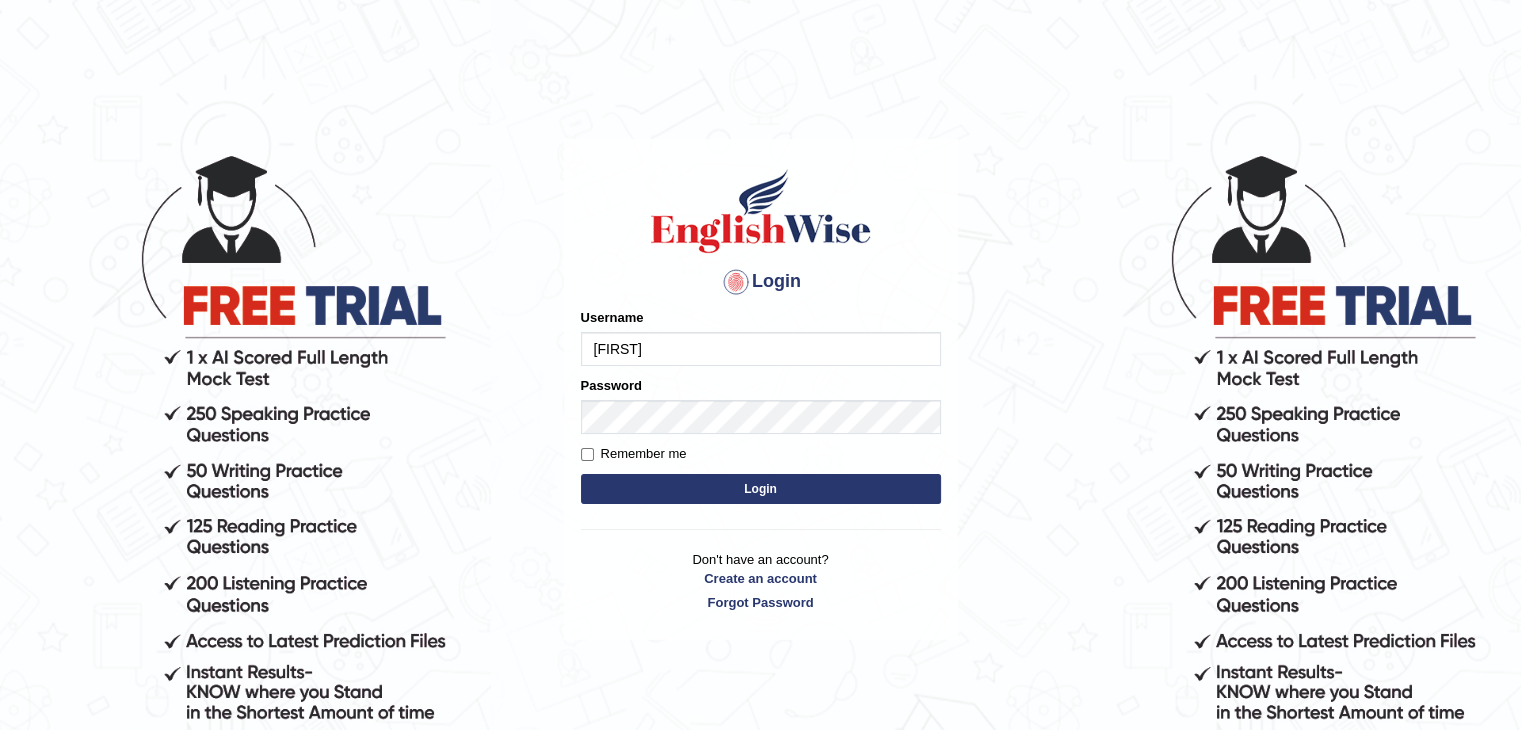 click on "Login" at bounding box center (761, 489) 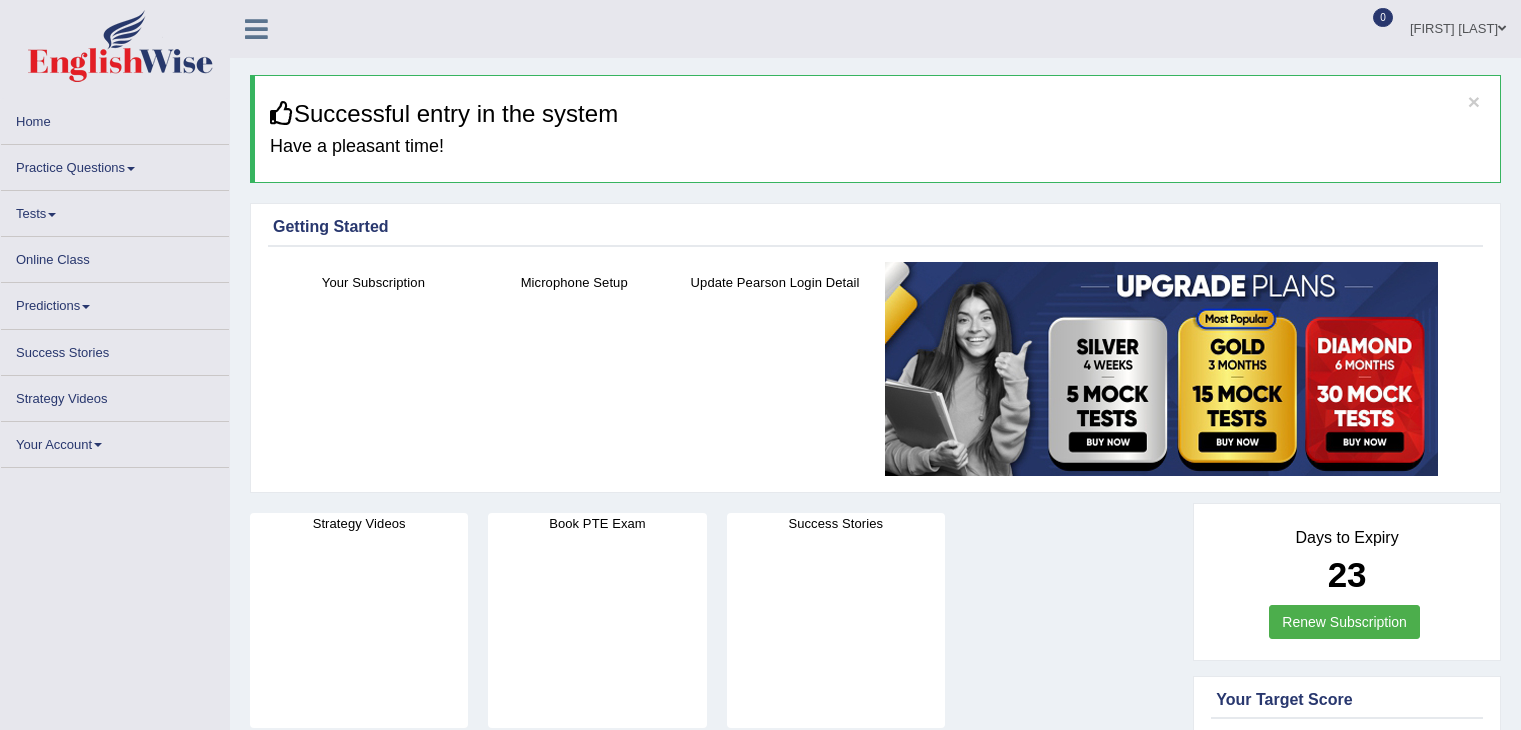 scroll, scrollTop: 0, scrollLeft: 0, axis: both 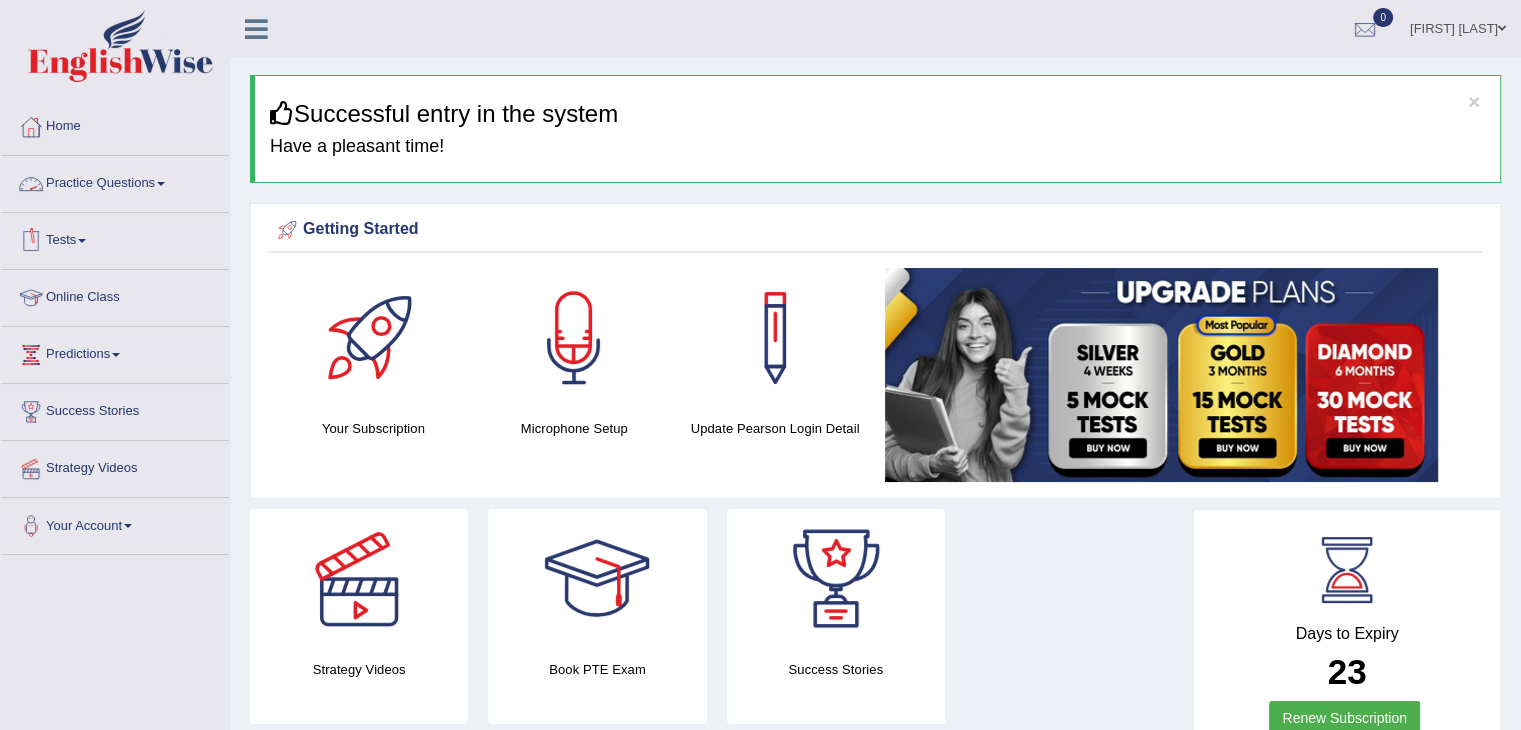 click at bounding box center [161, 184] 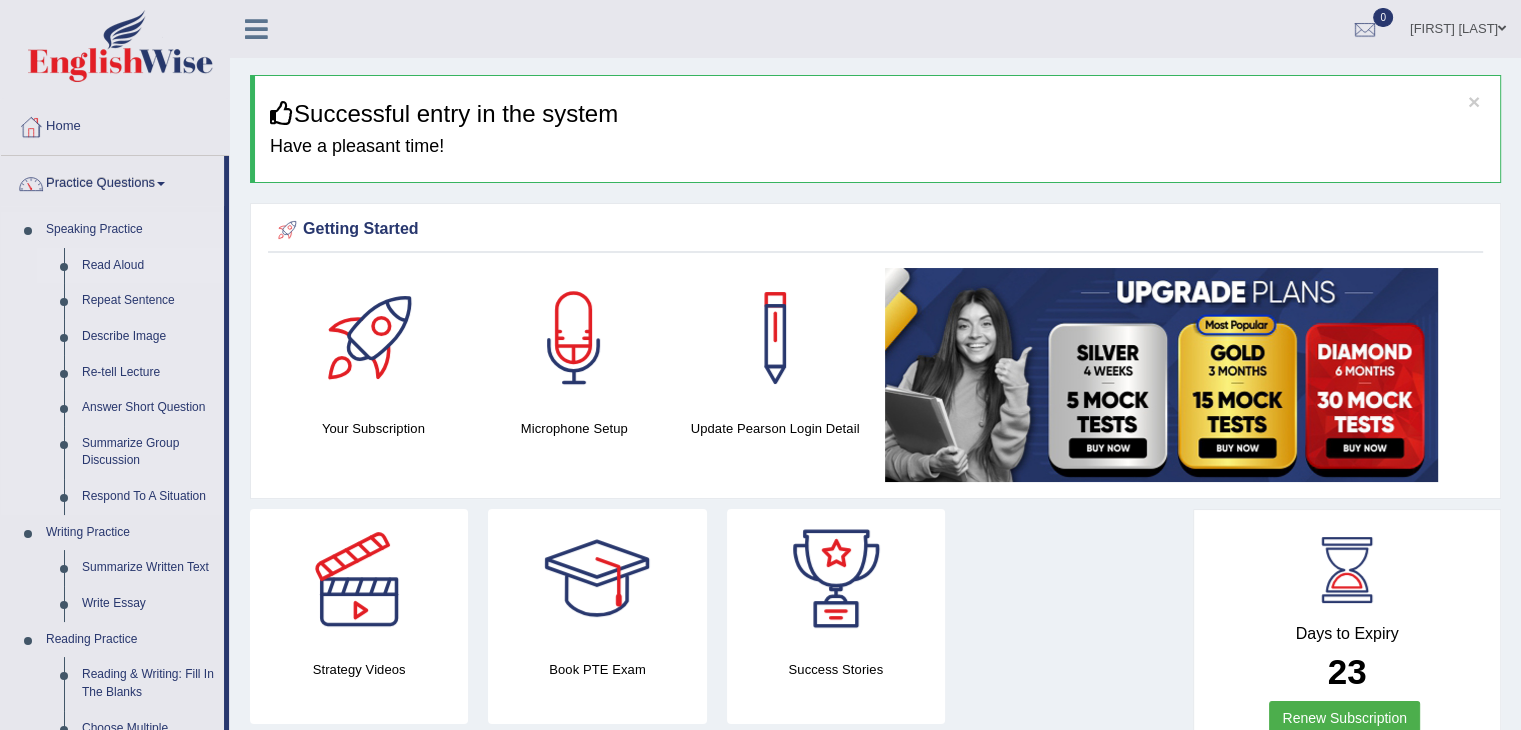 click on "Read Aloud" at bounding box center [148, 266] 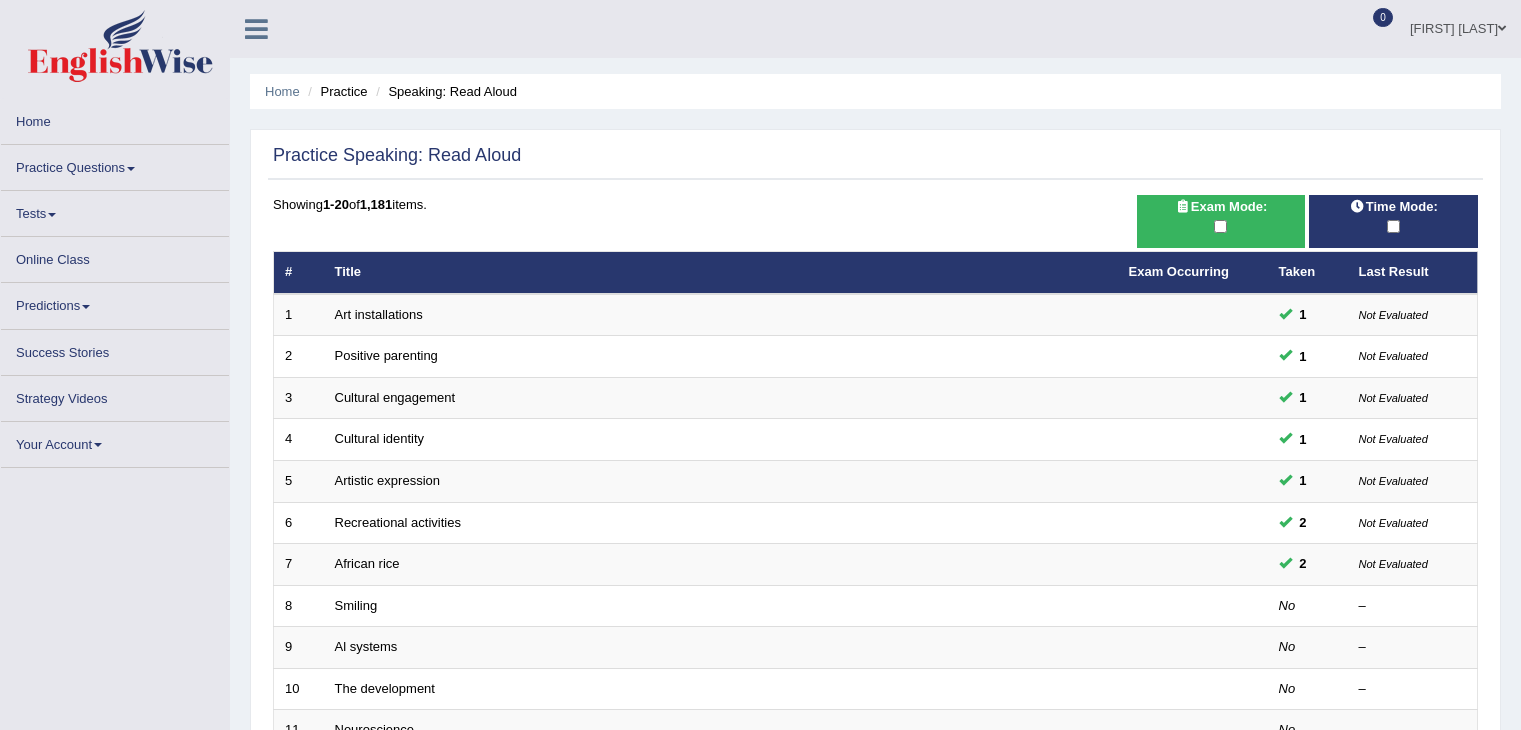 scroll, scrollTop: 0, scrollLeft: 0, axis: both 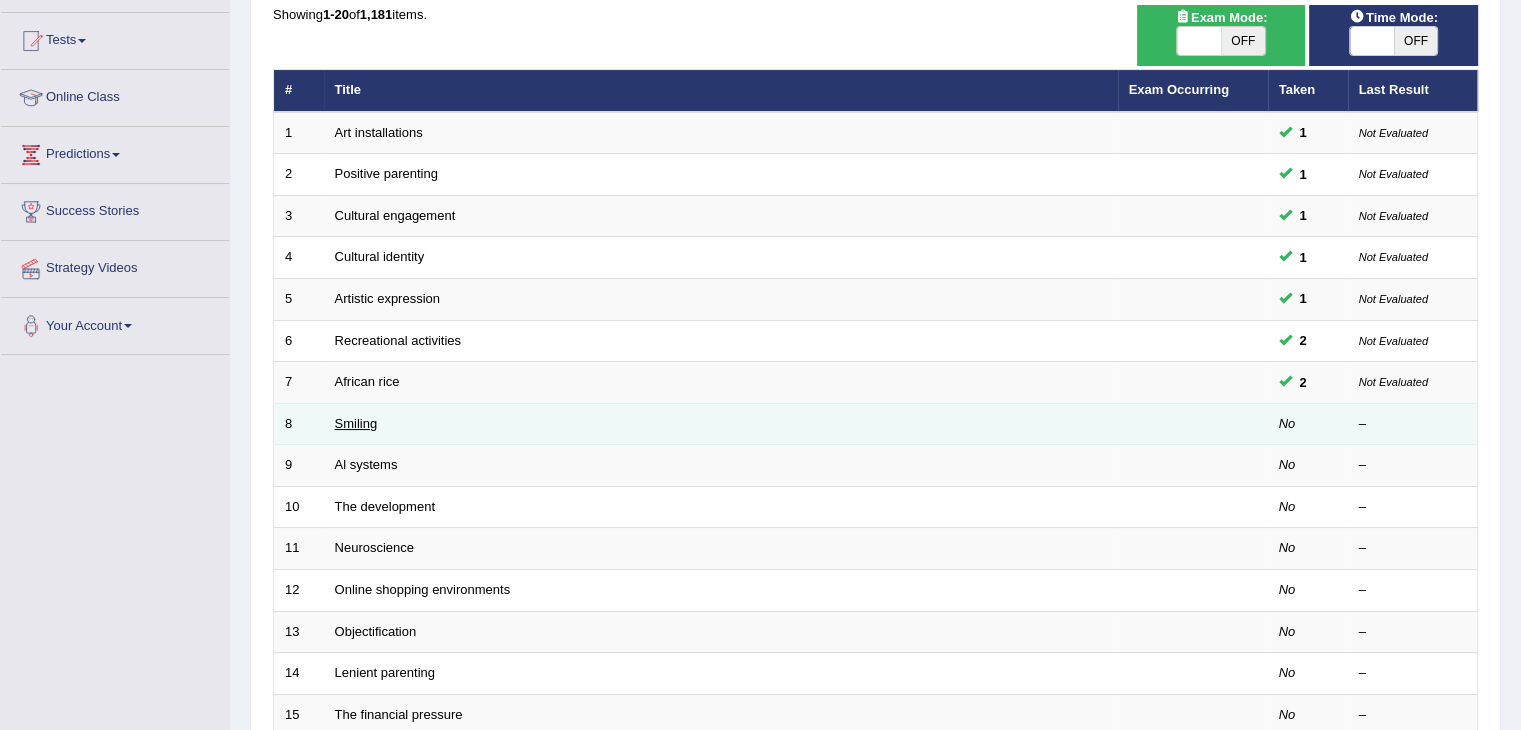 click on "Smiling" at bounding box center (356, 423) 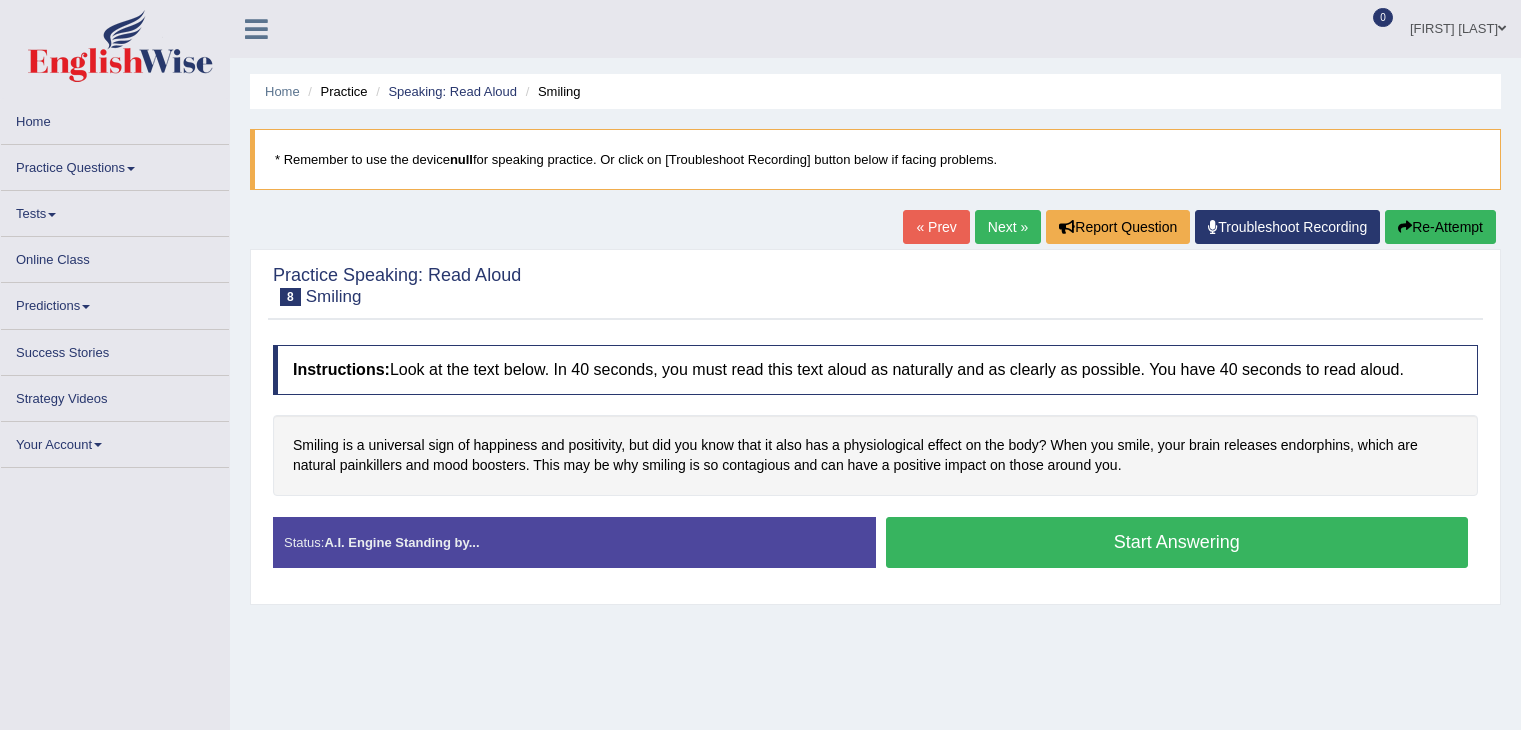 scroll, scrollTop: 0, scrollLeft: 0, axis: both 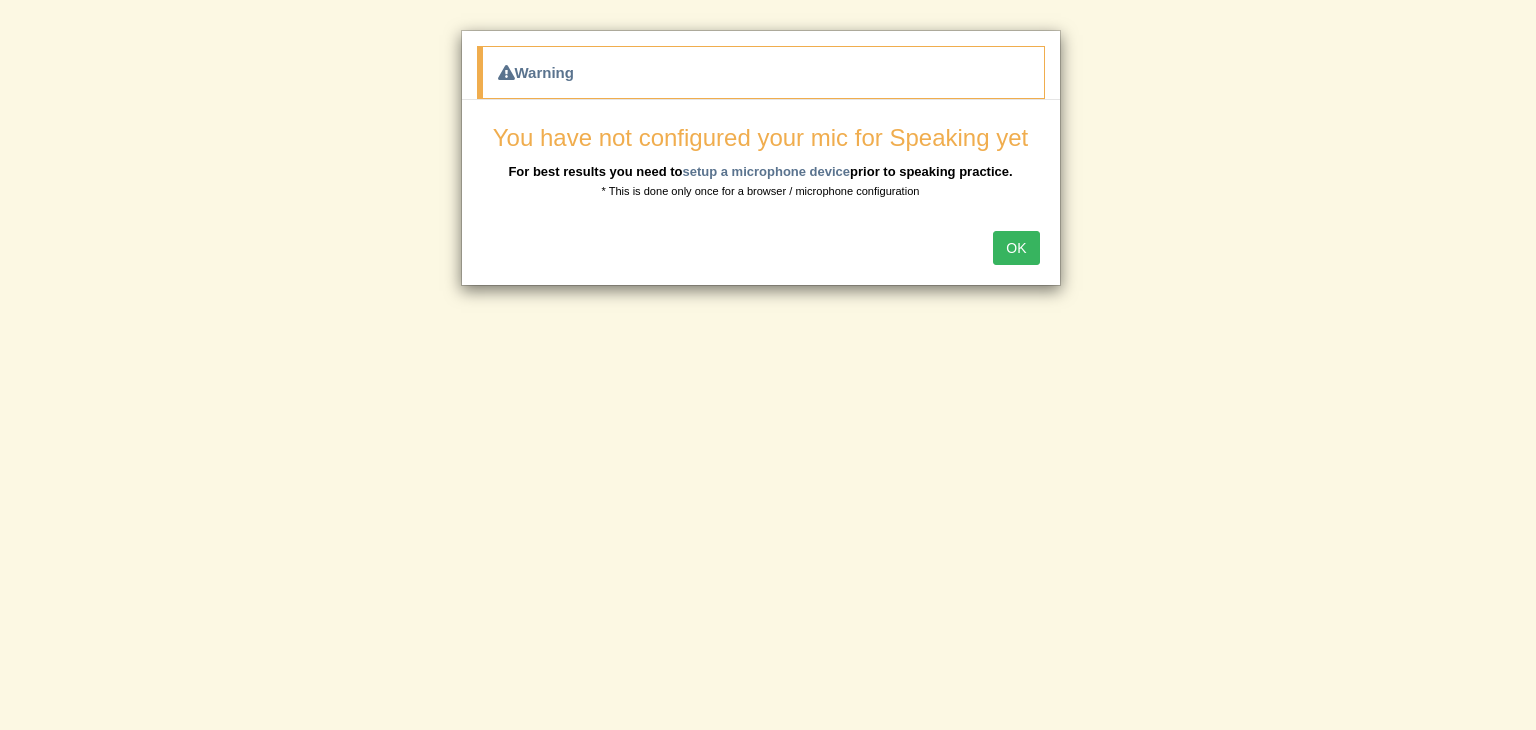 click on "OK" at bounding box center [1016, 248] 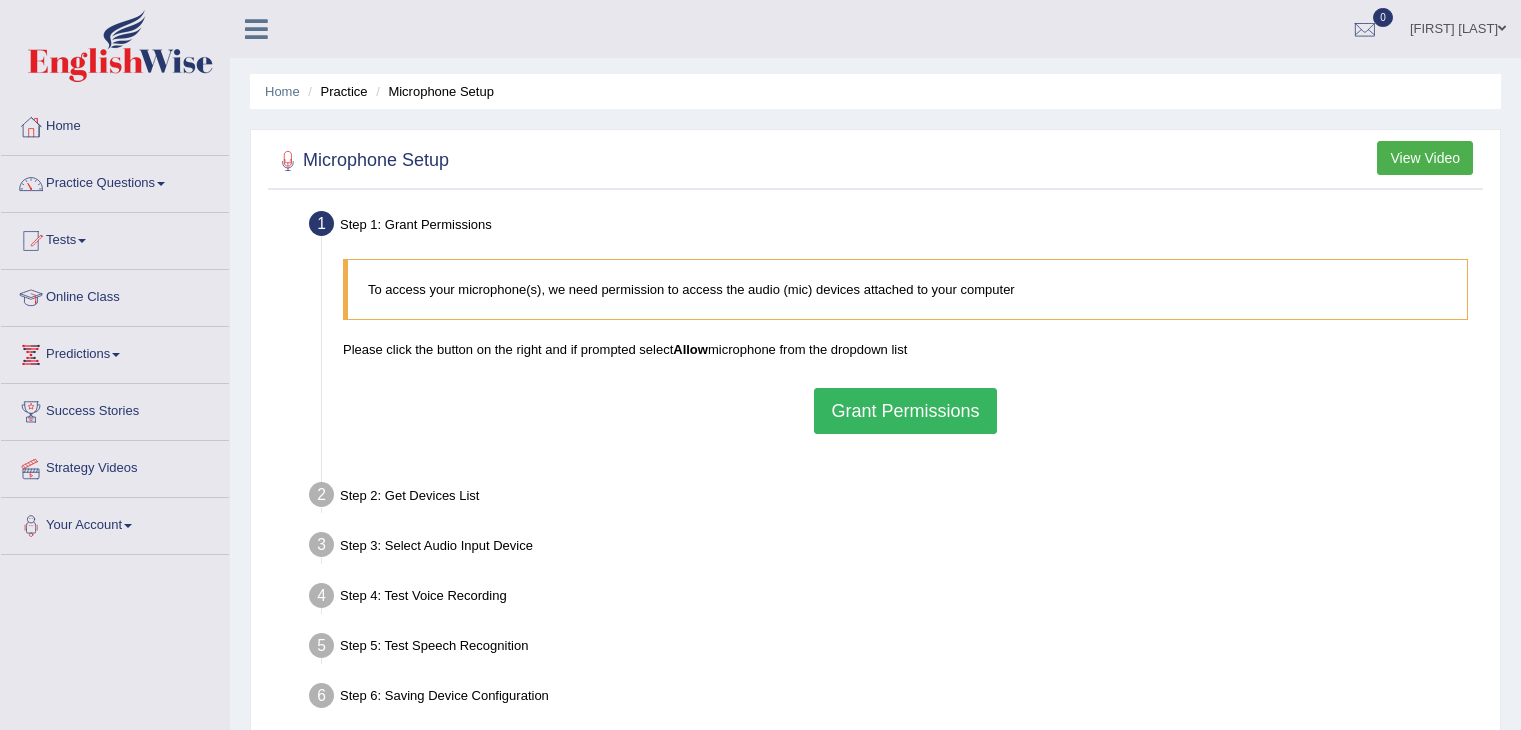 scroll, scrollTop: 0, scrollLeft: 0, axis: both 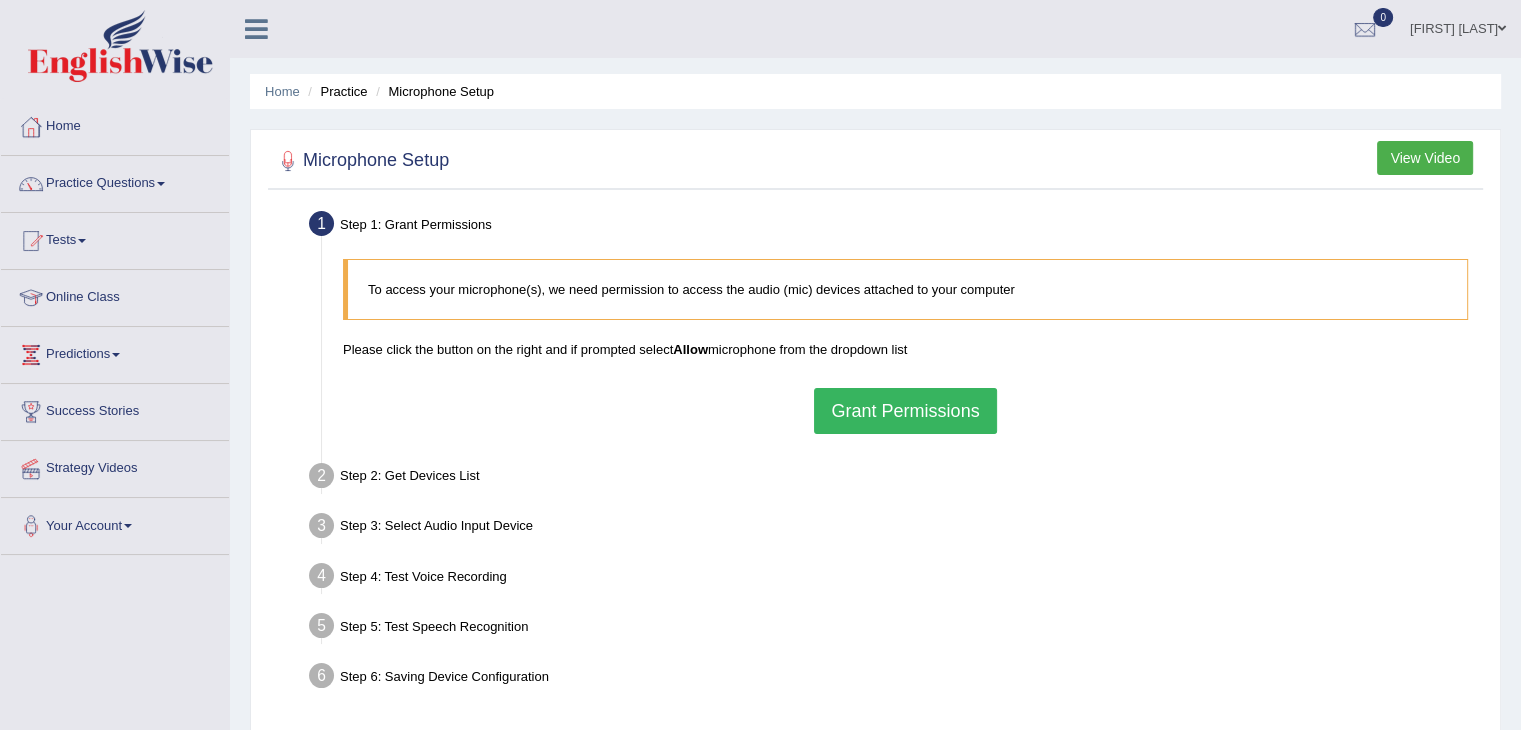 click on "Grant Permissions" at bounding box center [905, 411] 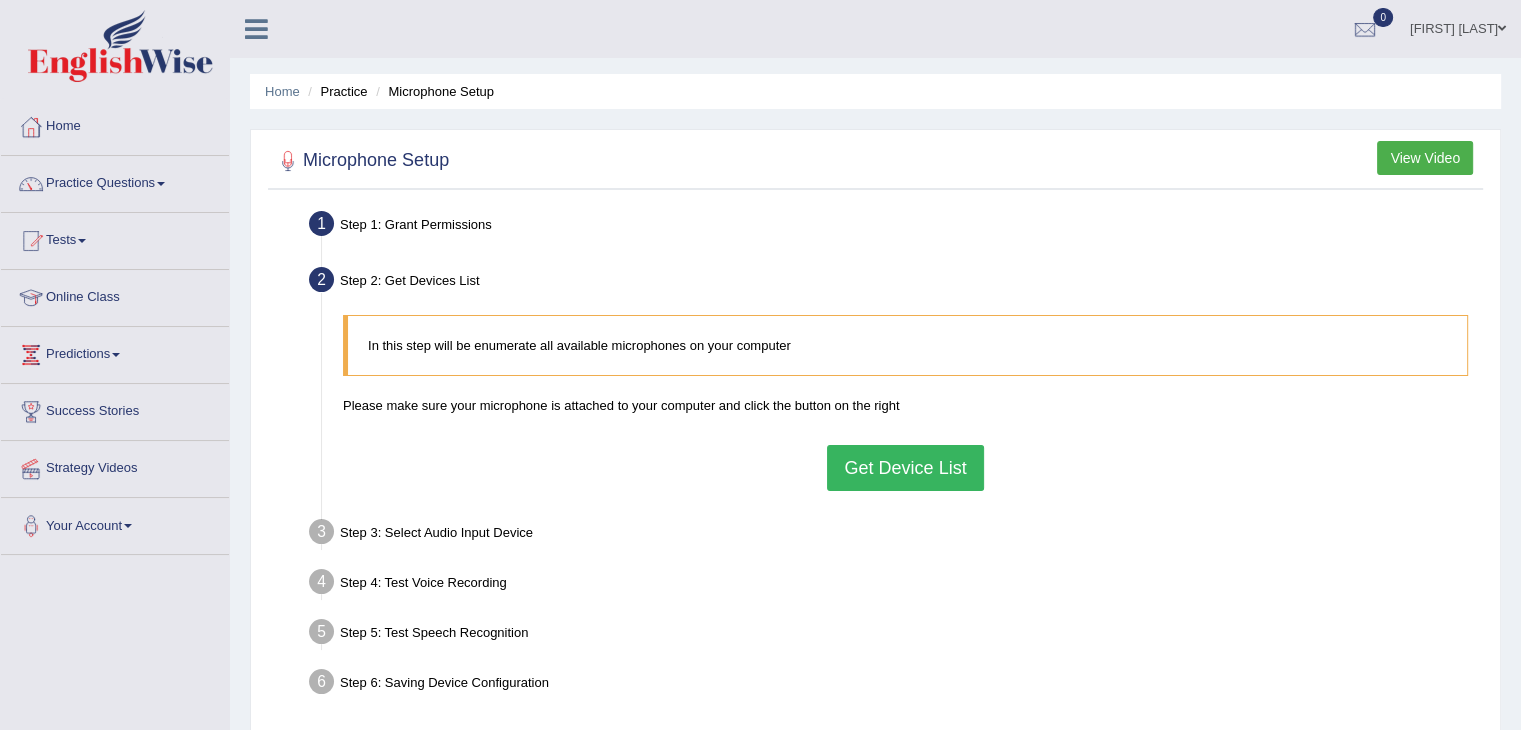 click on "Get Device List" at bounding box center [905, 468] 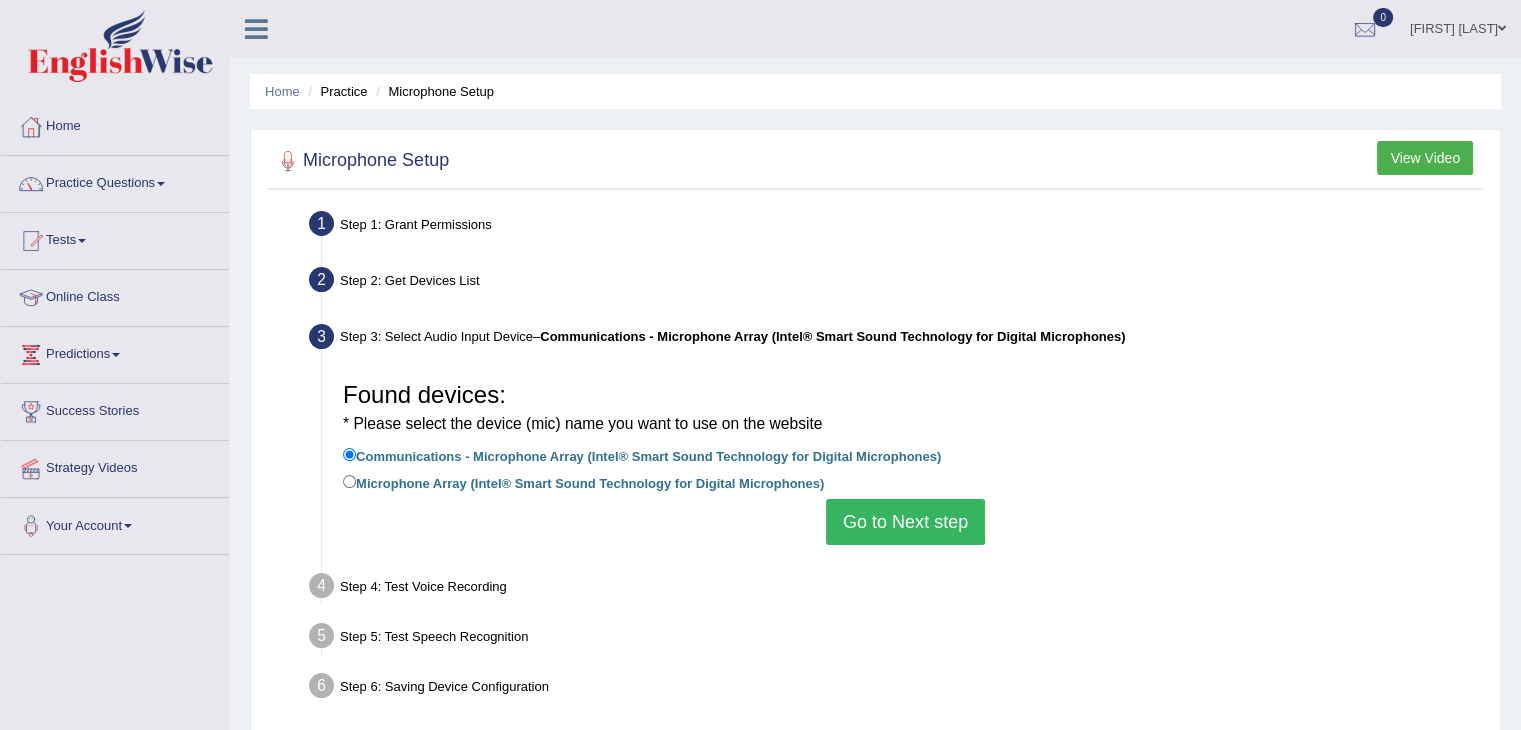 click on "Go to Next step" at bounding box center [905, 522] 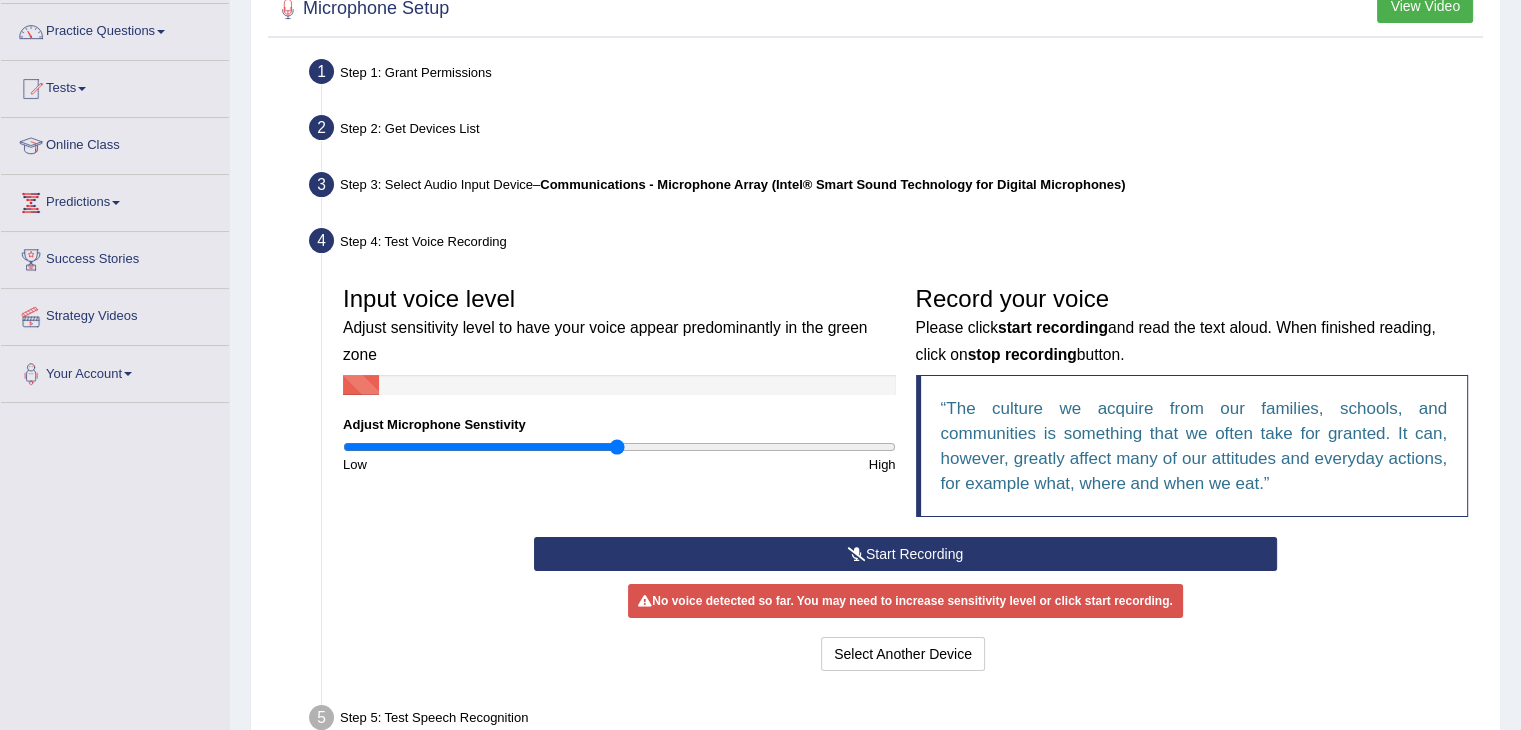 scroll, scrollTop: 200, scrollLeft: 0, axis: vertical 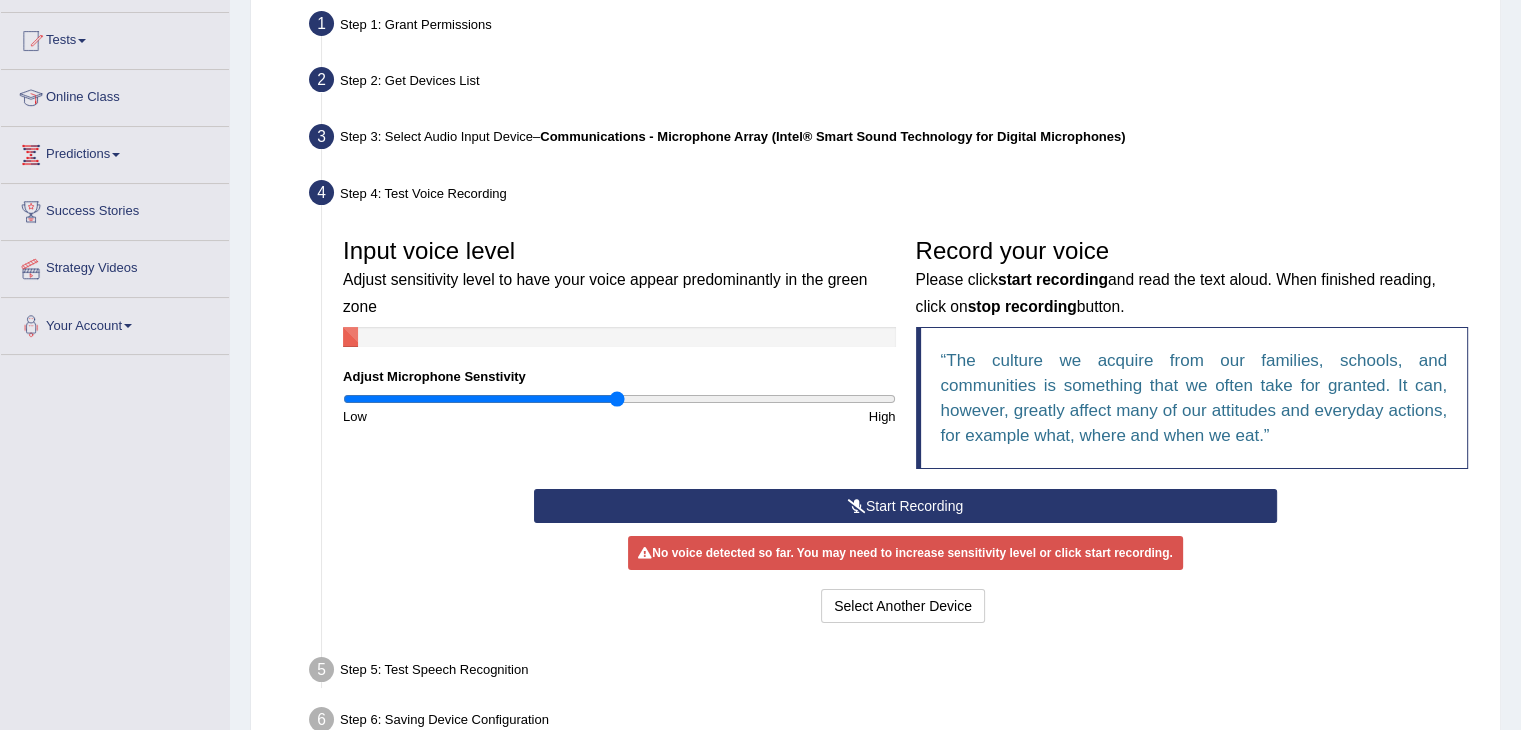 click on "Start Recording" at bounding box center (905, 506) 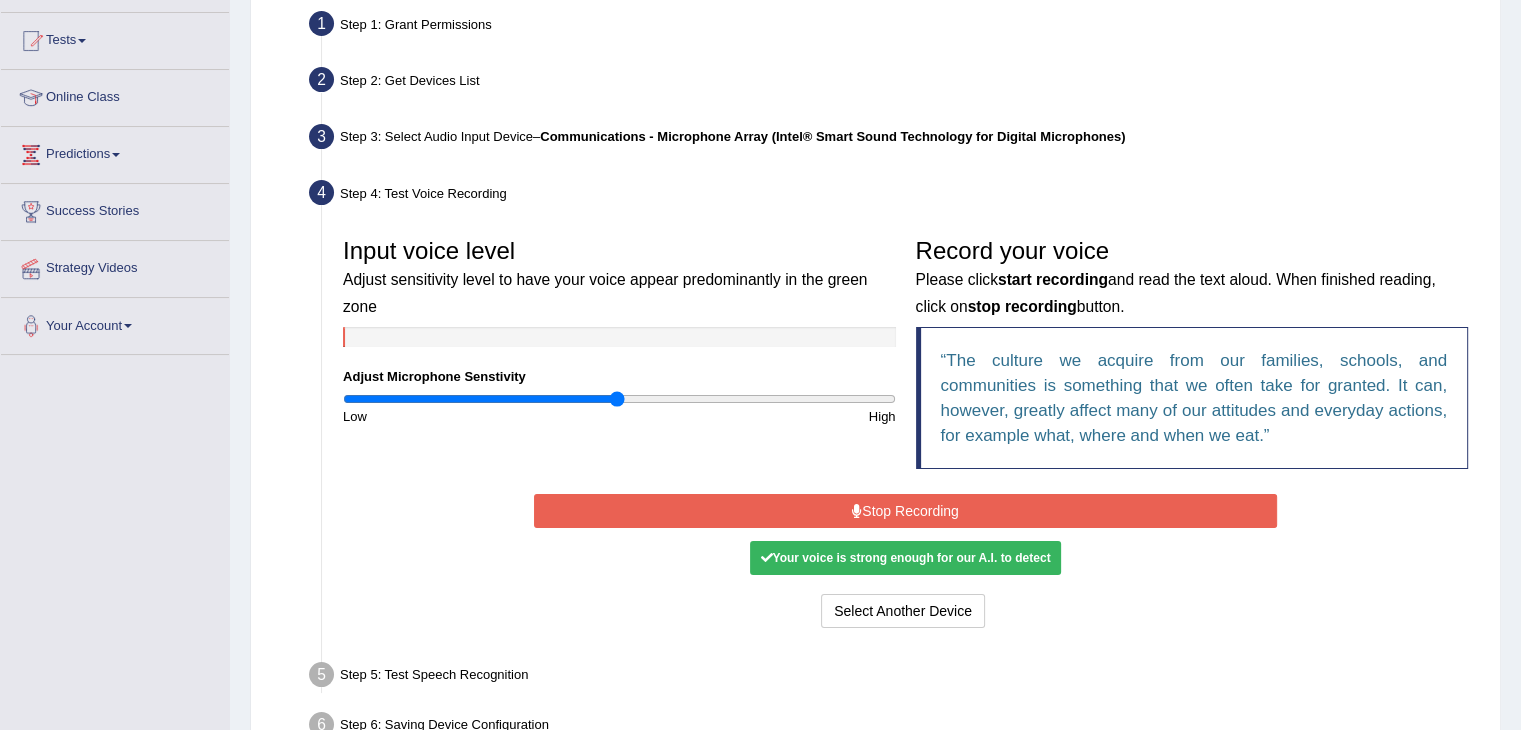 click on "Stop Recording" at bounding box center [905, 511] 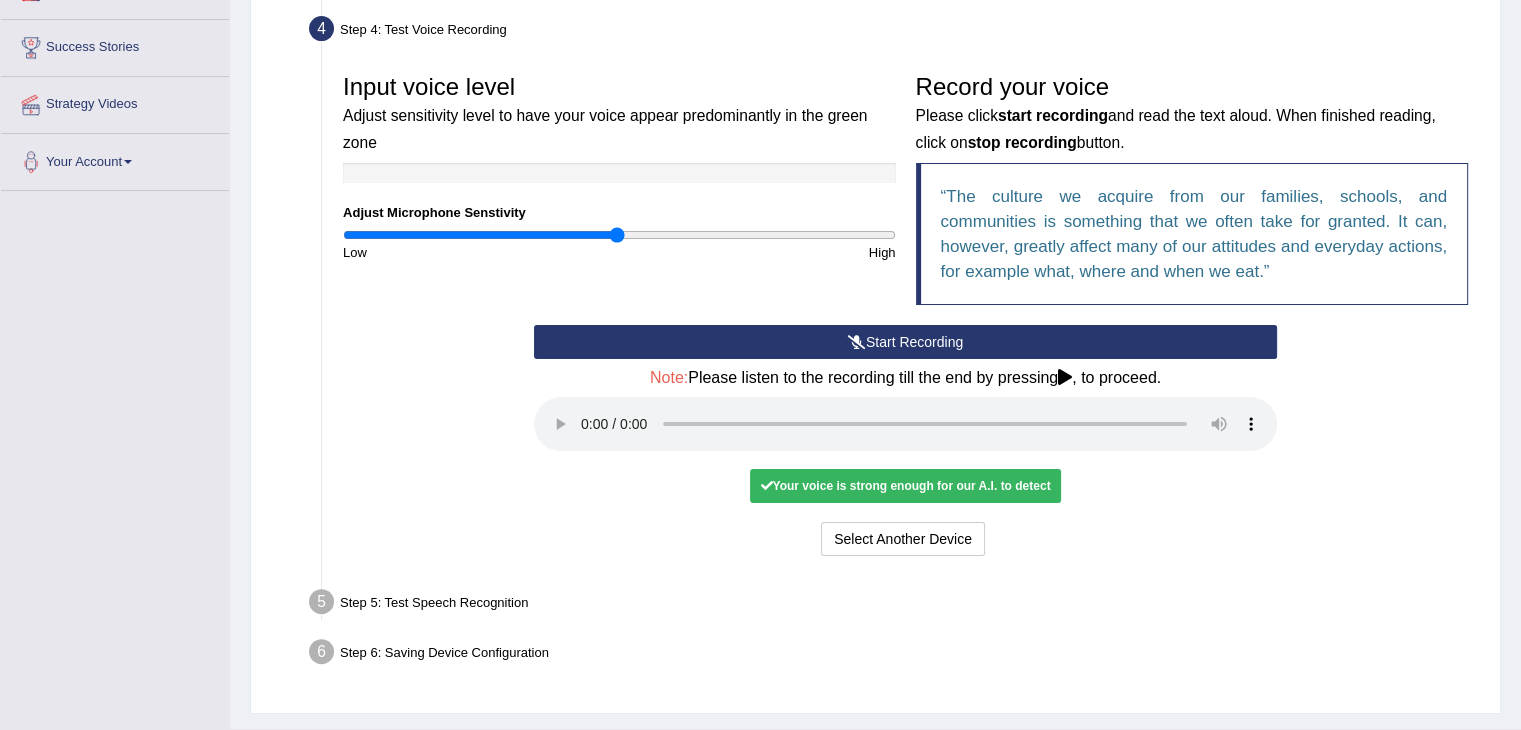 scroll, scrollTop: 400, scrollLeft: 0, axis: vertical 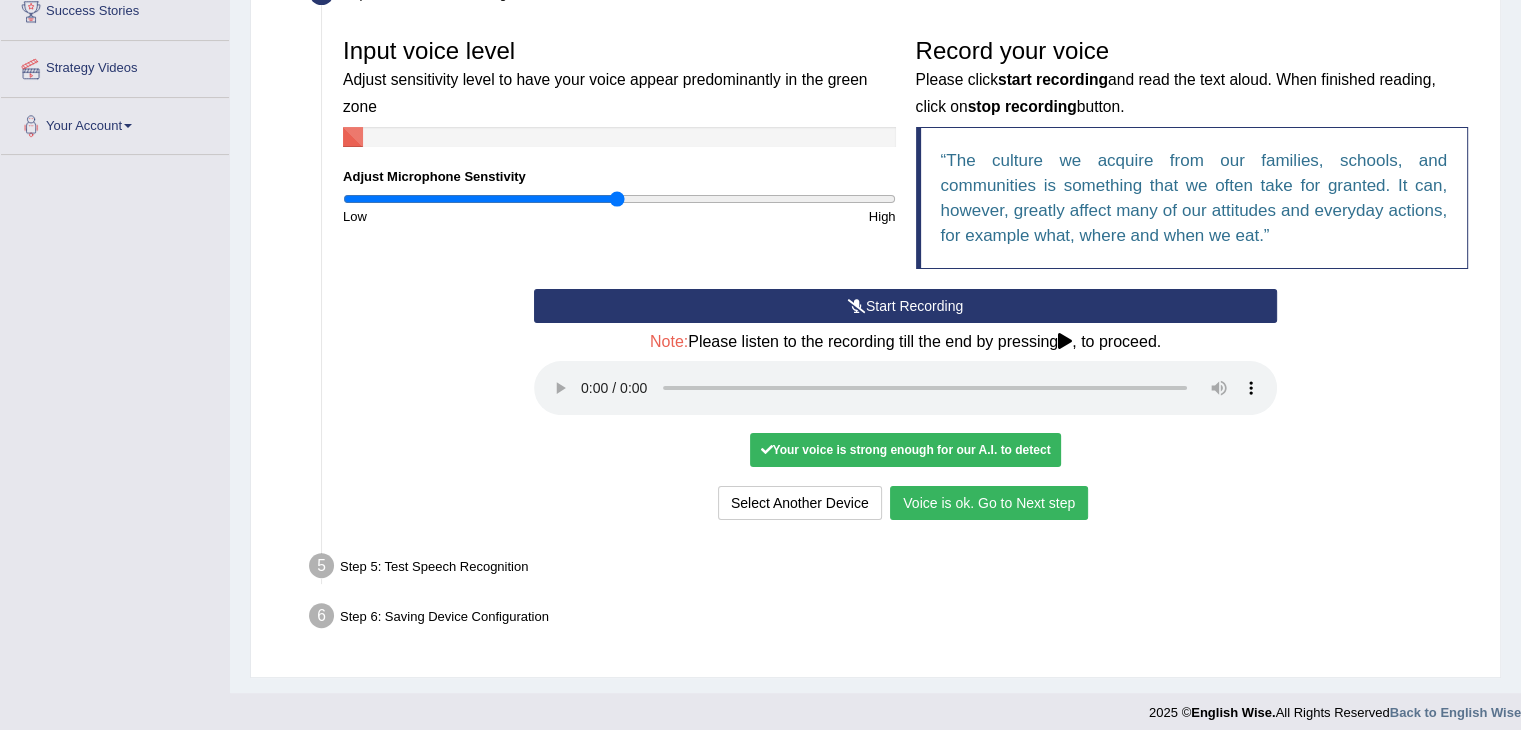 click on "Voice is ok. Go to Next step" at bounding box center [989, 503] 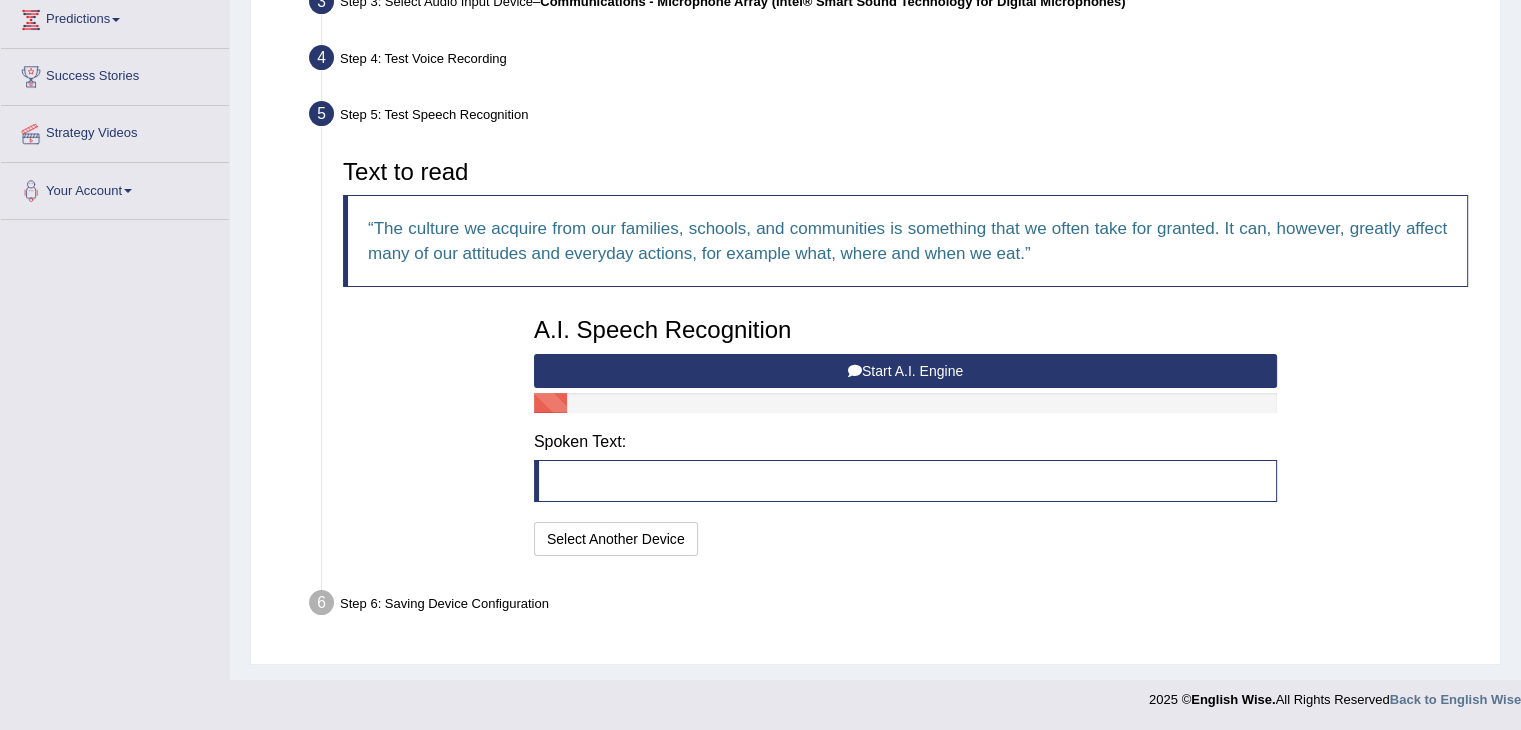 scroll, scrollTop: 333, scrollLeft: 0, axis: vertical 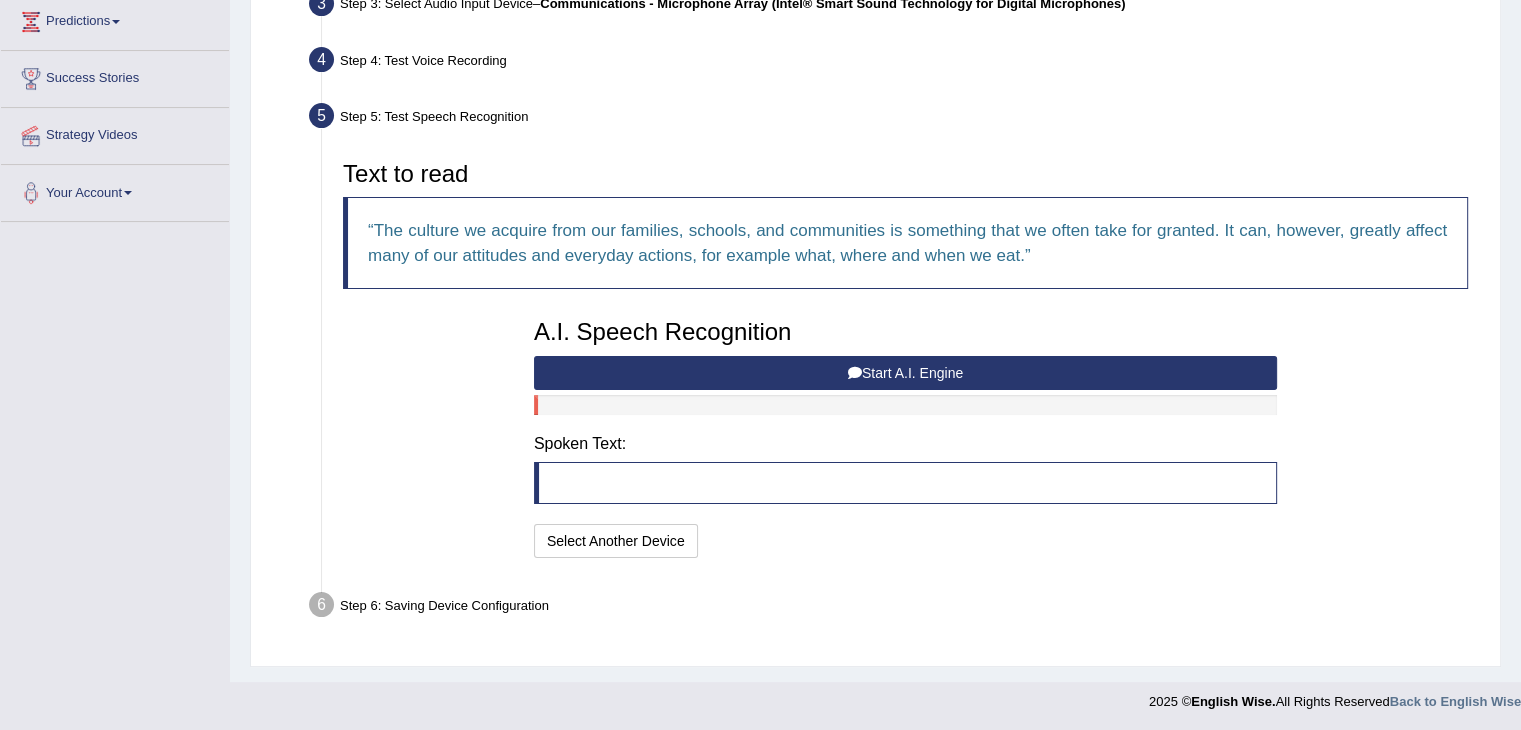 click on "Start A.I. Engine" at bounding box center (905, 373) 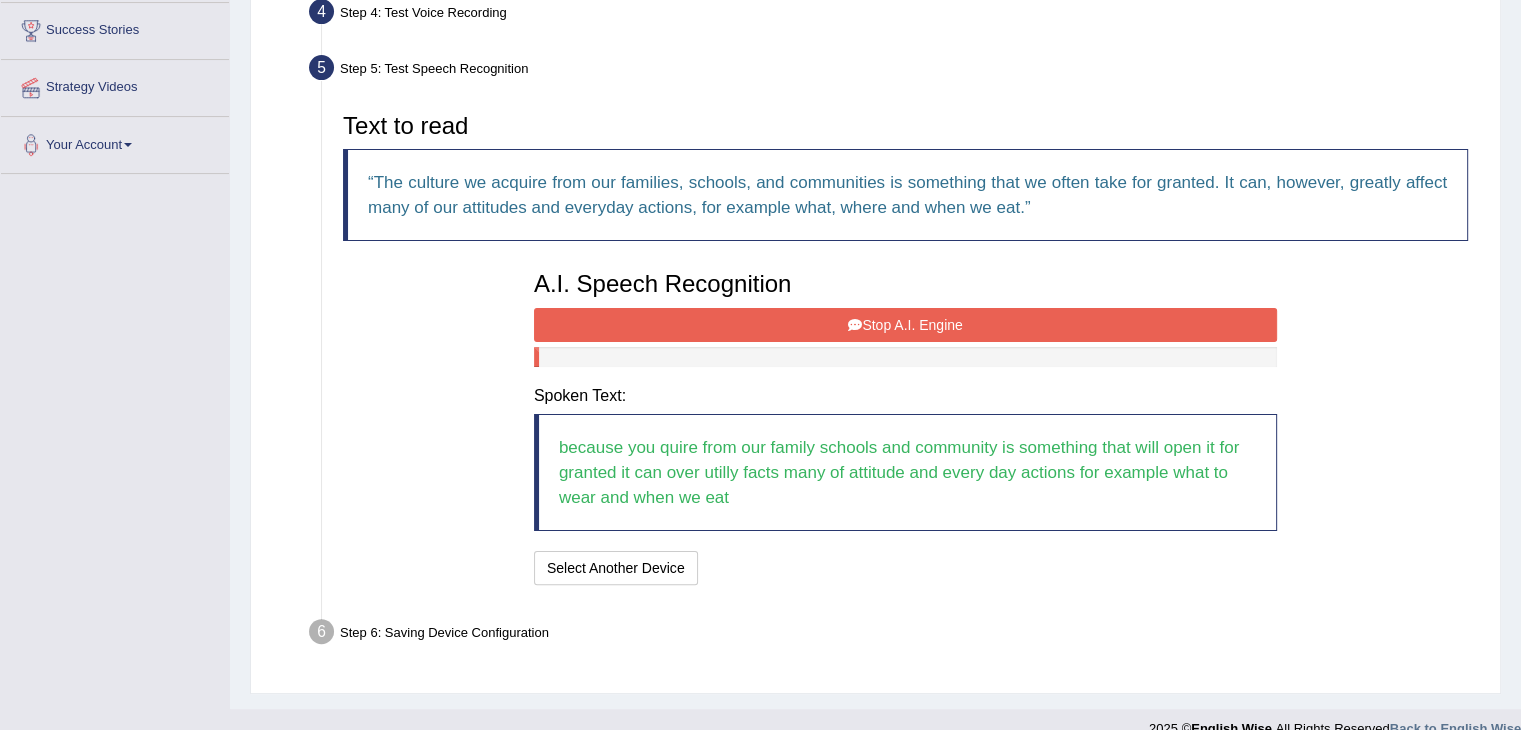 scroll, scrollTop: 408, scrollLeft: 0, axis: vertical 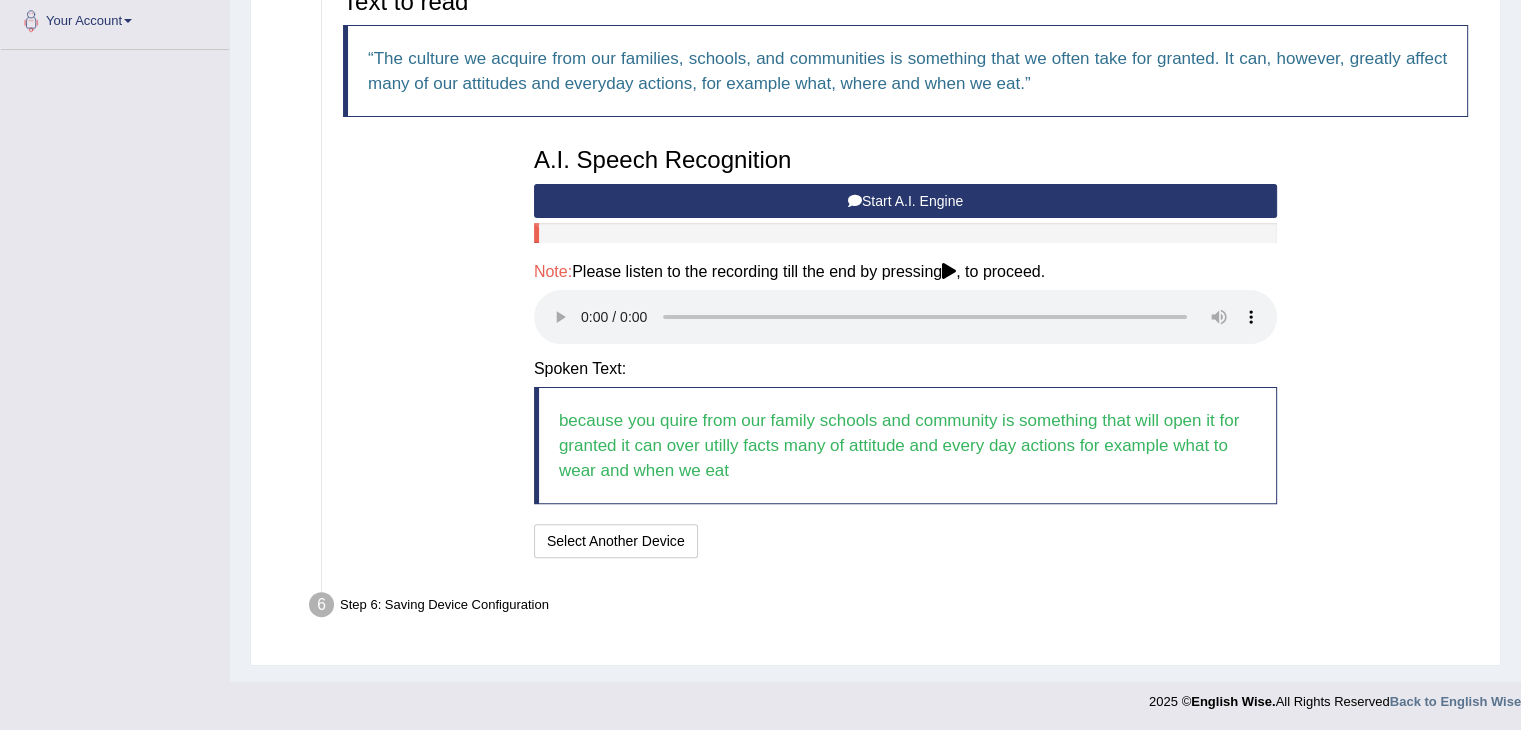 click on "Start A.I. Engine" at bounding box center [905, 201] 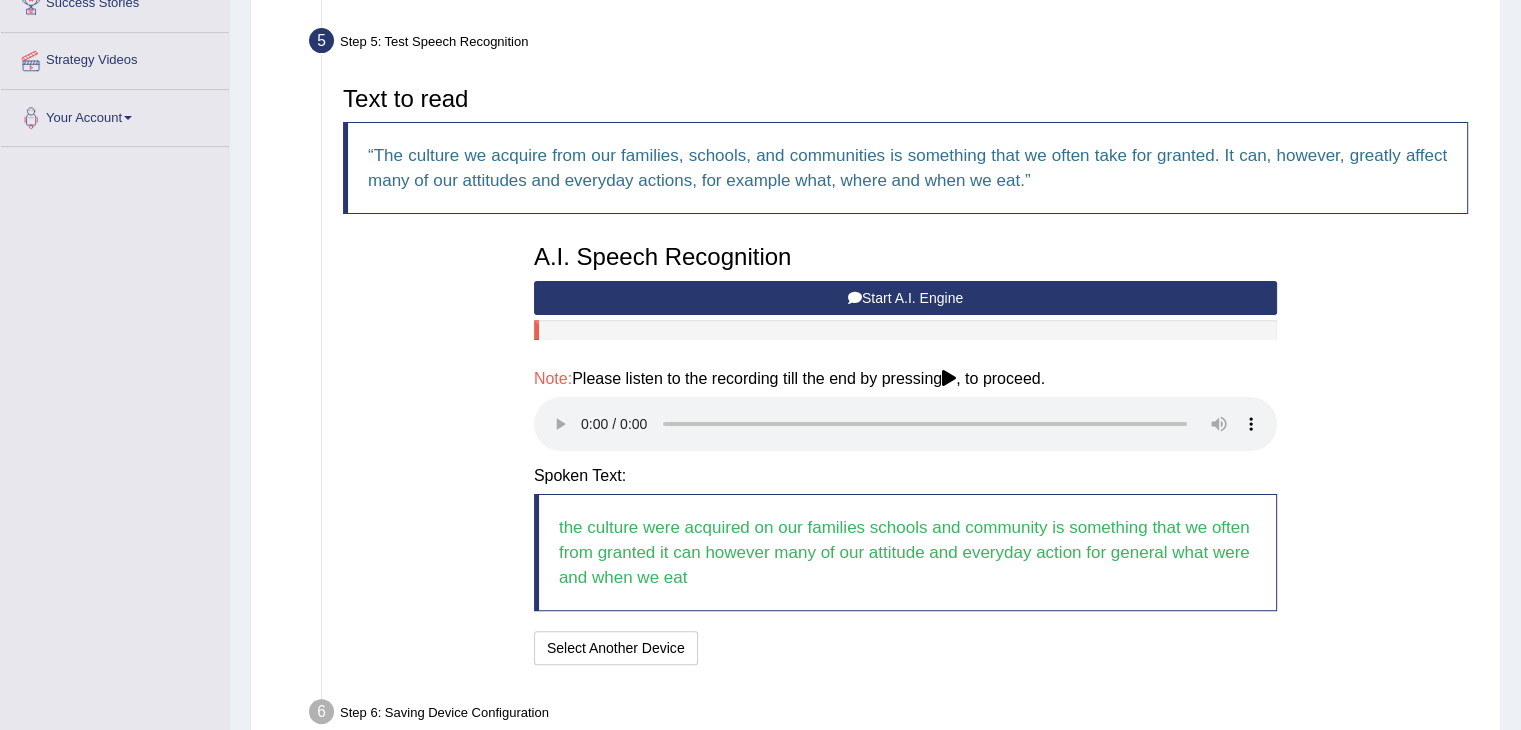 scroll, scrollTop: 428, scrollLeft: 0, axis: vertical 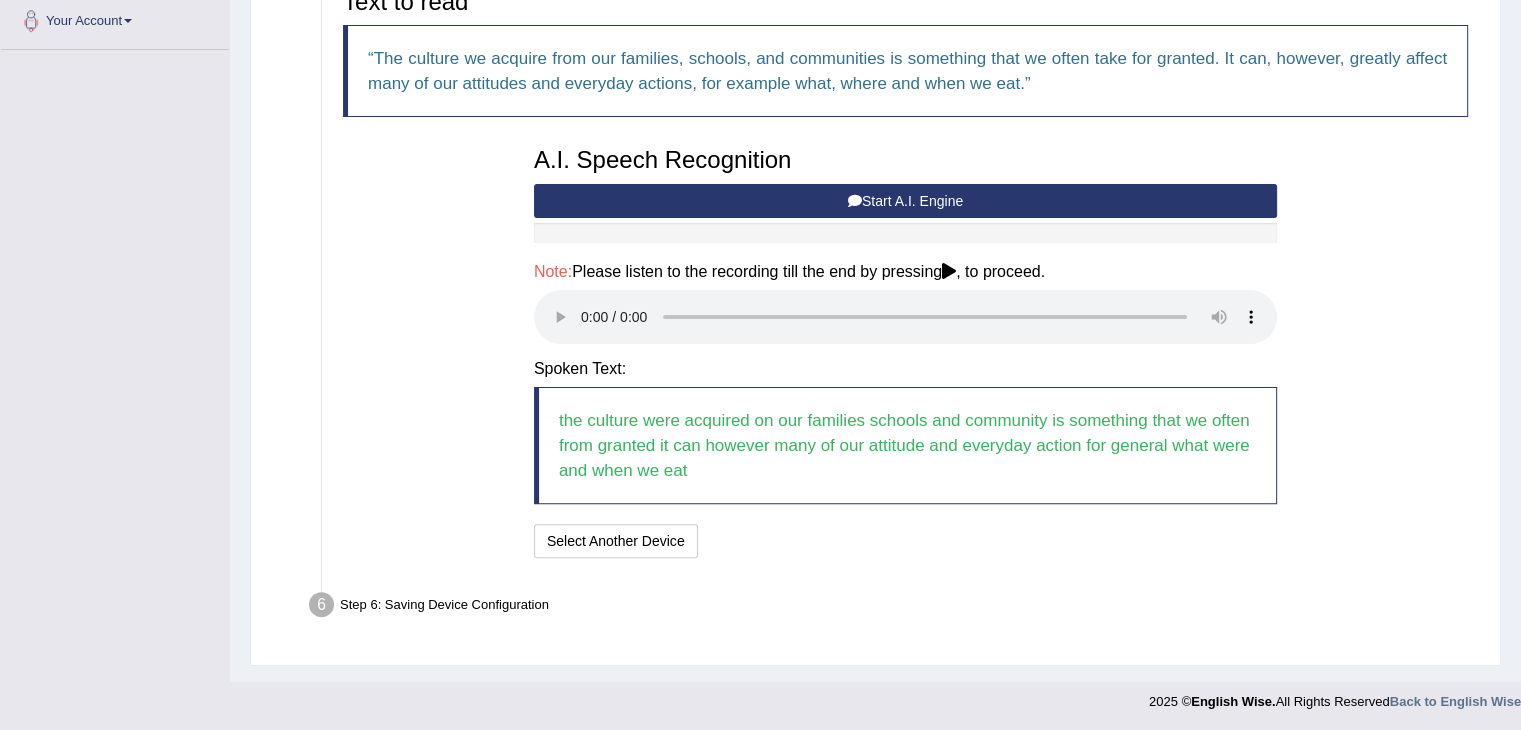 click on "Text to read   The culture we acquire from our families, schools, and communities is something that we often take for granted. It can, however, greatly affect many of our attitudes and everyday actions, for example what, where and when we eat.   A.I. Speech Recognition    Start A.I. Engine    Stop A.I. Engine     Note:  Please listen to the recording till the end by pressing  , to proceed.     Spoken Text:   the culture were acquired on our families schools and community is something that we often from granted it can however many of our attitude and everyday action for general what were and when we eat   I will practice without this feature   Select Another Device   Speech is ok. Go to Last step" at bounding box center (905, 271) 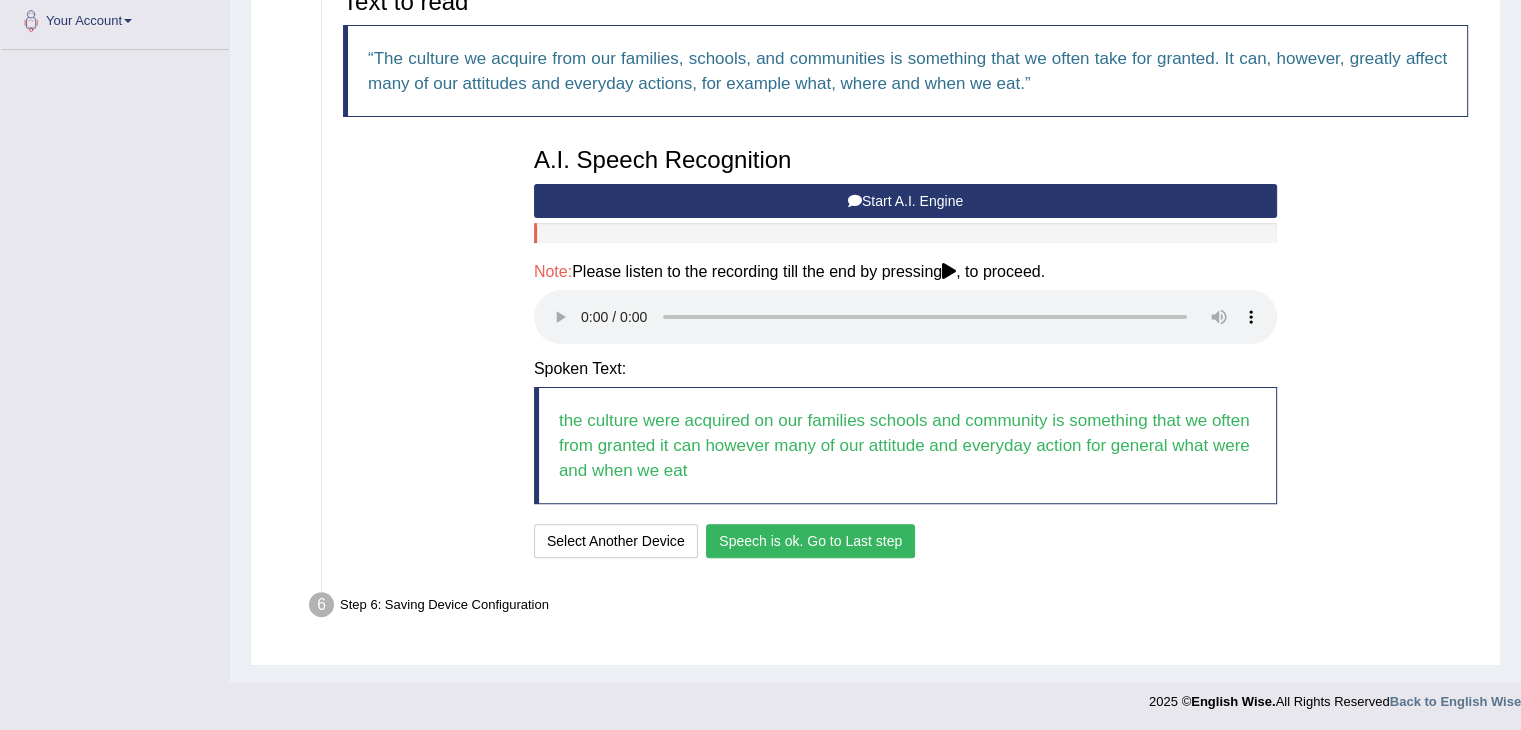 click on "Speech is ok. Go to Last step" at bounding box center [810, 541] 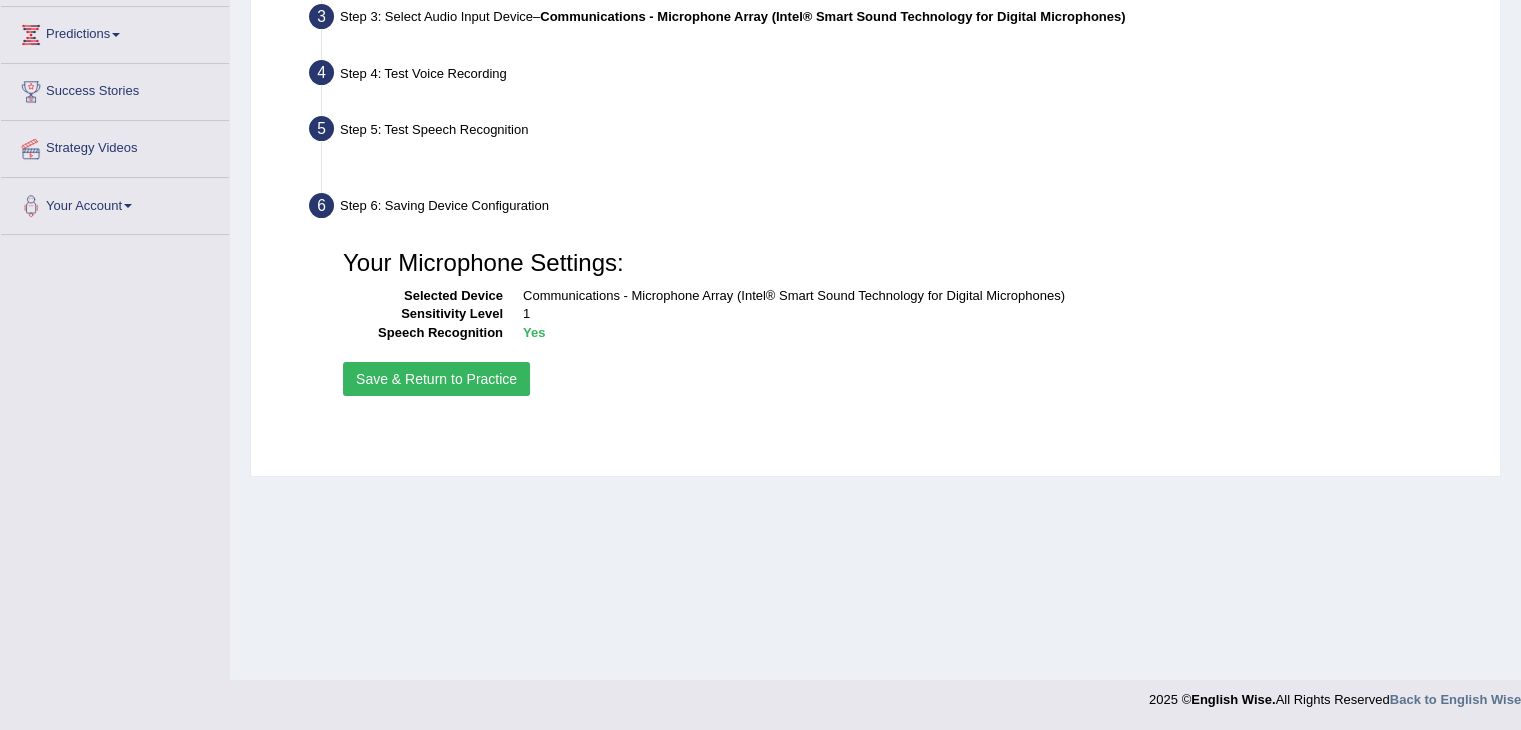 scroll, scrollTop: 320, scrollLeft: 0, axis: vertical 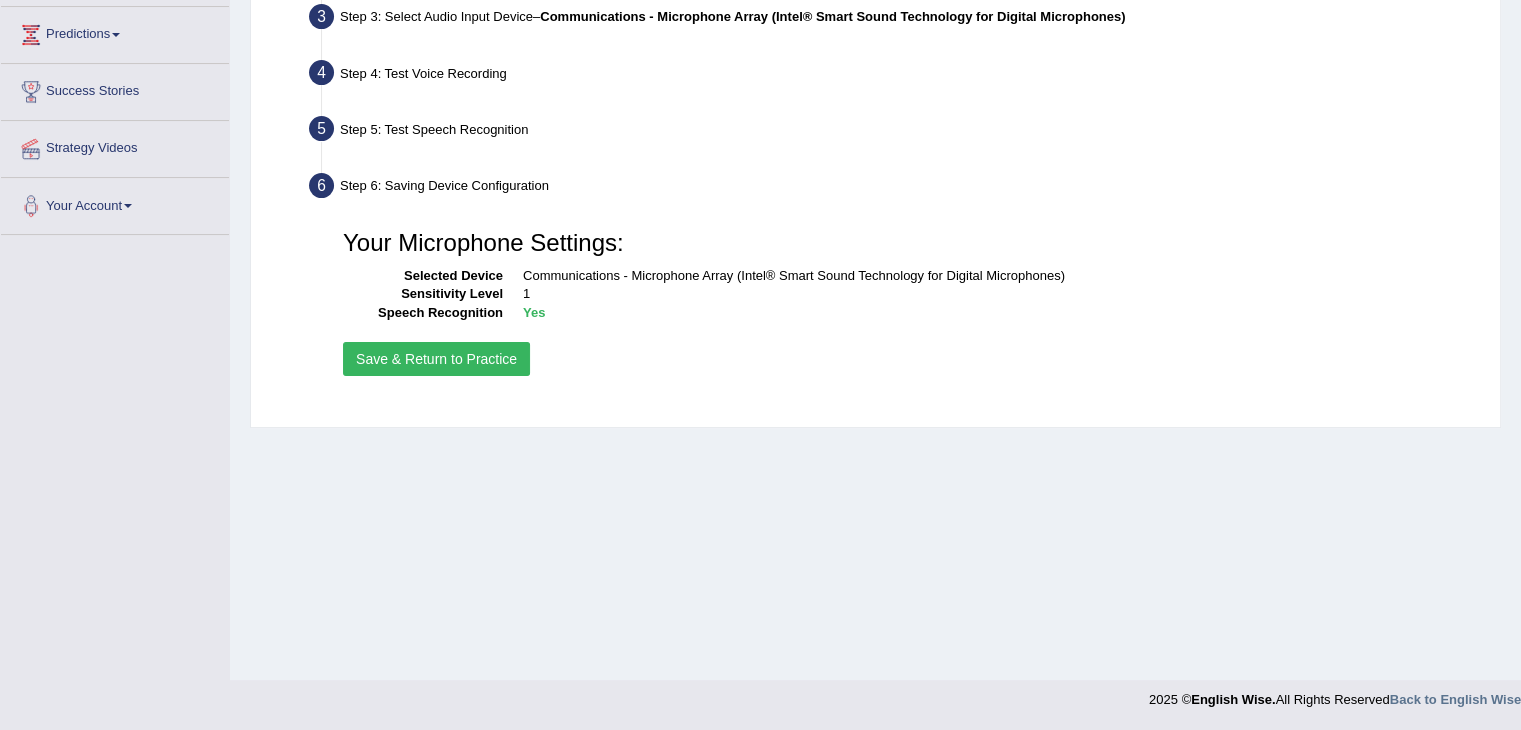 click on "Save & Return to Practice" at bounding box center (436, 359) 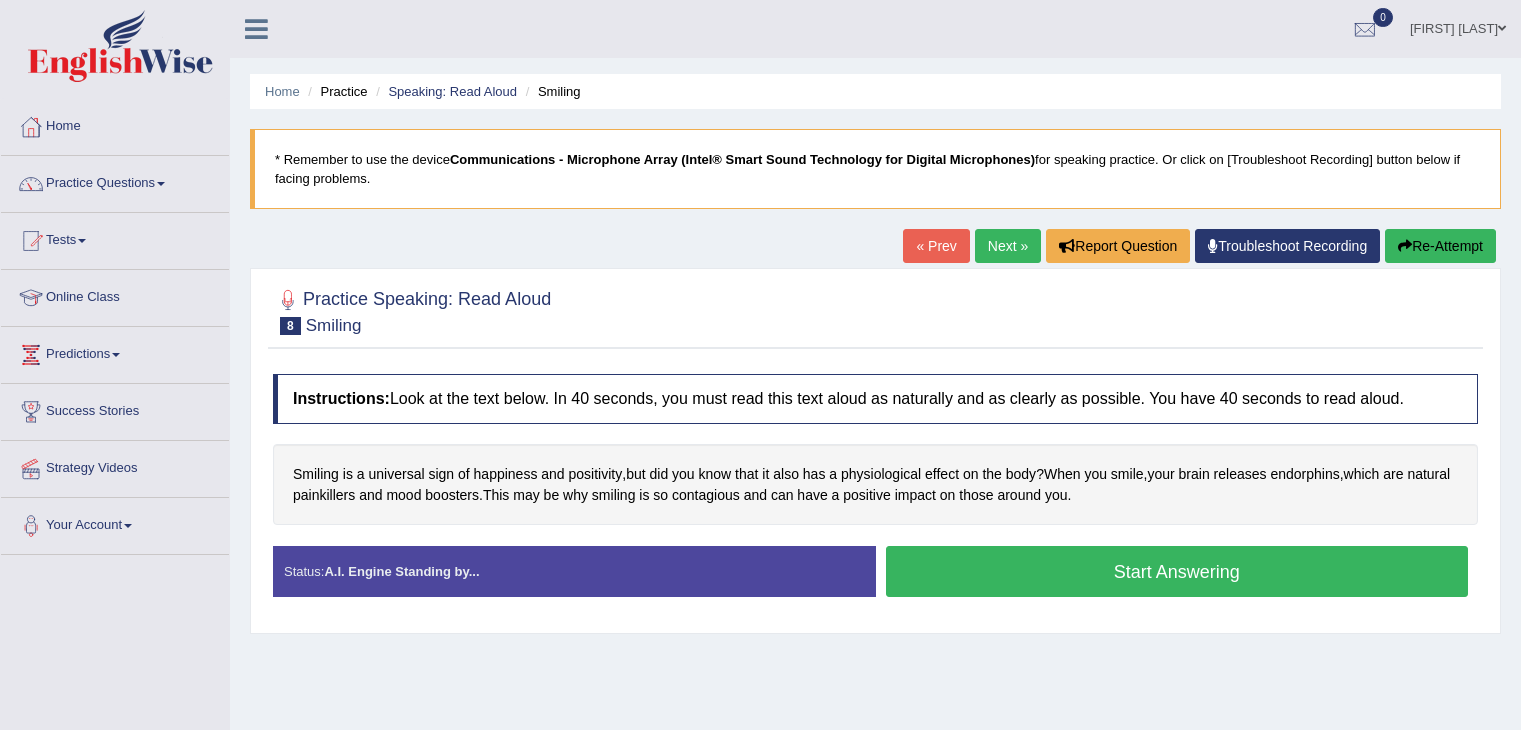 scroll, scrollTop: 0, scrollLeft: 0, axis: both 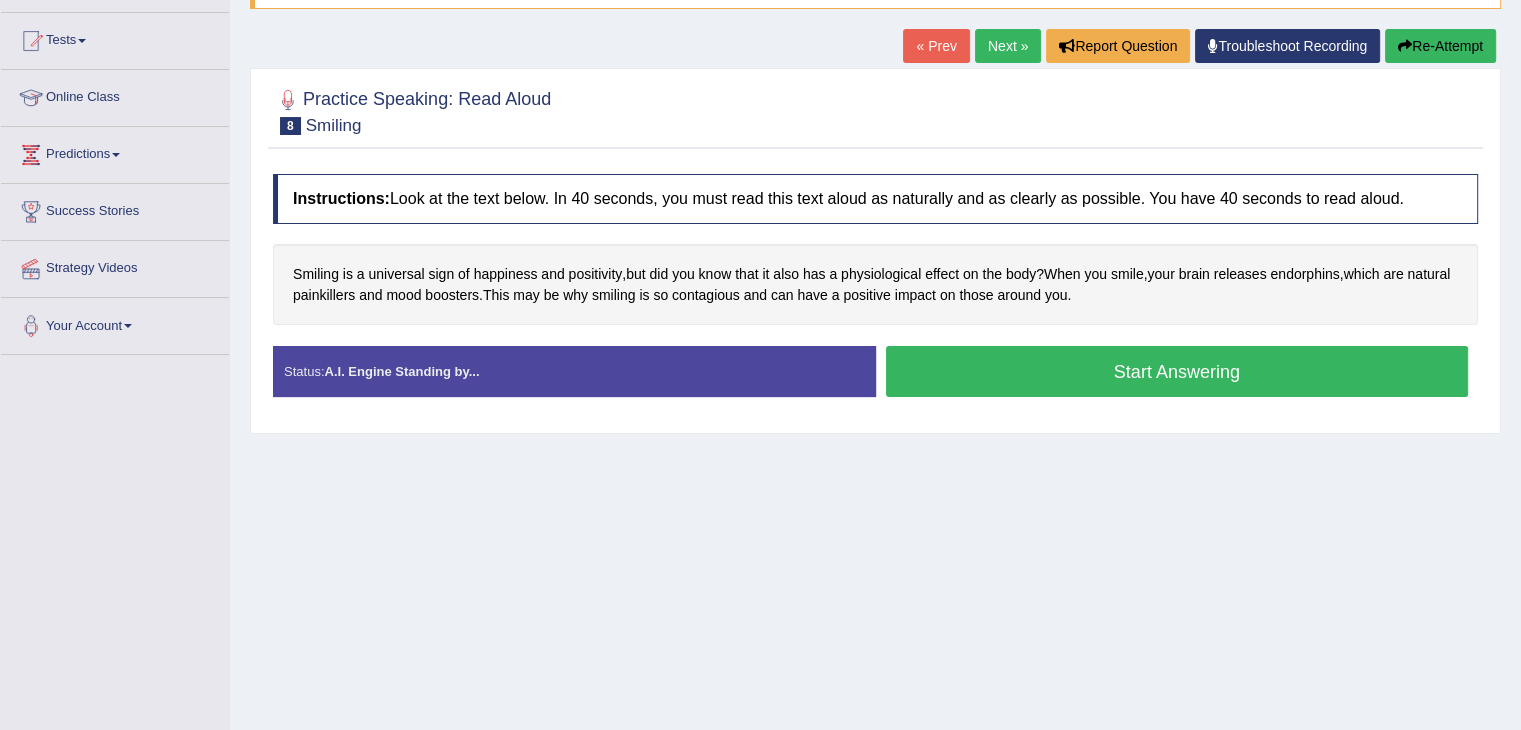 click on "Start Answering" at bounding box center [1177, 371] 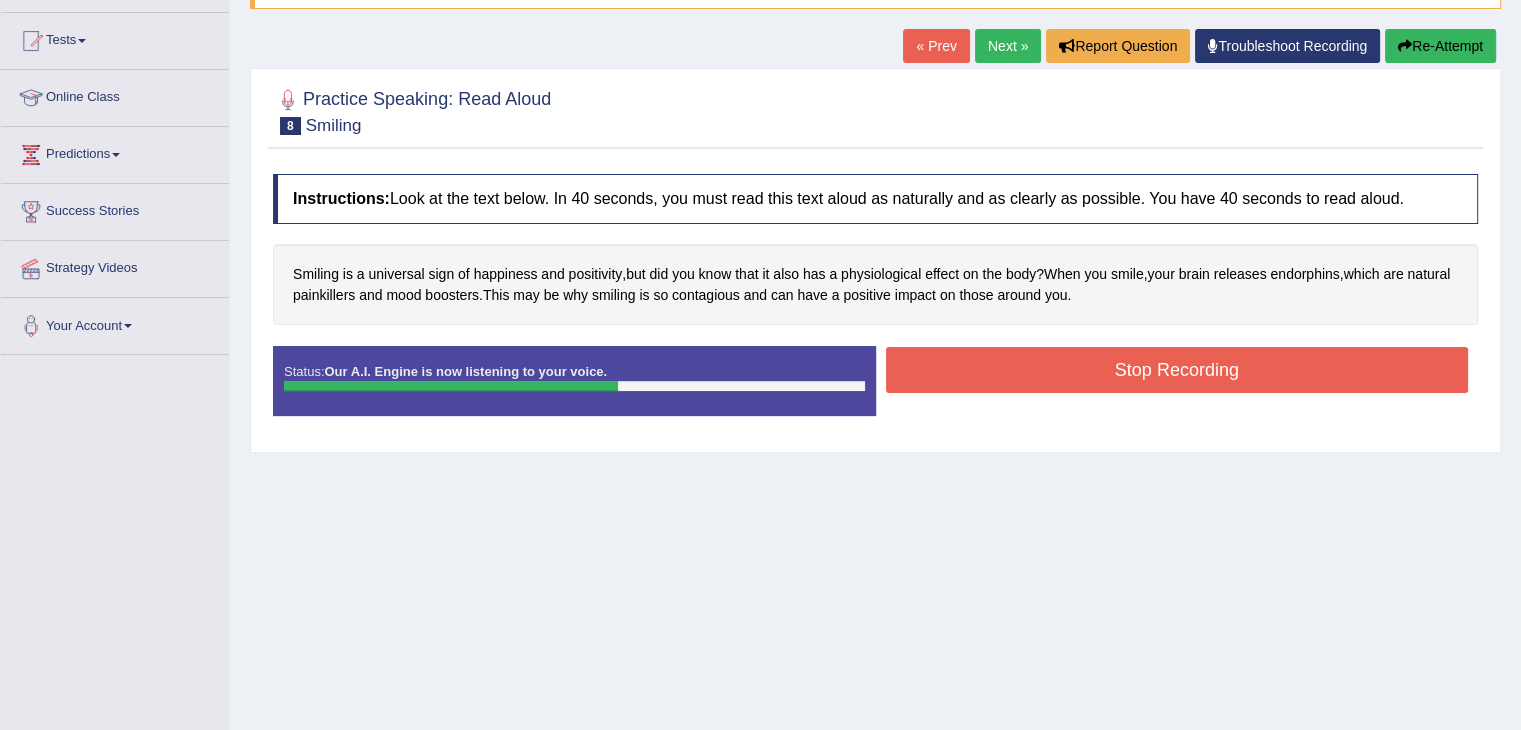click on "Stop Recording" at bounding box center [1177, 370] 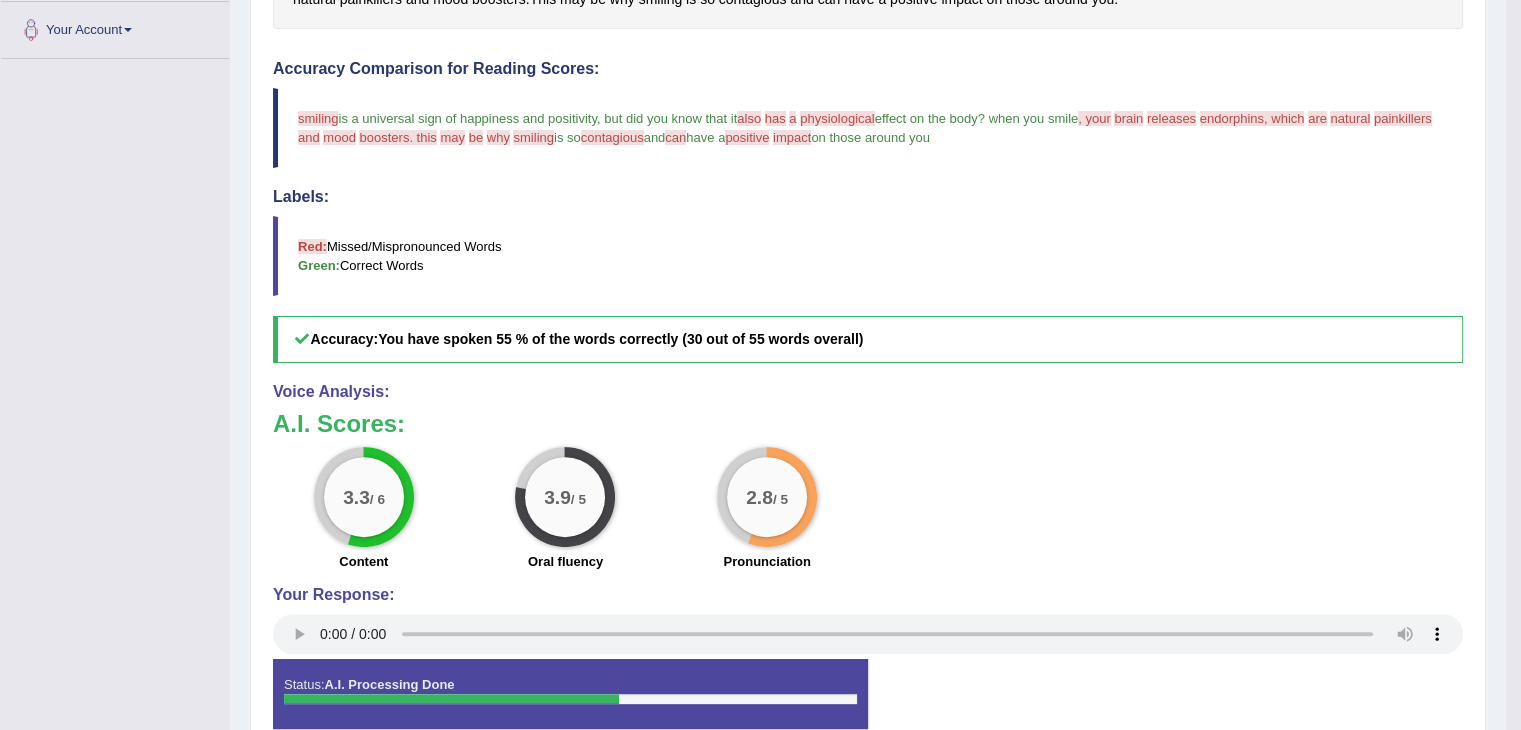 scroll, scrollTop: 500, scrollLeft: 0, axis: vertical 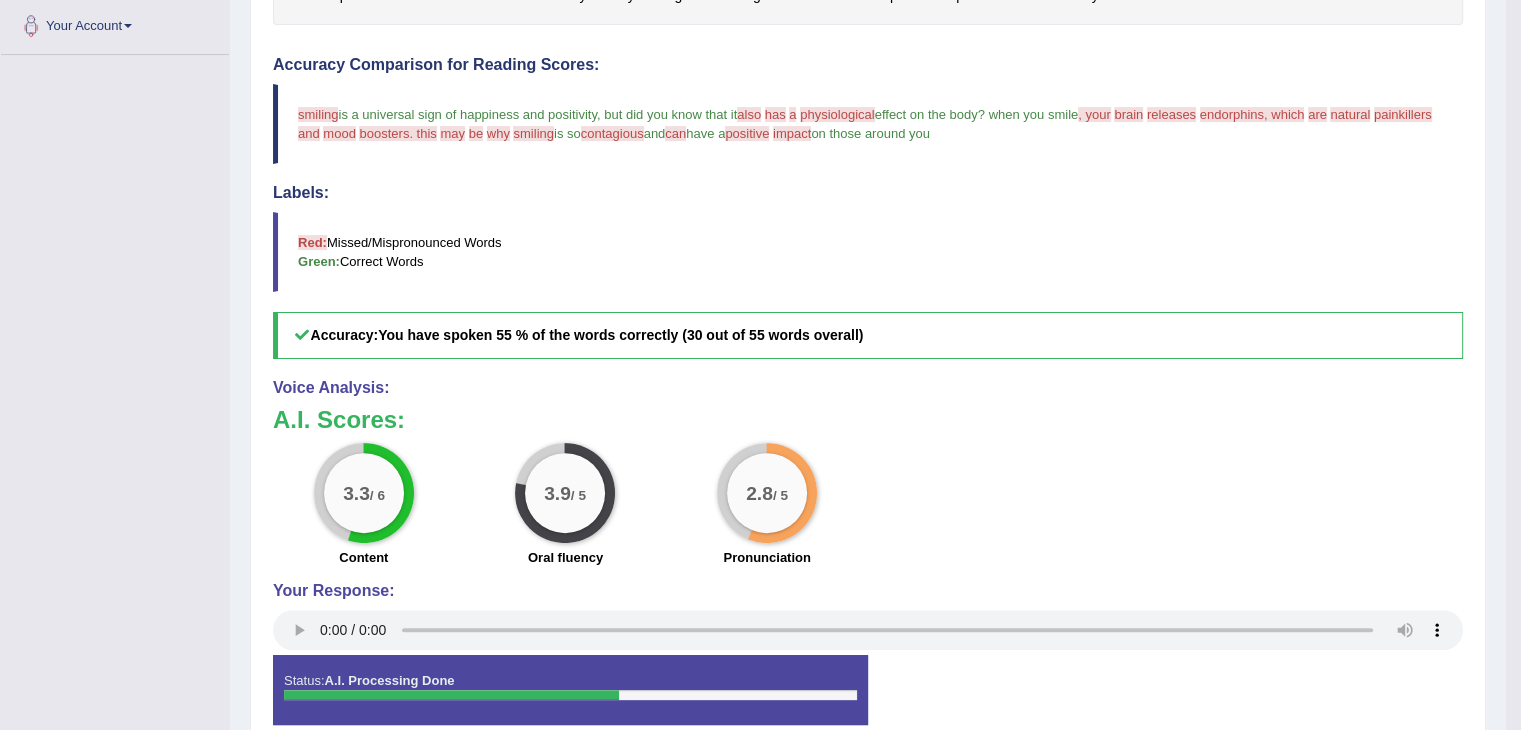 click on "boosters. this" at bounding box center (397, 133) 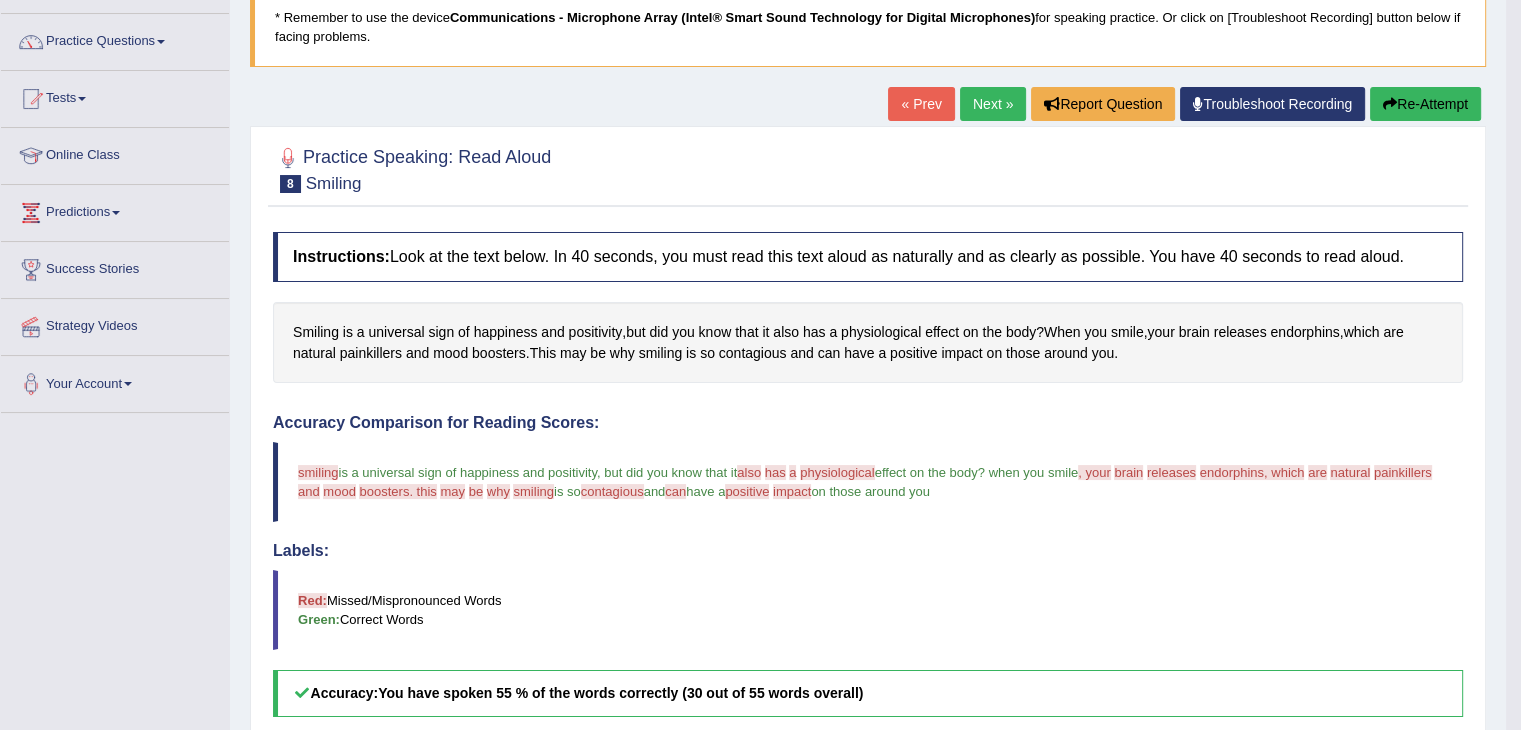 scroll, scrollTop: 94, scrollLeft: 0, axis: vertical 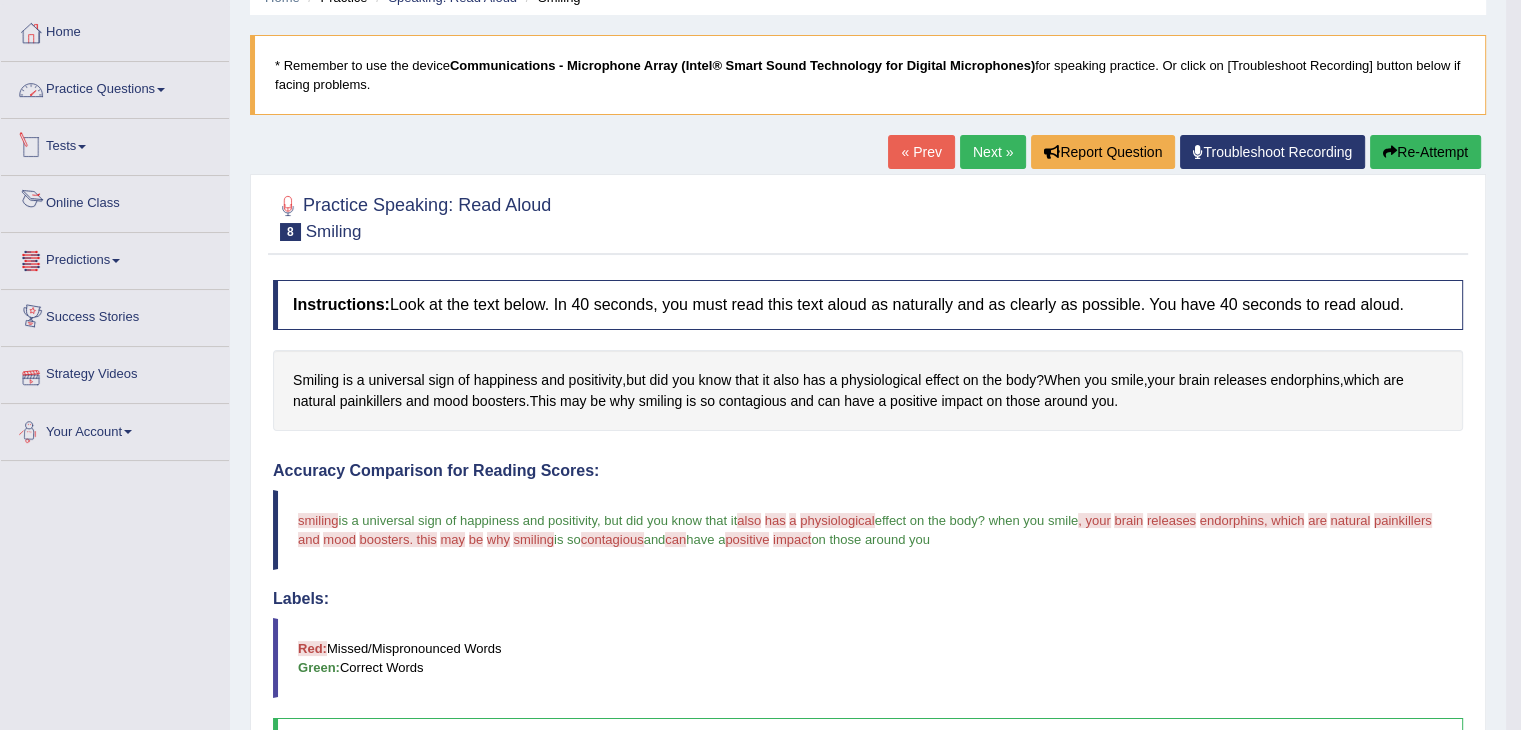 click on "Practice Questions" at bounding box center (115, 87) 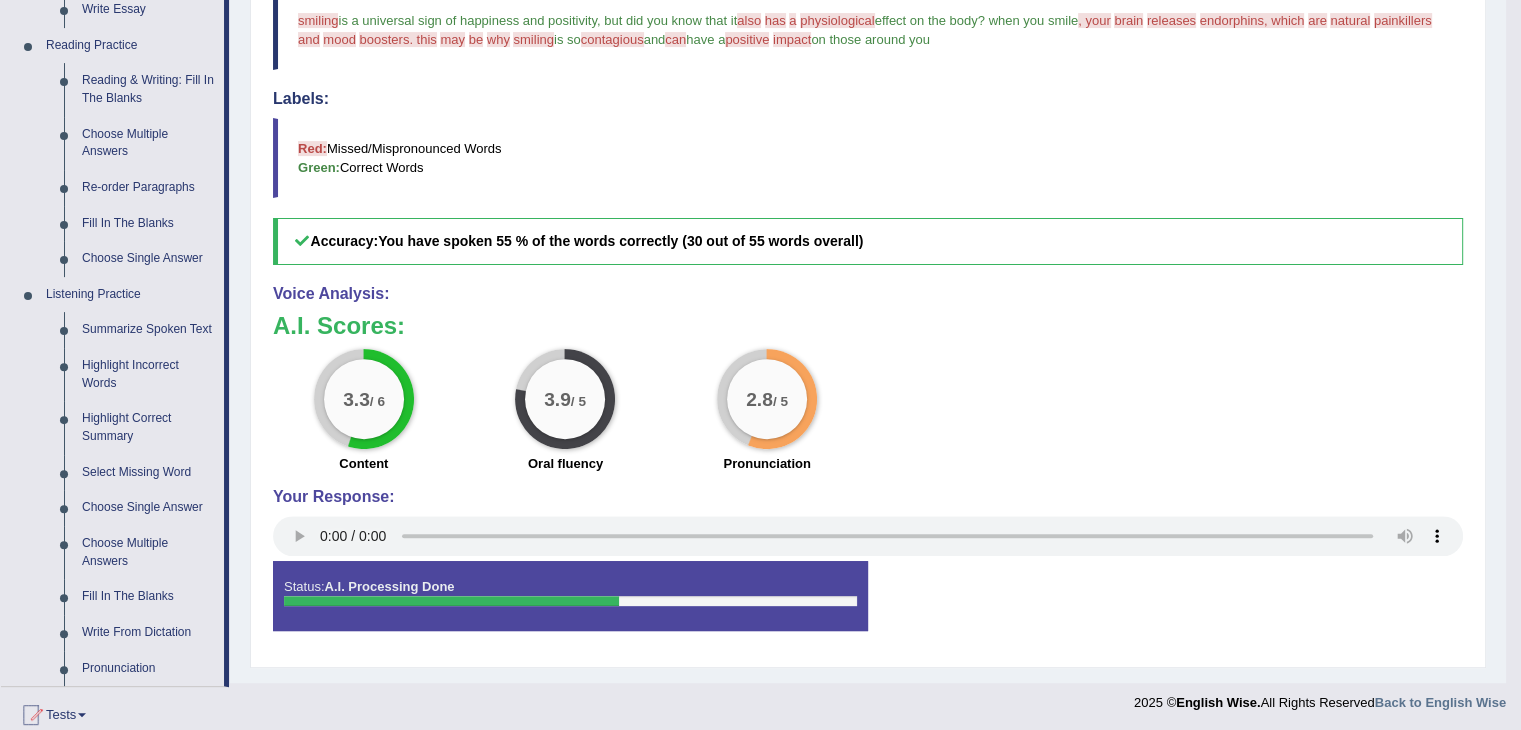 scroll, scrollTop: 694, scrollLeft: 0, axis: vertical 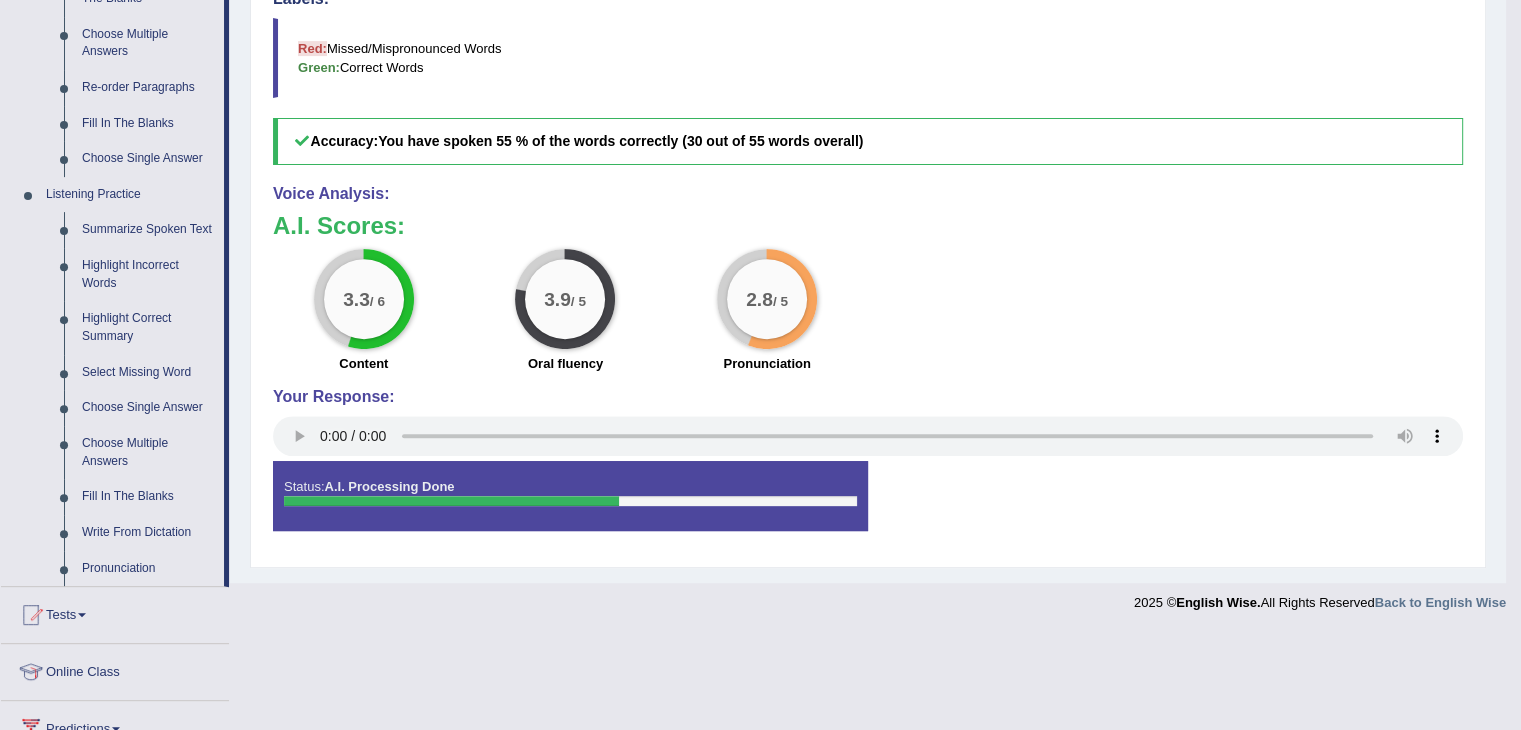 drag, startPoint x: 230, startPoint y: 379, endPoint x: 231, endPoint y: 426, distance: 47.010635 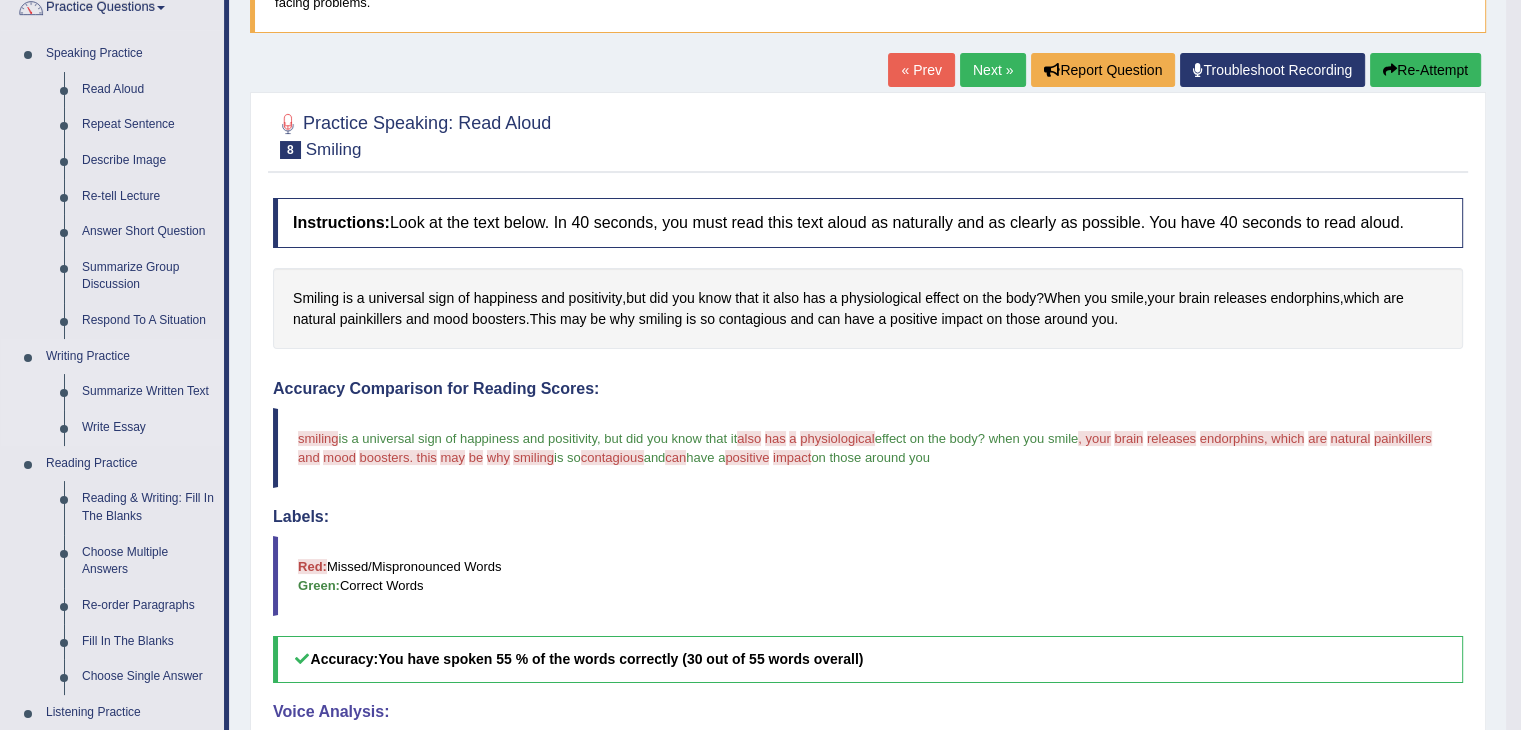 scroll, scrollTop: 94, scrollLeft: 0, axis: vertical 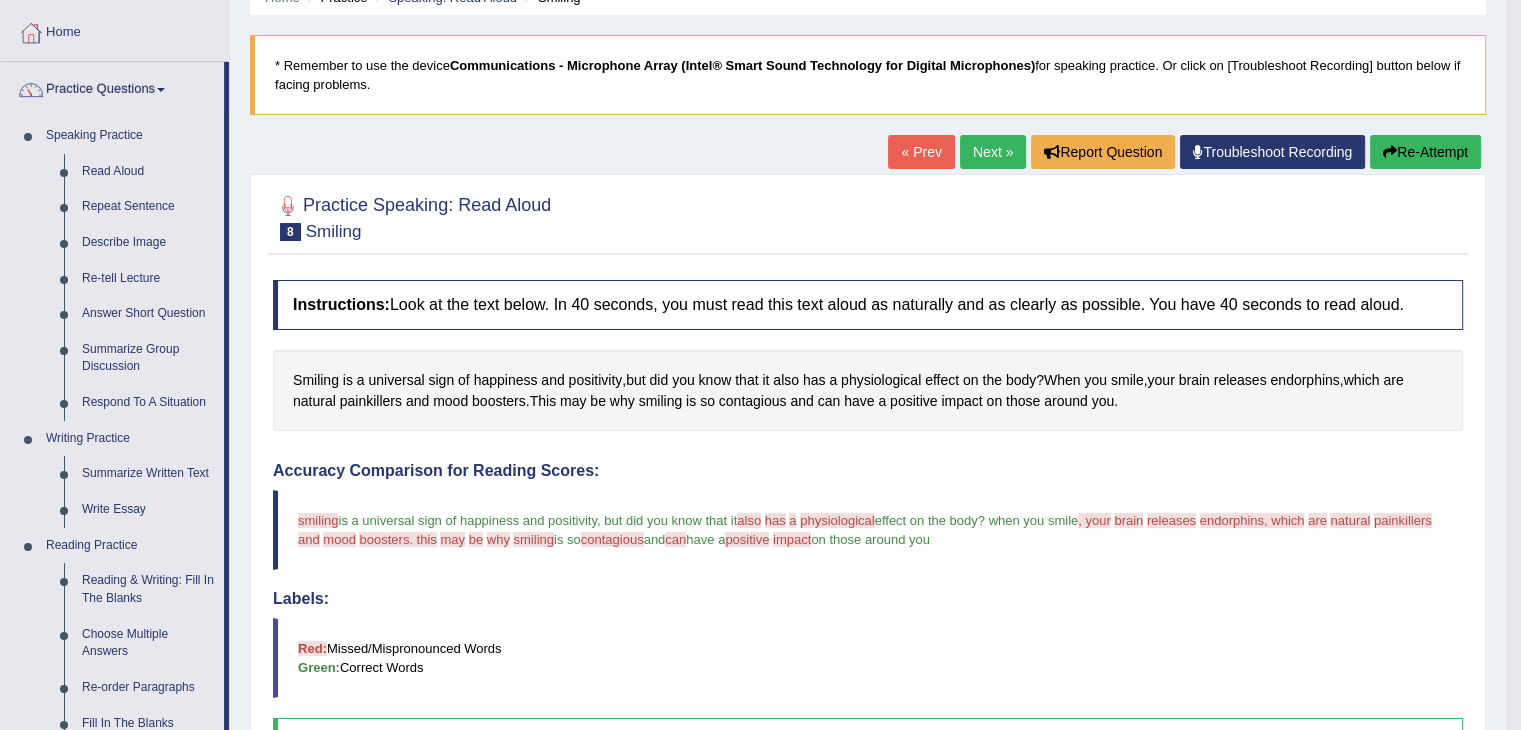 click on "Next »" at bounding box center (993, 152) 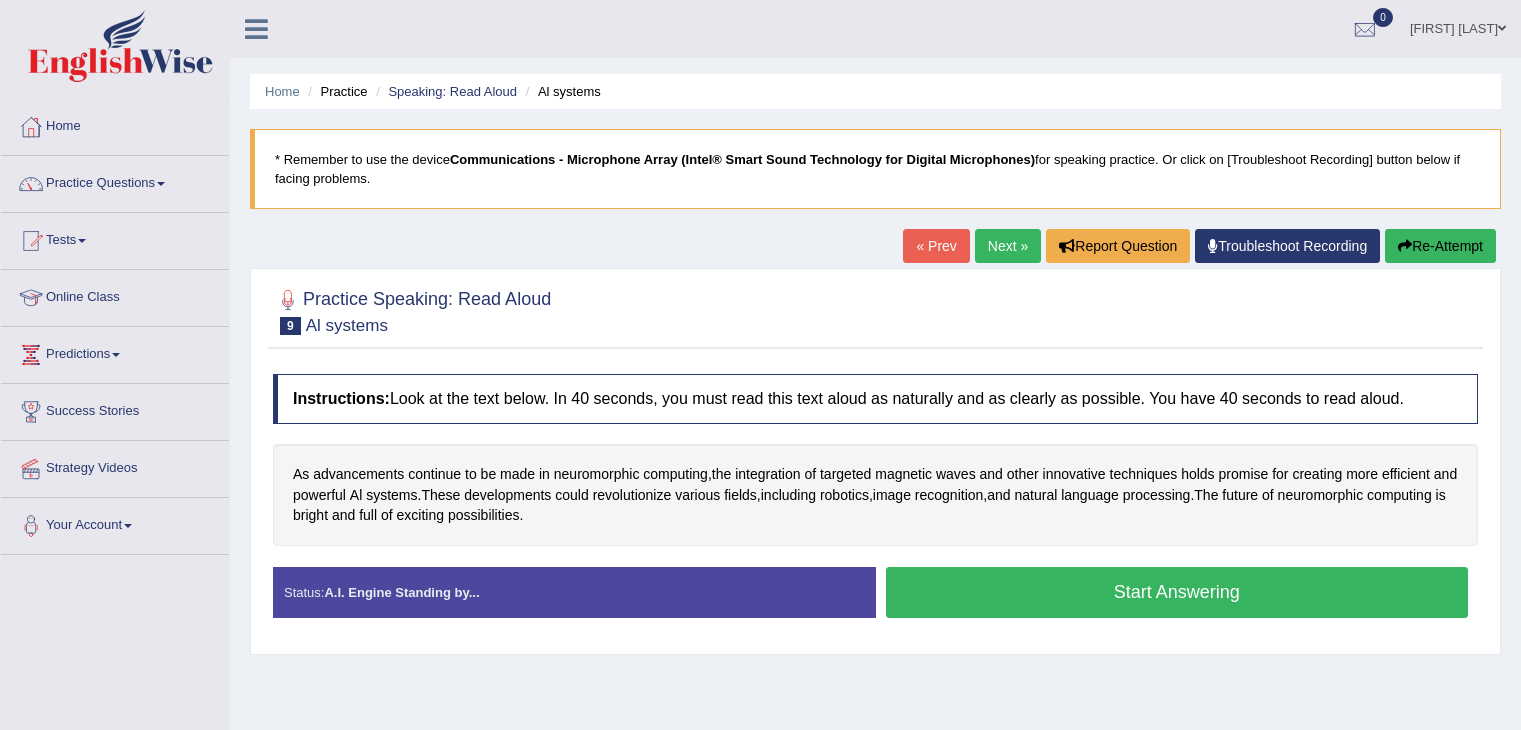 scroll, scrollTop: 0, scrollLeft: 0, axis: both 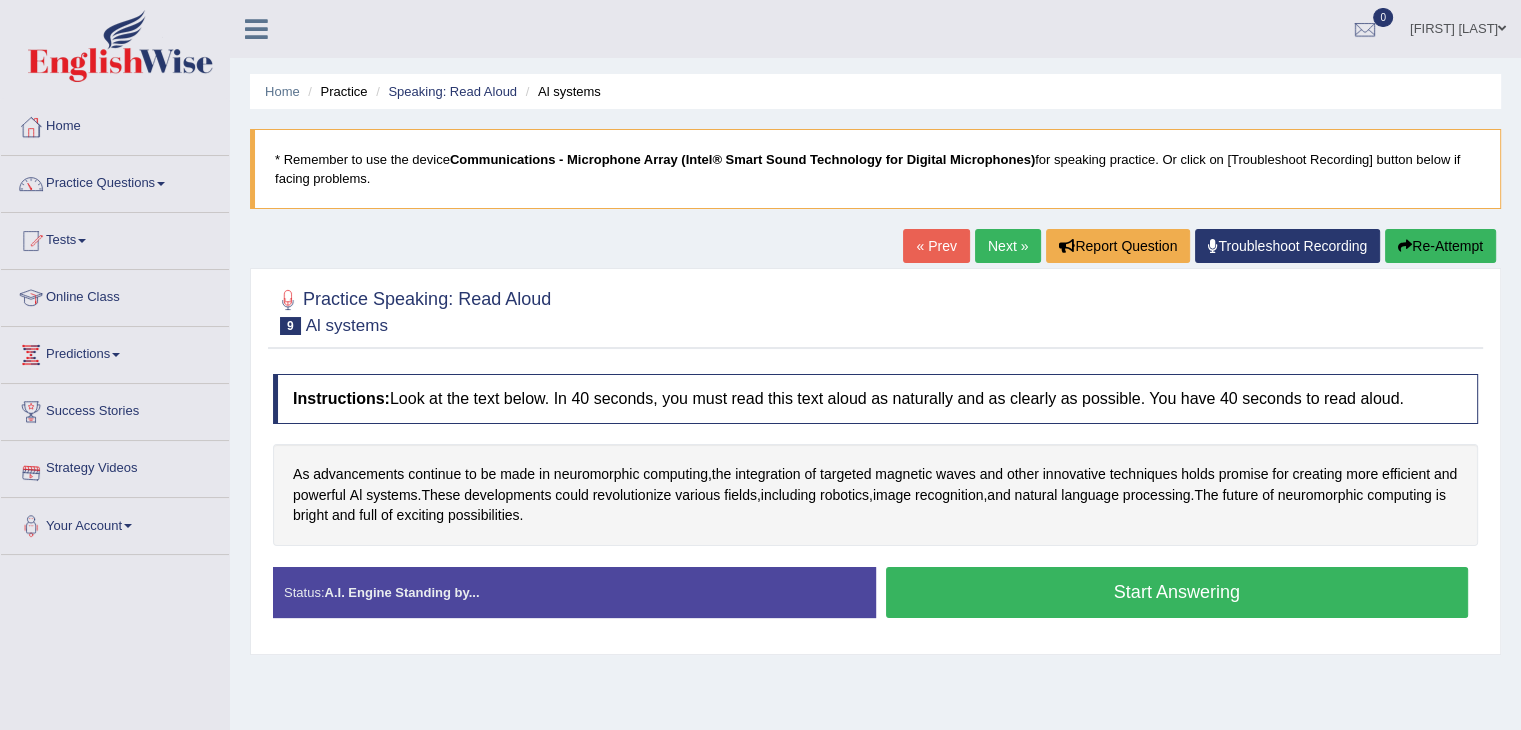 click on "Start Answering" at bounding box center (1177, 592) 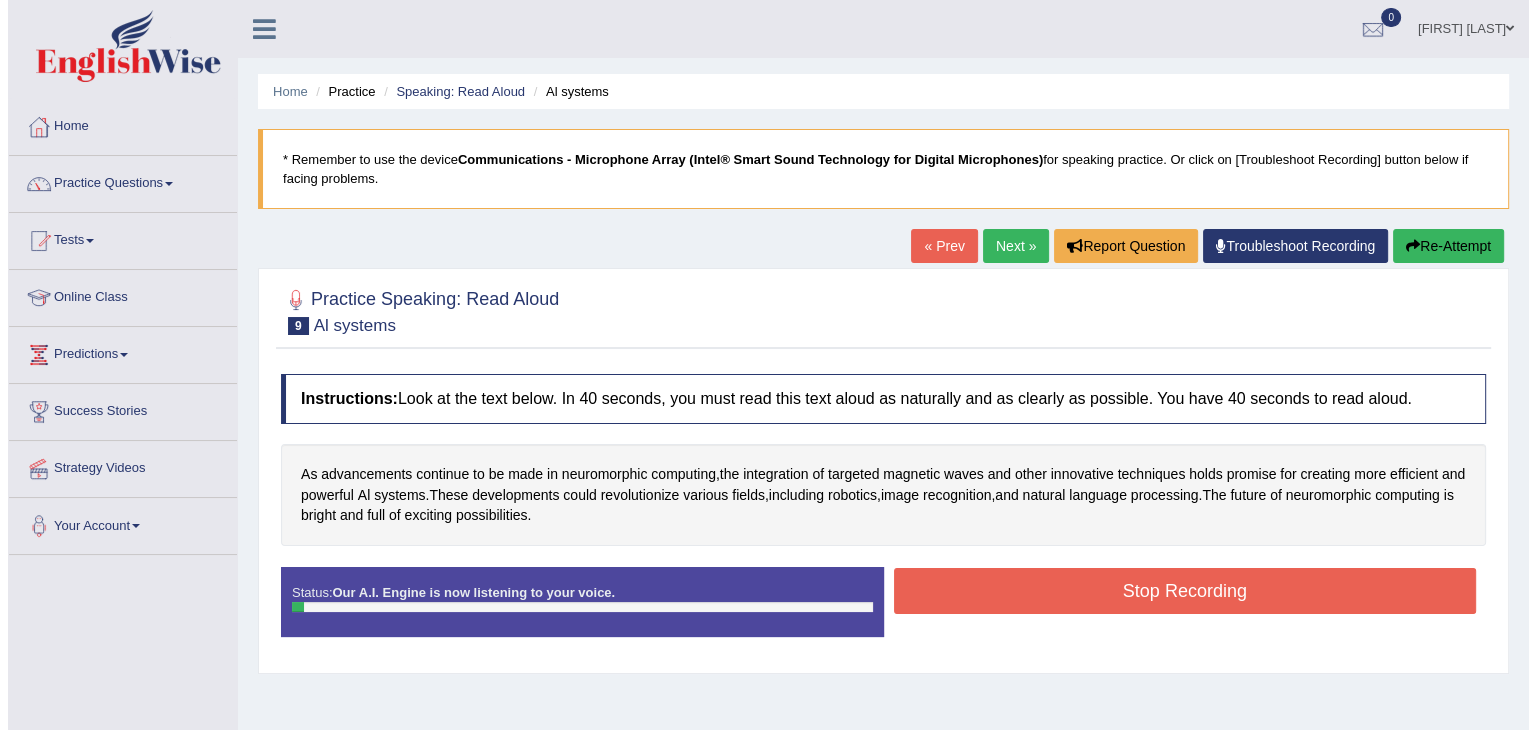 scroll, scrollTop: 100, scrollLeft: 0, axis: vertical 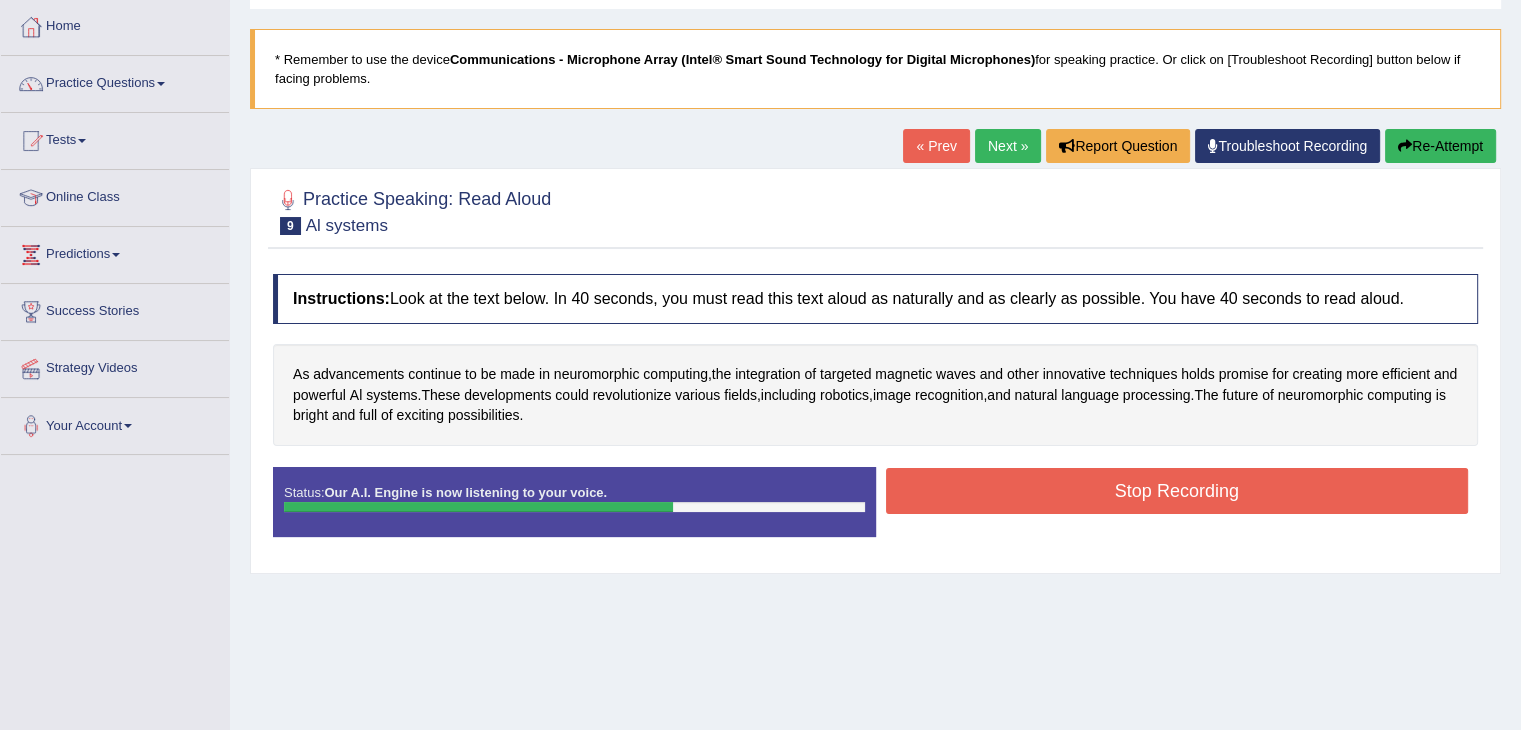 click on "Stop Recording" at bounding box center (1177, 491) 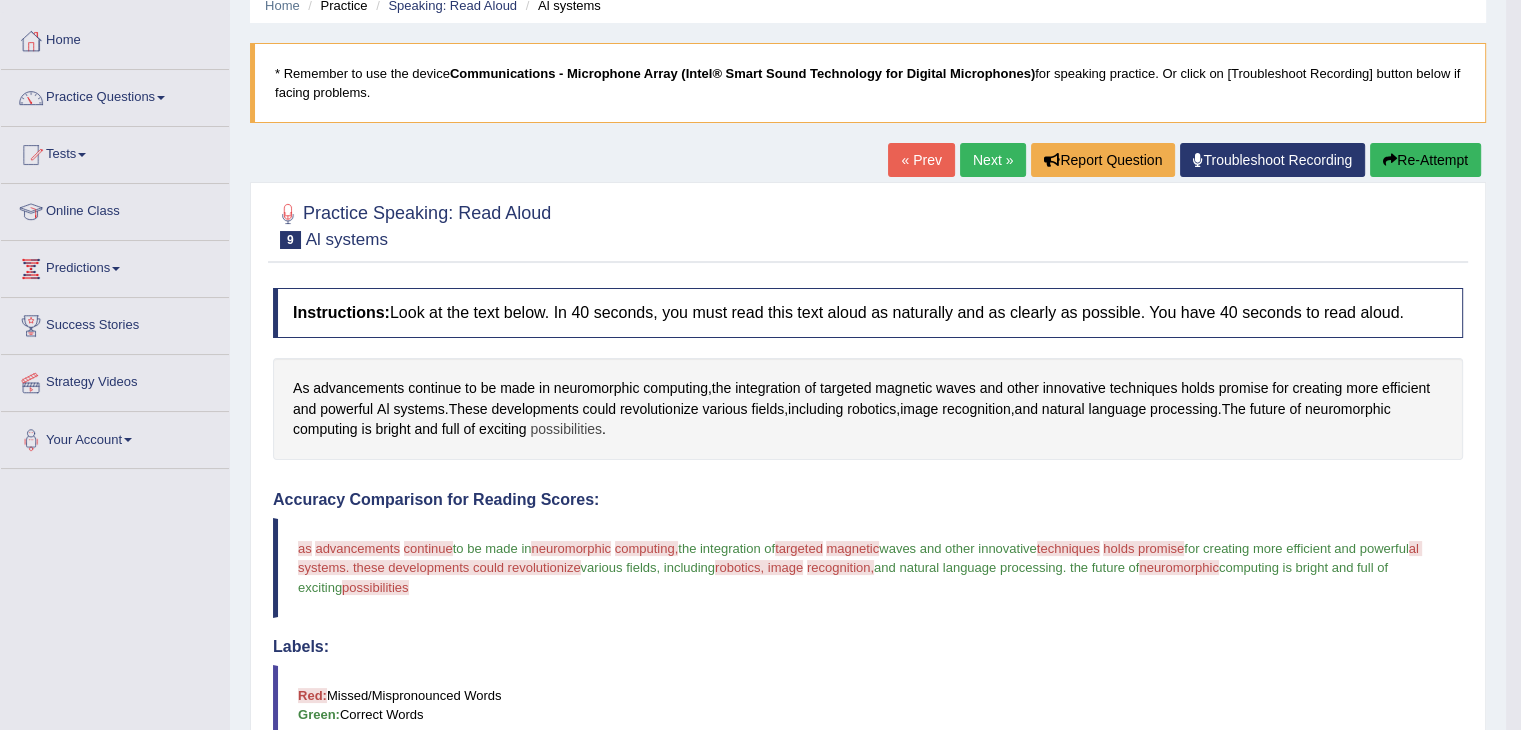 scroll, scrollTop: 0, scrollLeft: 0, axis: both 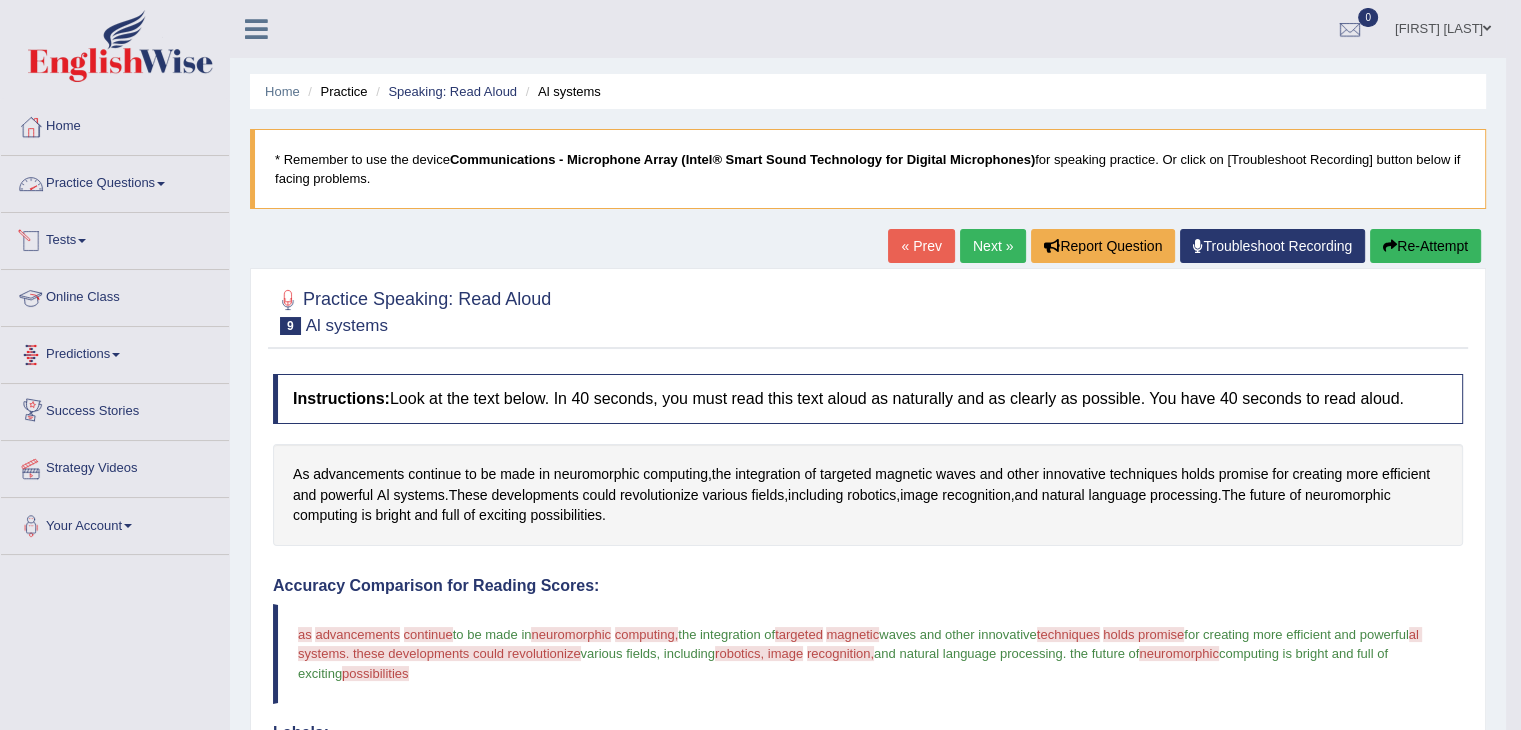 click on "Practice Questions" at bounding box center (115, 181) 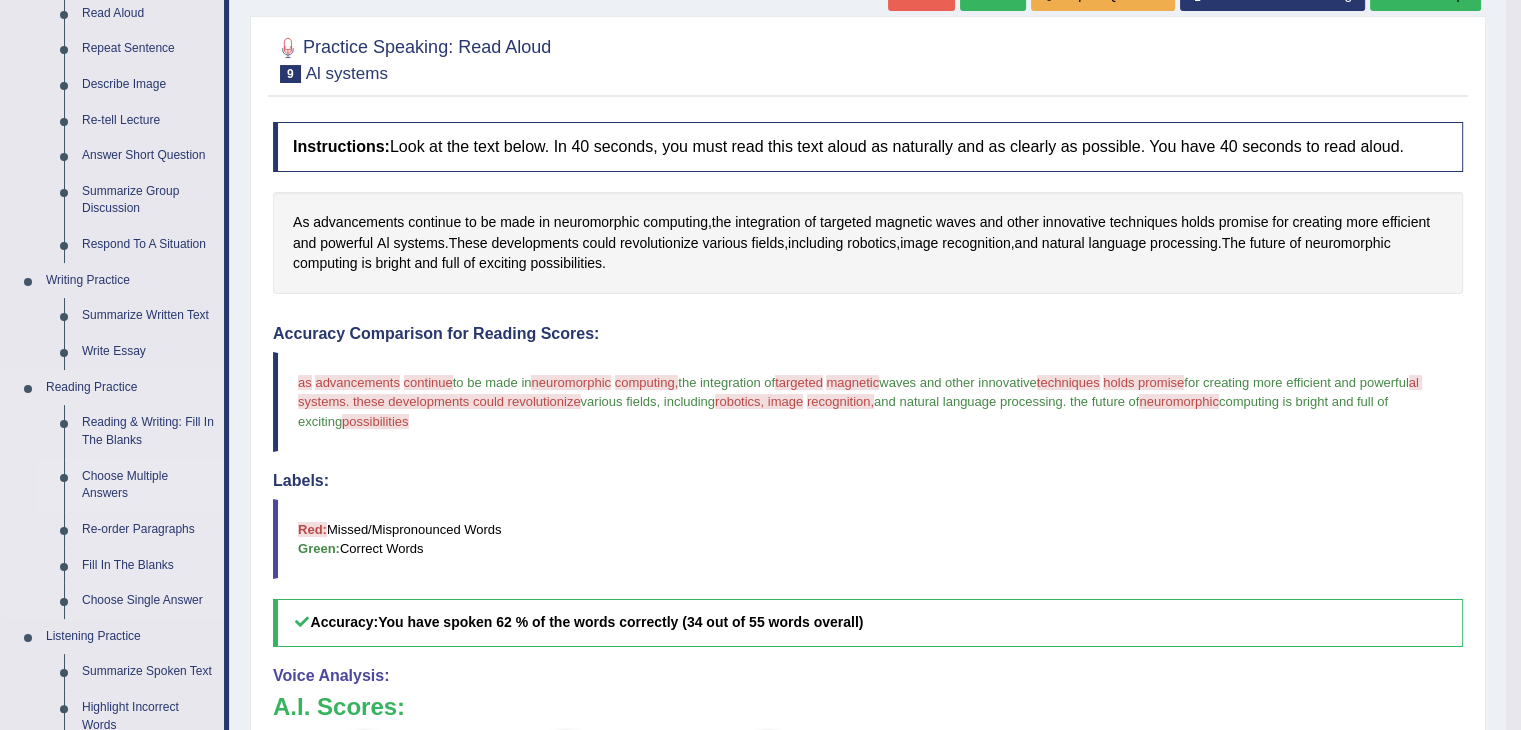 scroll, scrollTop: 300, scrollLeft: 0, axis: vertical 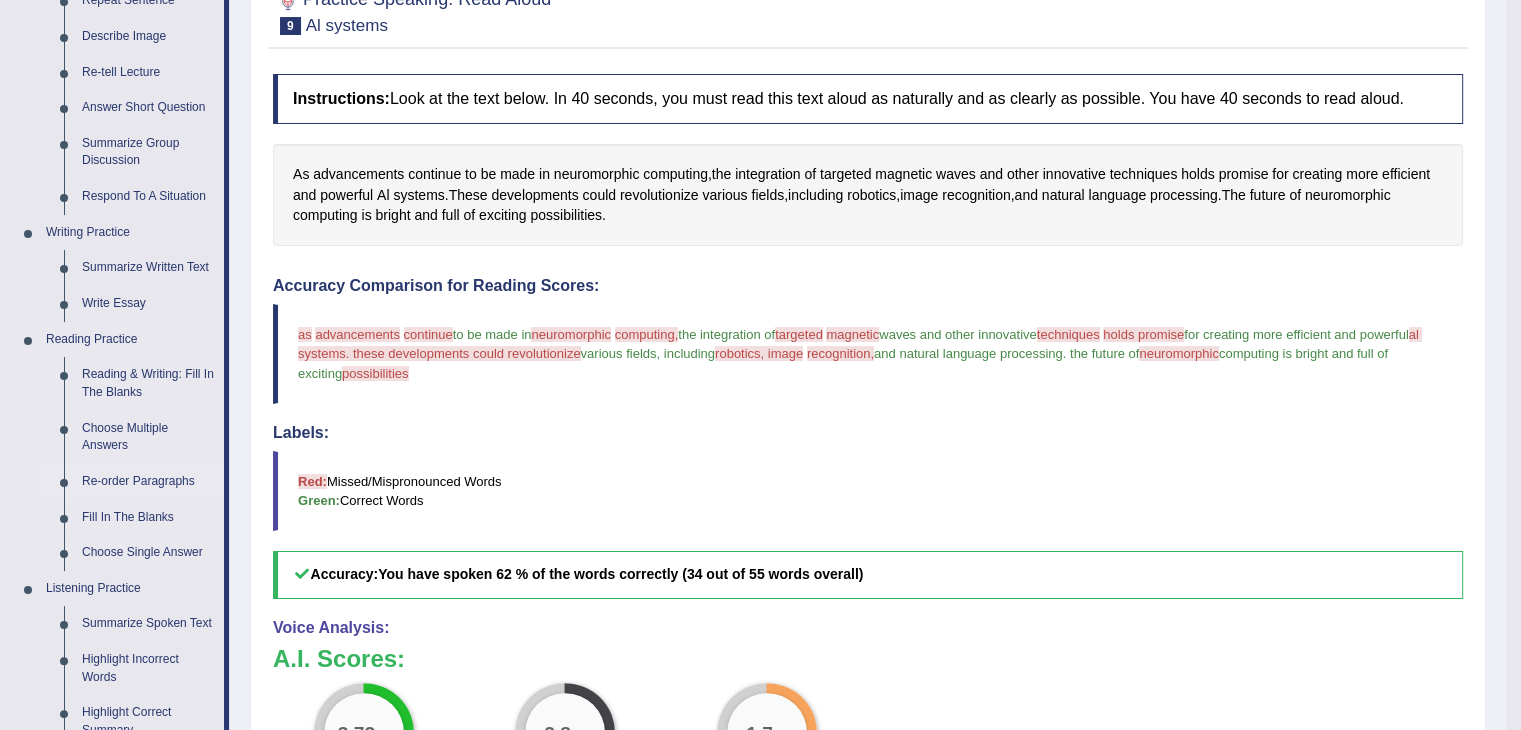 click on "Re-order Paragraphs" at bounding box center [148, 482] 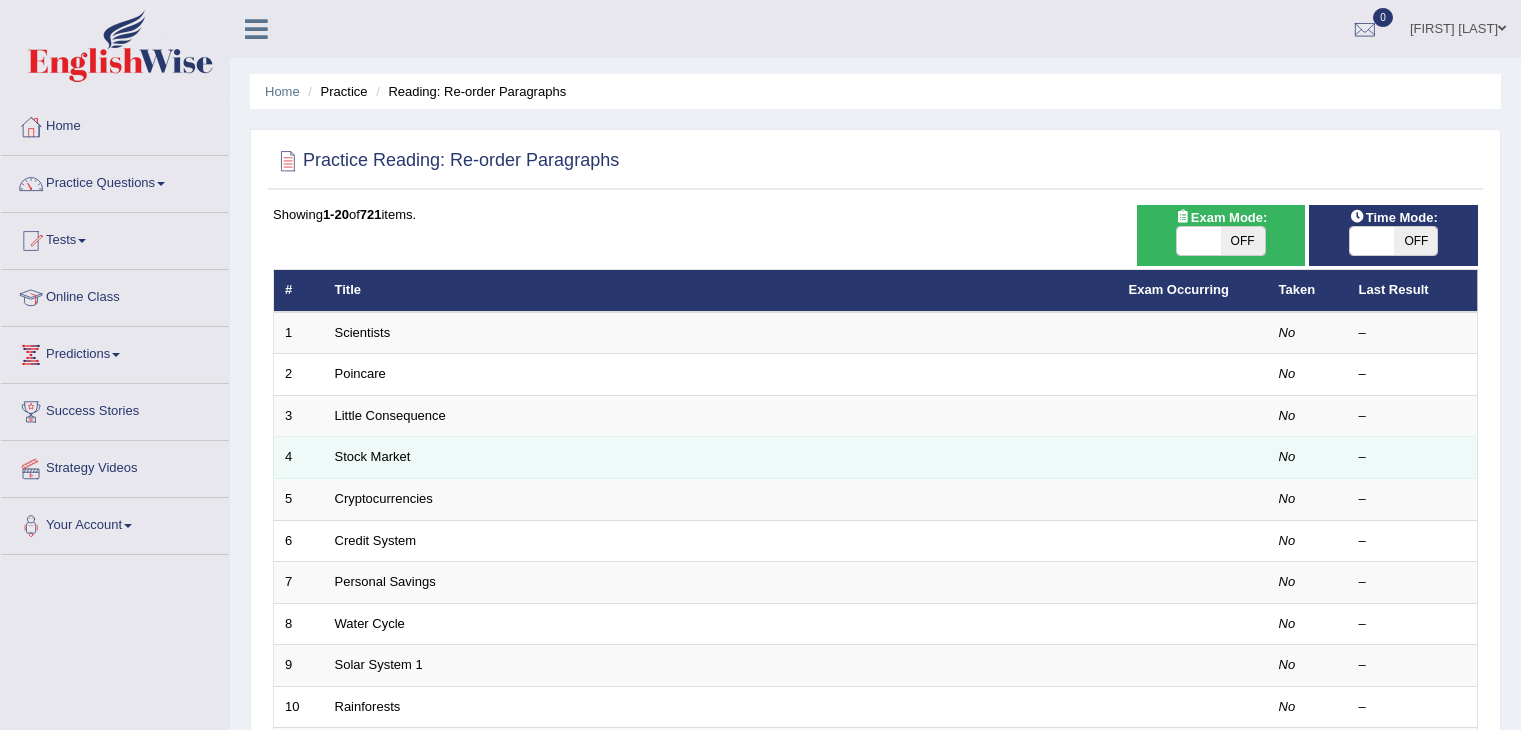 scroll, scrollTop: 0, scrollLeft: 0, axis: both 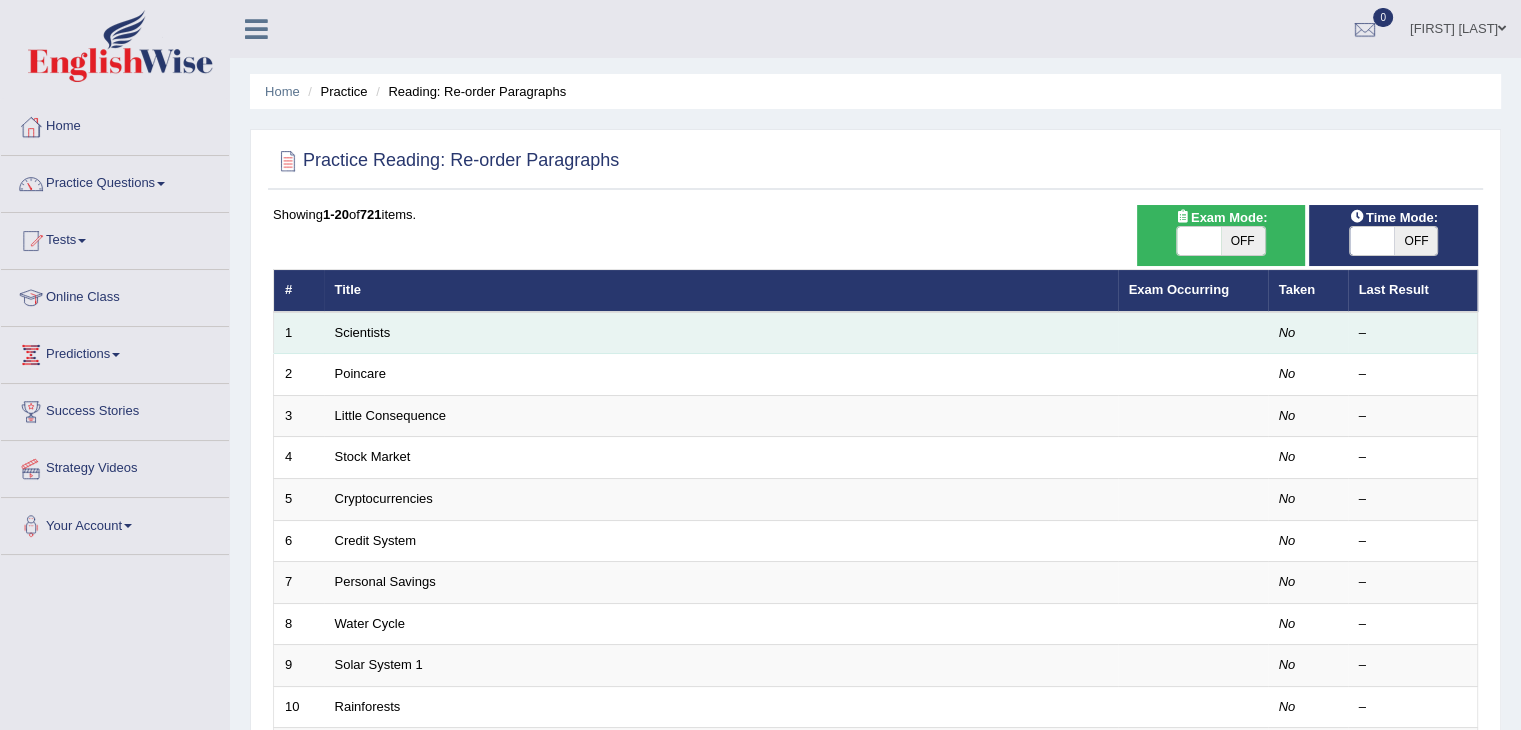 click on "Scientists" at bounding box center [721, 333] 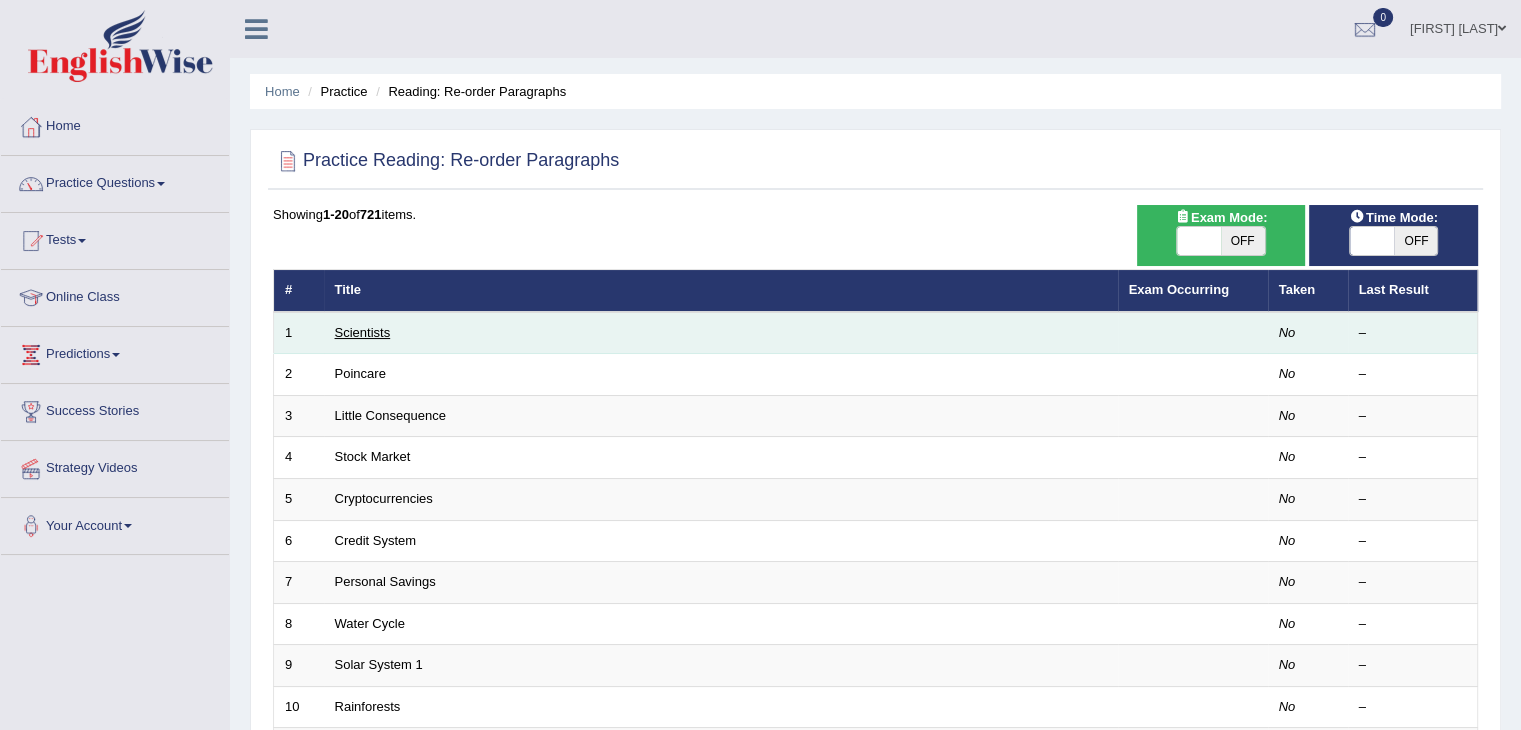 click on "Scientists" at bounding box center (363, 332) 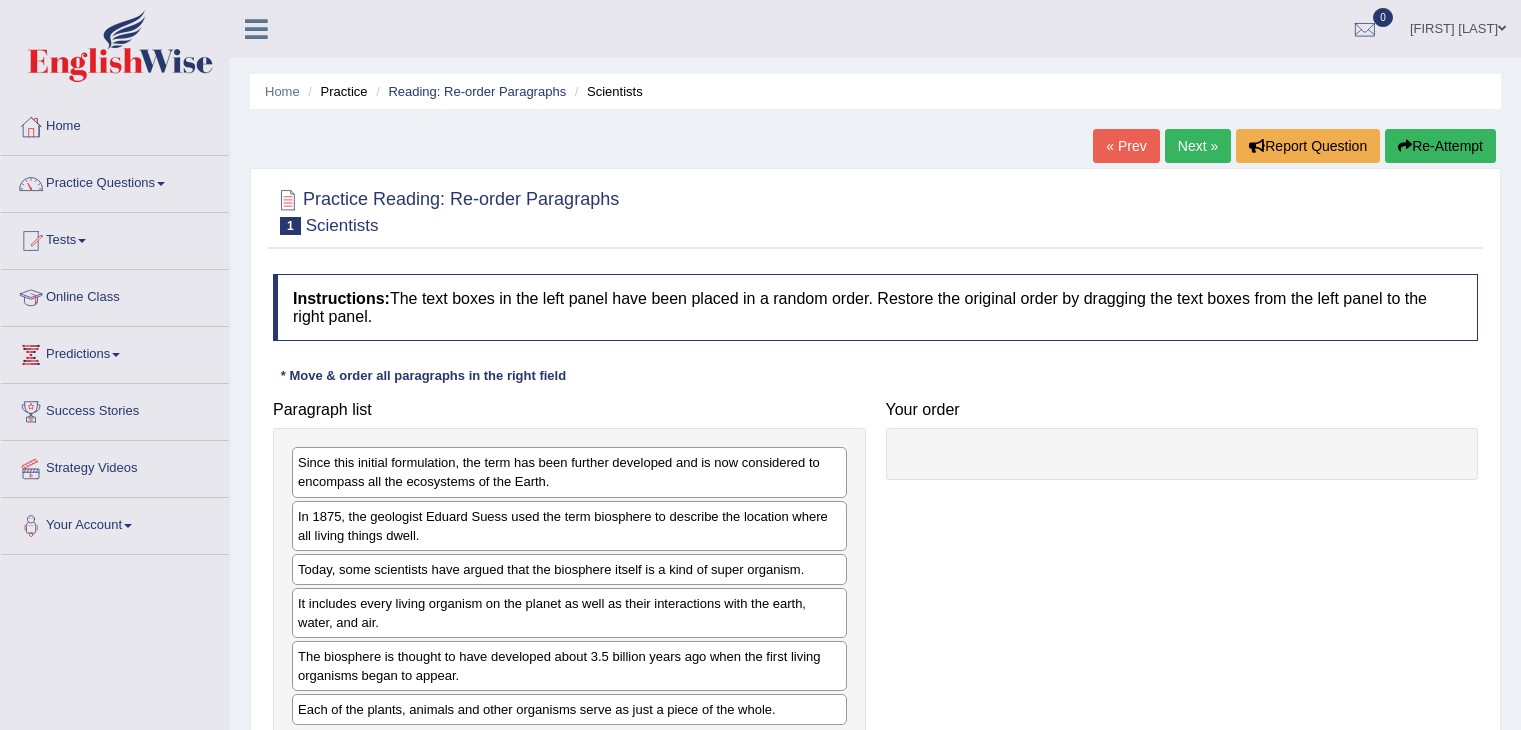 scroll, scrollTop: 0, scrollLeft: 0, axis: both 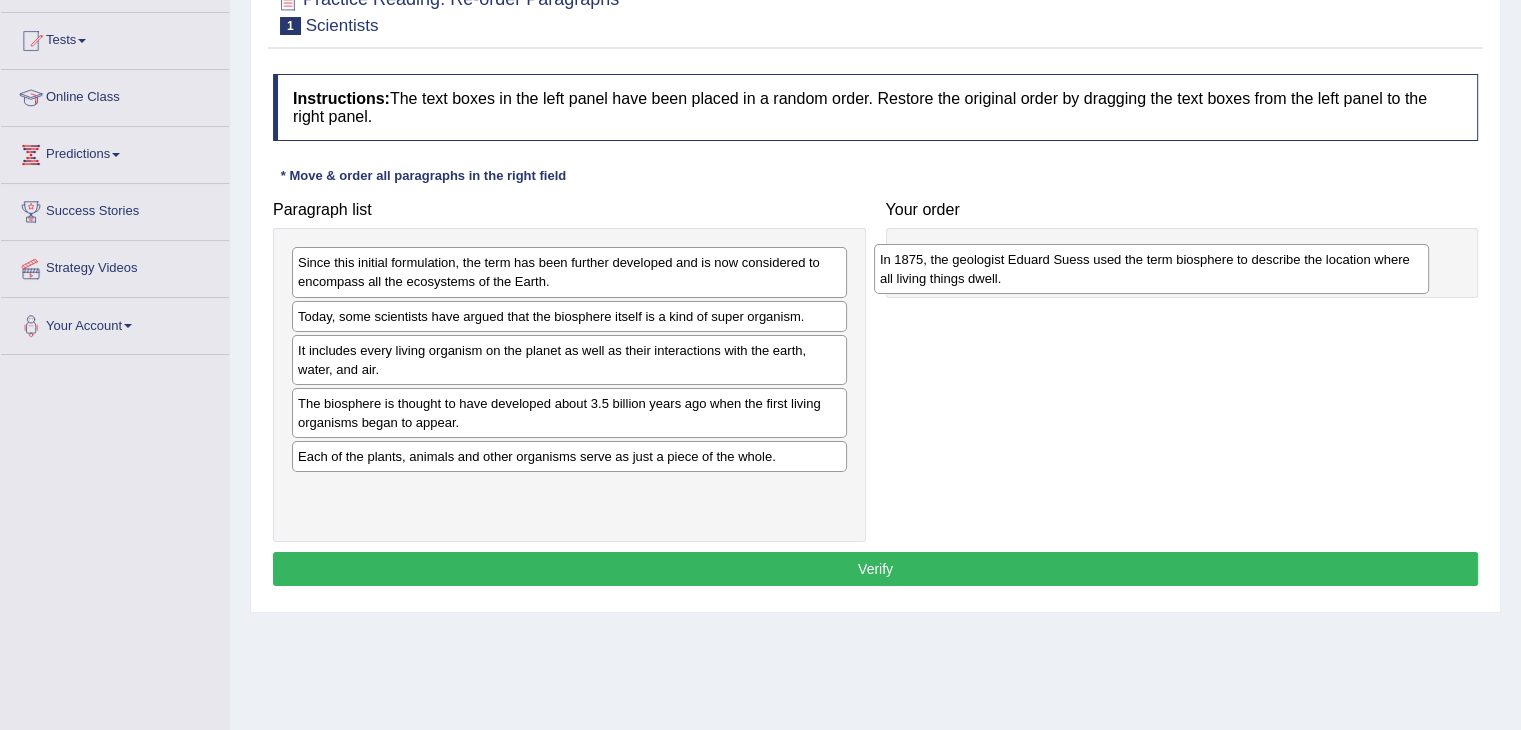 drag, startPoint x: 476, startPoint y: 326, endPoint x: 1058, endPoint y: 270, distance: 584.6879 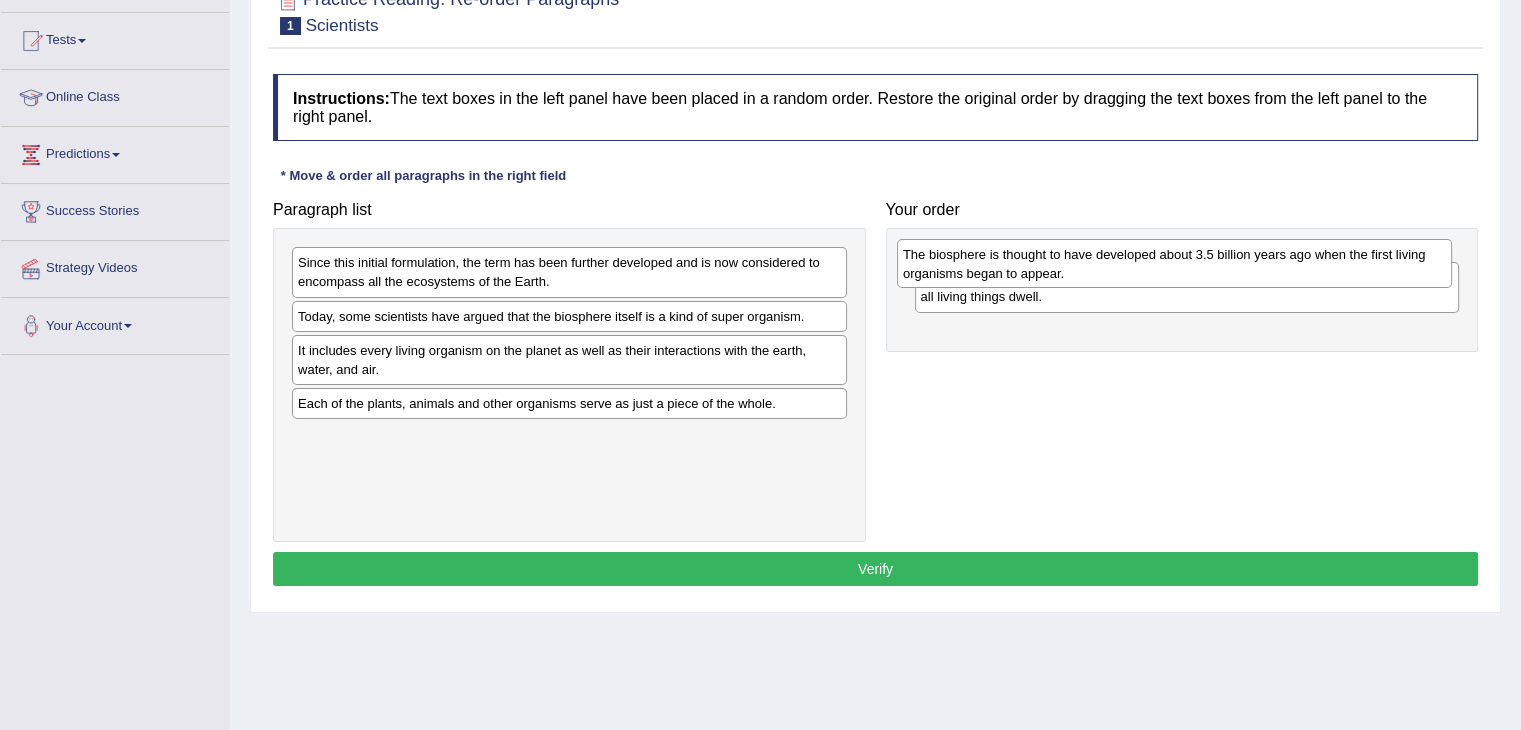 drag, startPoint x: 608, startPoint y: 417, endPoint x: 1216, endPoint y: 269, distance: 625.75397 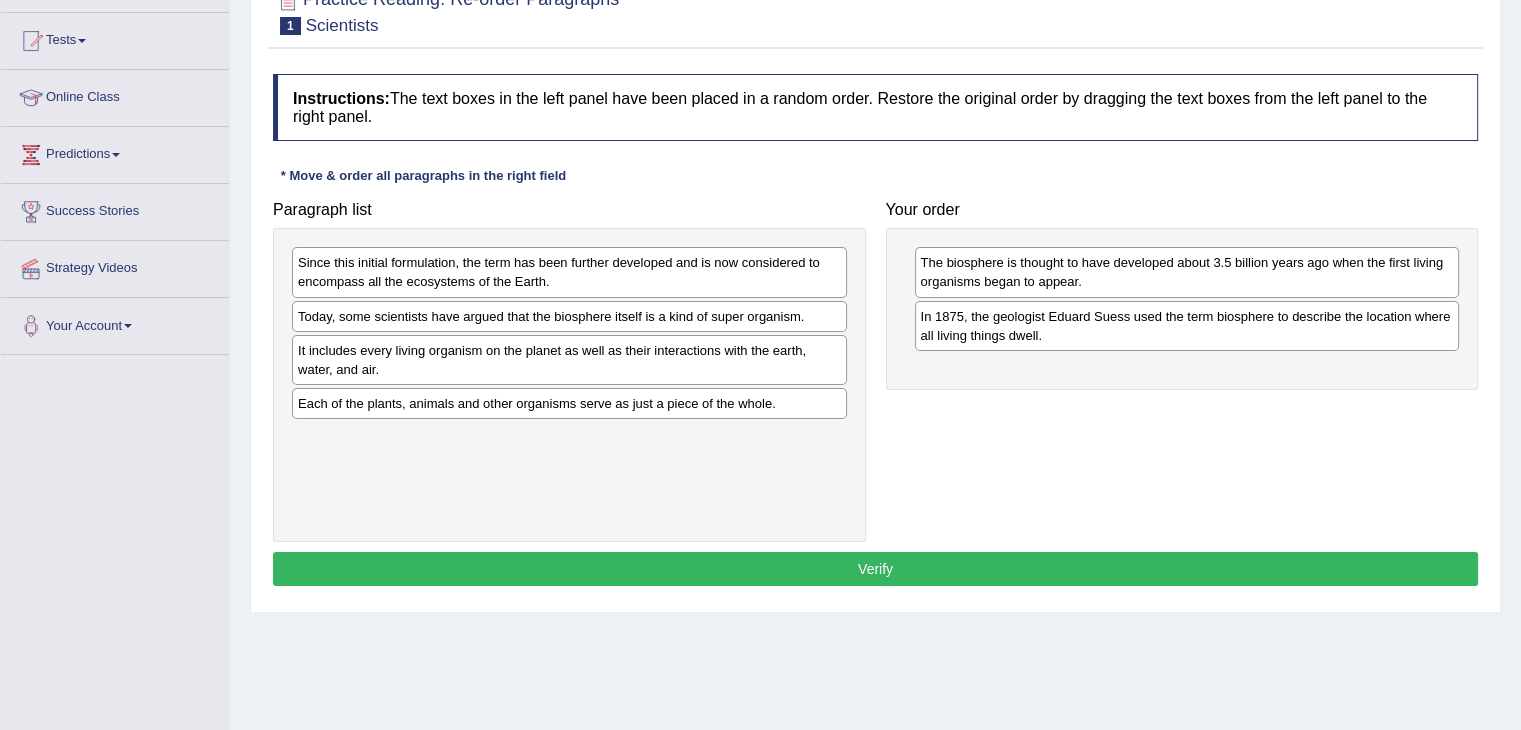 click on "Since this initial formulation, the term has been further developed and is now considered to encompass all the ecosystems of the Earth." at bounding box center [569, 272] 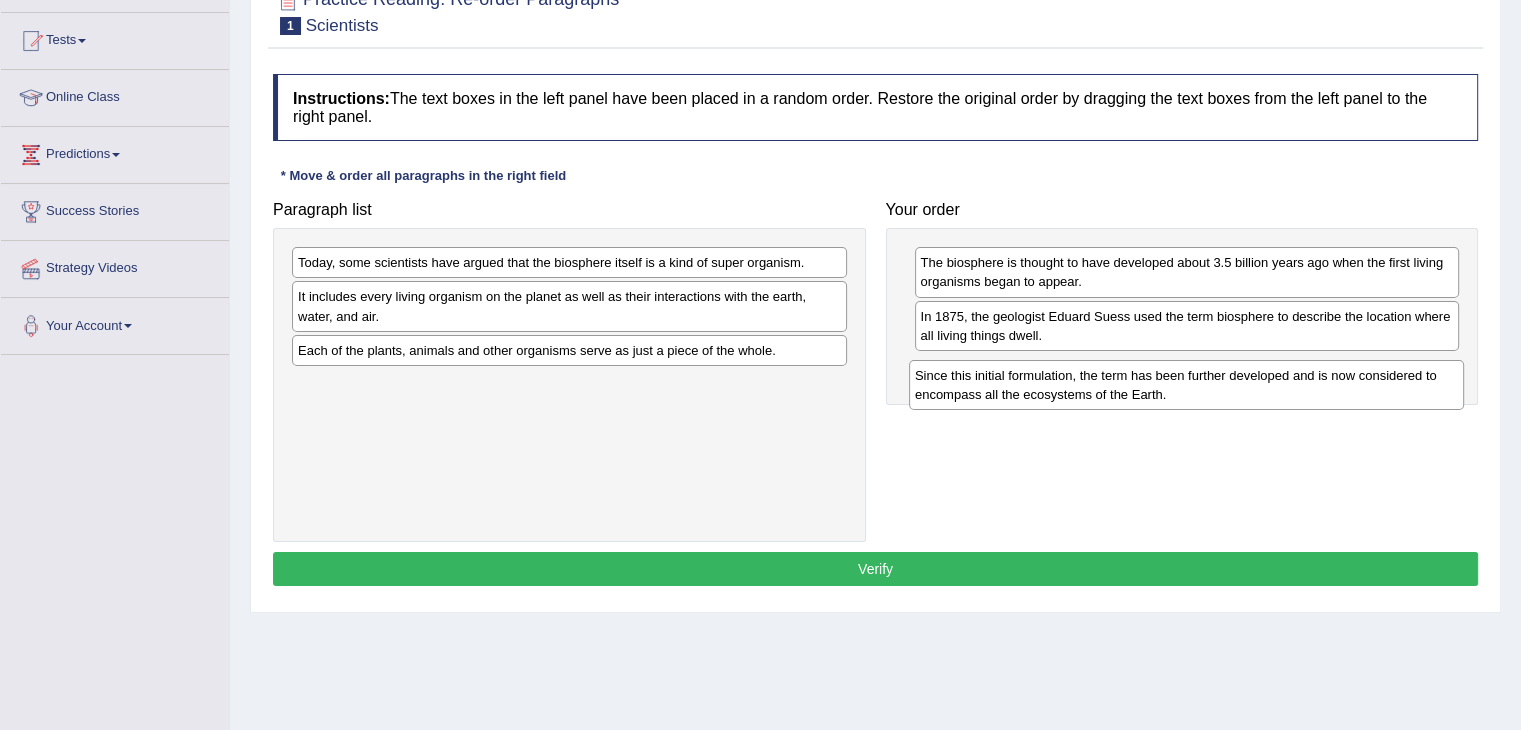 drag, startPoint x: 603, startPoint y: 276, endPoint x: 1218, endPoint y: 389, distance: 625.2951 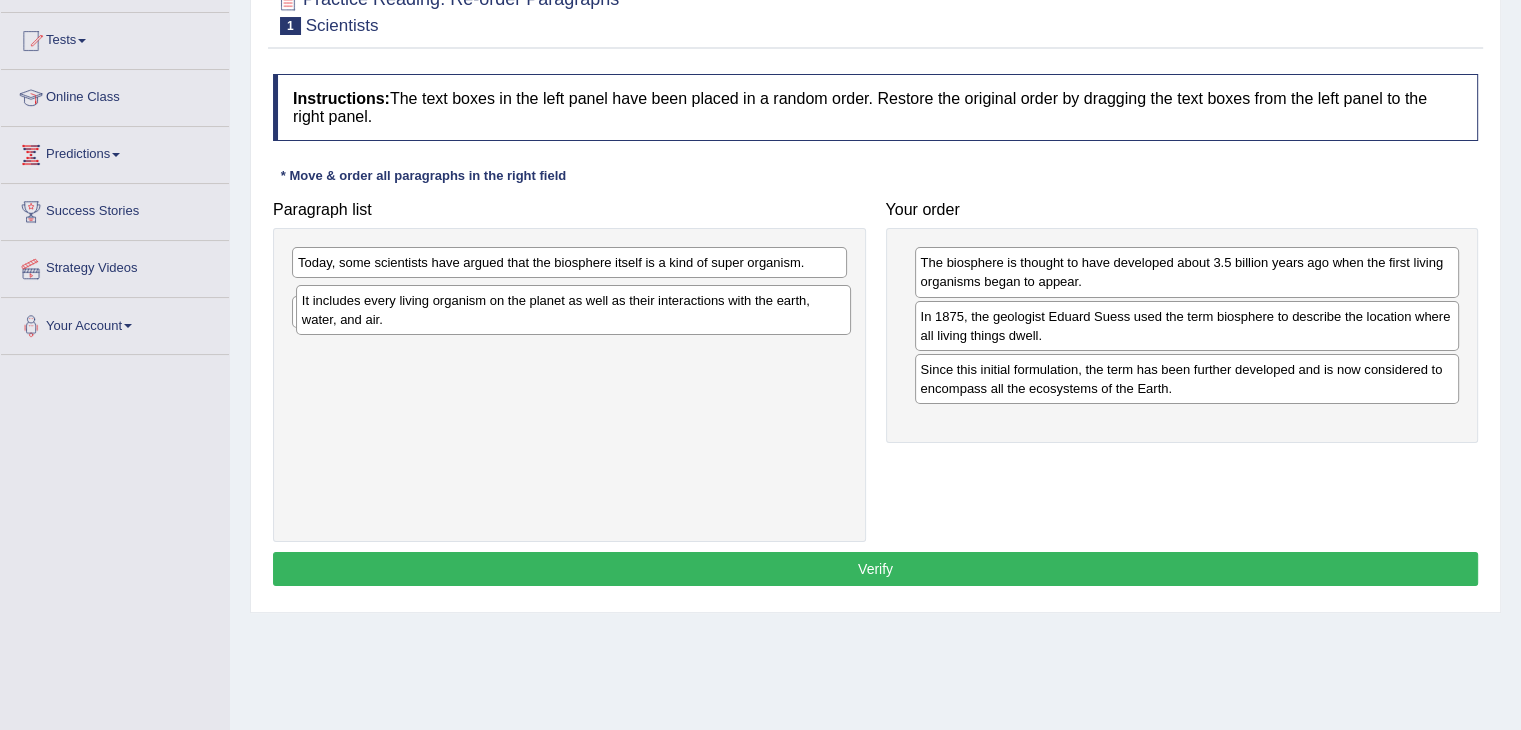 click on "It includes every living organism on the planet as well as their interactions with the earth, water, and air." at bounding box center [573, 310] 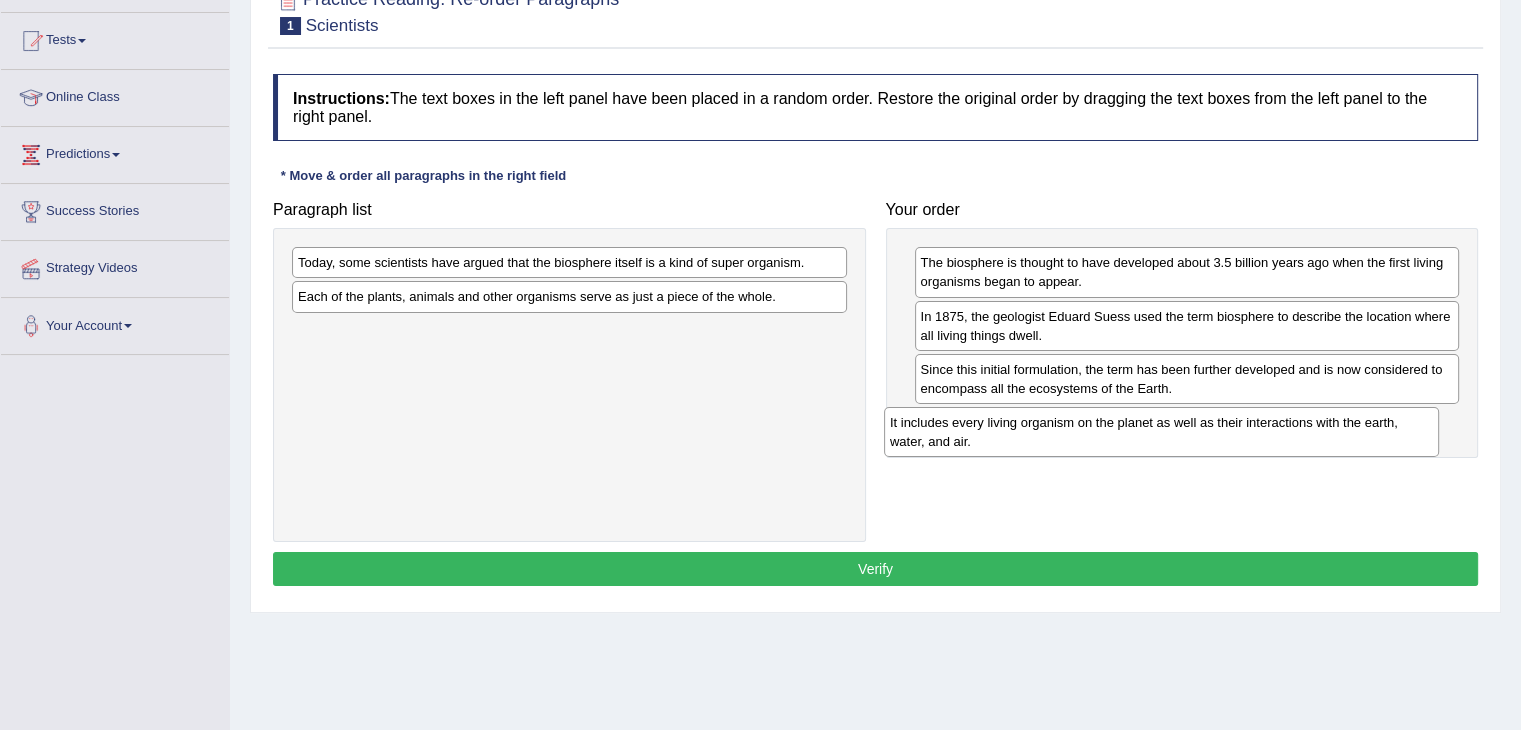 drag, startPoint x: 517, startPoint y: 307, endPoint x: 1109, endPoint y: 433, distance: 605.26025 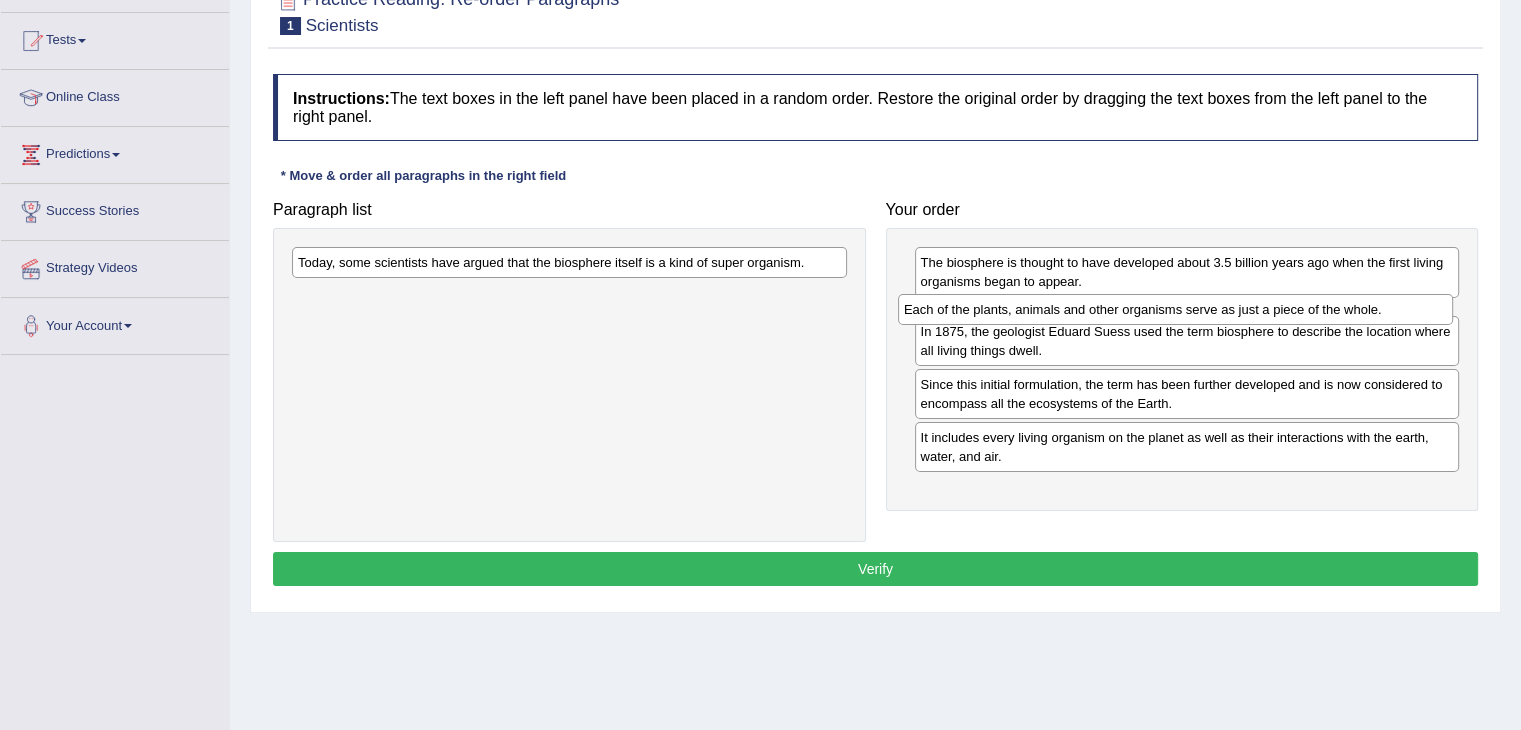 drag, startPoint x: 545, startPoint y: 299, endPoint x: 1151, endPoint y: 312, distance: 606.1394 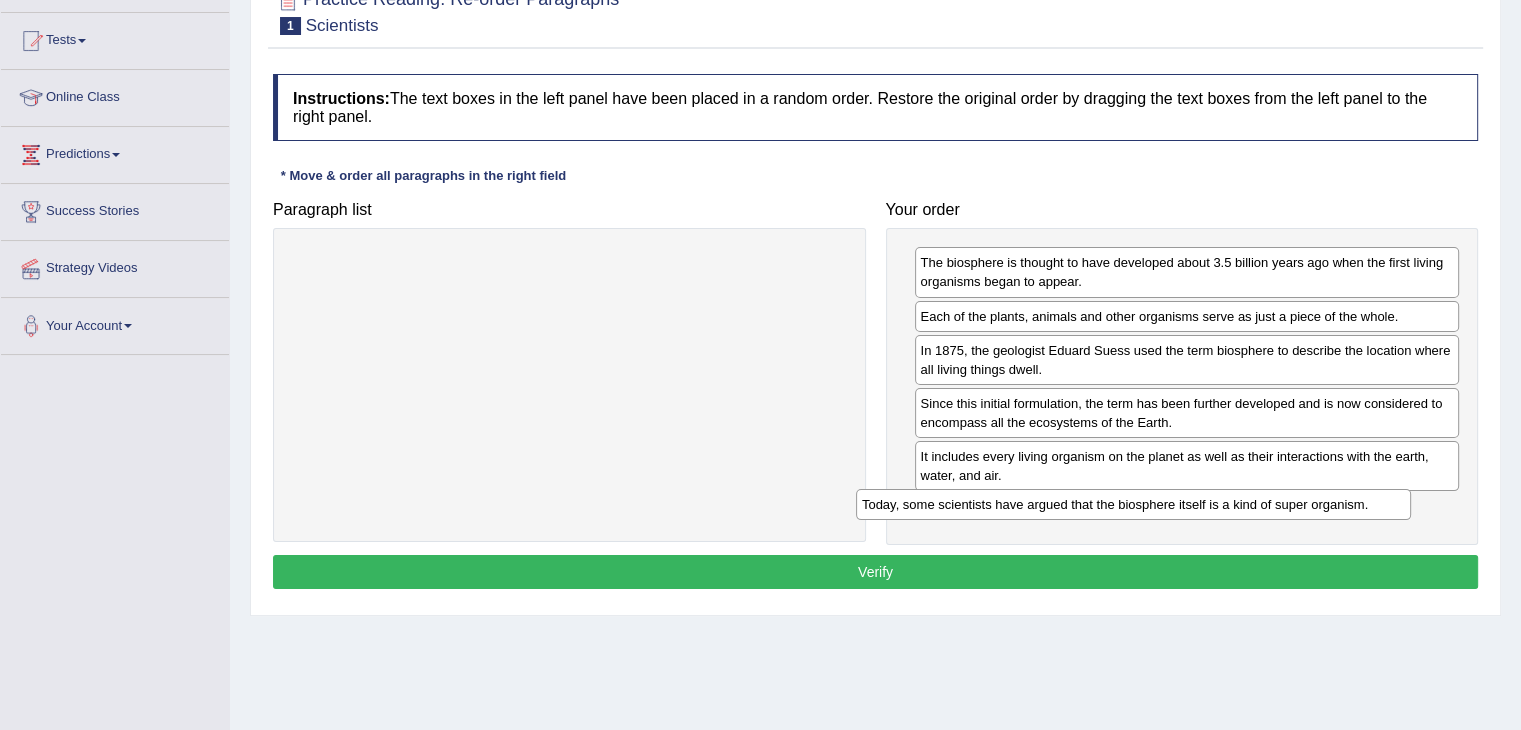 drag, startPoint x: 529, startPoint y: 266, endPoint x: 1096, endPoint y: 507, distance: 616.0925 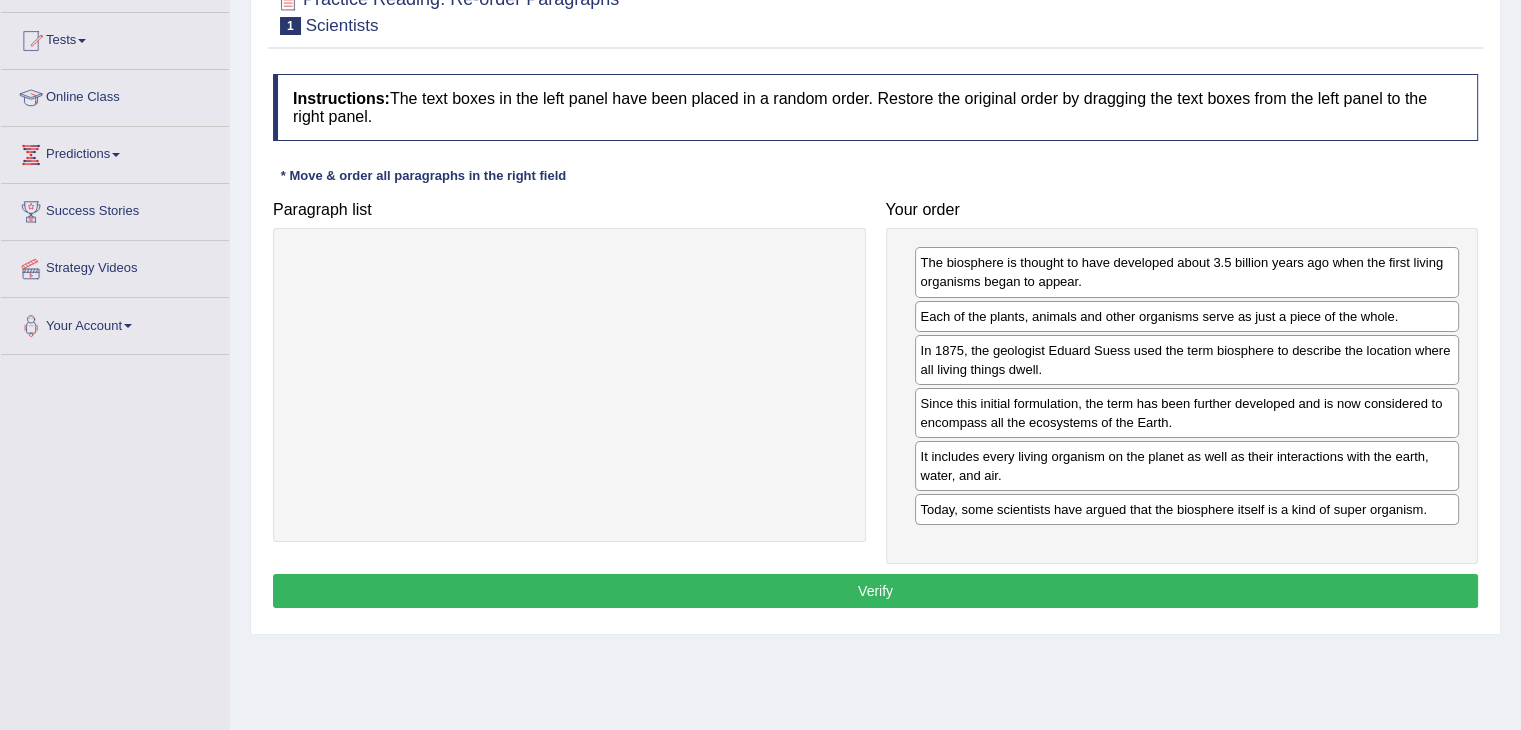 click on "Verify" at bounding box center [875, 591] 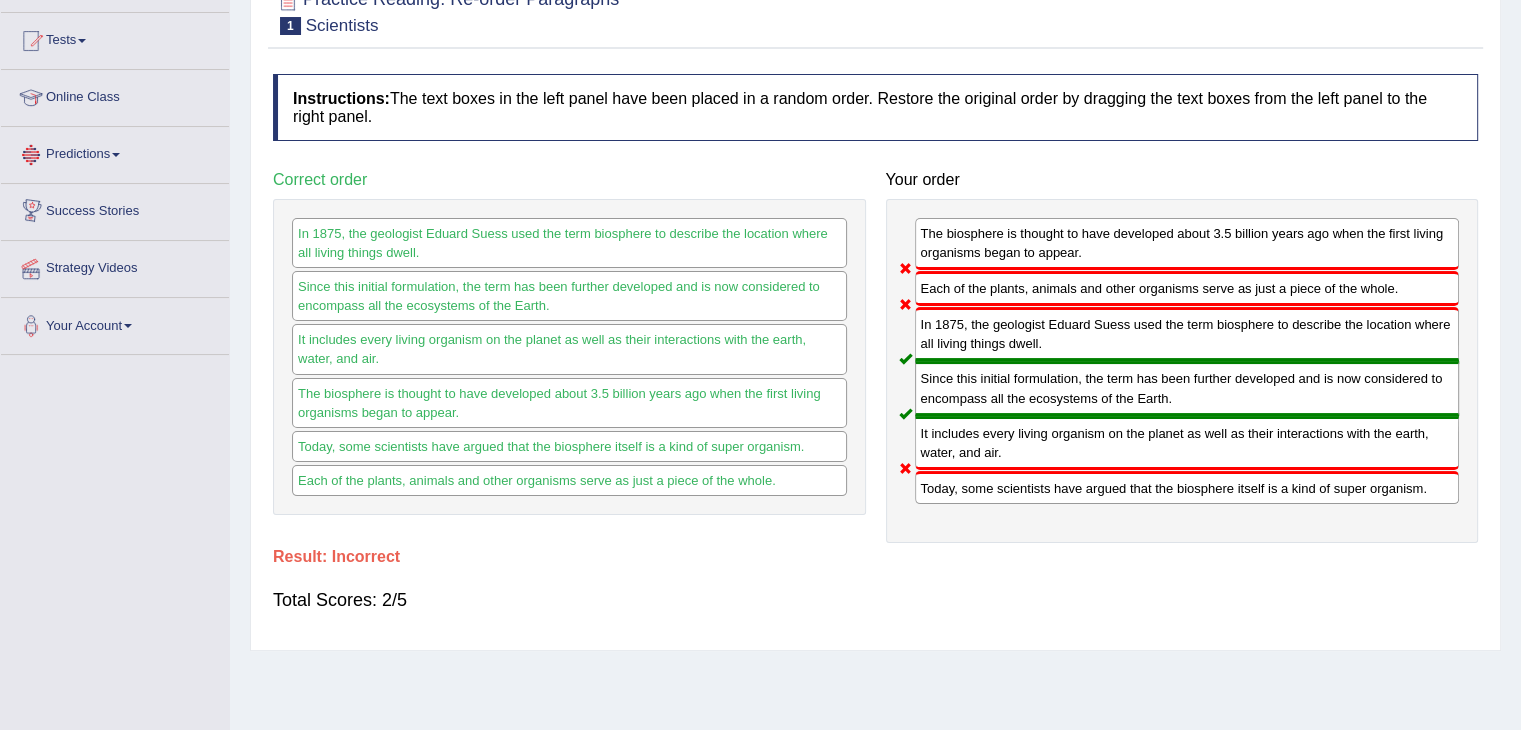 scroll, scrollTop: 0, scrollLeft: 0, axis: both 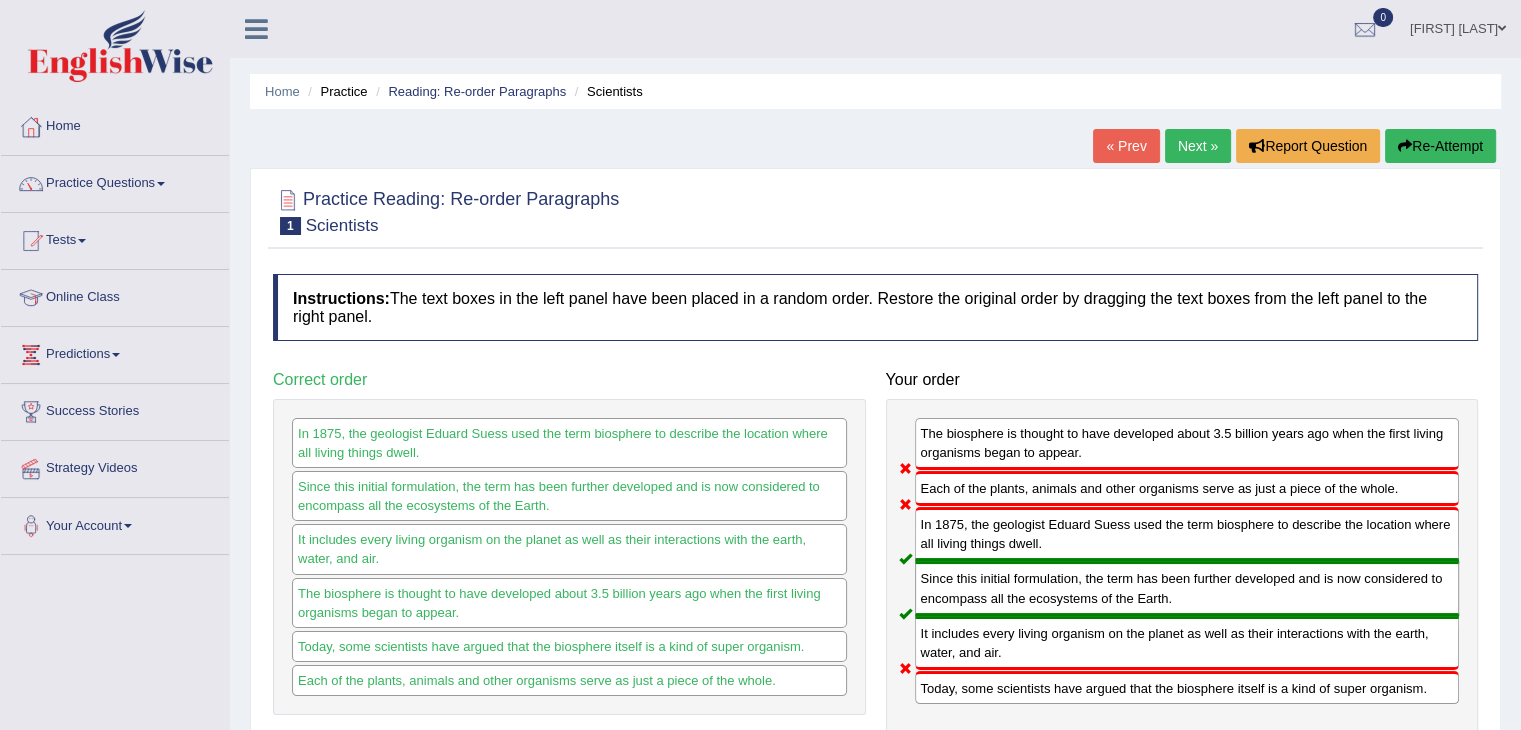 click on "Next »" at bounding box center (1198, 146) 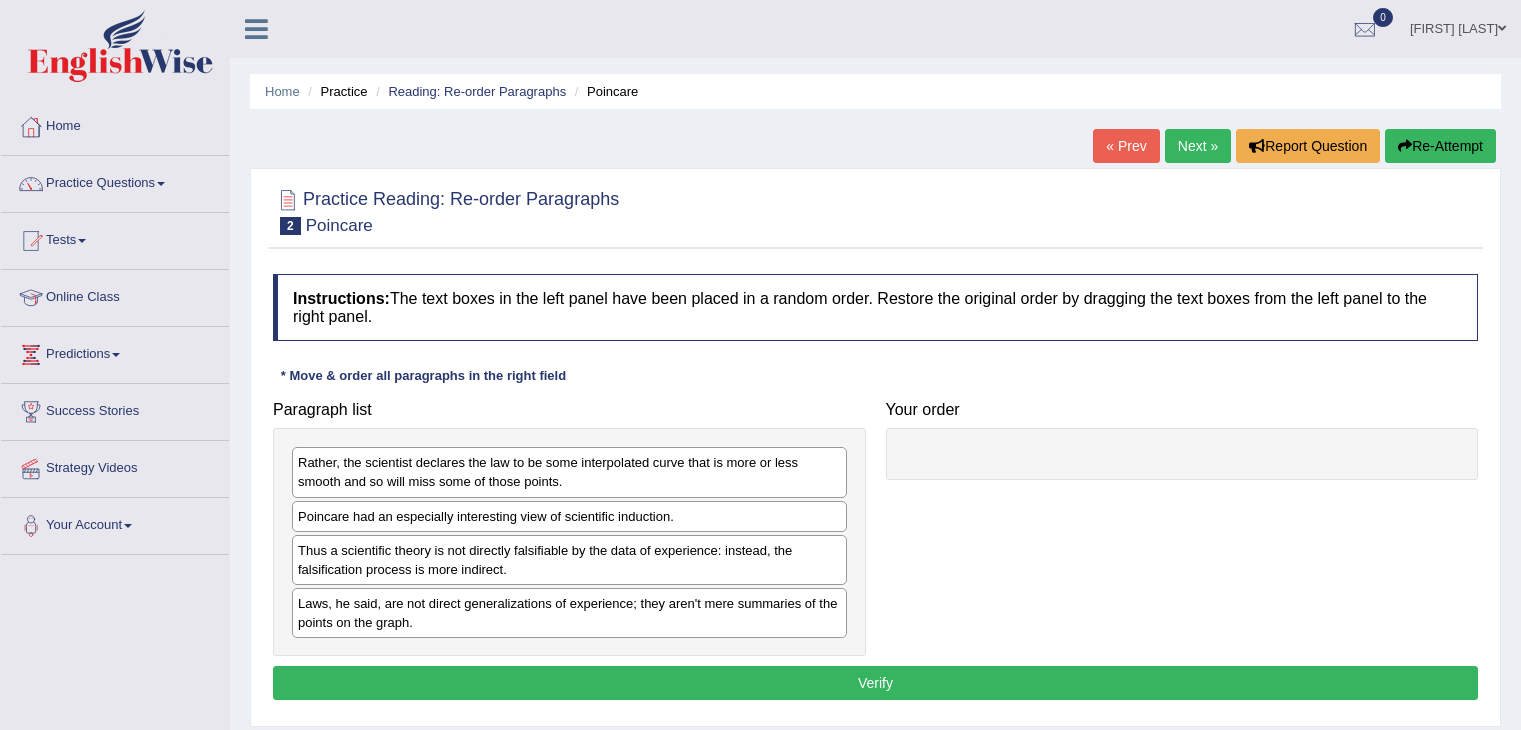 scroll, scrollTop: 0, scrollLeft: 0, axis: both 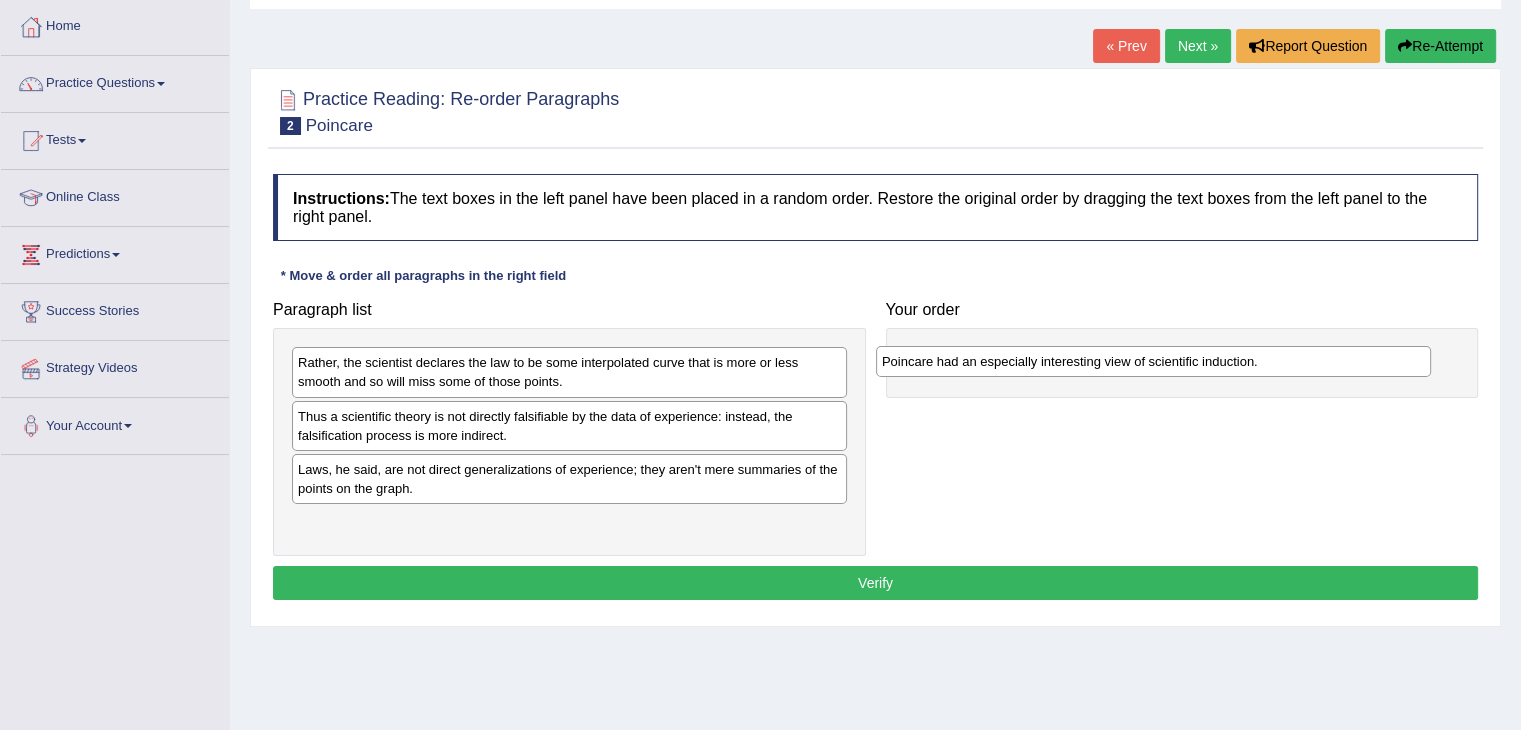drag, startPoint x: 348, startPoint y: 419, endPoint x: 934, endPoint y: 365, distance: 588.4828 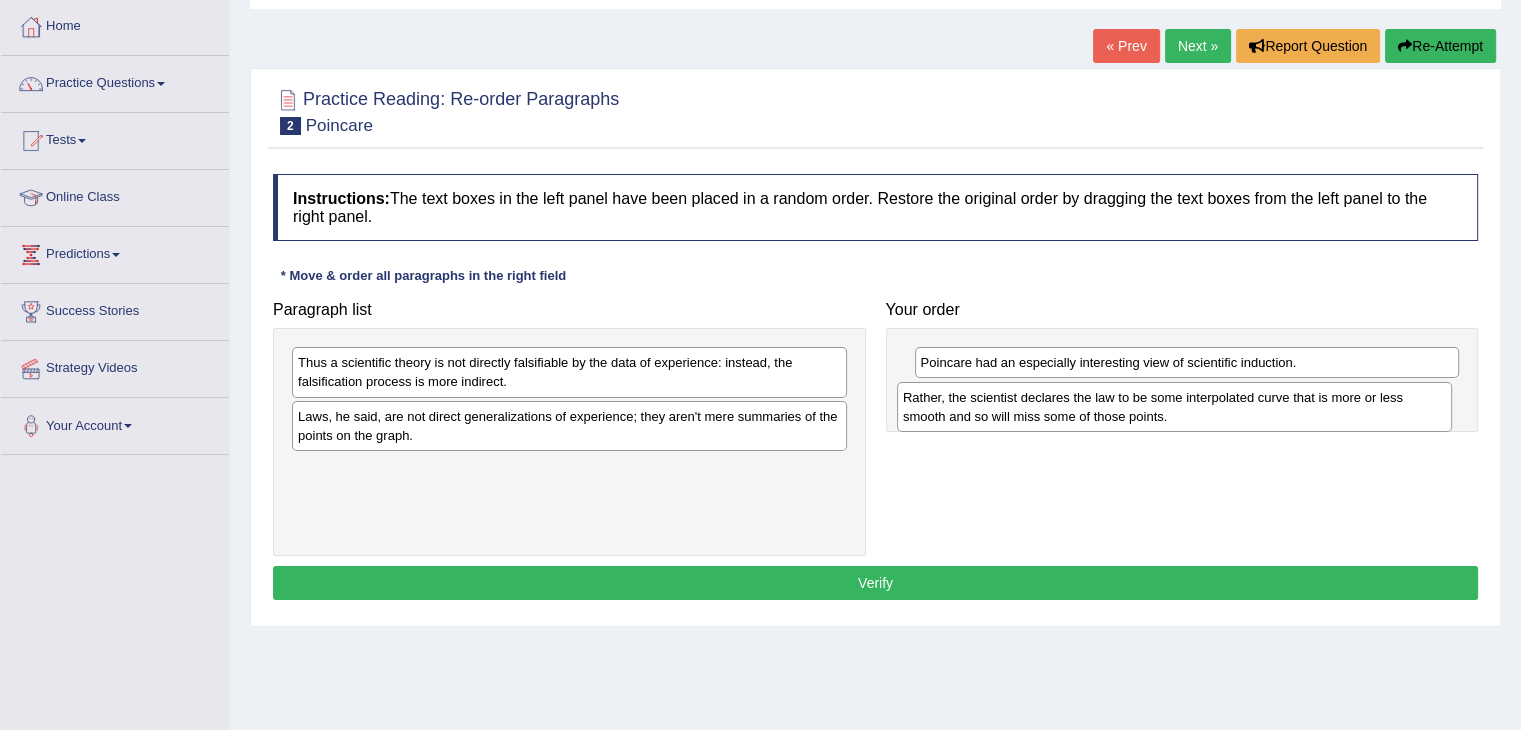 drag, startPoint x: 736, startPoint y: 370, endPoint x: 1341, endPoint y: 405, distance: 606.01154 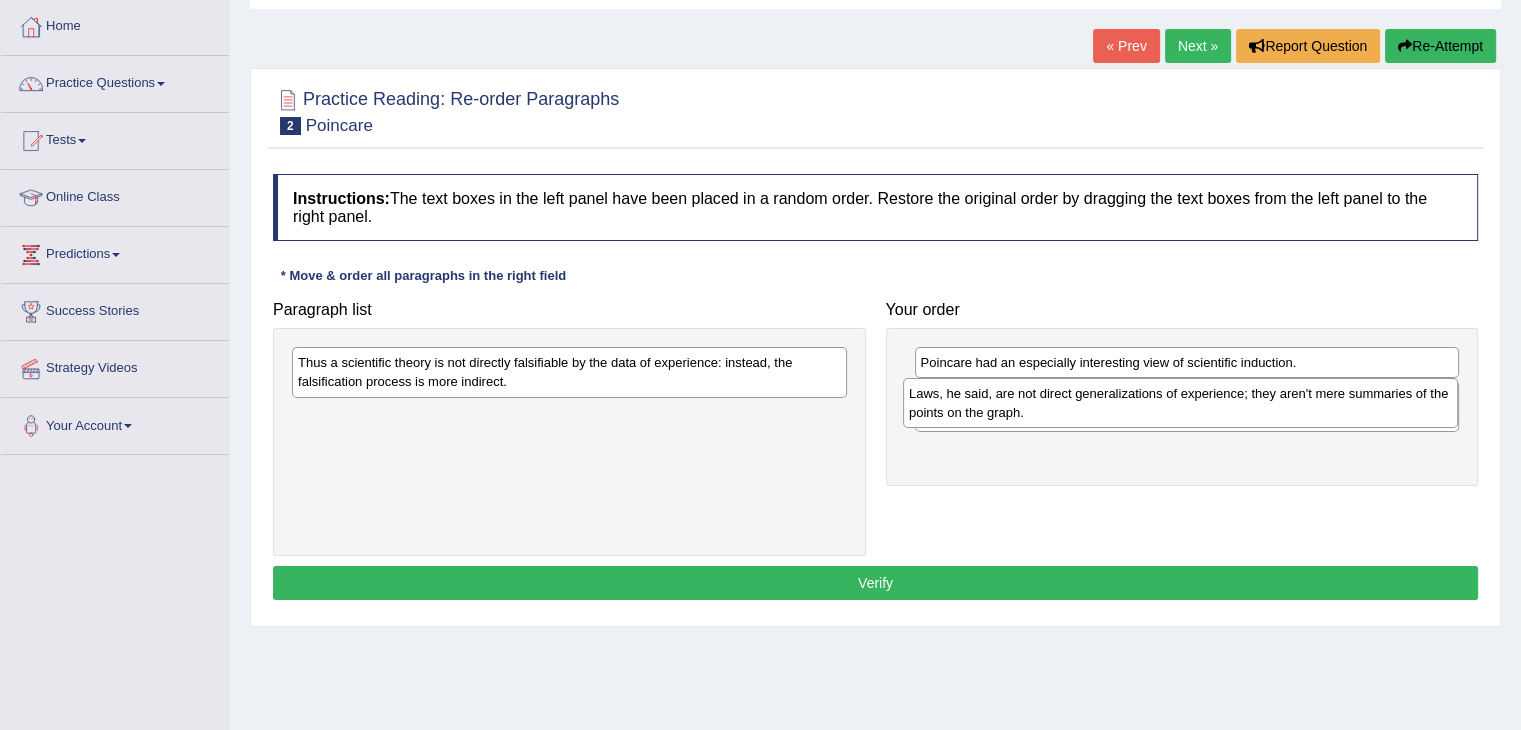 drag, startPoint x: 648, startPoint y: 433, endPoint x: 1259, endPoint y: 407, distance: 611.5529 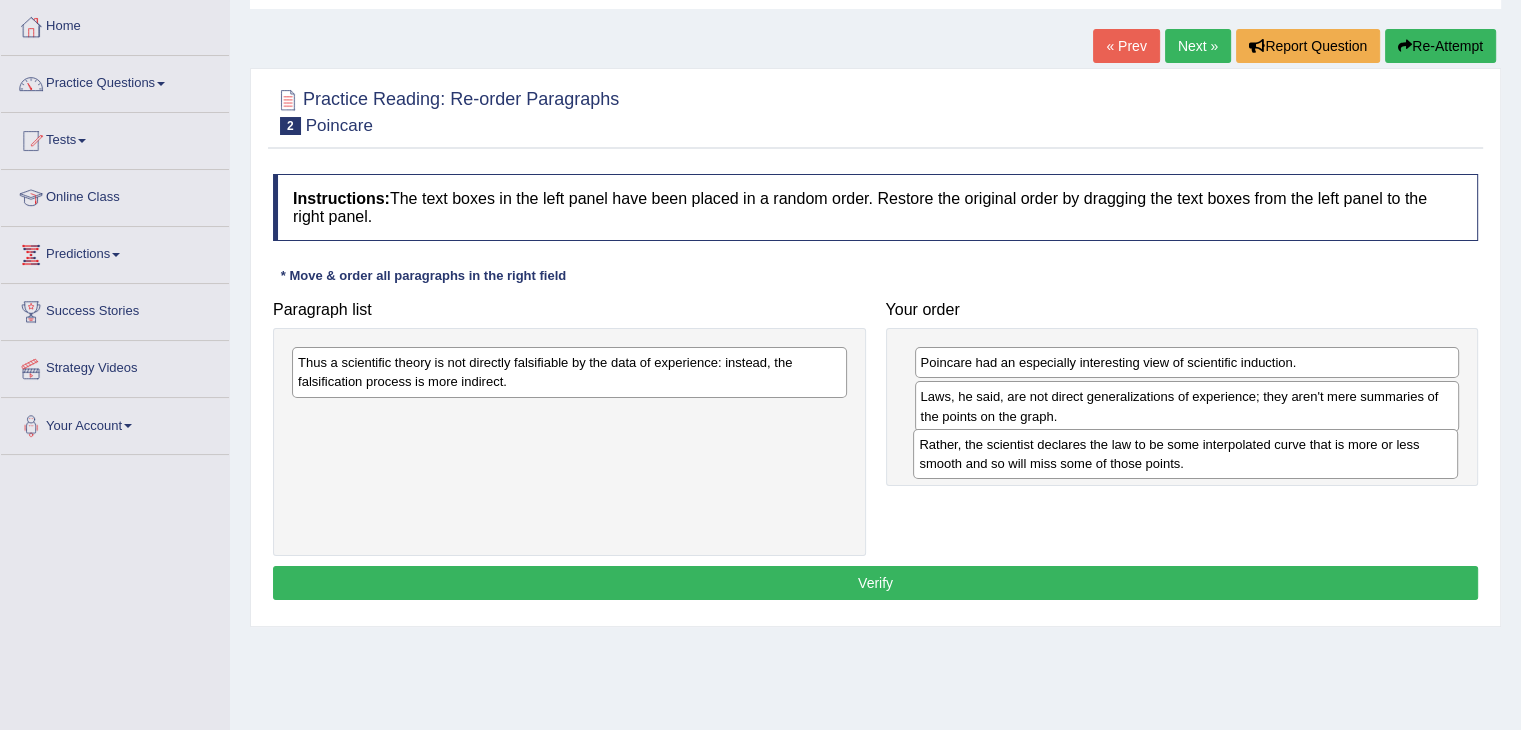 drag, startPoint x: 1220, startPoint y: 417, endPoint x: 1219, endPoint y: 468, distance: 51.009804 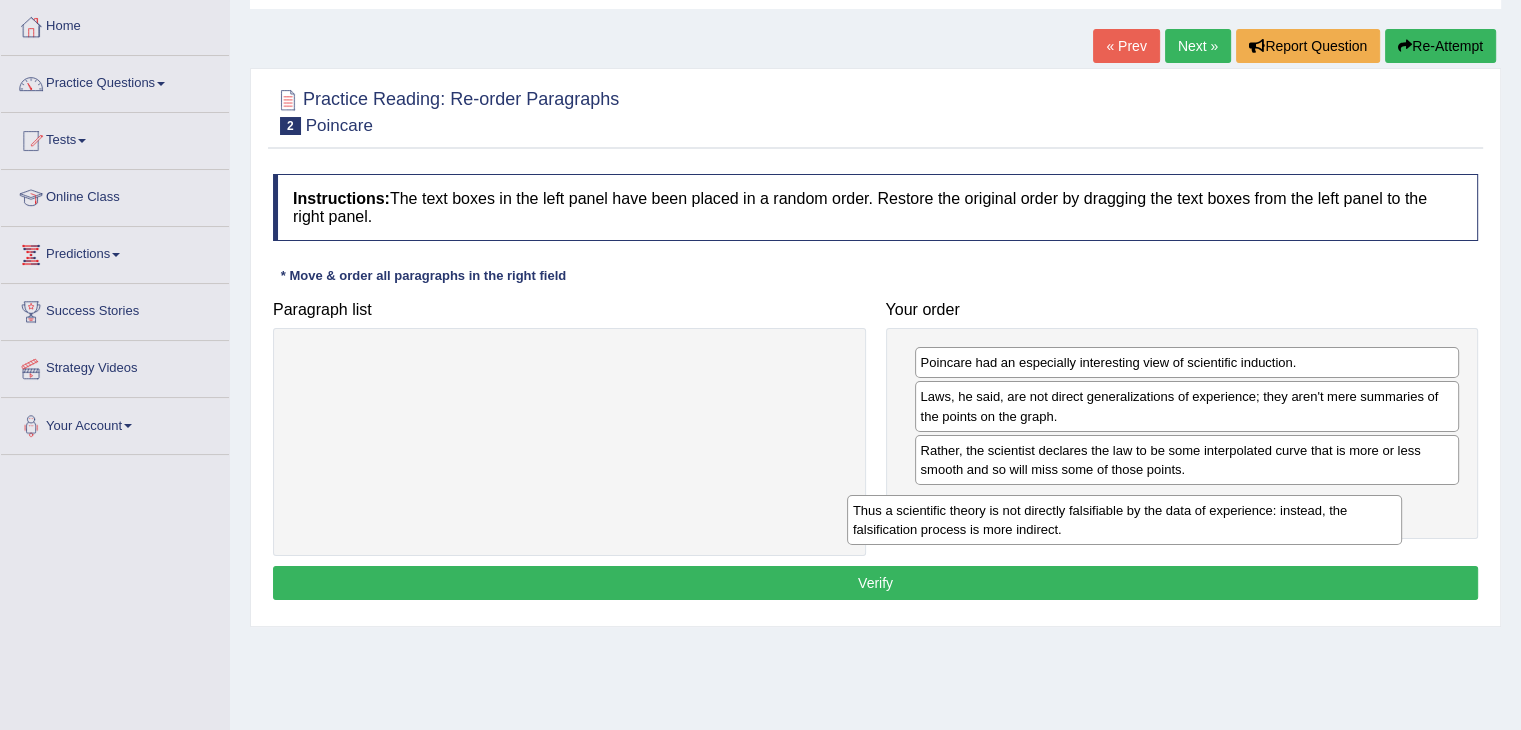 drag, startPoint x: 645, startPoint y: 361, endPoint x: 1200, endPoint y: 508, distance: 574.13763 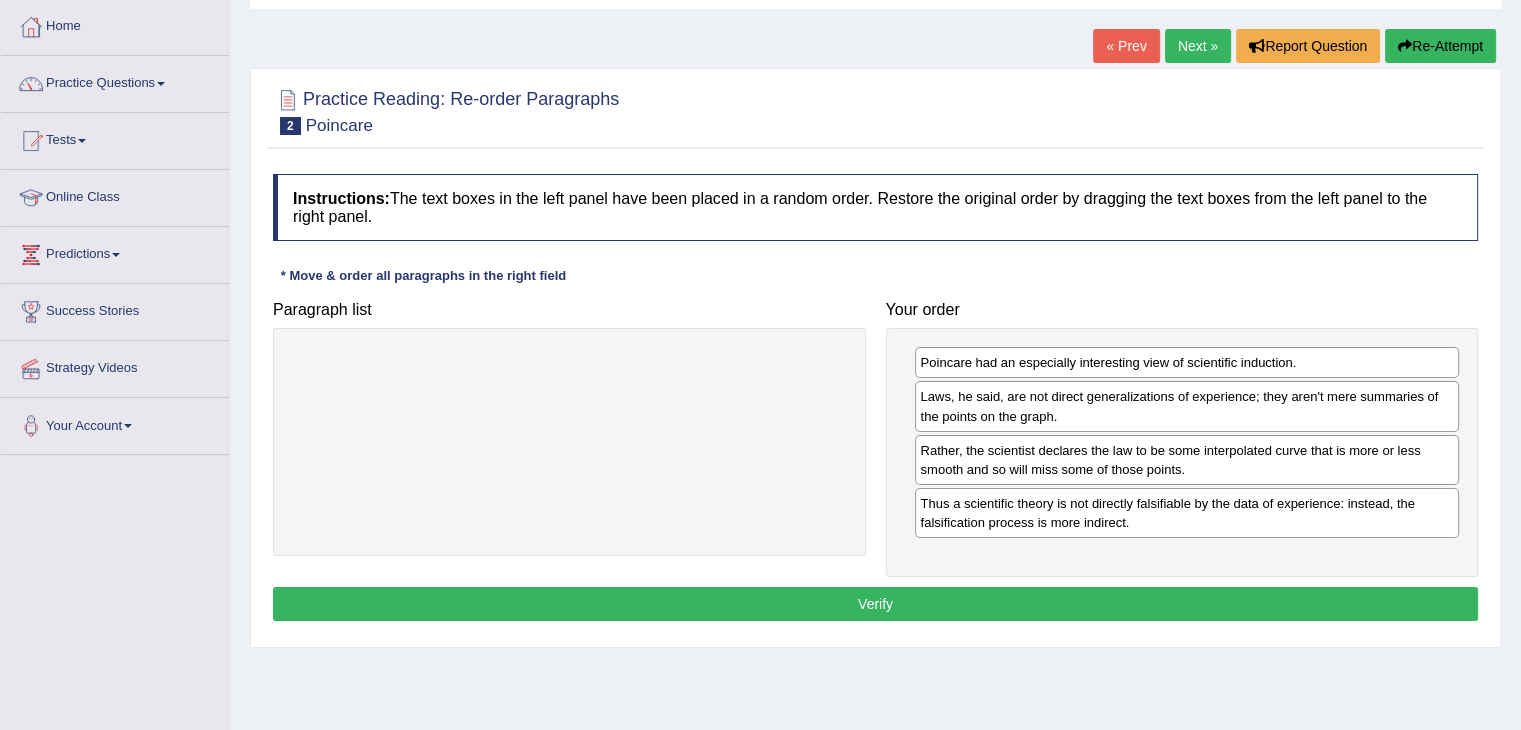 click on "Verify" at bounding box center [875, 604] 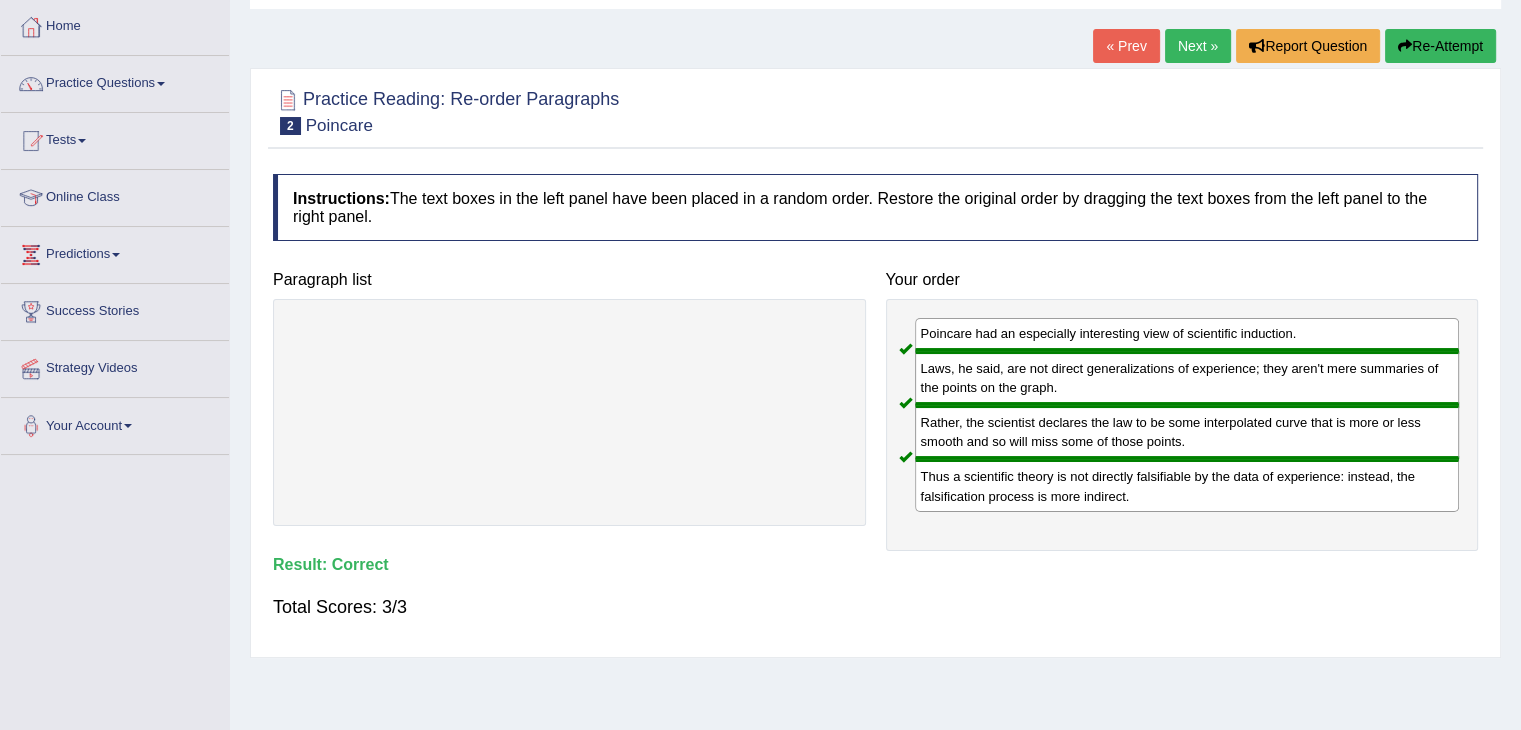 click on "Next »" at bounding box center (1198, 46) 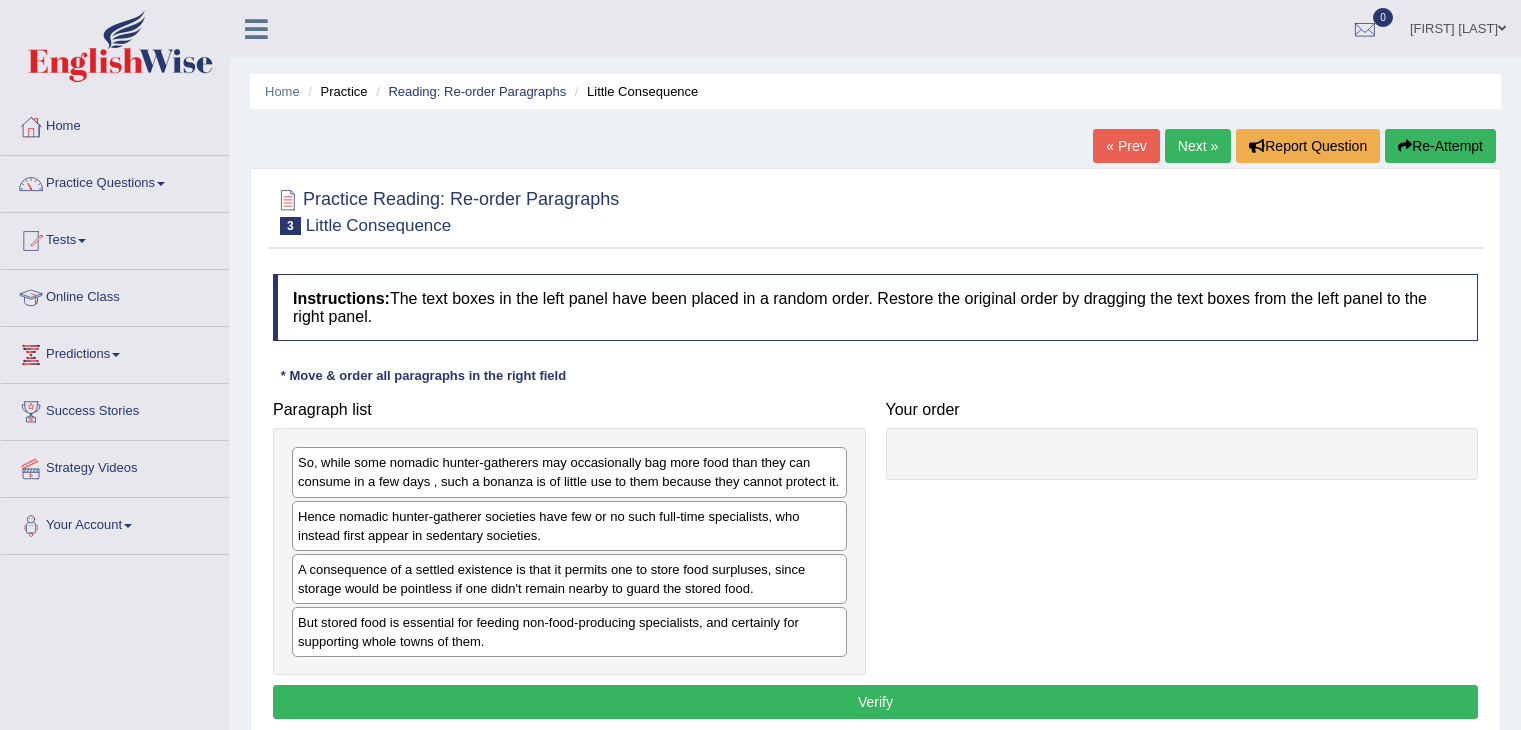 scroll, scrollTop: 0, scrollLeft: 0, axis: both 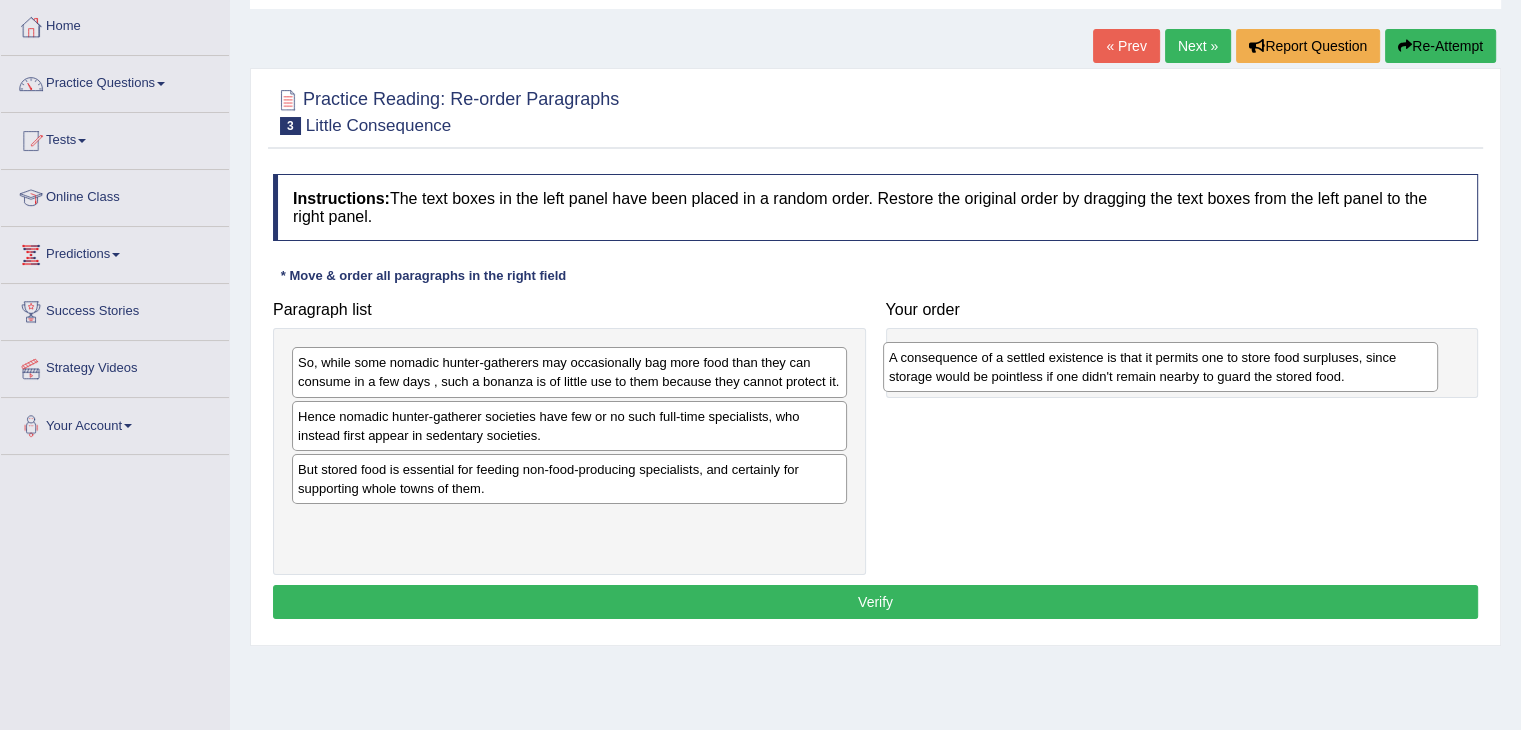 drag, startPoint x: 341, startPoint y: 475, endPoint x: 932, endPoint y: 365, distance: 601.1497 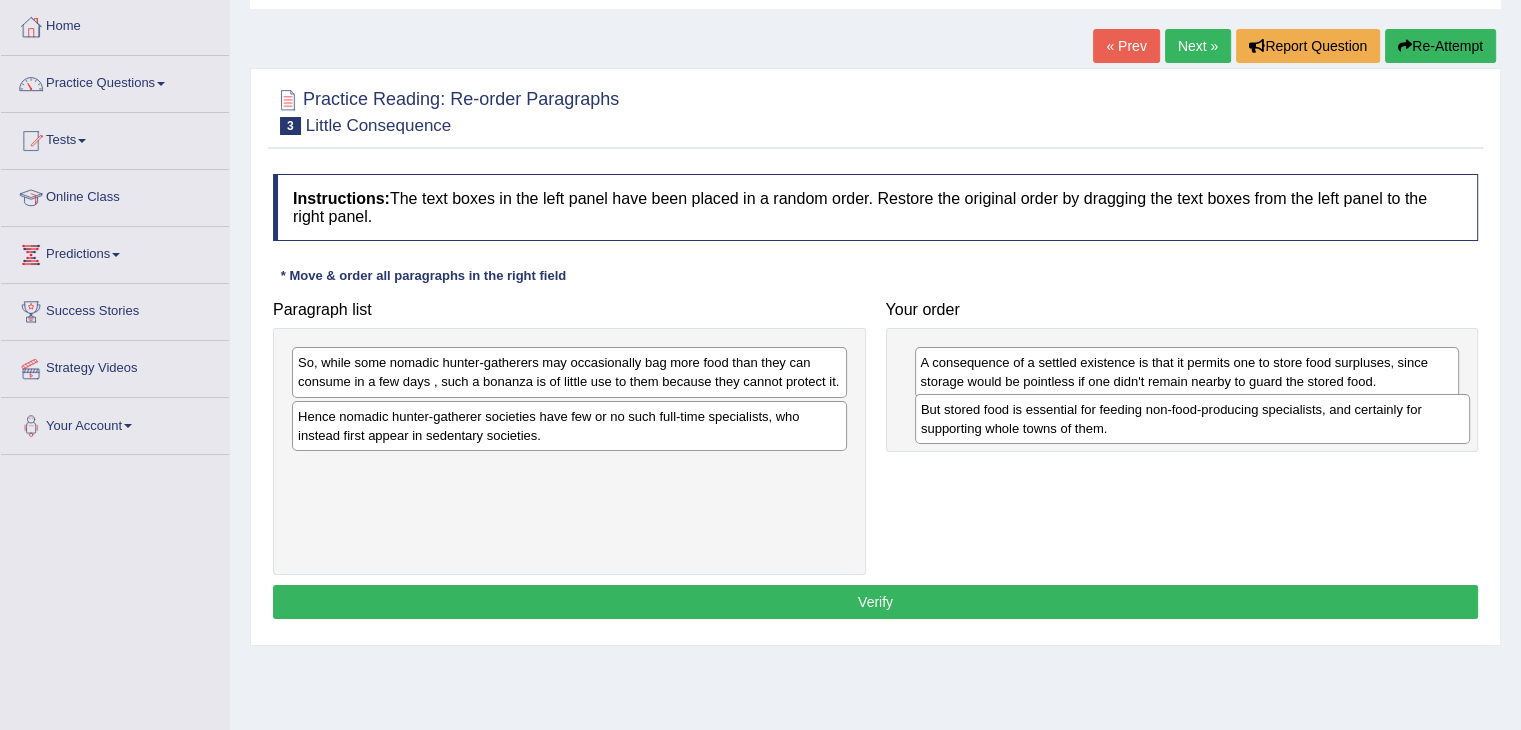 drag, startPoint x: 464, startPoint y: 489, endPoint x: 1087, endPoint y: 430, distance: 625.7875 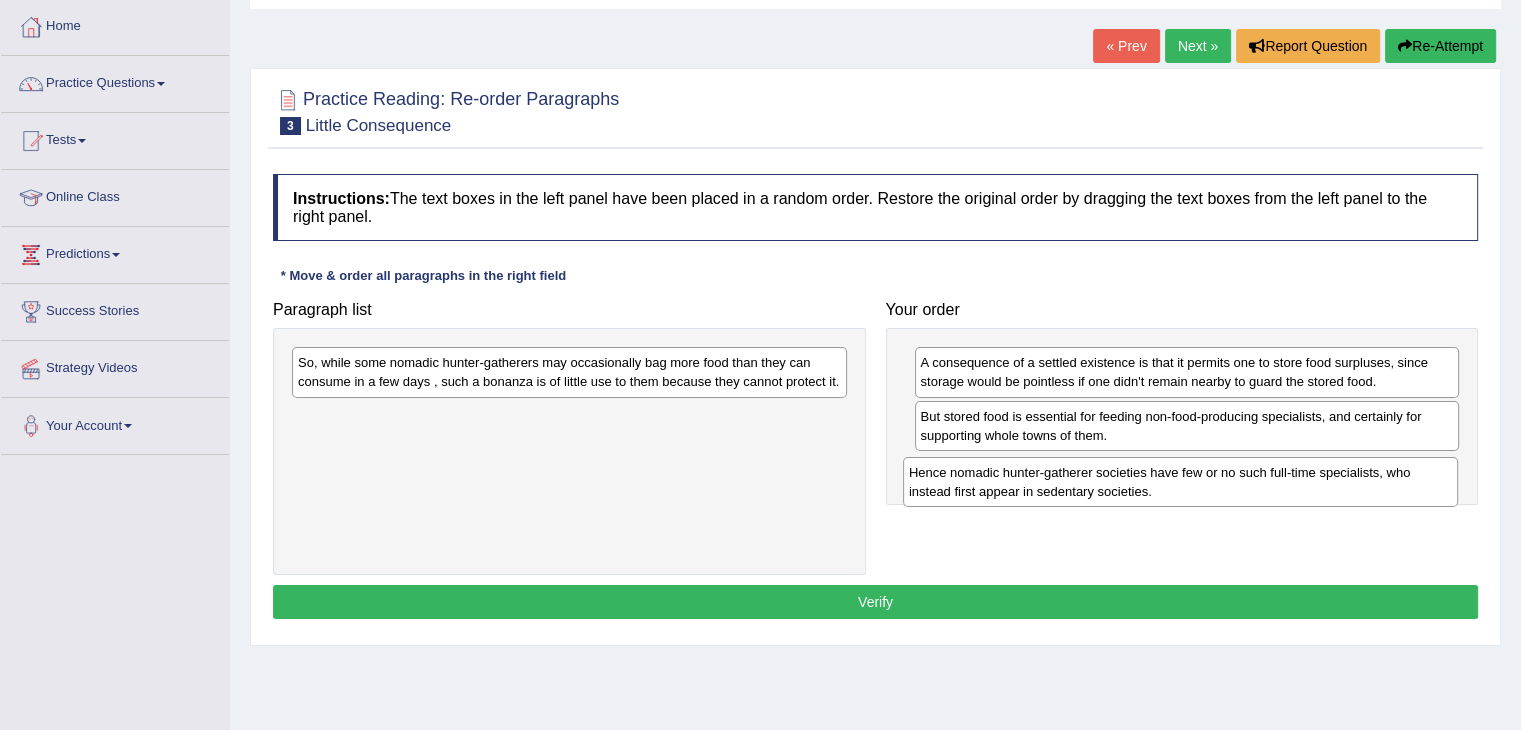drag, startPoint x: 437, startPoint y: 428, endPoint x: 1048, endPoint y: 485, distance: 613.653 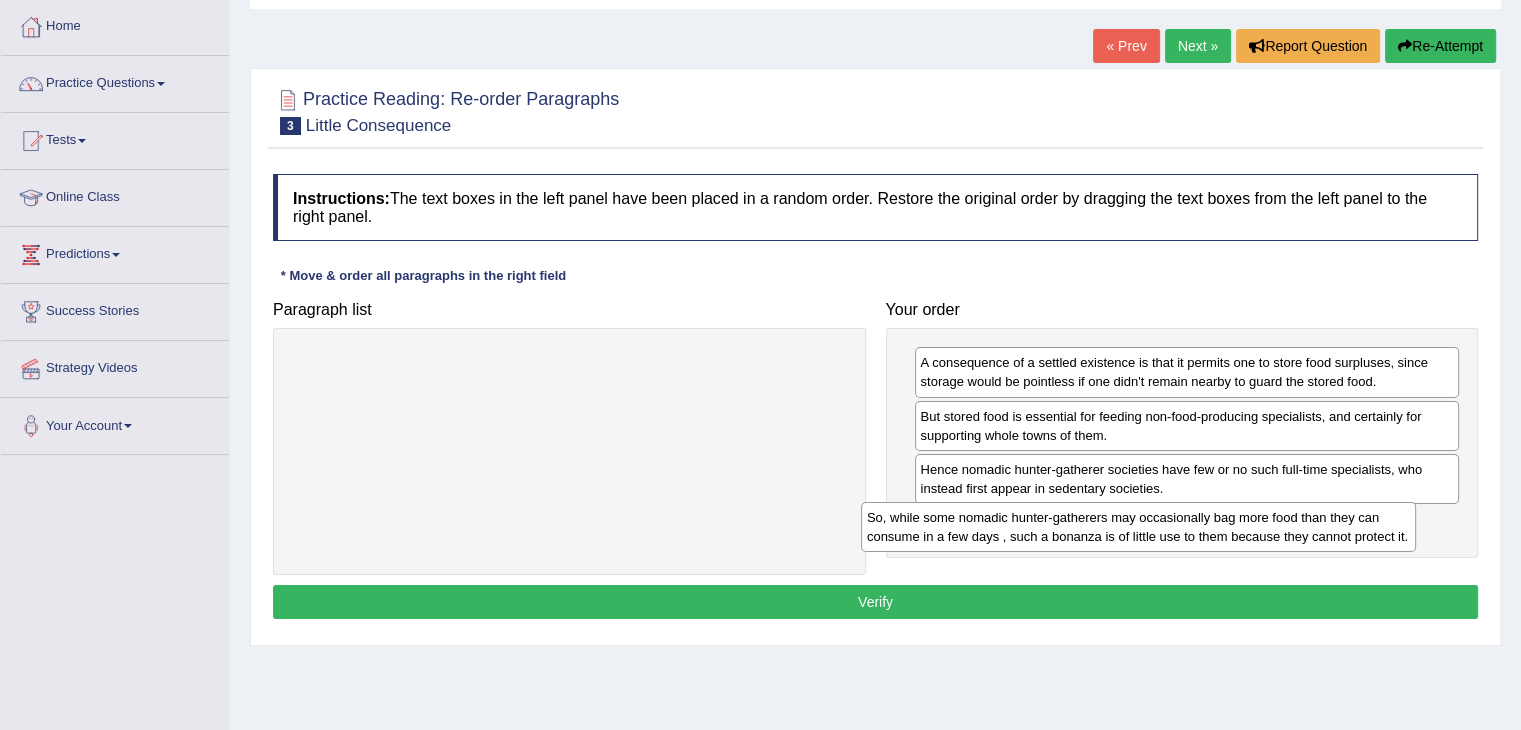drag, startPoint x: 661, startPoint y: 377, endPoint x: 1230, endPoint y: 532, distance: 589.7338 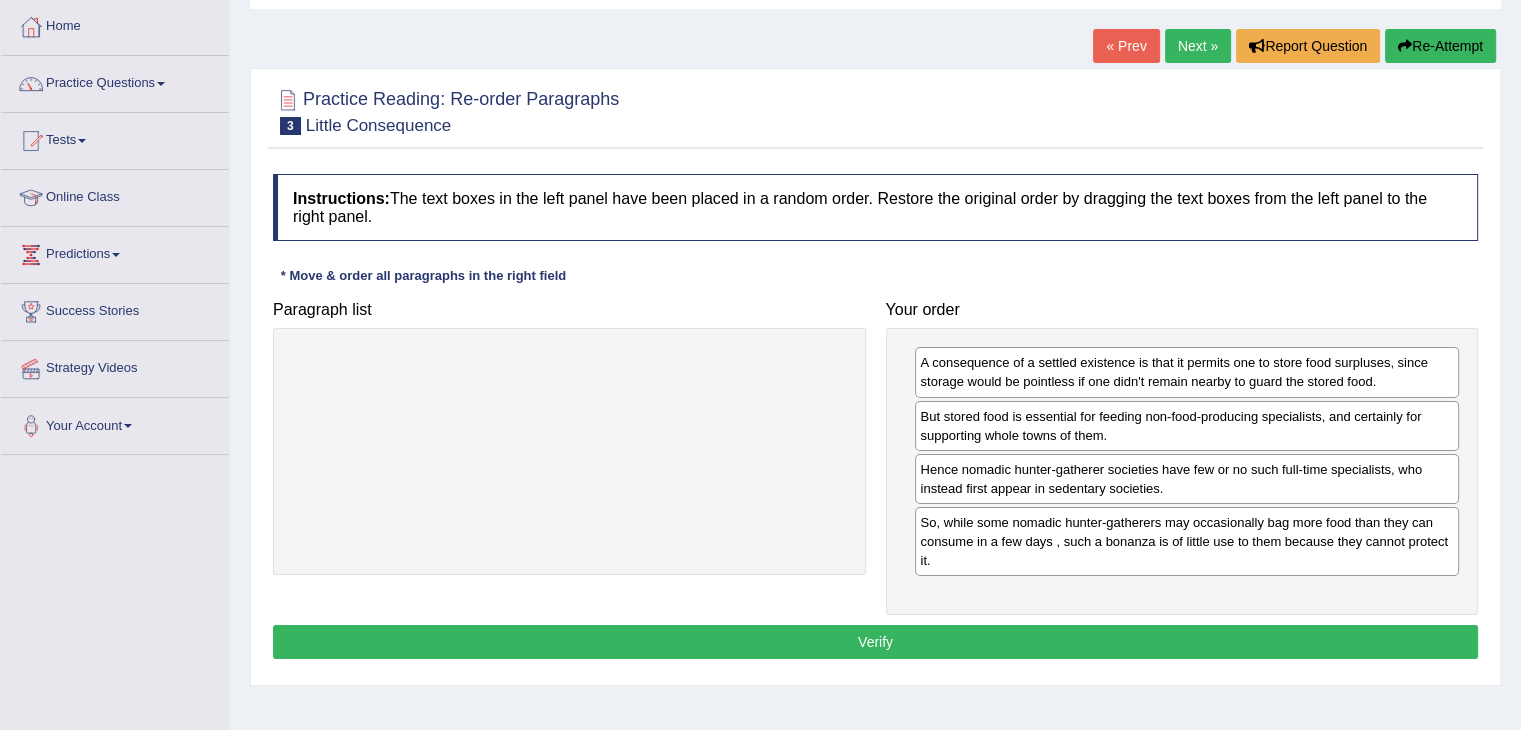 click on "Verify" at bounding box center [875, 642] 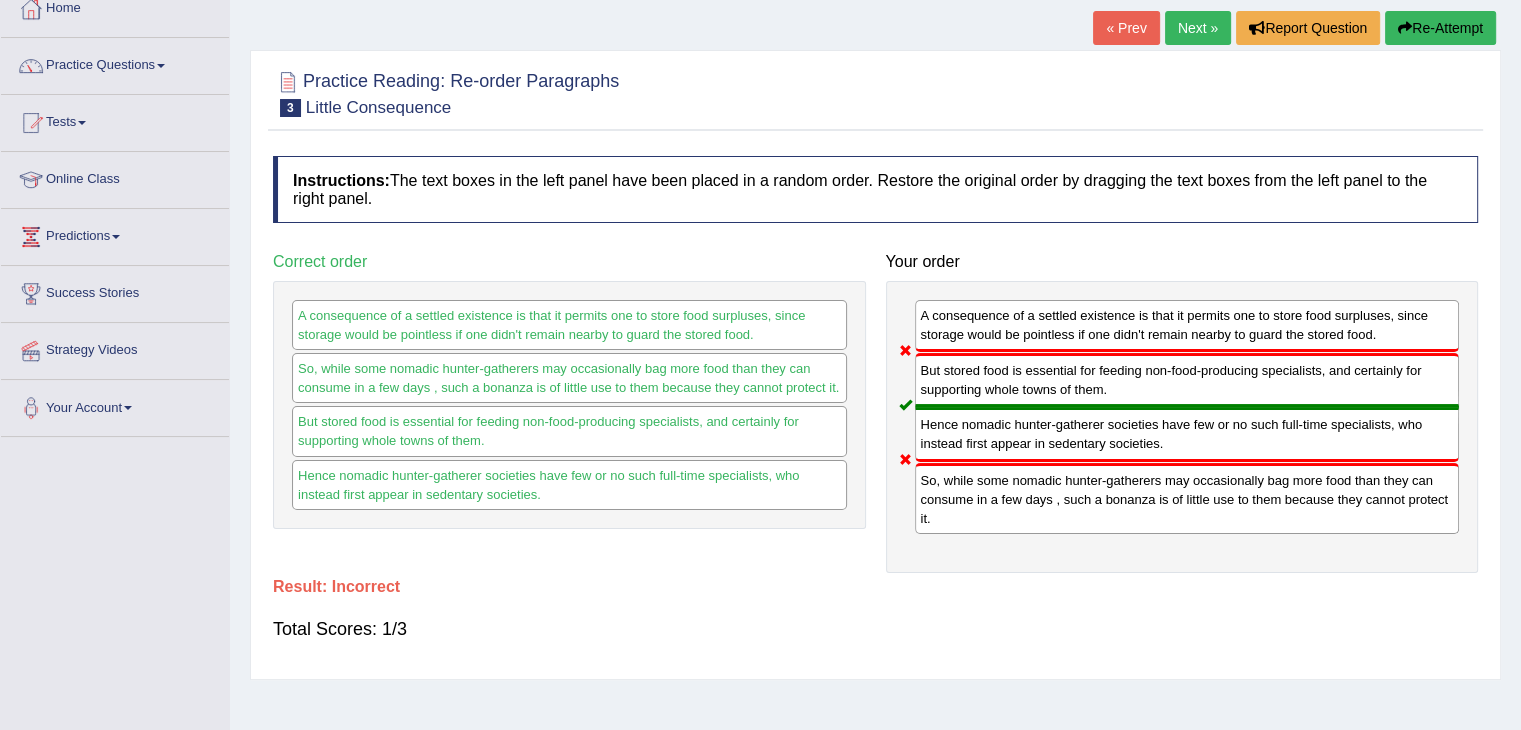 scroll, scrollTop: 0, scrollLeft: 0, axis: both 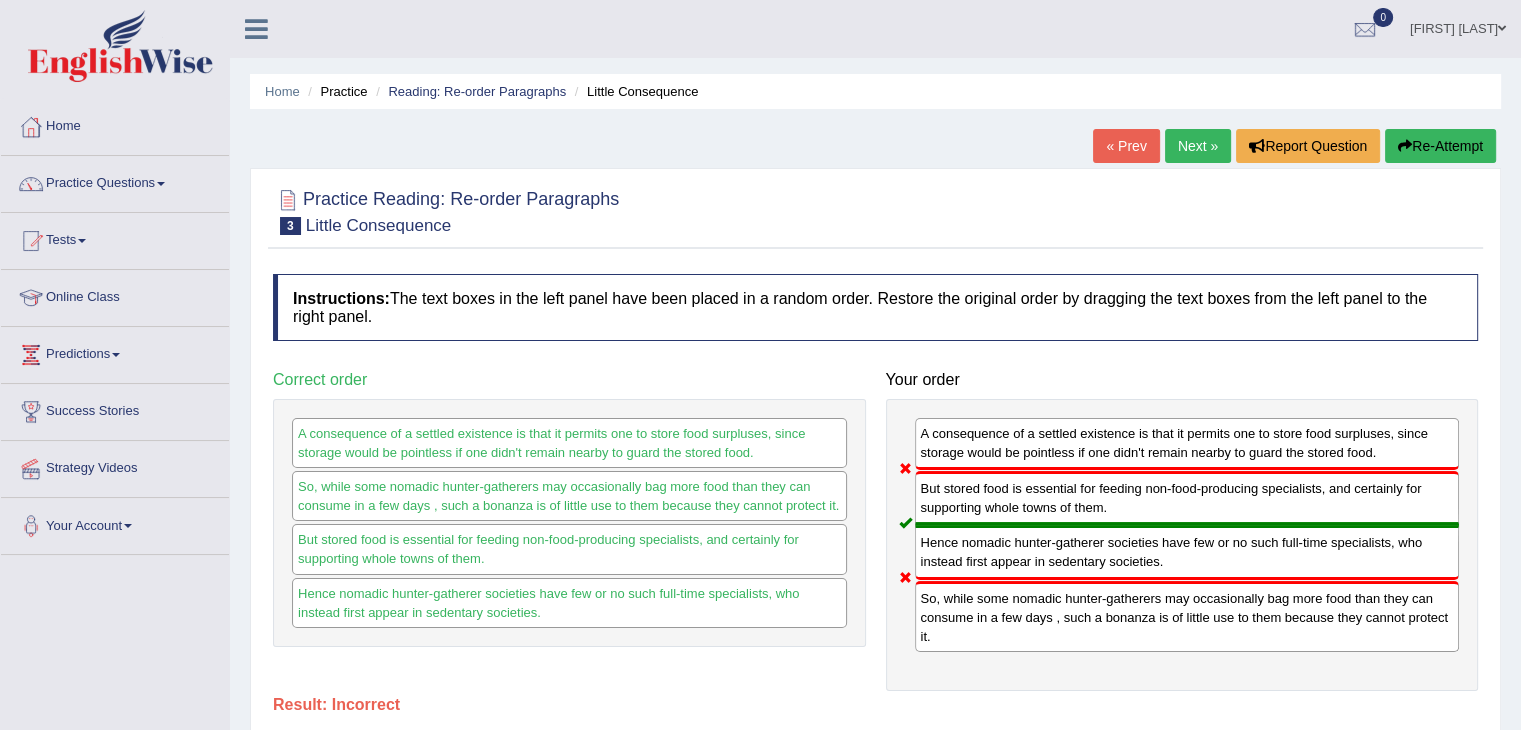 click on "Next »" at bounding box center (1198, 146) 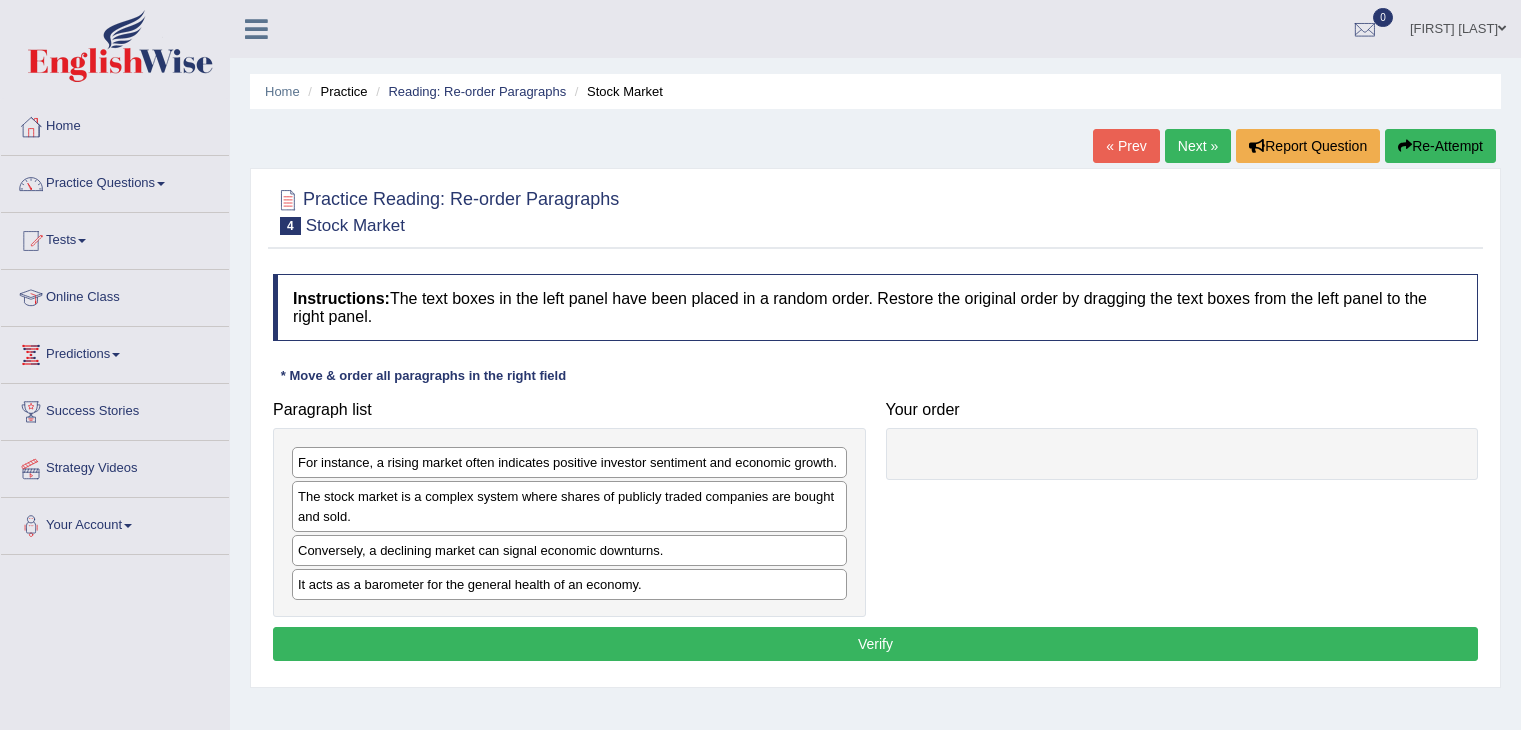 scroll, scrollTop: 0, scrollLeft: 0, axis: both 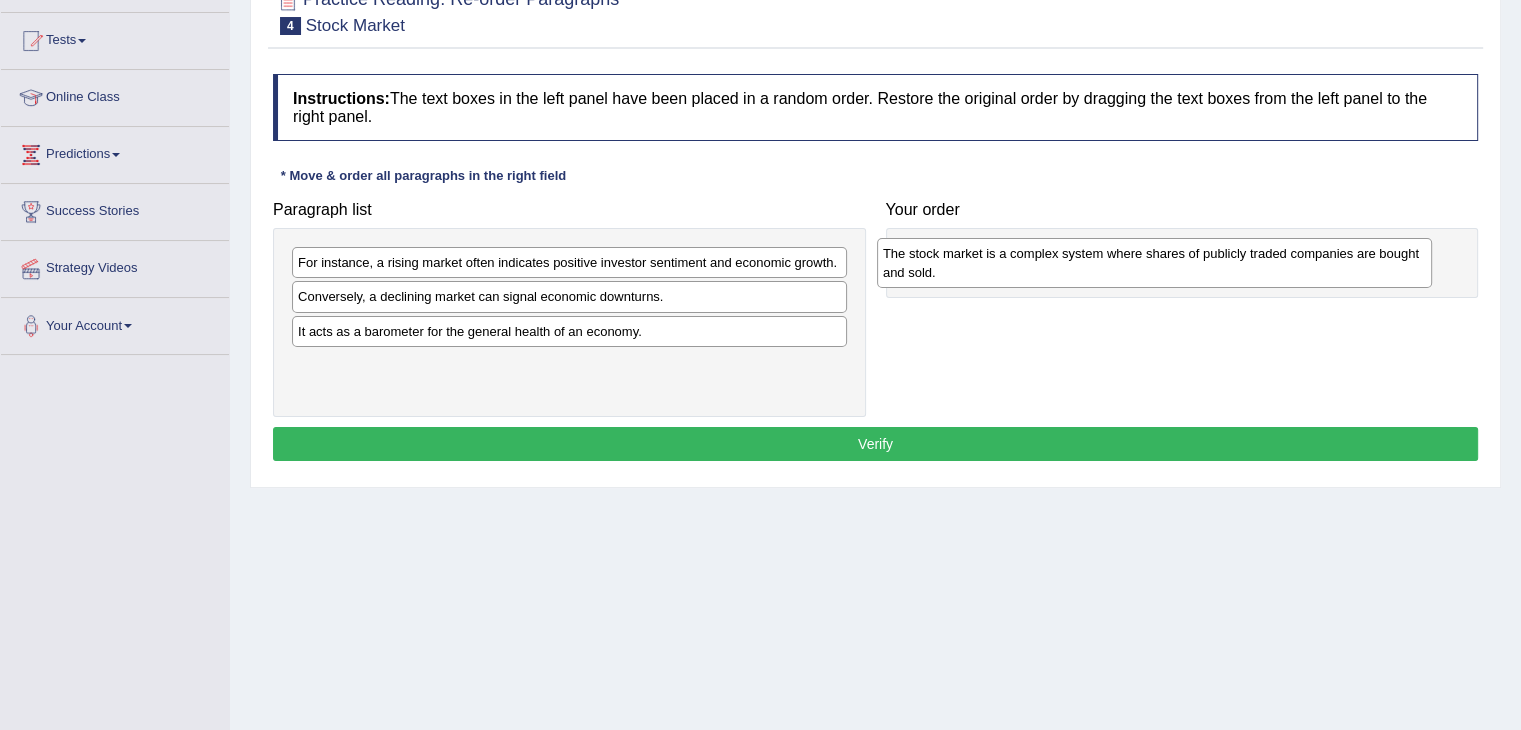 drag, startPoint x: 516, startPoint y: 308, endPoint x: 1101, endPoint y: 265, distance: 586.5782 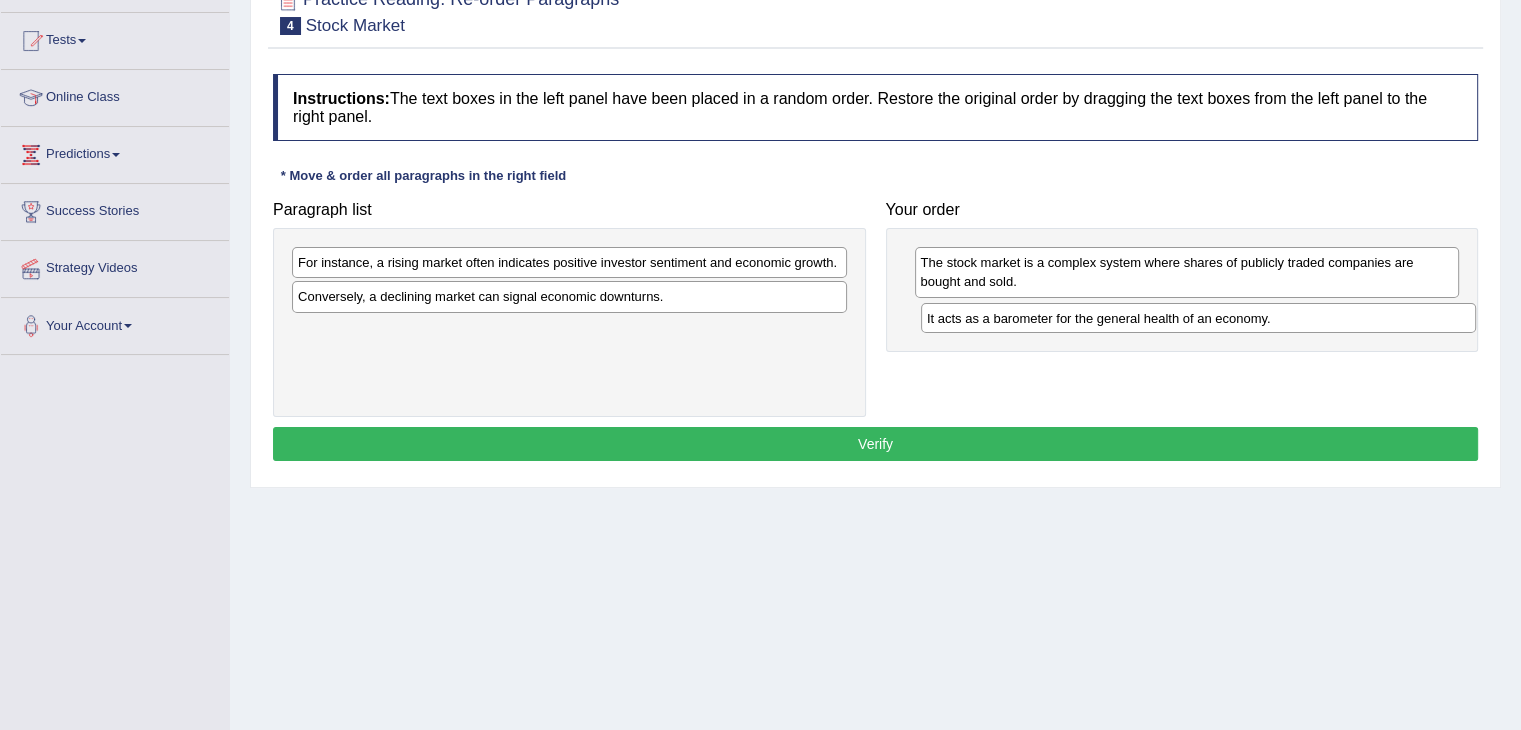 drag, startPoint x: 536, startPoint y: 342, endPoint x: 1165, endPoint y: 330, distance: 629.11444 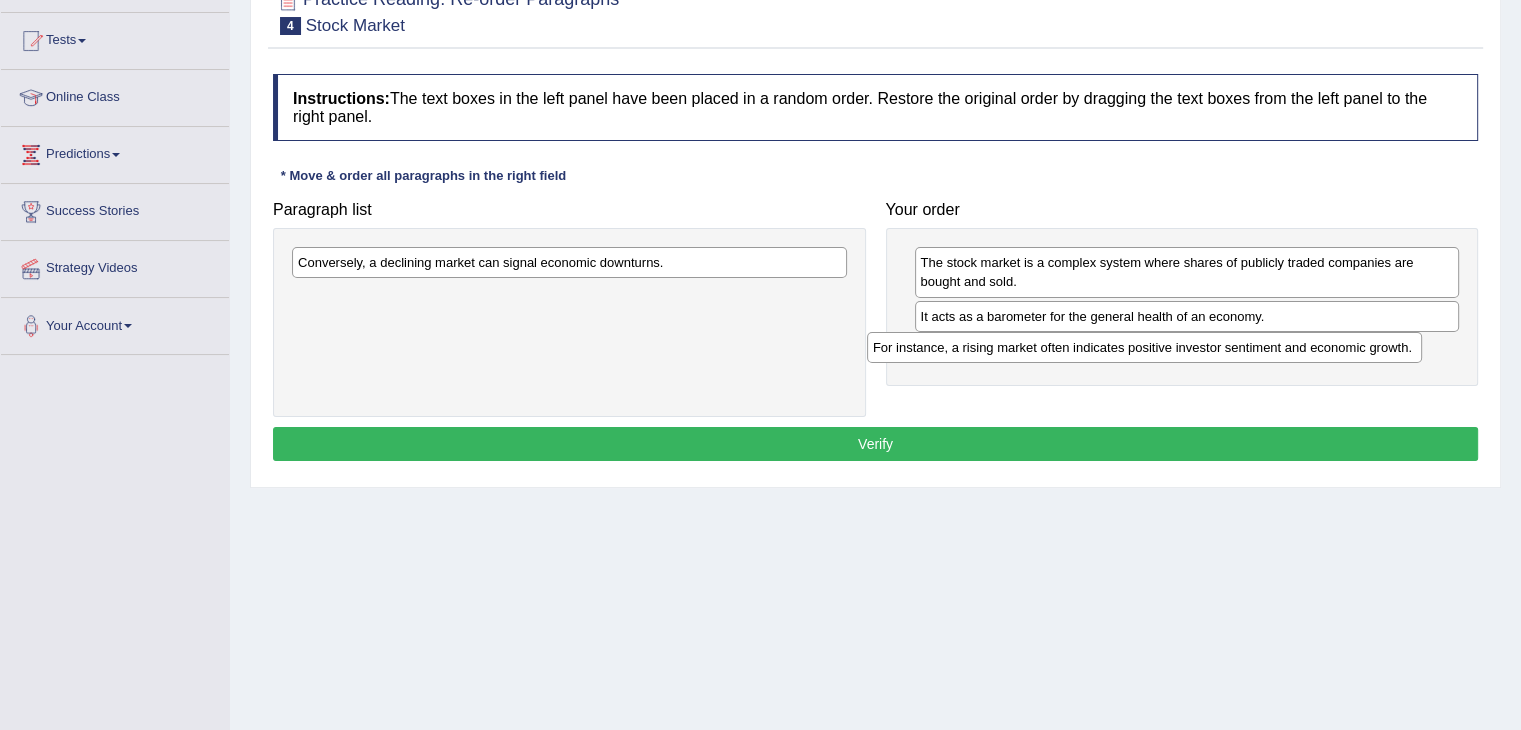 drag, startPoint x: 464, startPoint y: 265, endPoint x: 1039, endPoint y: 350, distance: 581.24866 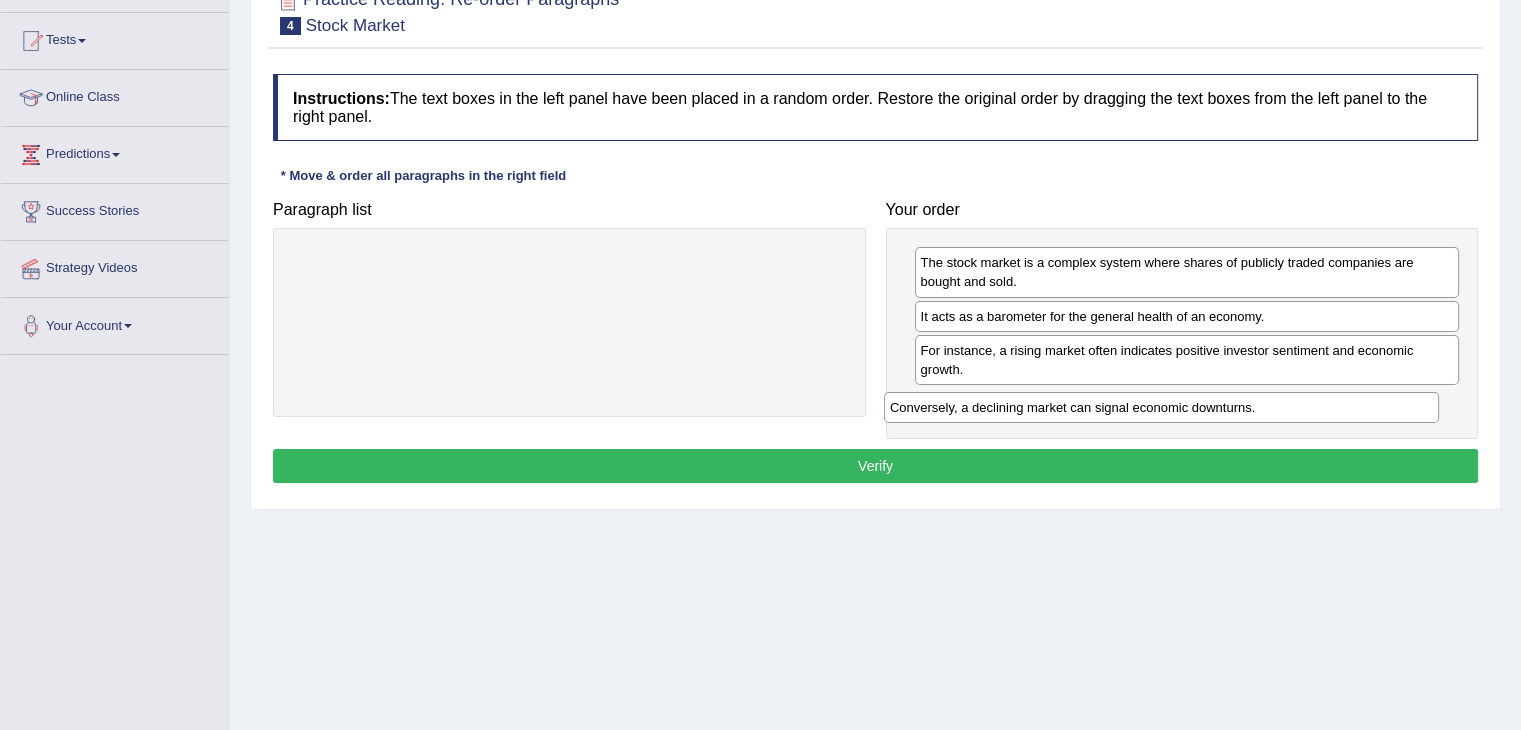 drag, startPoint x: 692, startPoint y: 267, endPoint x: 1286, endPoint y: 410, distance: 610.9705 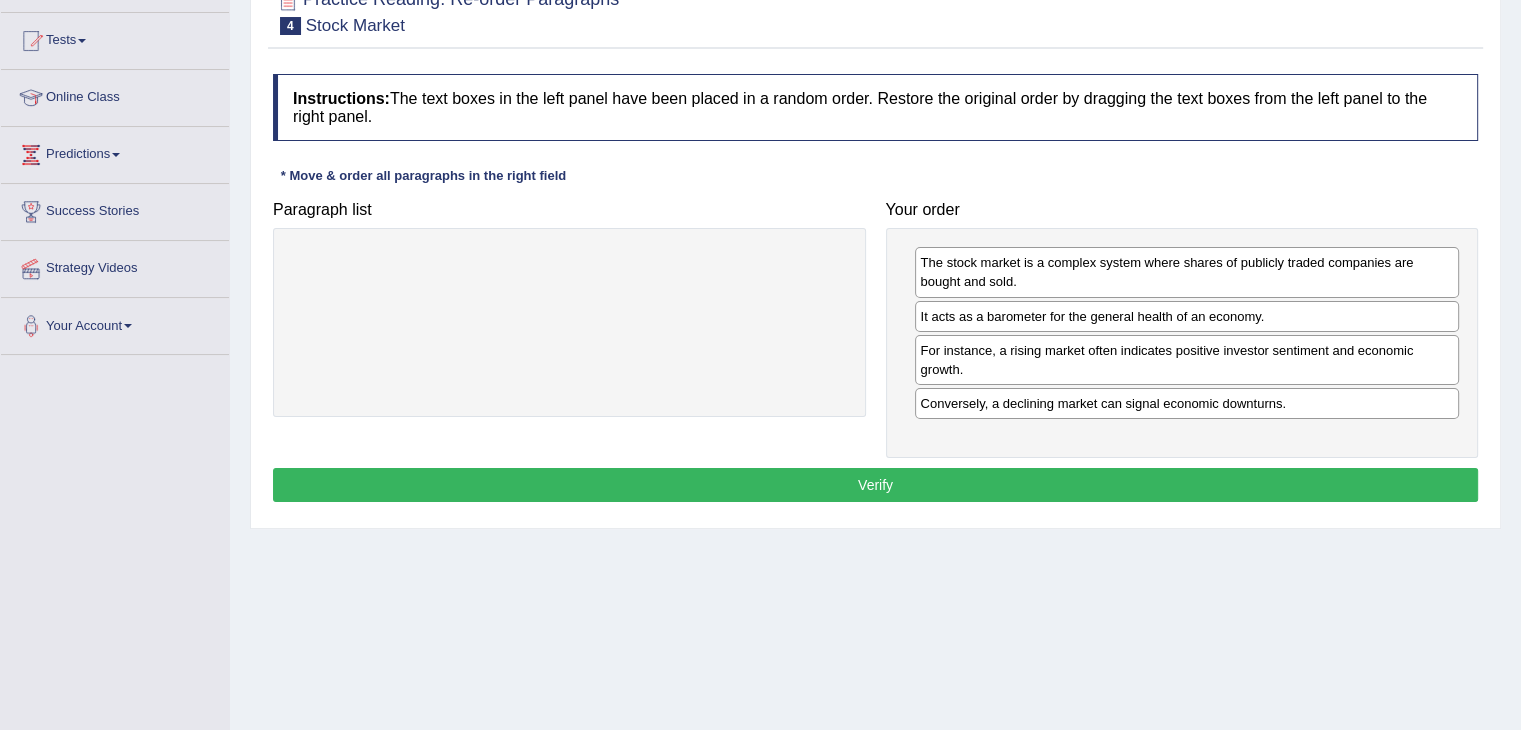 click on "Verify" at bounding box center (875, 485) 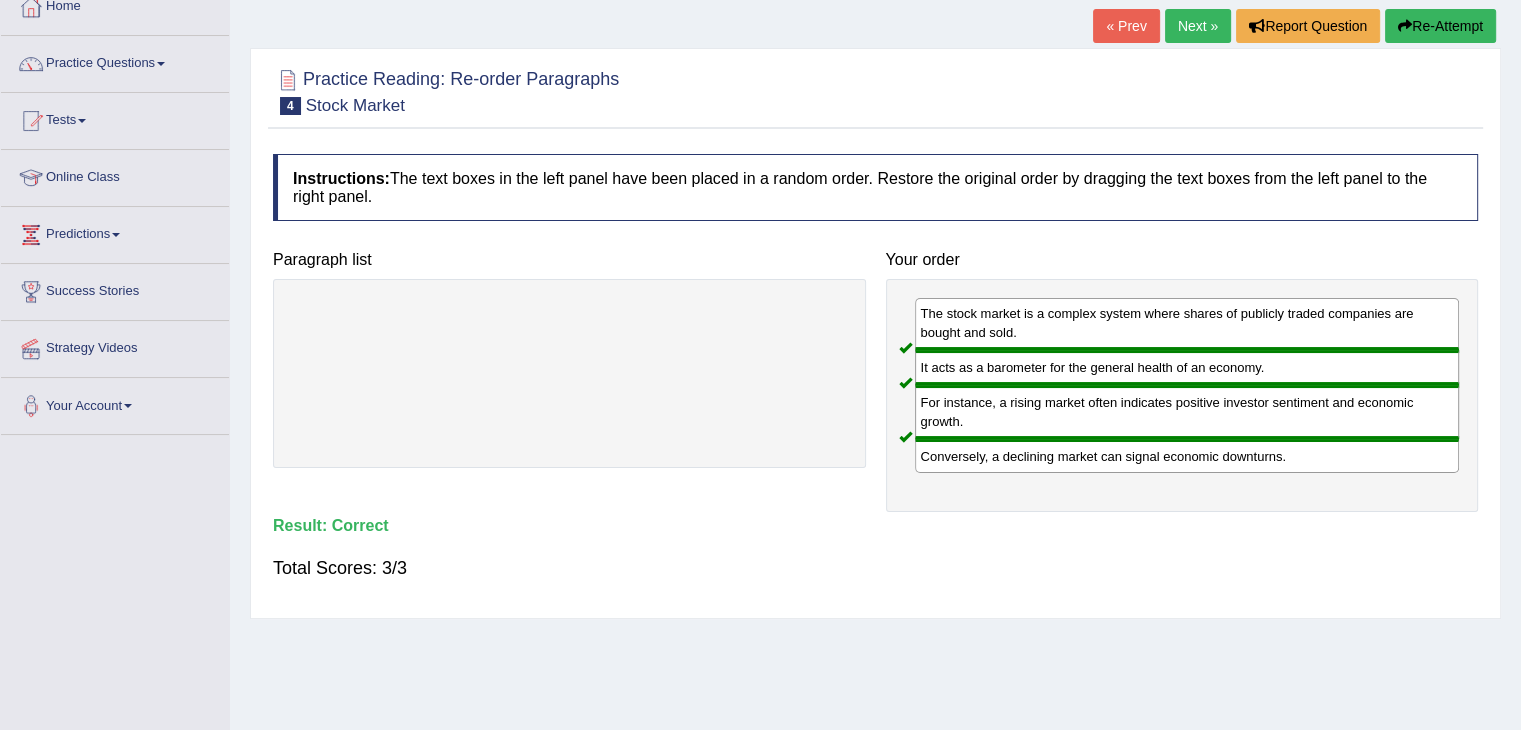 scroll, scrollTop: 0, scrollLeft: 0, axis: both 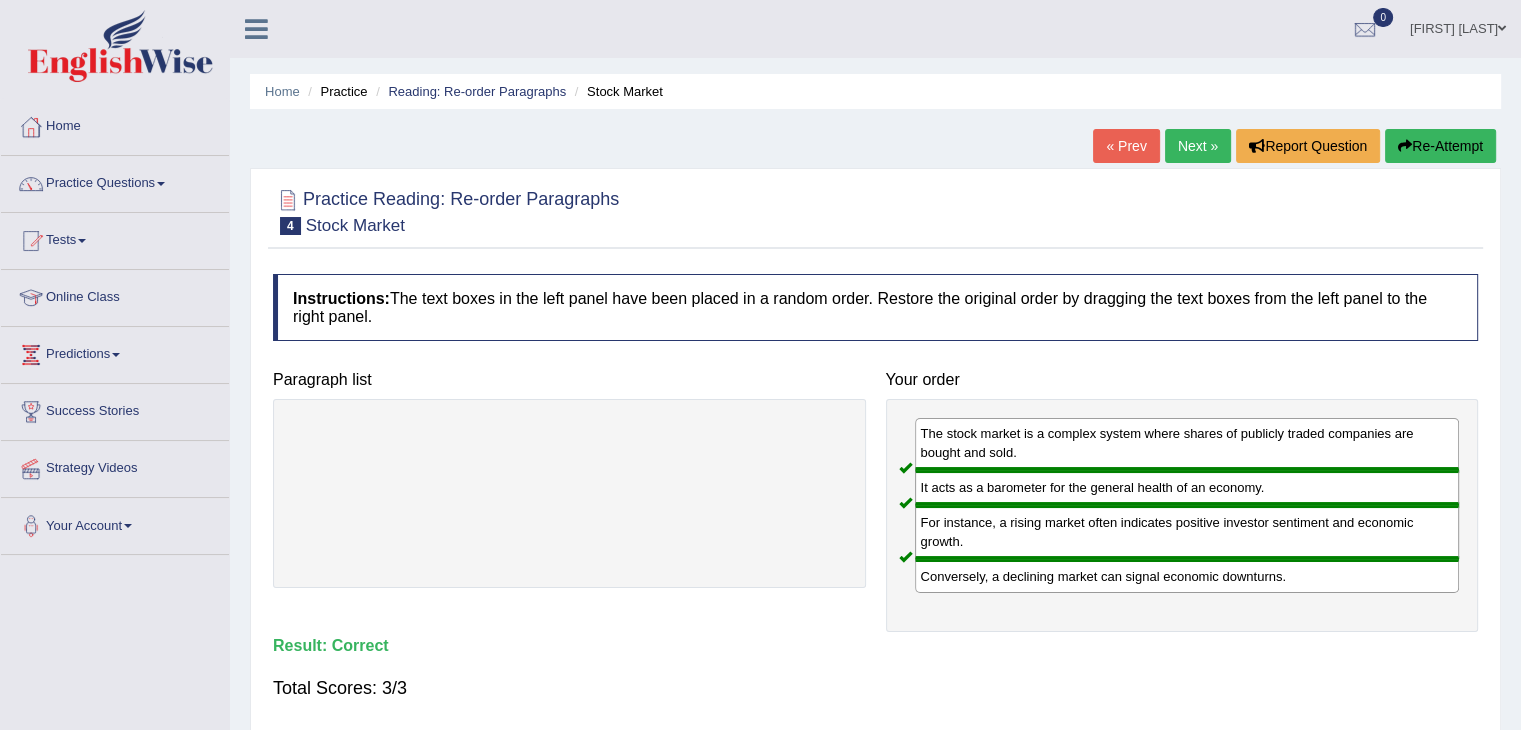 click on "Next »" at bounding box center (1198, 146) 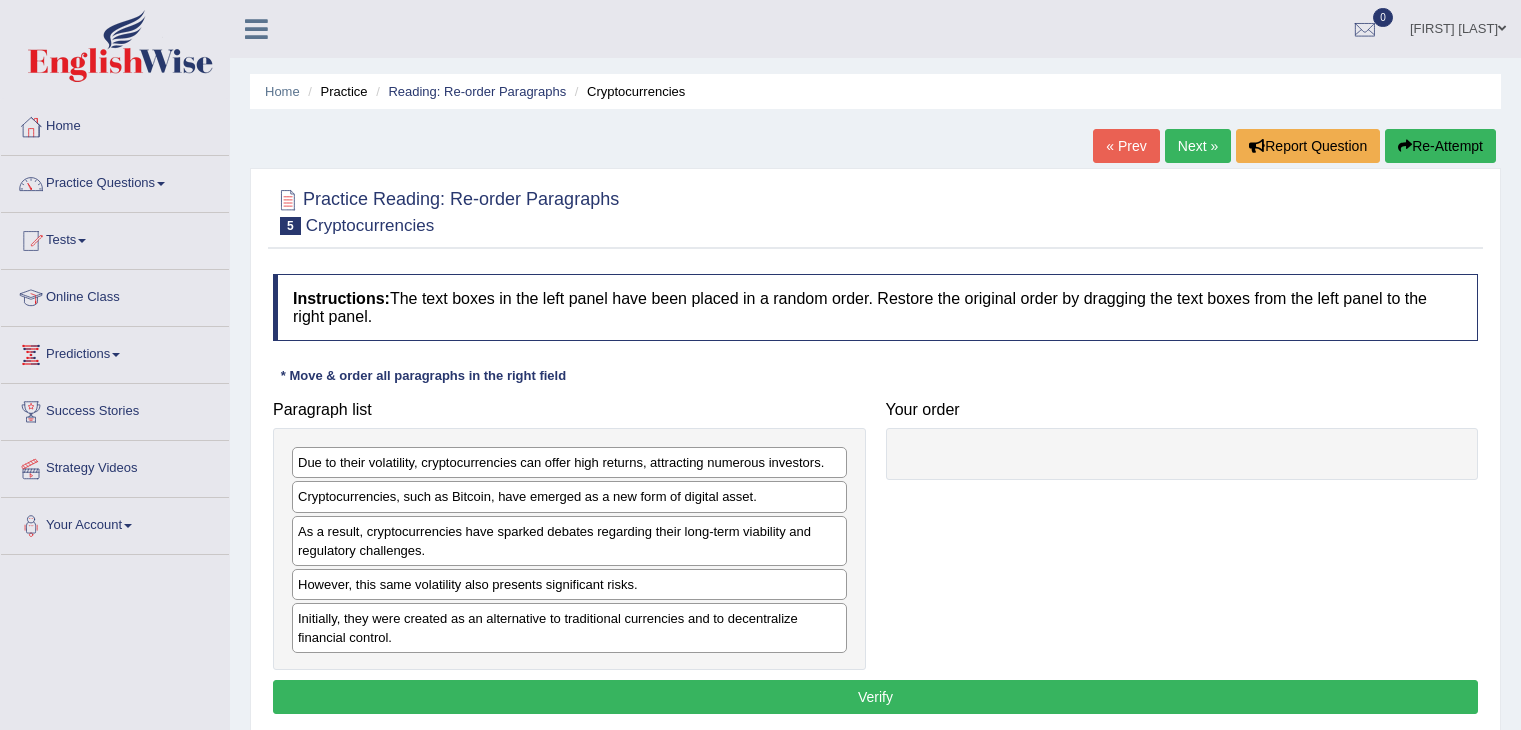 scroll, scrollTop: 0, scrollLeft: 0, axis: both 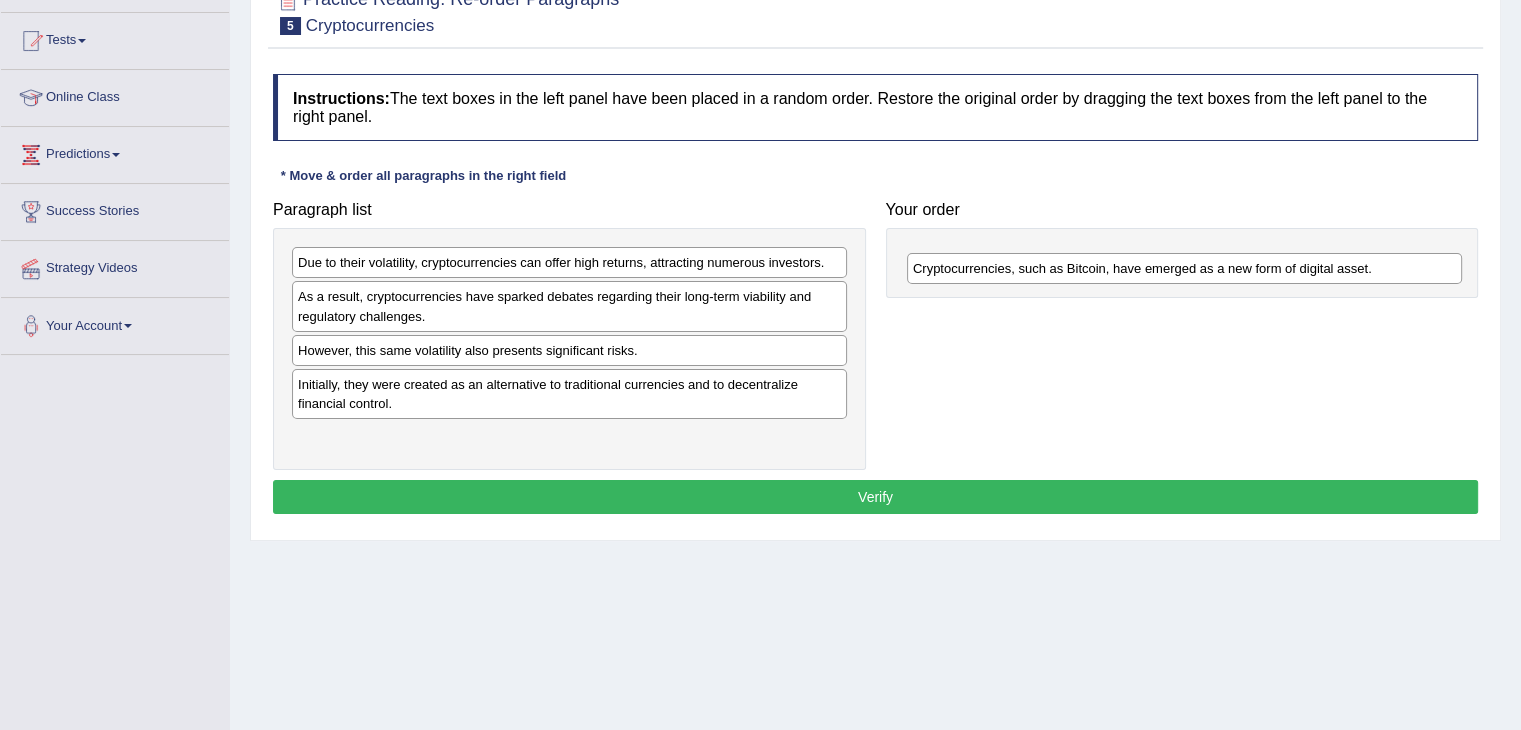 drag, startPoint x: 429, startPoint y: 301, endPoint x: 1044, endPoint y: 273, distance: 615.6371 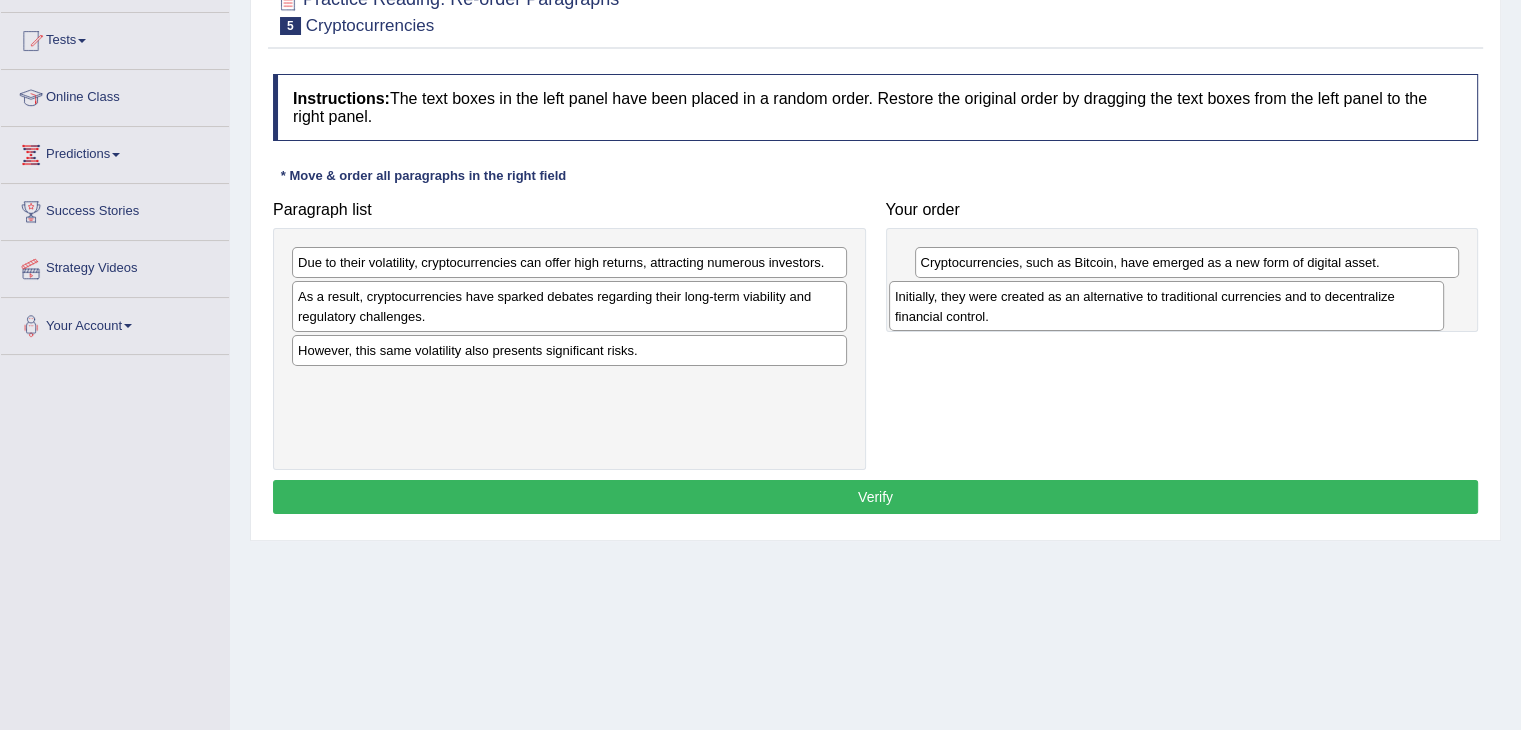 drag, startPoint x: 524, startPoint y: 401, endPoint x: 1121, endPoint y: 315, distance: 603.1625 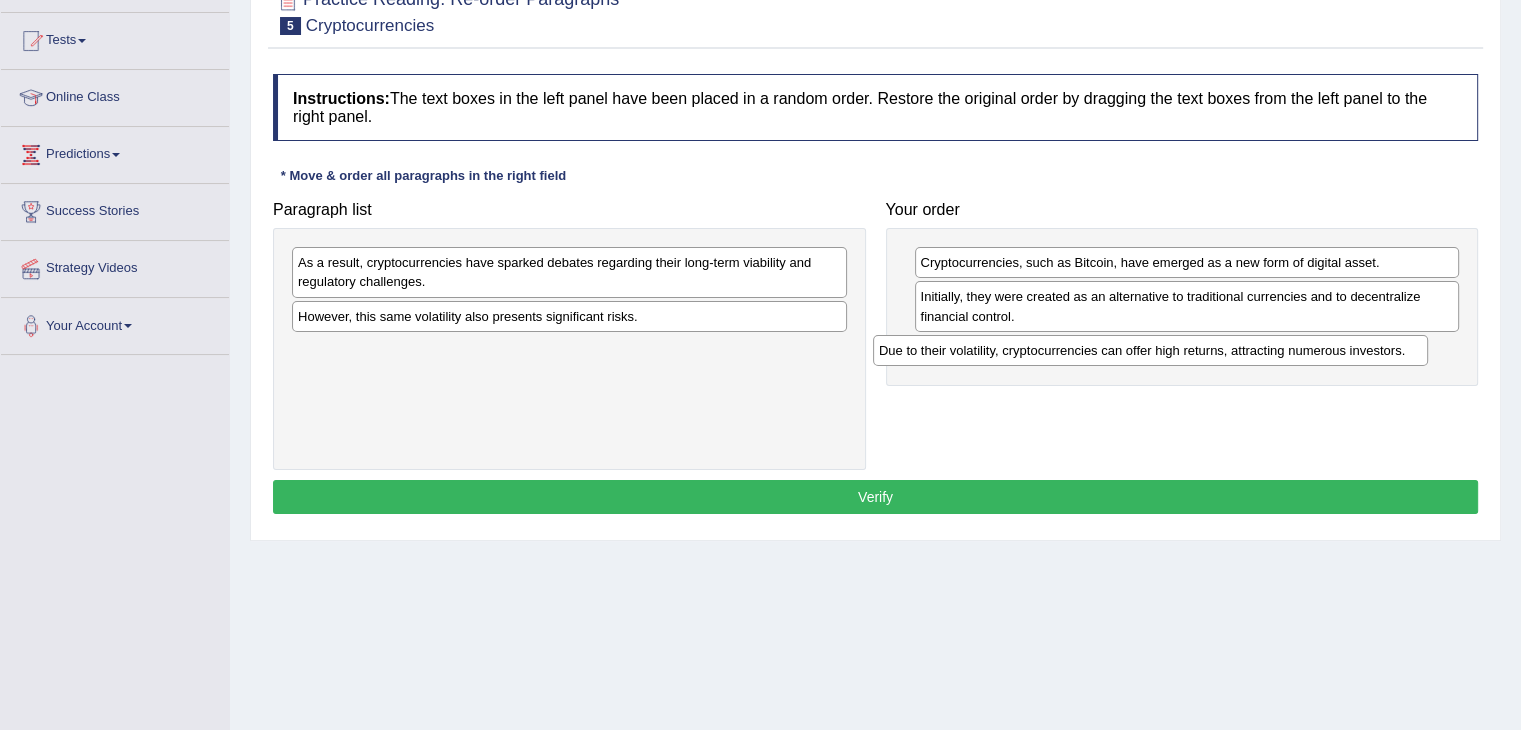 drag, startPoint x: 504, startPoint y: 261, endPoint x: 1085, endPoint y: 349, distance: 587.6266 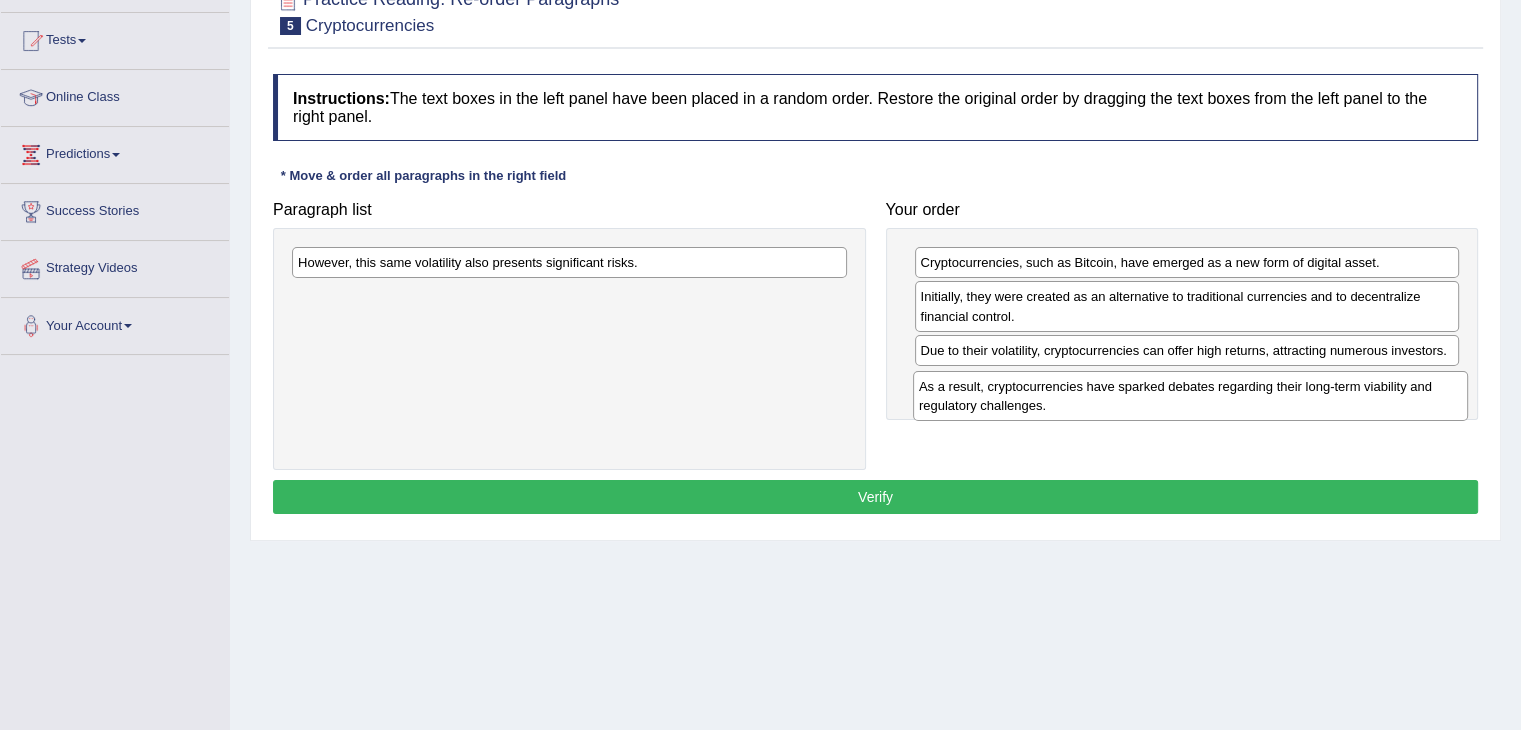 drag, startPoint x: 591, startPoint y: 269, endPoint x: 1212, endPoint y: 392, distance: 633.06396 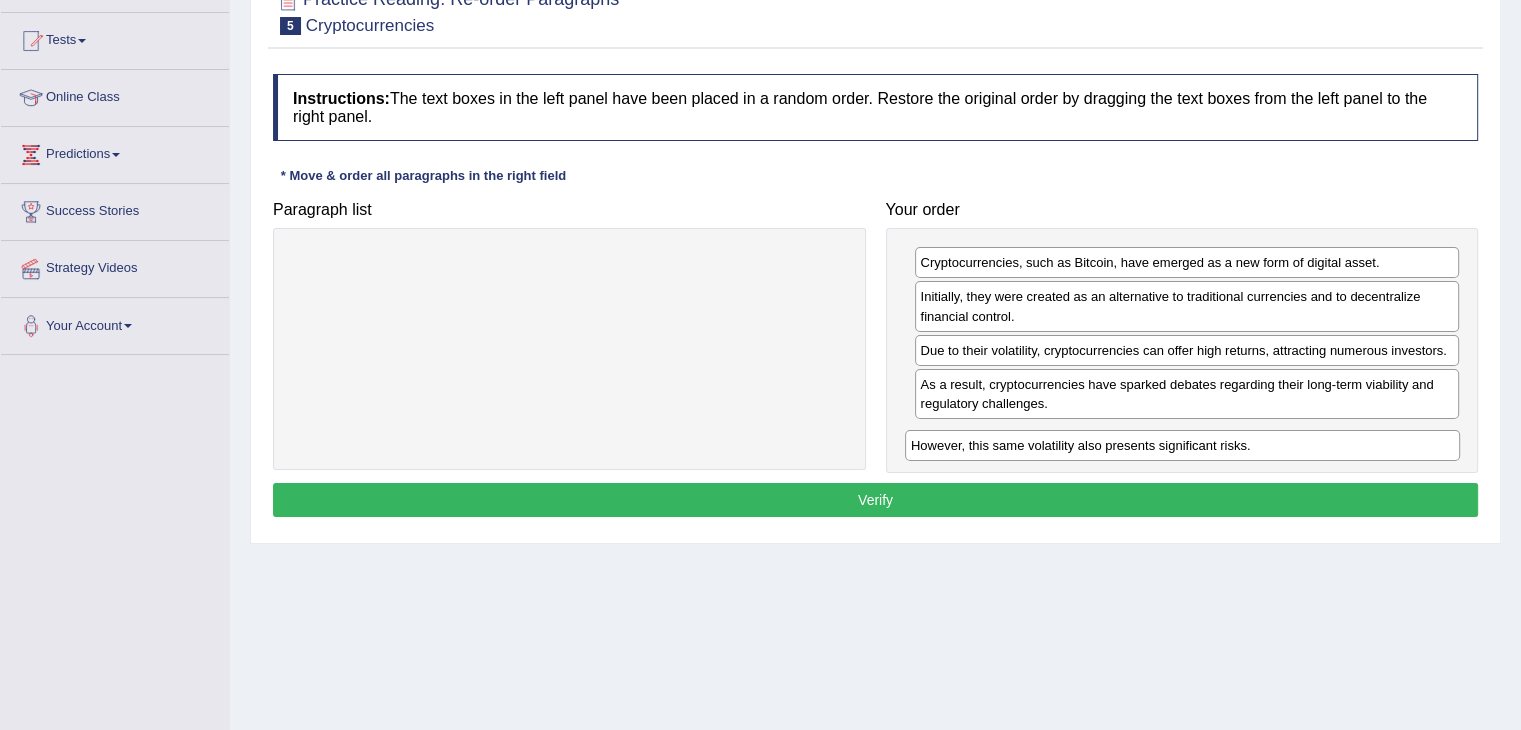 drag, startPoint x: 590, startPoint y: 266, endPoint x: 1203, endPoint y: 449, distance: 639.7327 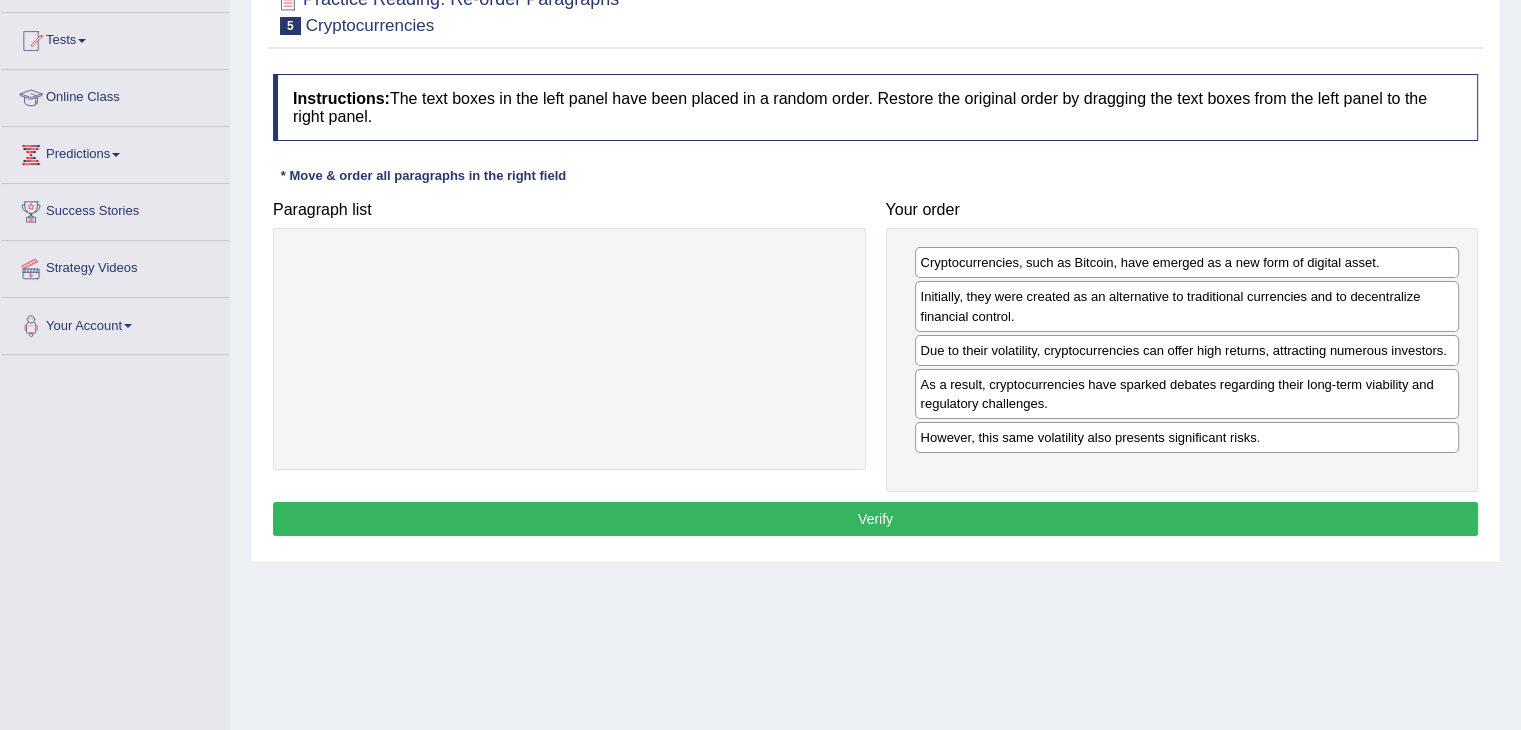click on "Verify" at bounding box center (875, 519) 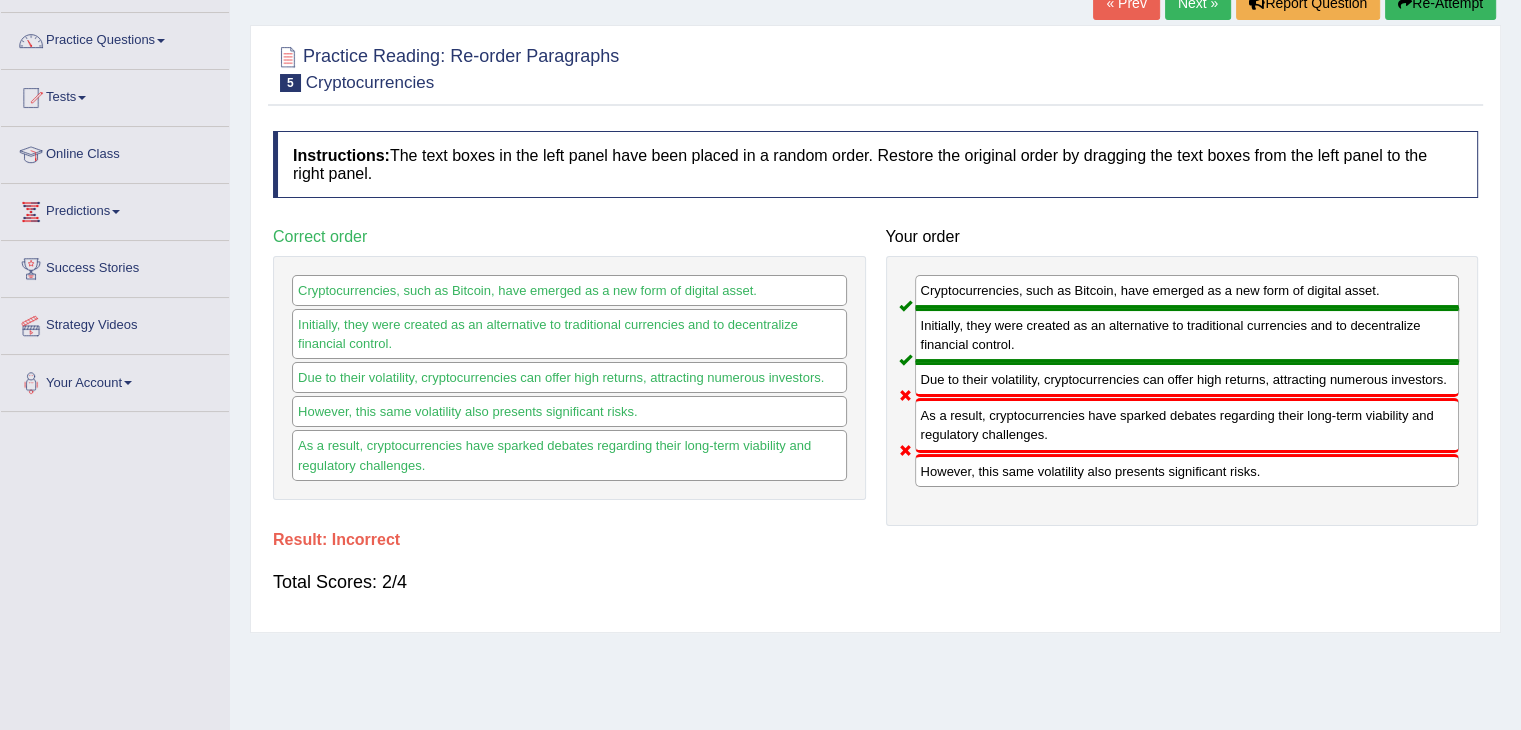 scroll, scrollTop: 0, scrollLeft: 0, axis: both 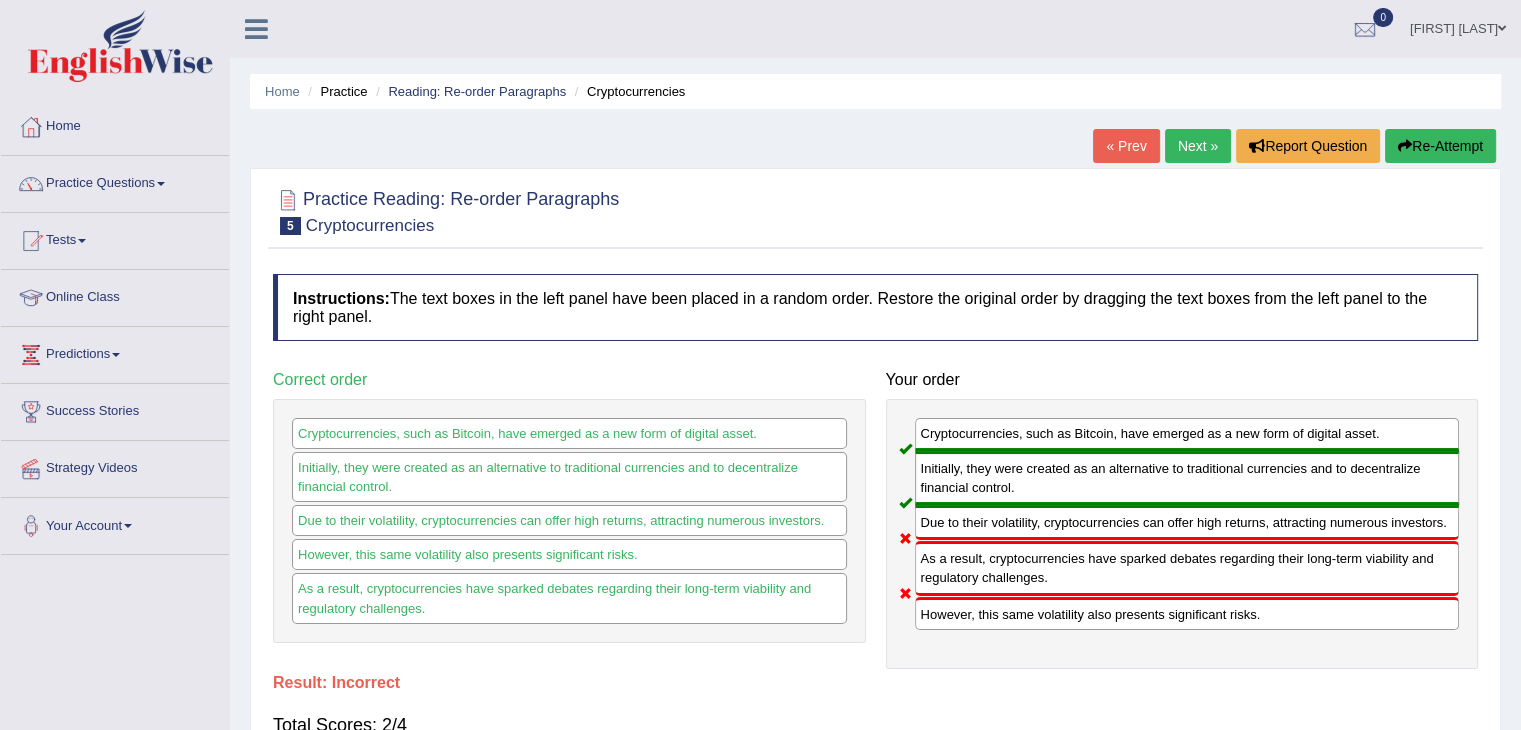 click on "Next »" at bounding box center (1198, 146) 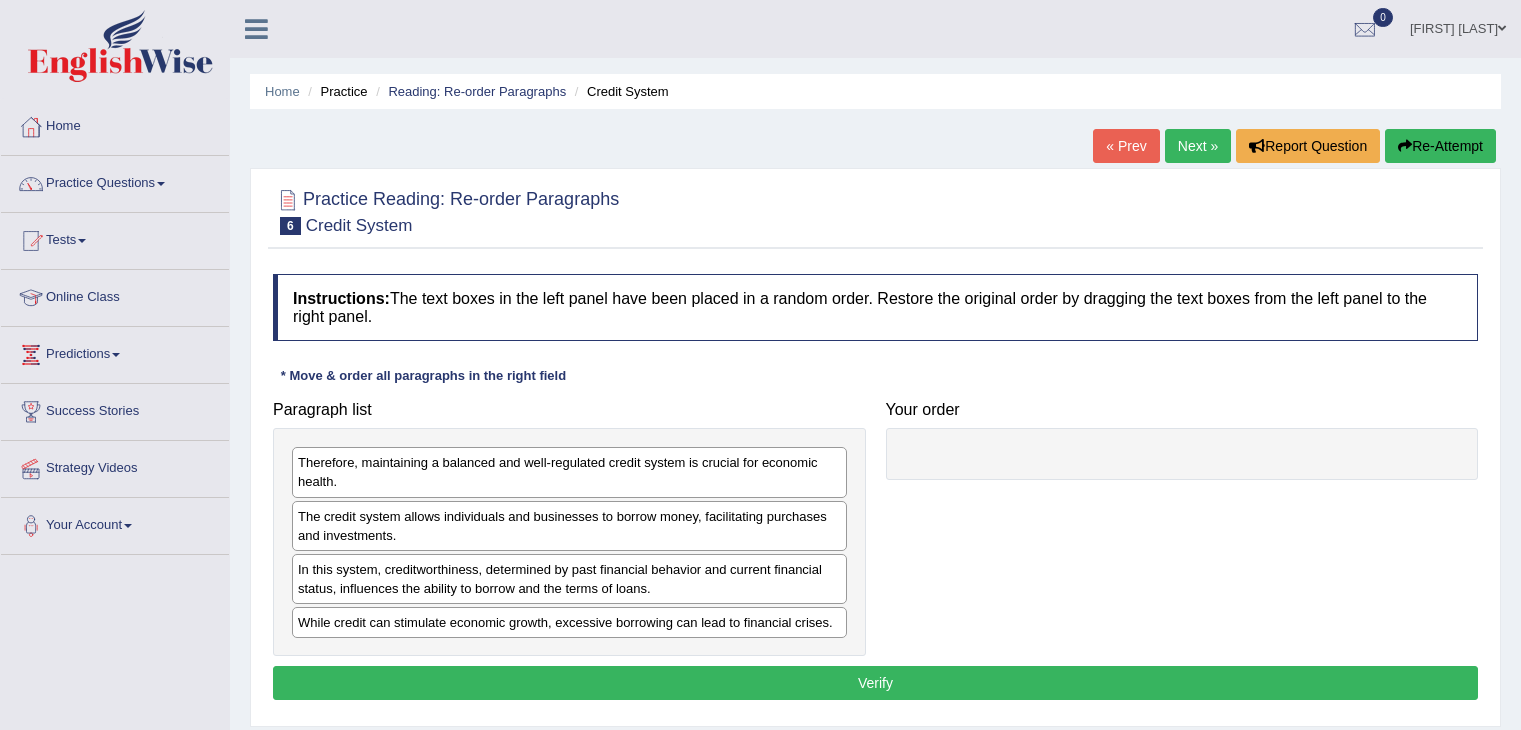 scroll, scrollTop: 0, scrollLeft: 0, axis: both 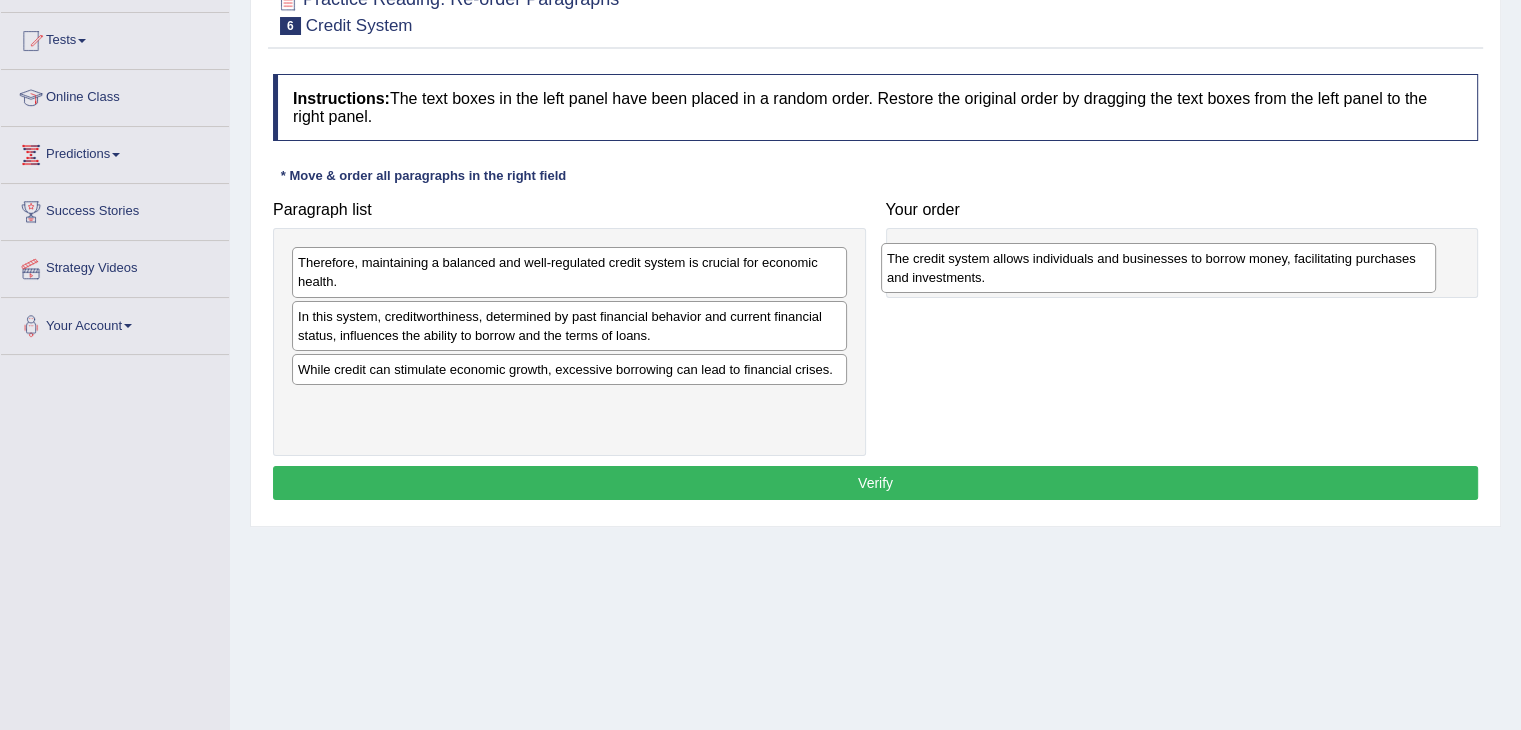 drag, startPoint x: 439, startPoint y: 333, endPoint x: 1028, endPoint y: 276, distance: 591.75165 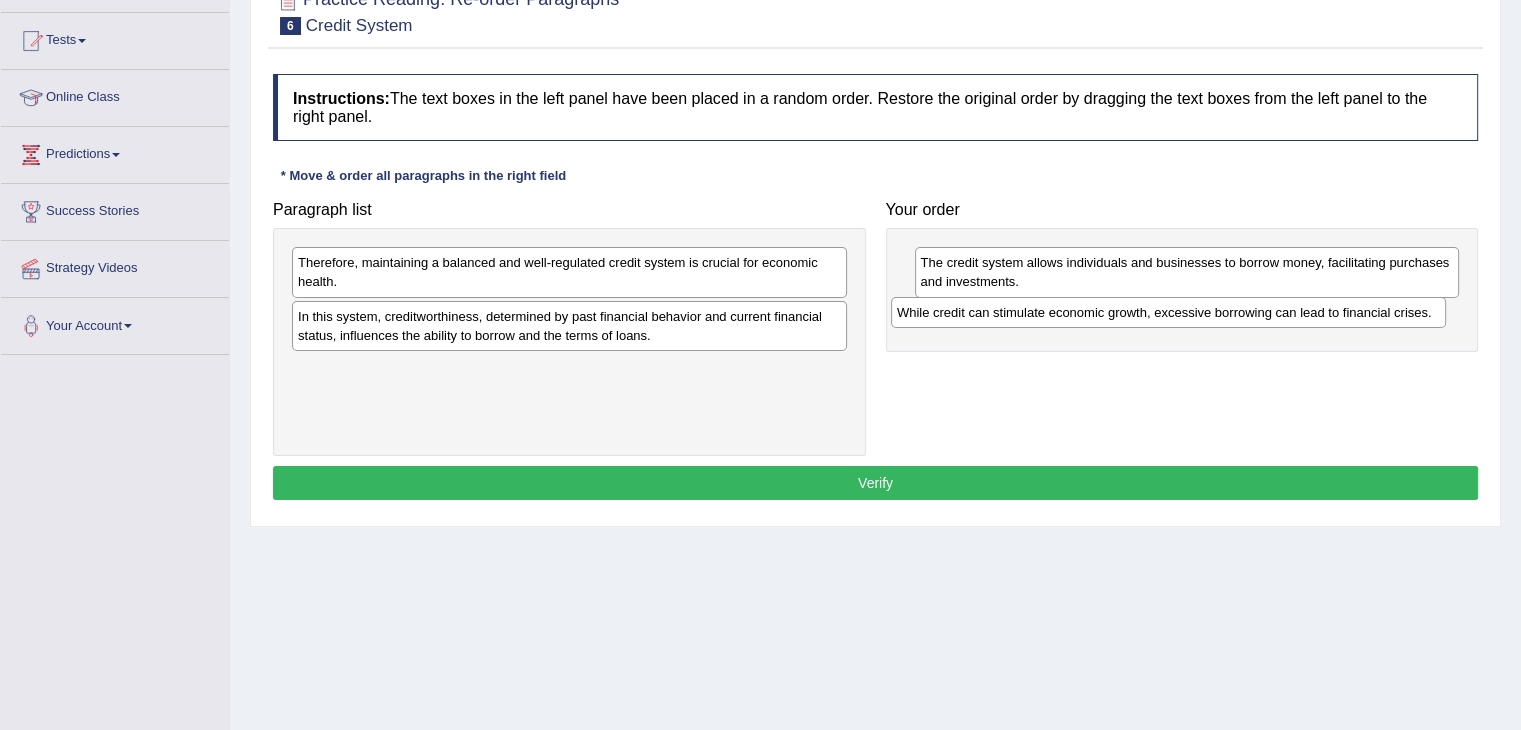 drag, startPoint x: 508, startPoint y: 378, endPoint x: 1107, endPoint y: 322, distance: 601.612 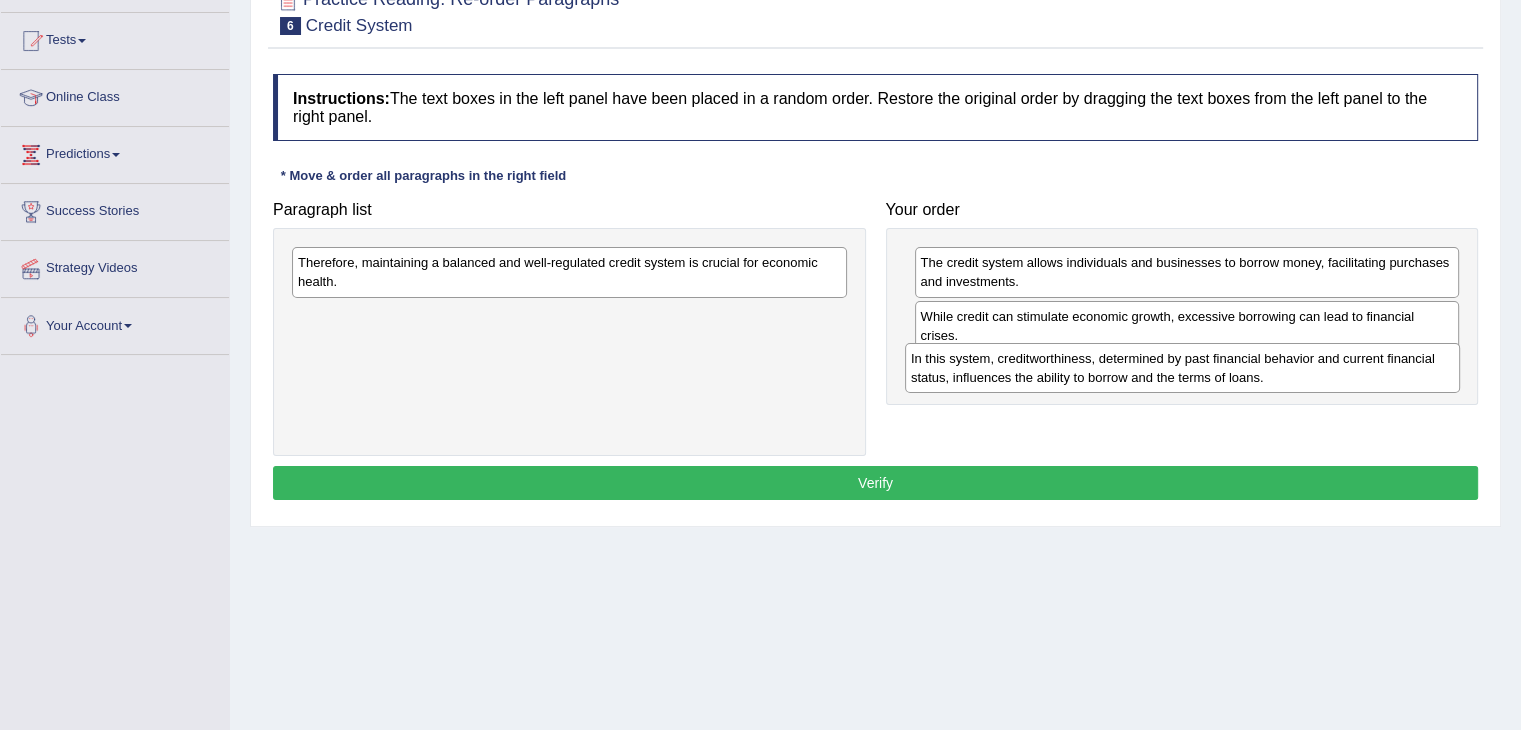 drag, startPoint x: 727, startPoint y: 325, endPoint x: 1340, endPoint y: 368, distance: 614.5063 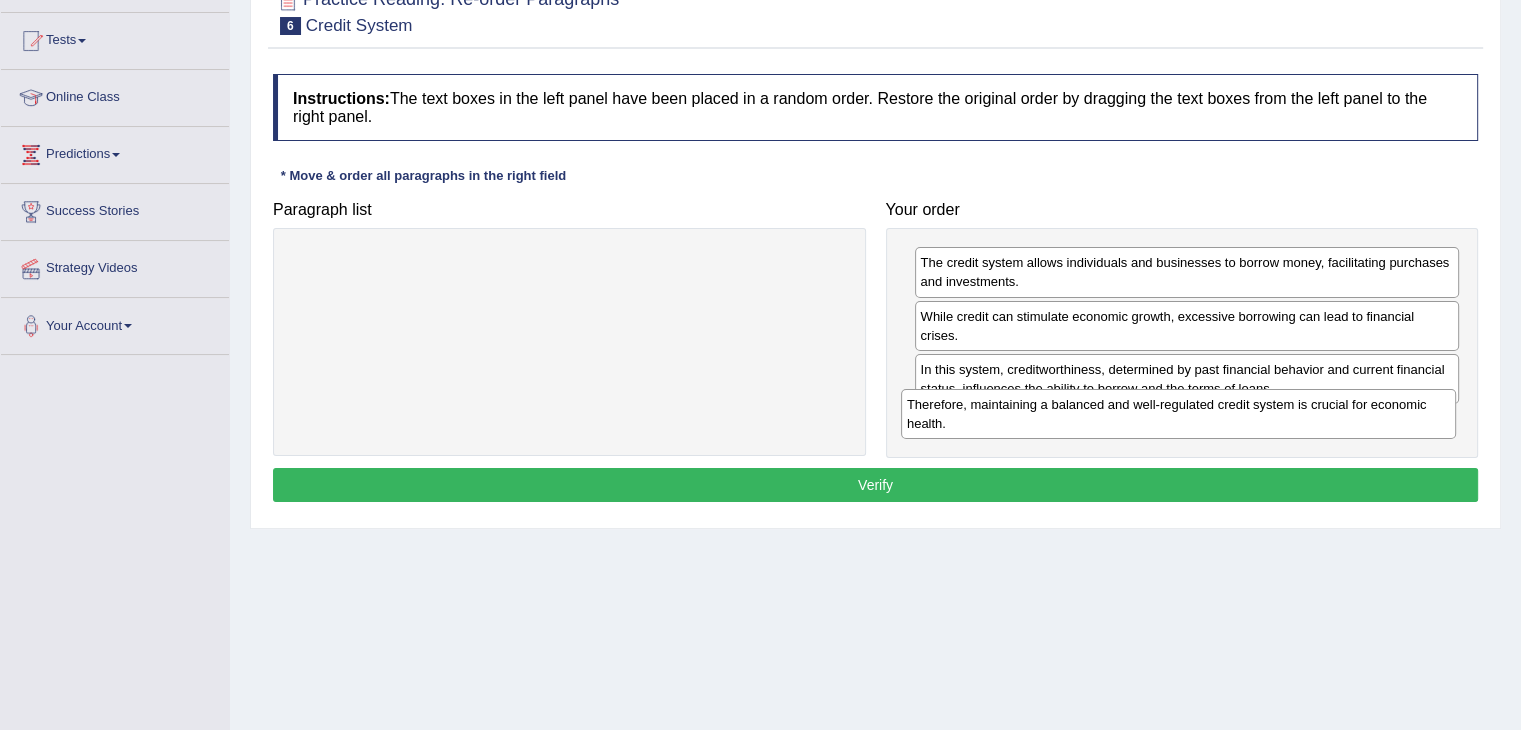 drag, startPoint x: 622, startPoint y: 287, endPoint x: 1231, endPoint y: 429, distance: 625.33594 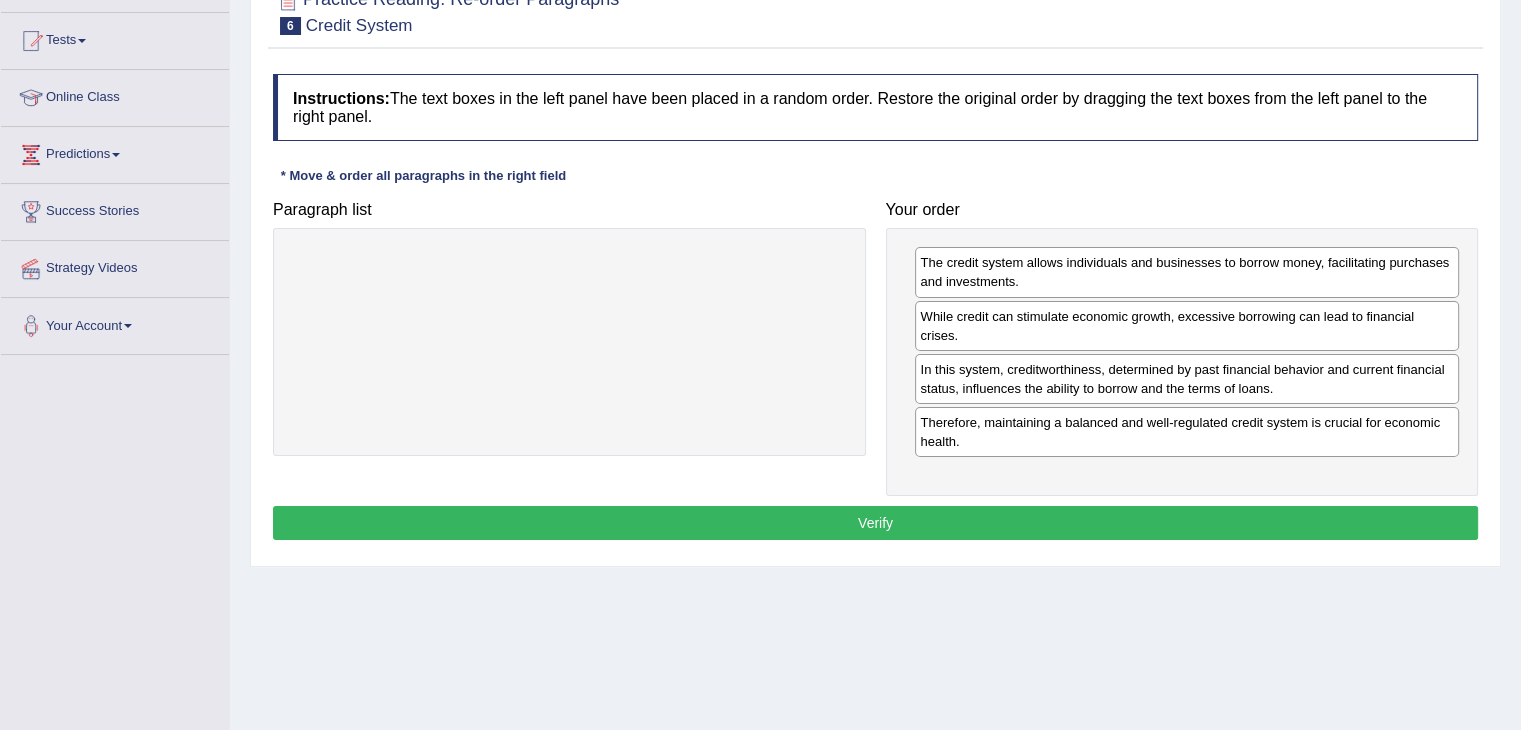 click on "Verify" at bounding box center [875, 523] 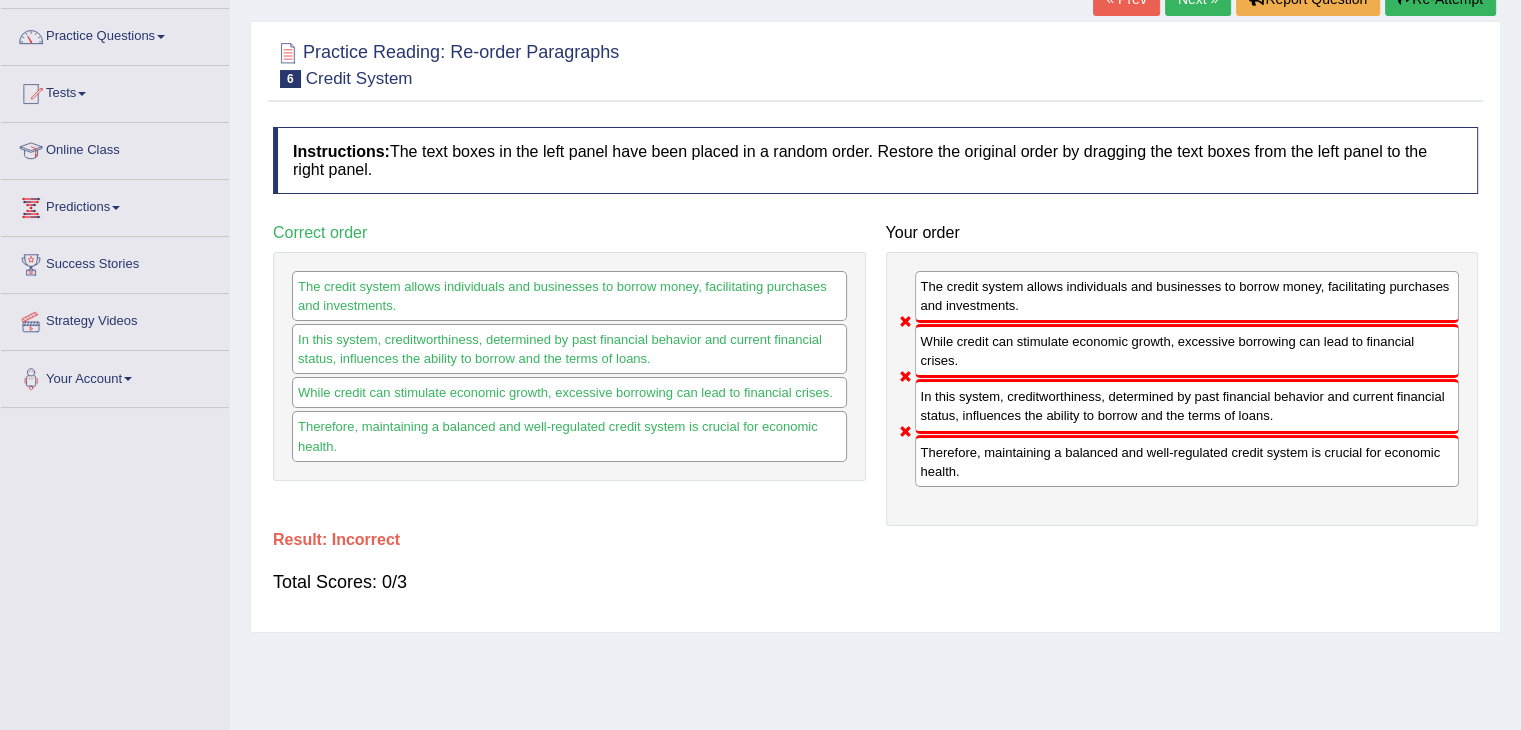 scroll, scrollTop: 0, scrollLeft: 0, axis: both 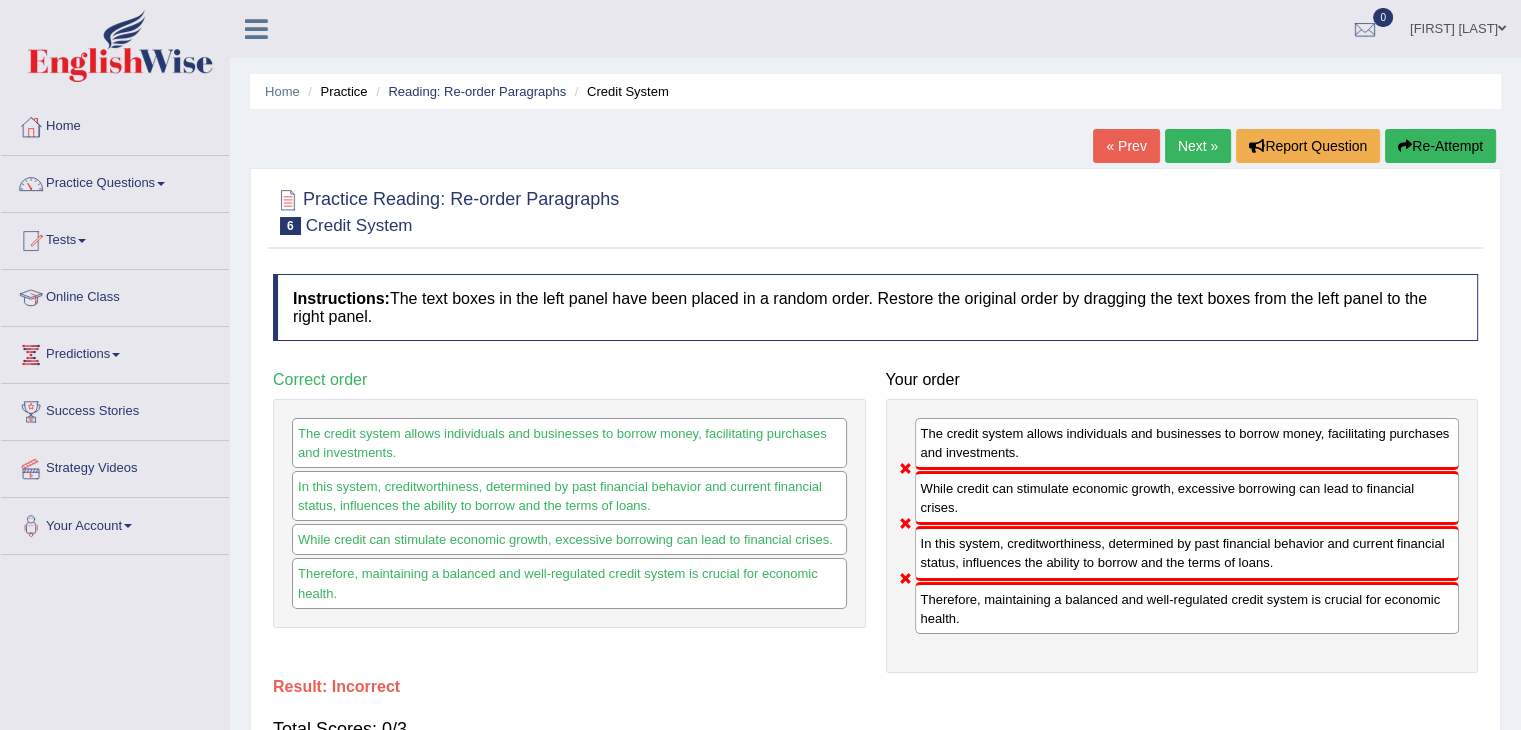 click on "Next »" at bounding box center [1198, 146] 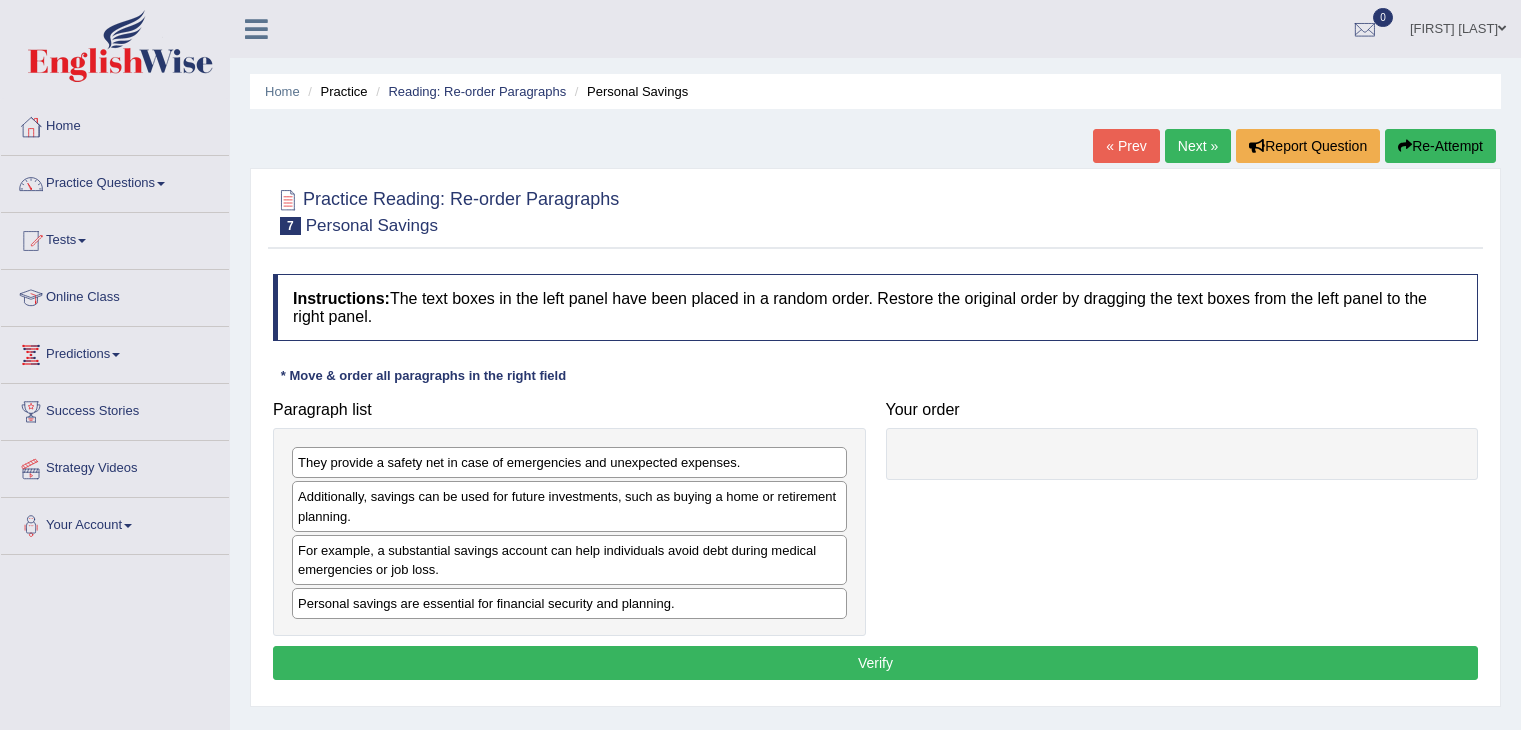 scroll, scrollTop: 0, scrollLeft: 0, axis: both 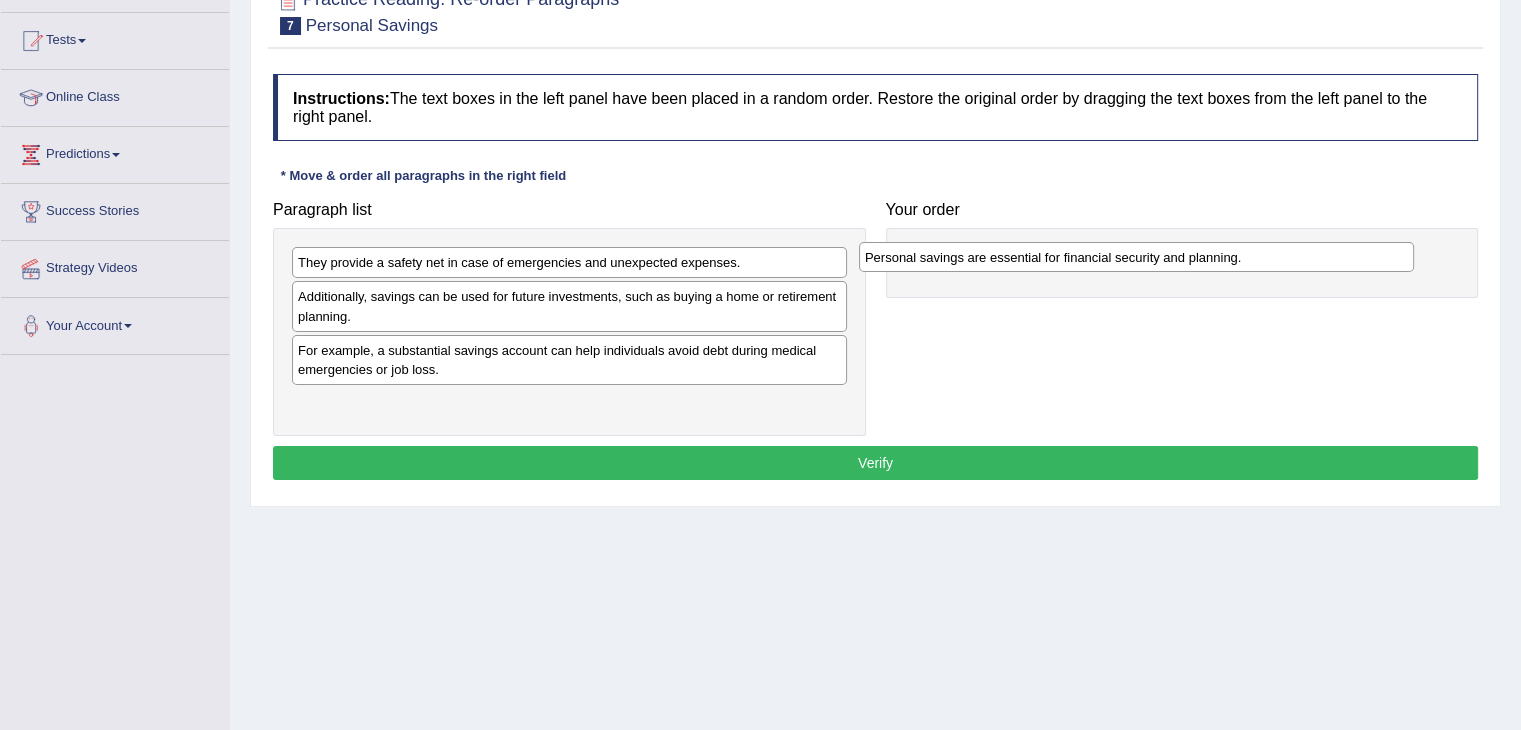 drag, startPoint x: 452, startPoint y: 408, endPoint x: 1020, endPoint y: 265, distance: 585.72437 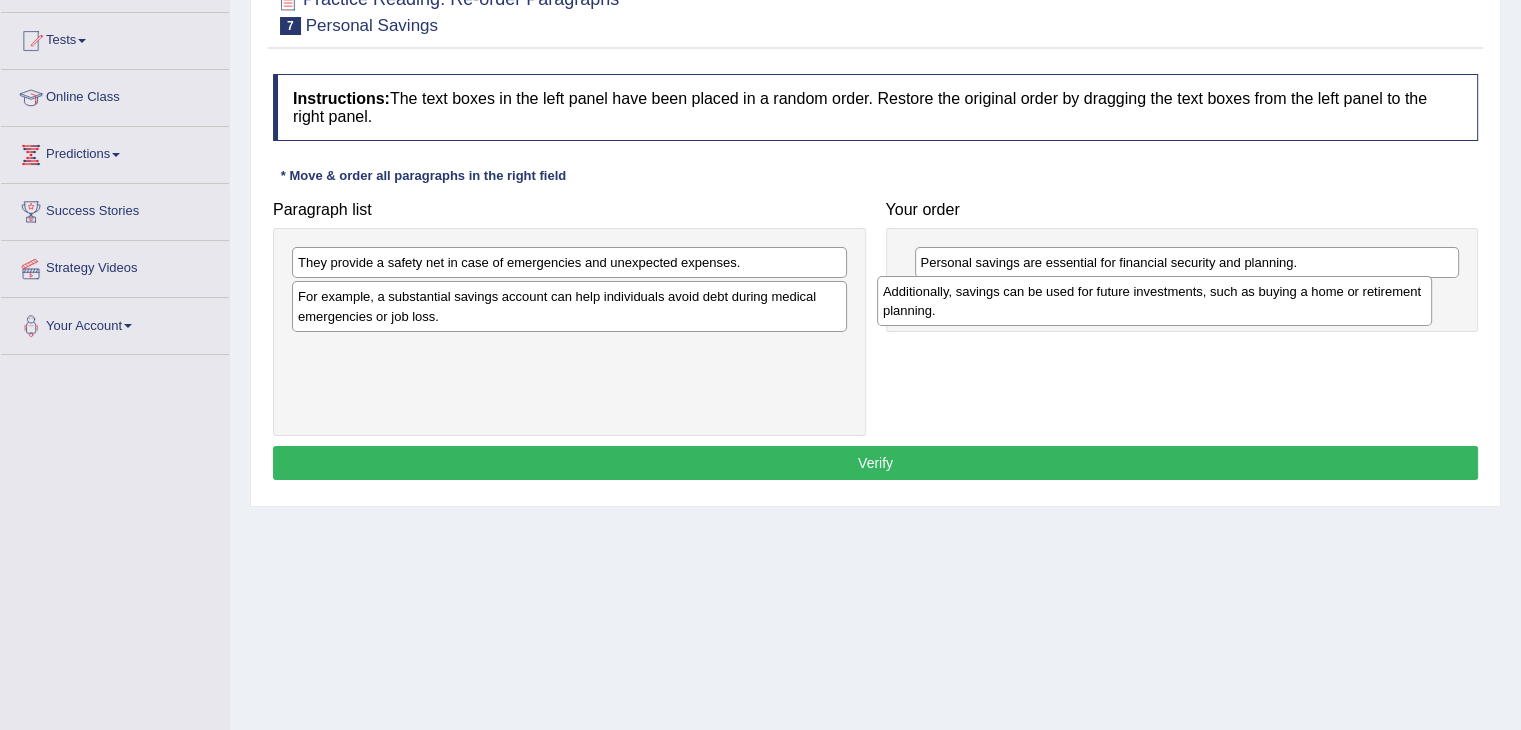 drag, startPoint x: 397, startPoint y: 300, endPoint x: 982, endPoint y: 295, distance: 585.02136 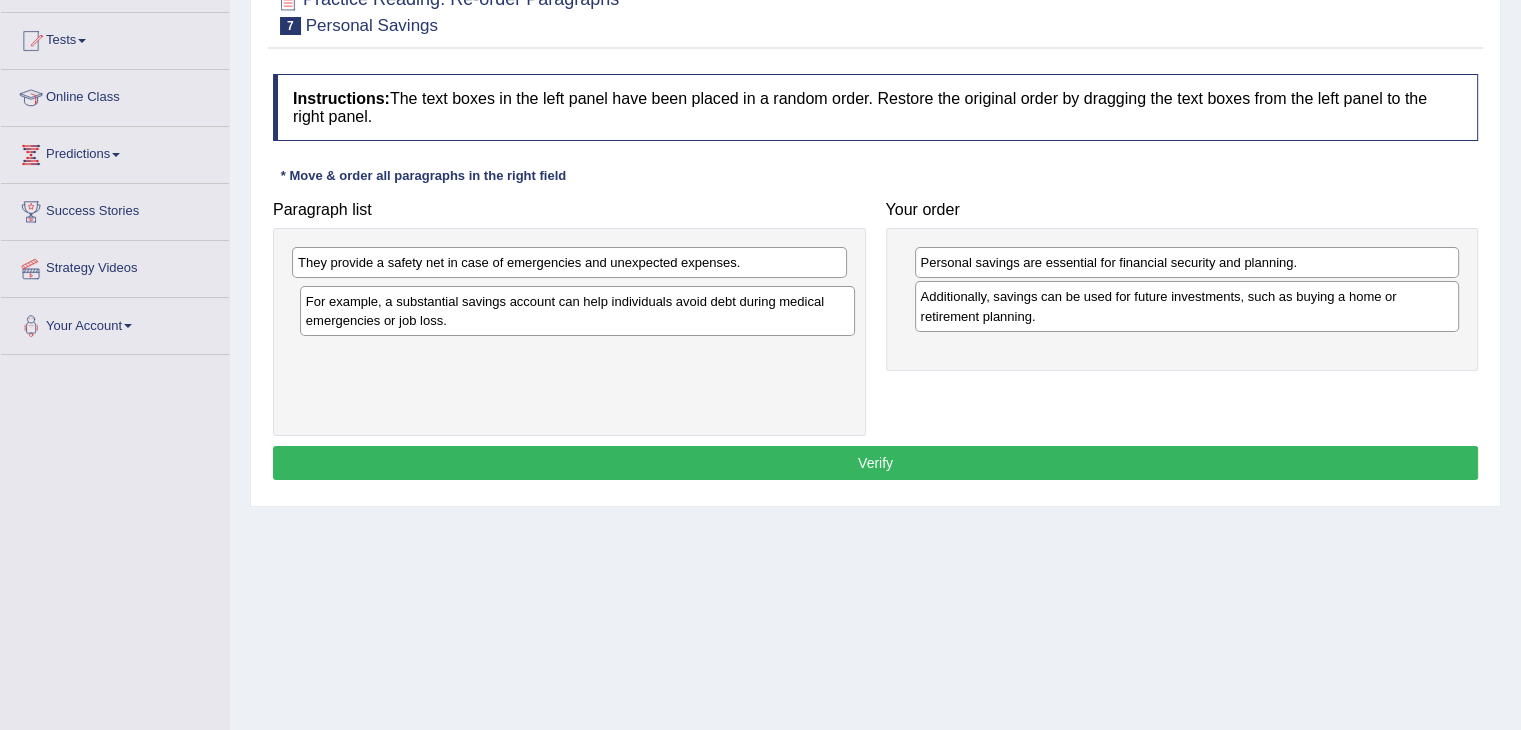 click on "For example, a substantial savings account can help individuals avoid debt during medical emergencies or job
loss." at bounding box center (577, 311) 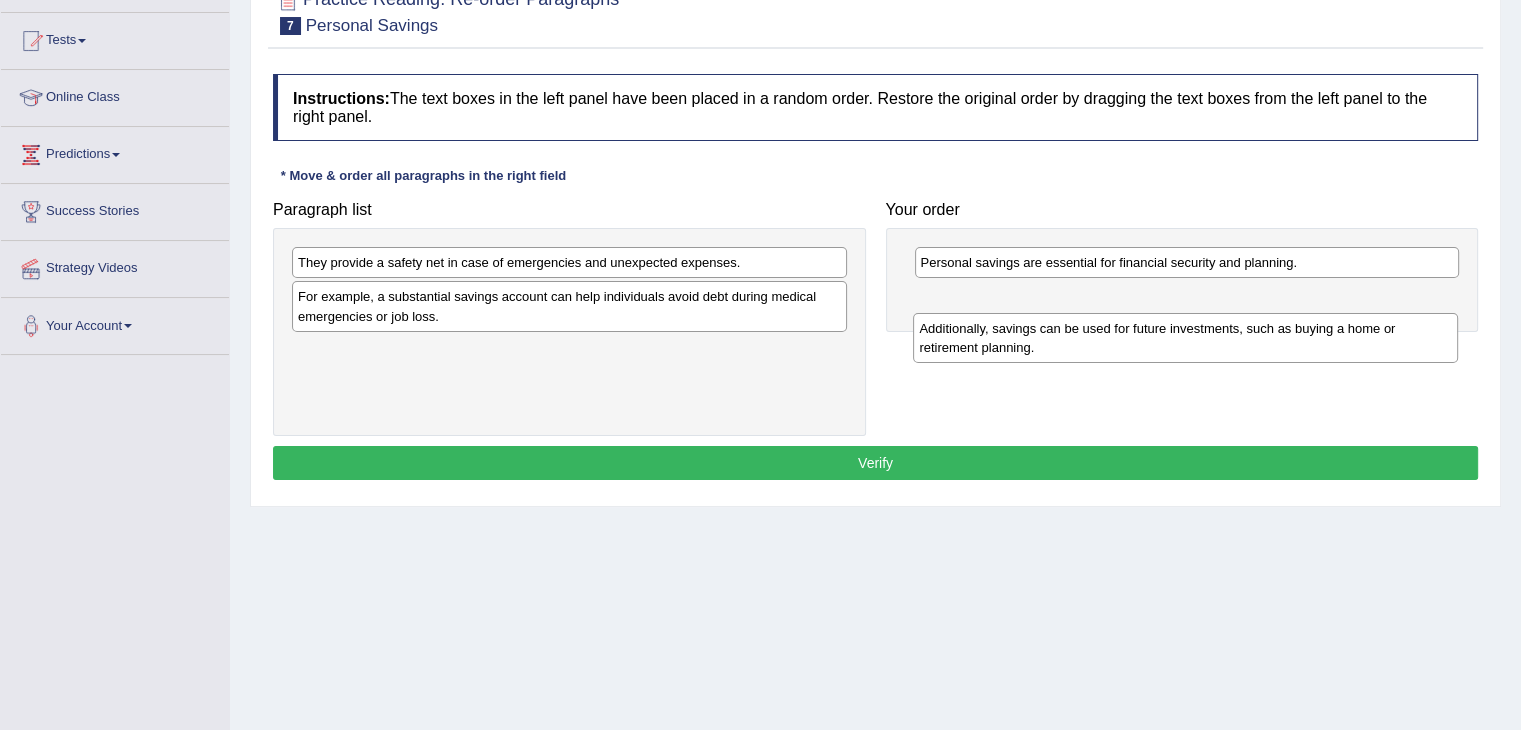 drag, startPoint x: 1055, startPoint y: 309, endPoint x: 1054, endPoint y: 345, distance: 36.013885 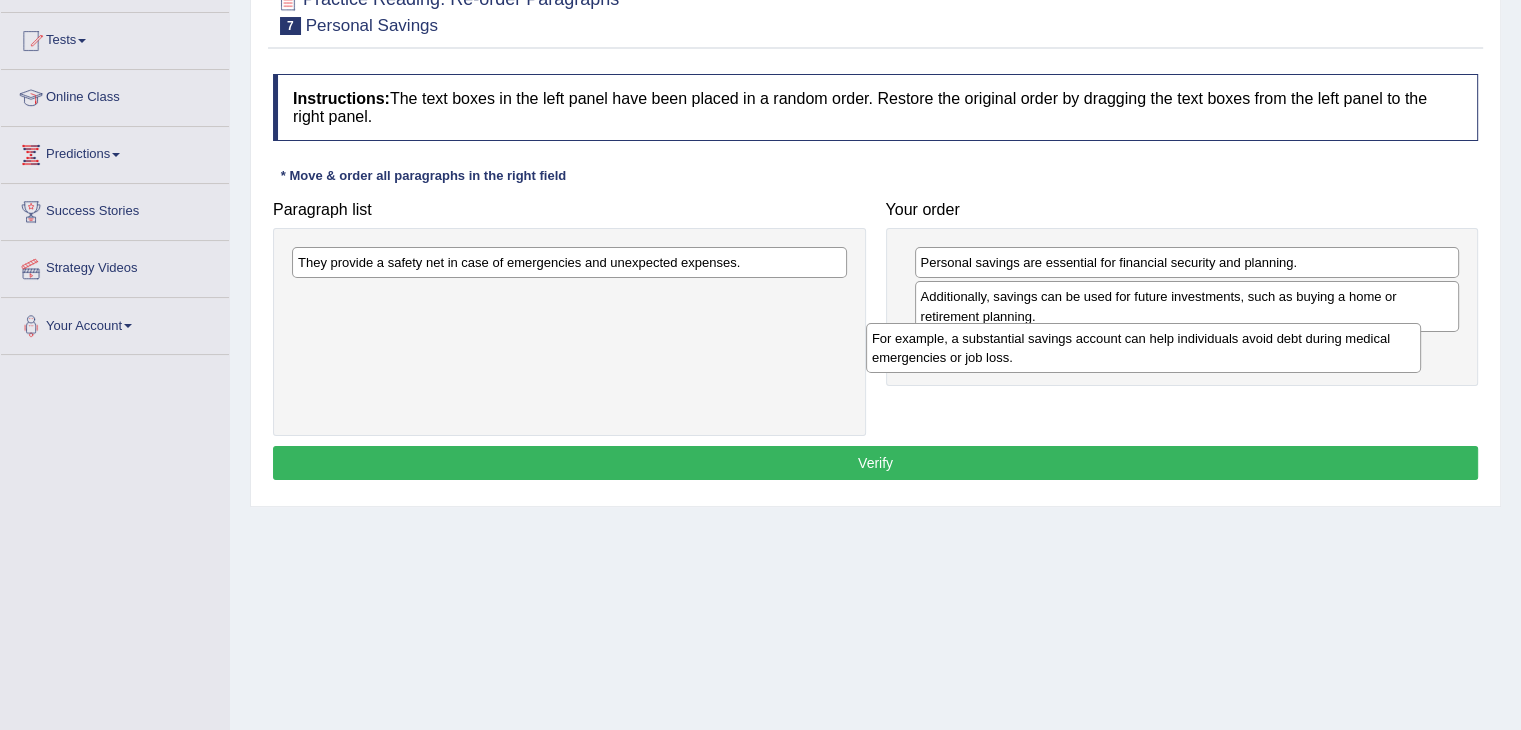 drag, startPoint x: 644, startPoint y: 302, endPoint x: 1200, endPoint y: 336, distance: 557.0386 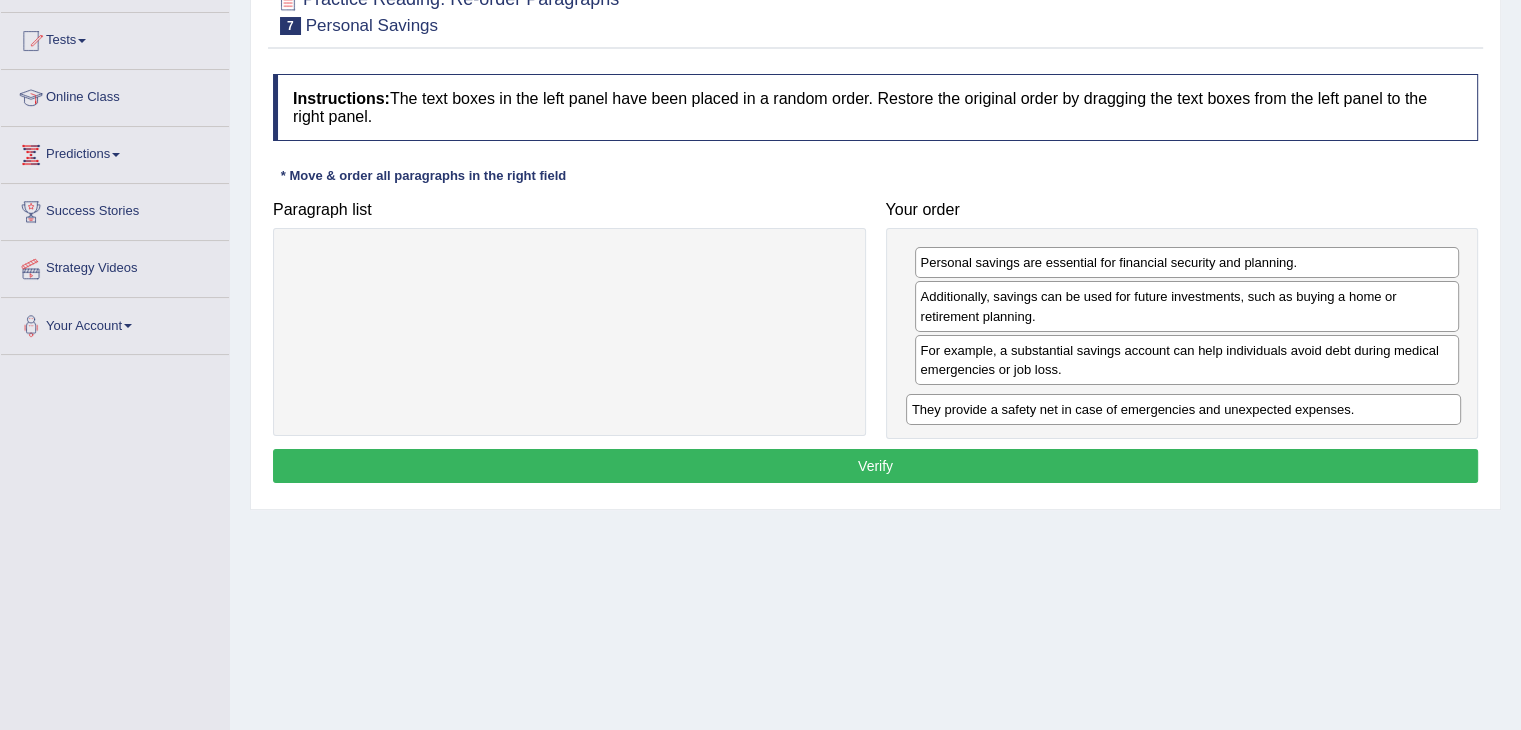 drag, startPoint x: 559, startPoint y: 261, endPoint x: 1173, endPoint y: 408, distance: 631.35175 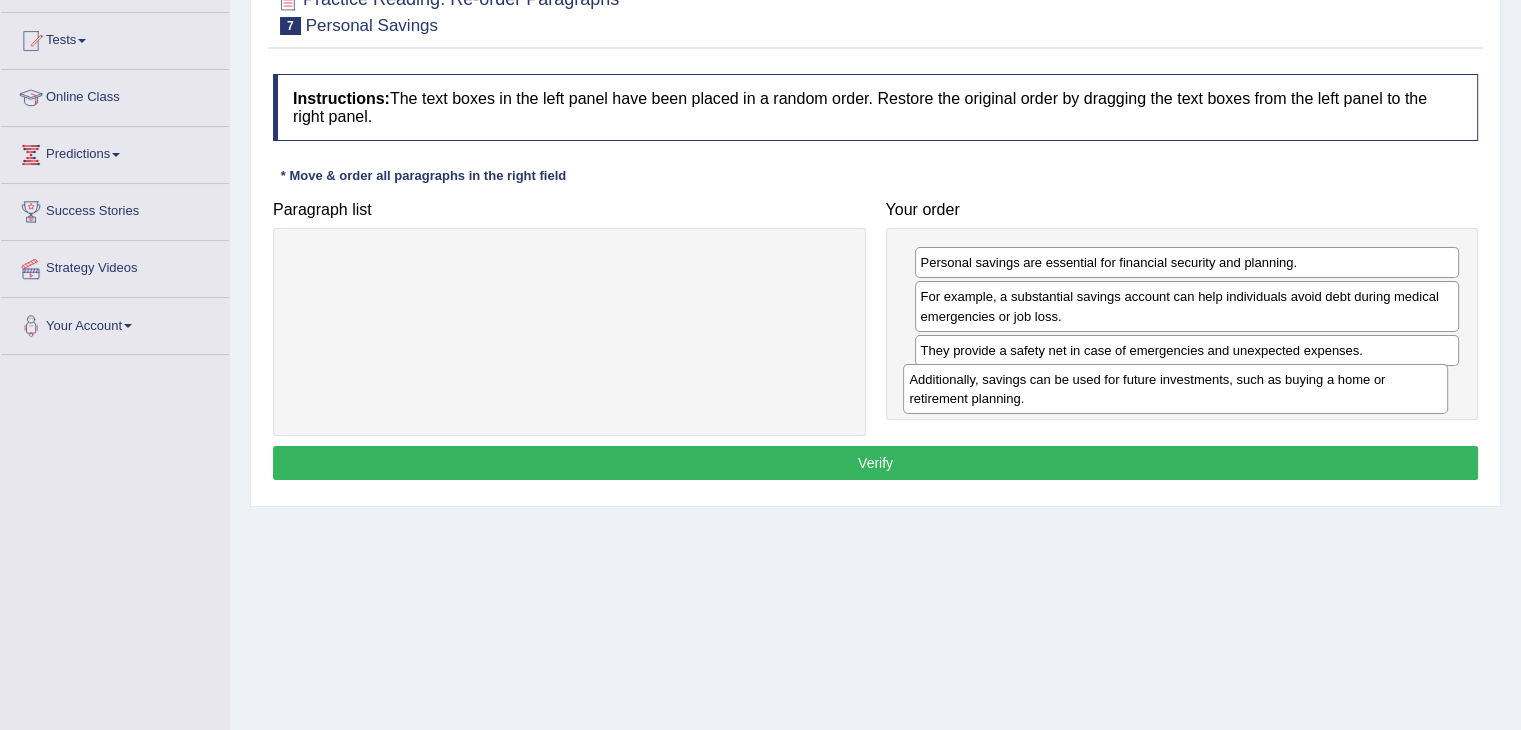 drag, startPoint x: 1087, startPoint y: 299, endPoint x: 1076, endPoint y: 382, distance: 83.725746 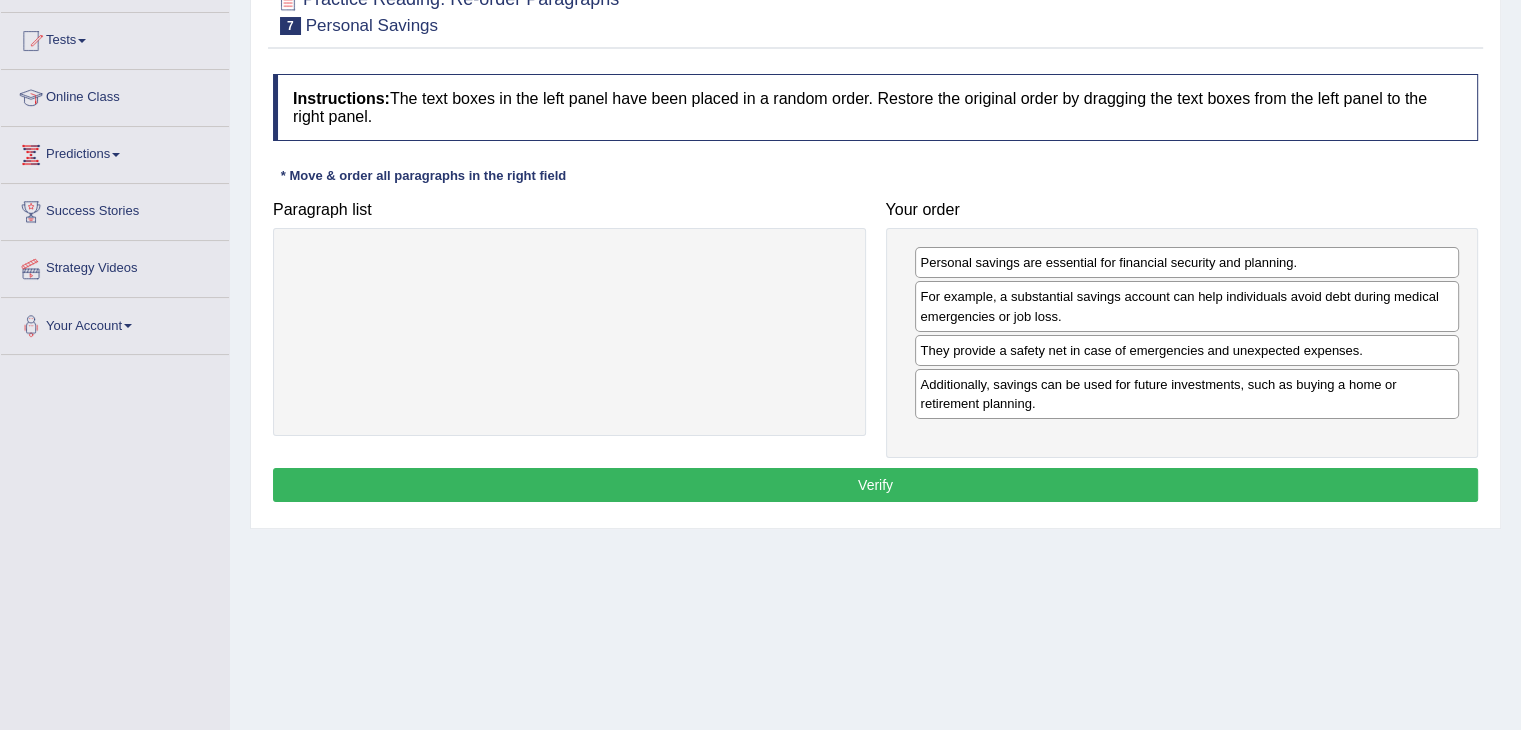 click on "Instructions:  The text boxes in the left panel have been placed in a random order. Restore the original order by dragging the text boxes from the left panel to the right panel.
* Move & order all paragraphs in the right field
Paragraph list
Correct order
Personal savings are essential for financial security and planning. They provide a safety net in case of emergencies and unexpected expenses. For example, a substantial savings account can help individuals avoid debt during medical emergencies or job
loss. Additionally, savings can be used for future investments, such as buying a home or retirement planning.
Your order
Personal savings are essential for financial security and planning. For example, a substantial savings account can help individuals avoid debt during medical emergencies or job
loss. They provide a safety net in case of emergencies and unexpected expenses.
Result:  Verify" at bounding box center (875, 291) 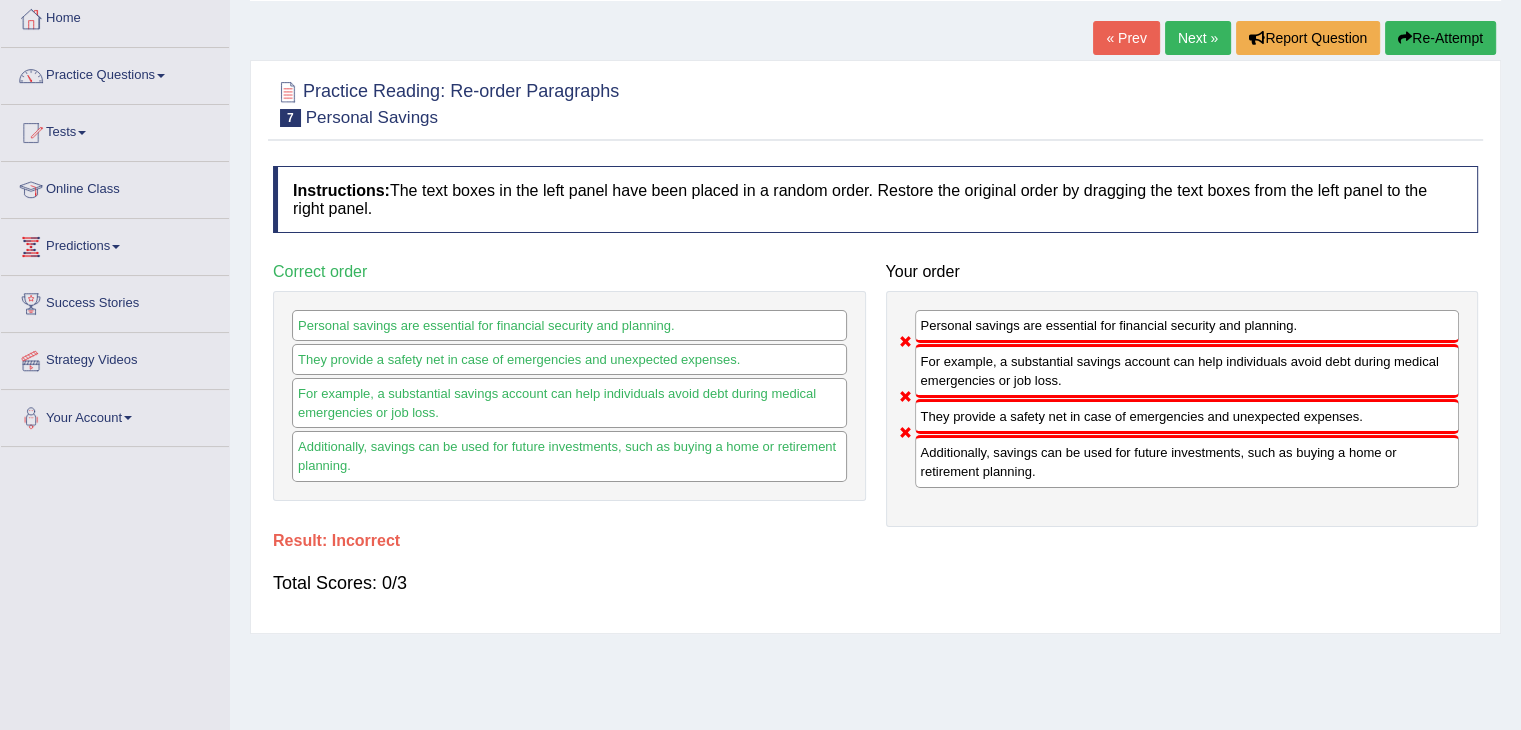 scroll, scrollTop: 0, scrollLeft: 0, axis: both 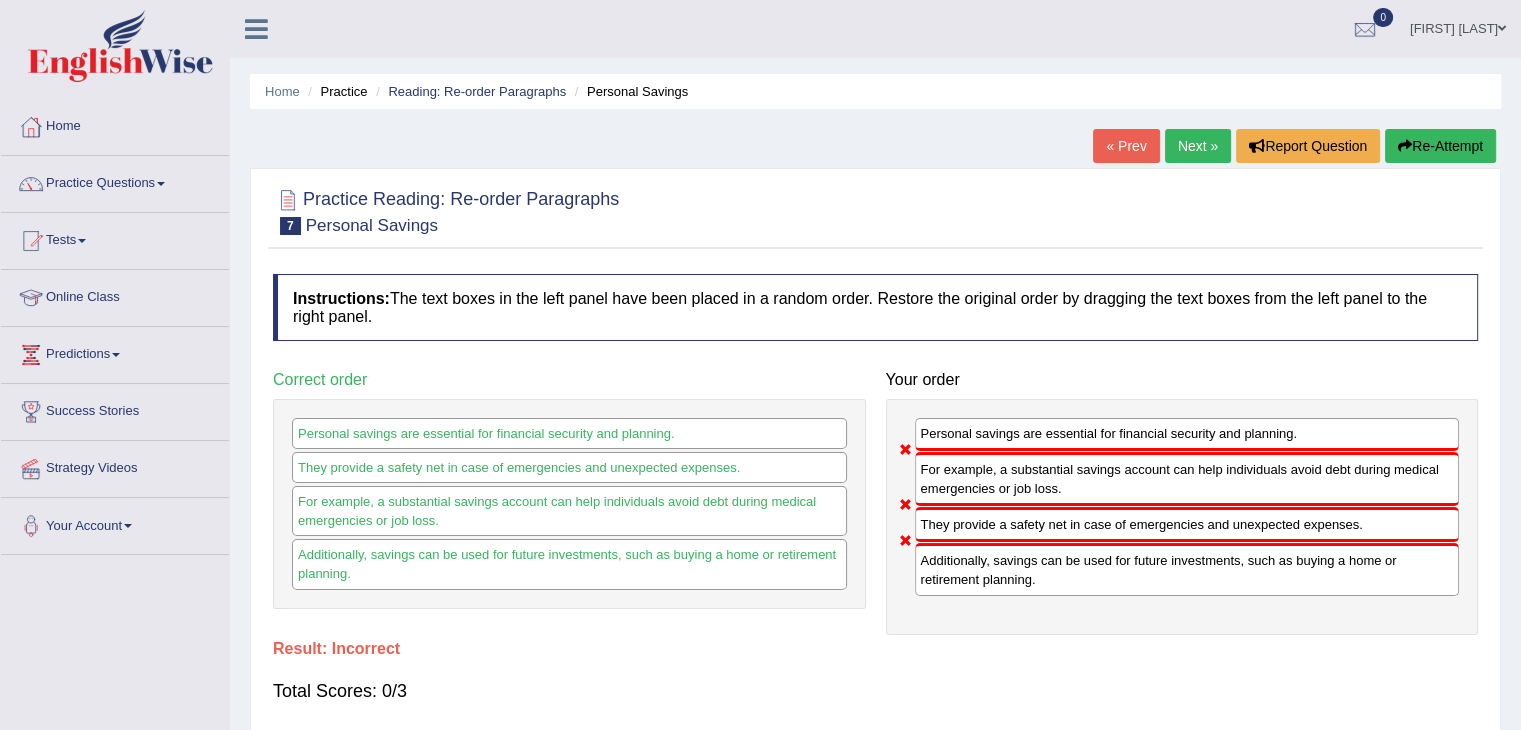 click on "Home
Practice
Reading: Re-order Paragraphs
Personal Savings
« Prev Next »  Report Question  Re-Attempt
Practice Reading: Re-order Paragraphs
7
Personal Savings
Instructions:  The text boxes in the left panel have been placed in a random order. Restore the original order by dragging the text boxes from the left panel to the right panel.
* Move & order all paragraphs in the right field
Paragraph list
Correct order
Personal savings are essential for financial security and planning. They provide a safety net in case of emergencies and unexpected expenses. For example, a substantial savings account can help individuals avoid debt during medical emergencies or job
loss. Additionally, savings can be used for future investments, such as buying a home or retirement planning." at bounding box center [875, 500] 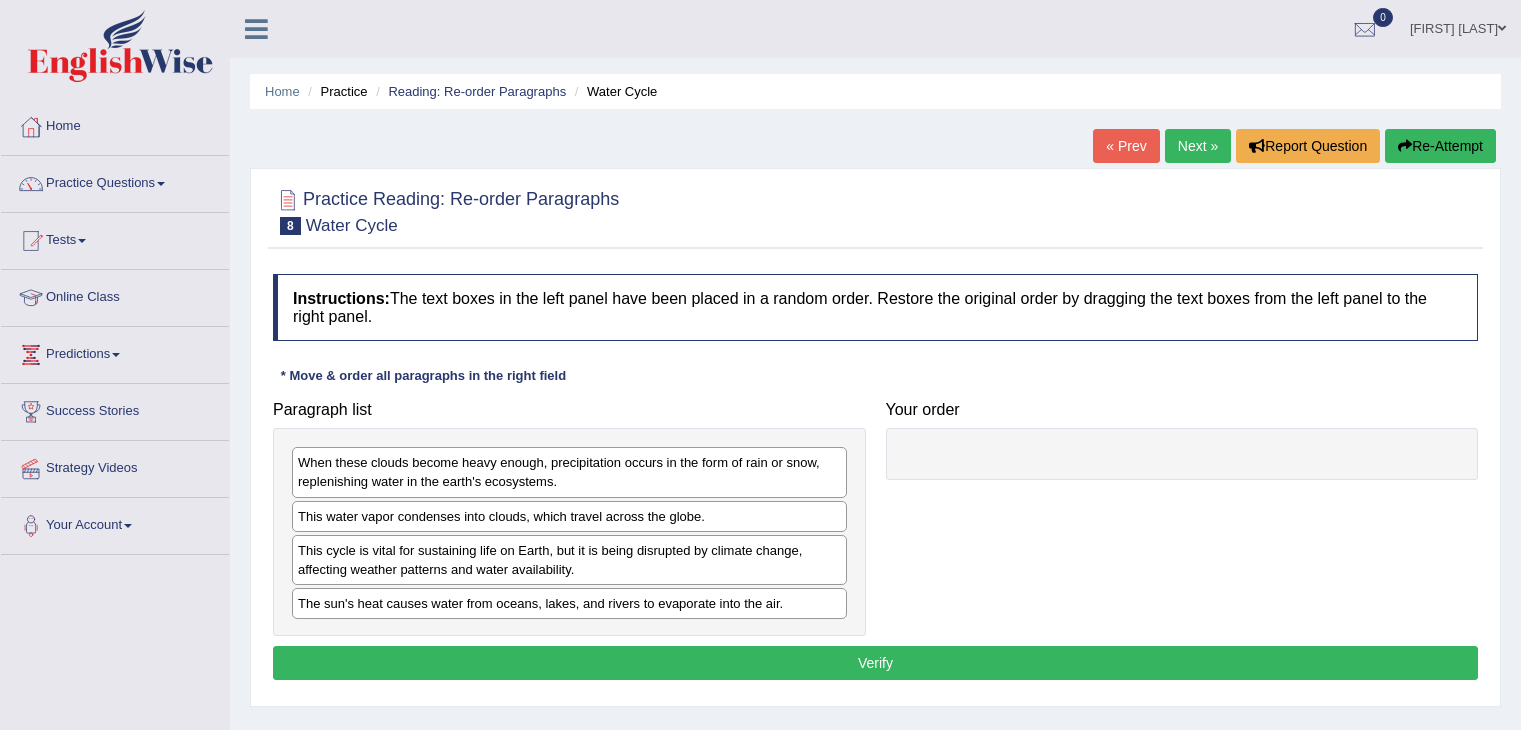 scroll, scrollTop: 0, scrollLeft: 0, axis: both 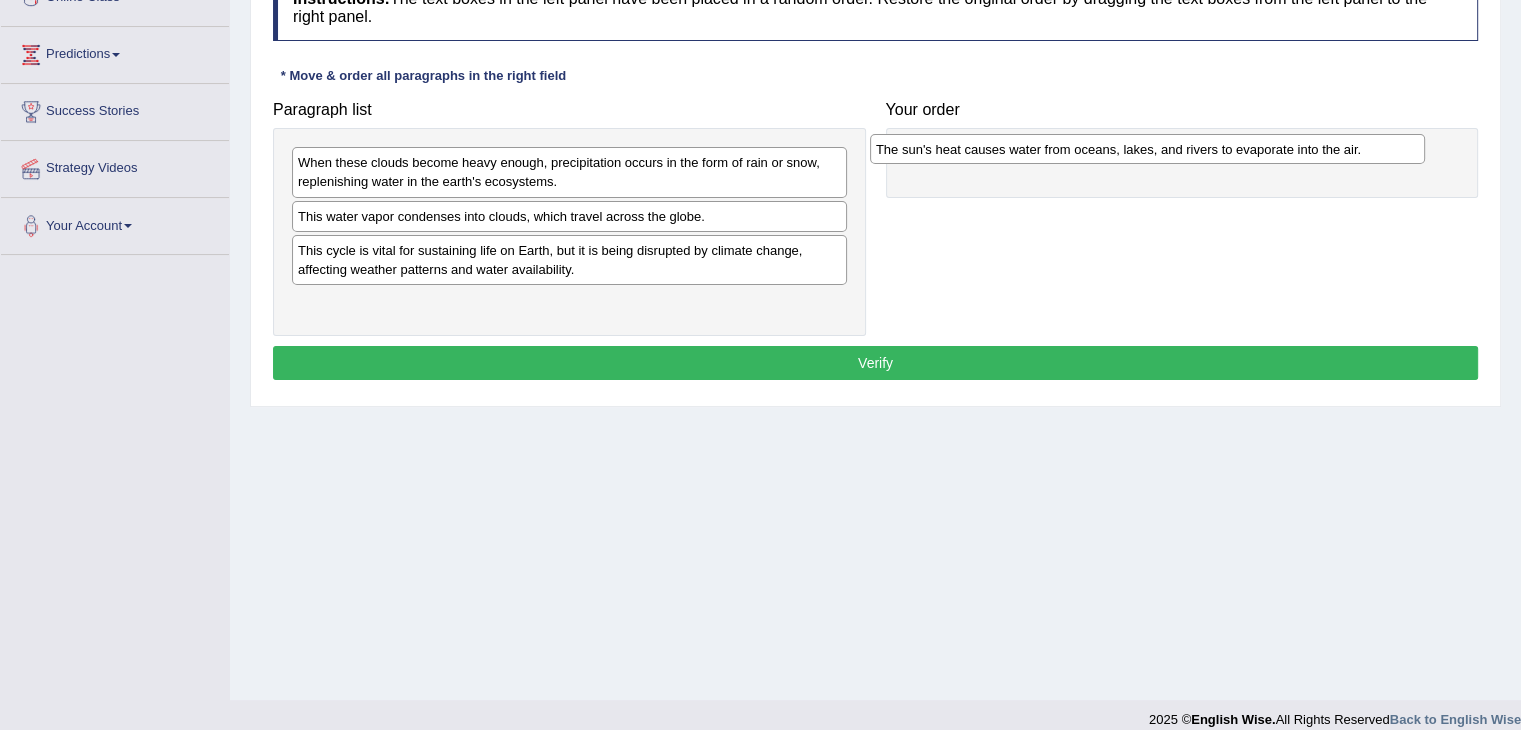 drag, startPoint x: 376, startPoint y: 306, endPoint x: 954, endPoint y: 153, distance: 597.90717 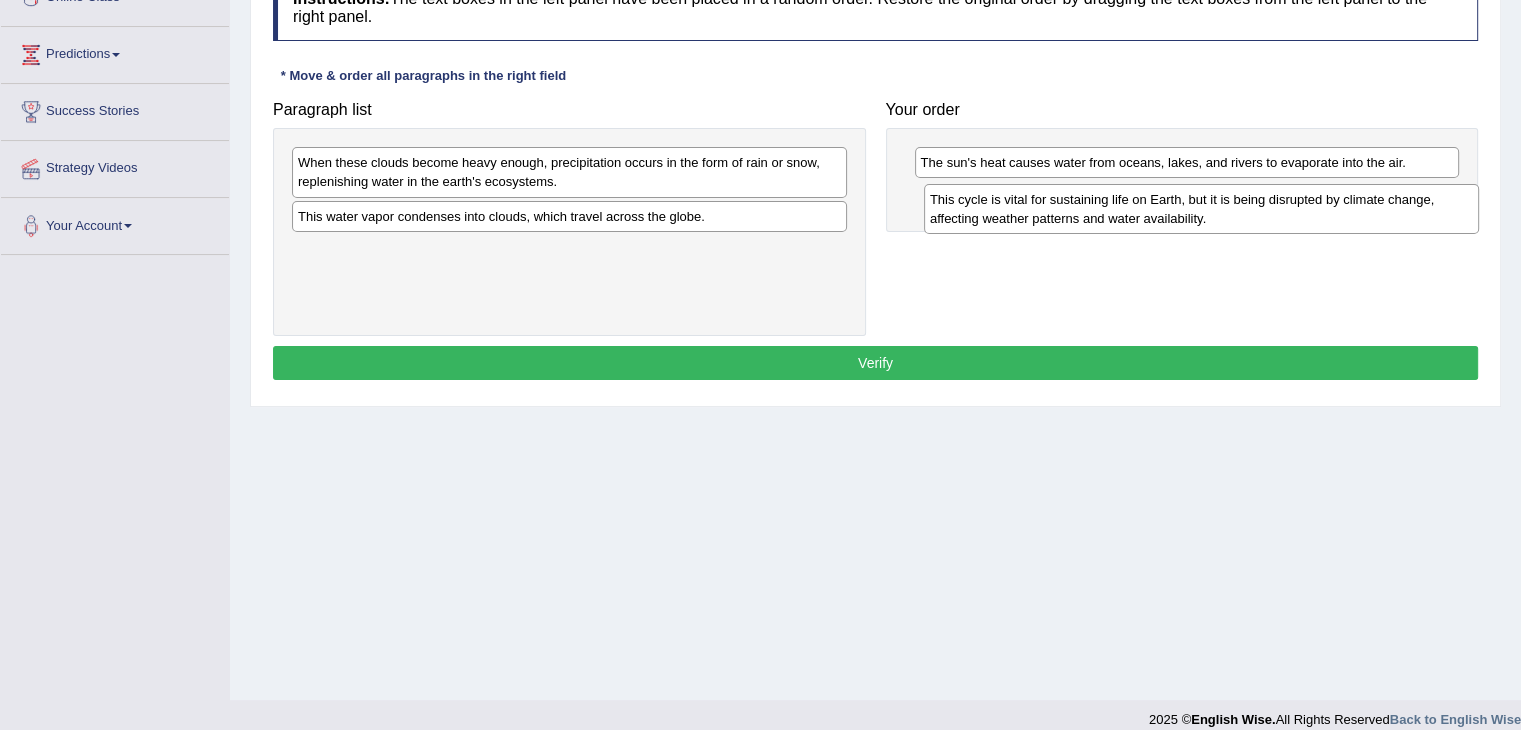 drag, startPoint x: 712, startPoint y: 265, endPoint x: 1334, endPoint y: 215, distance: 624.0064 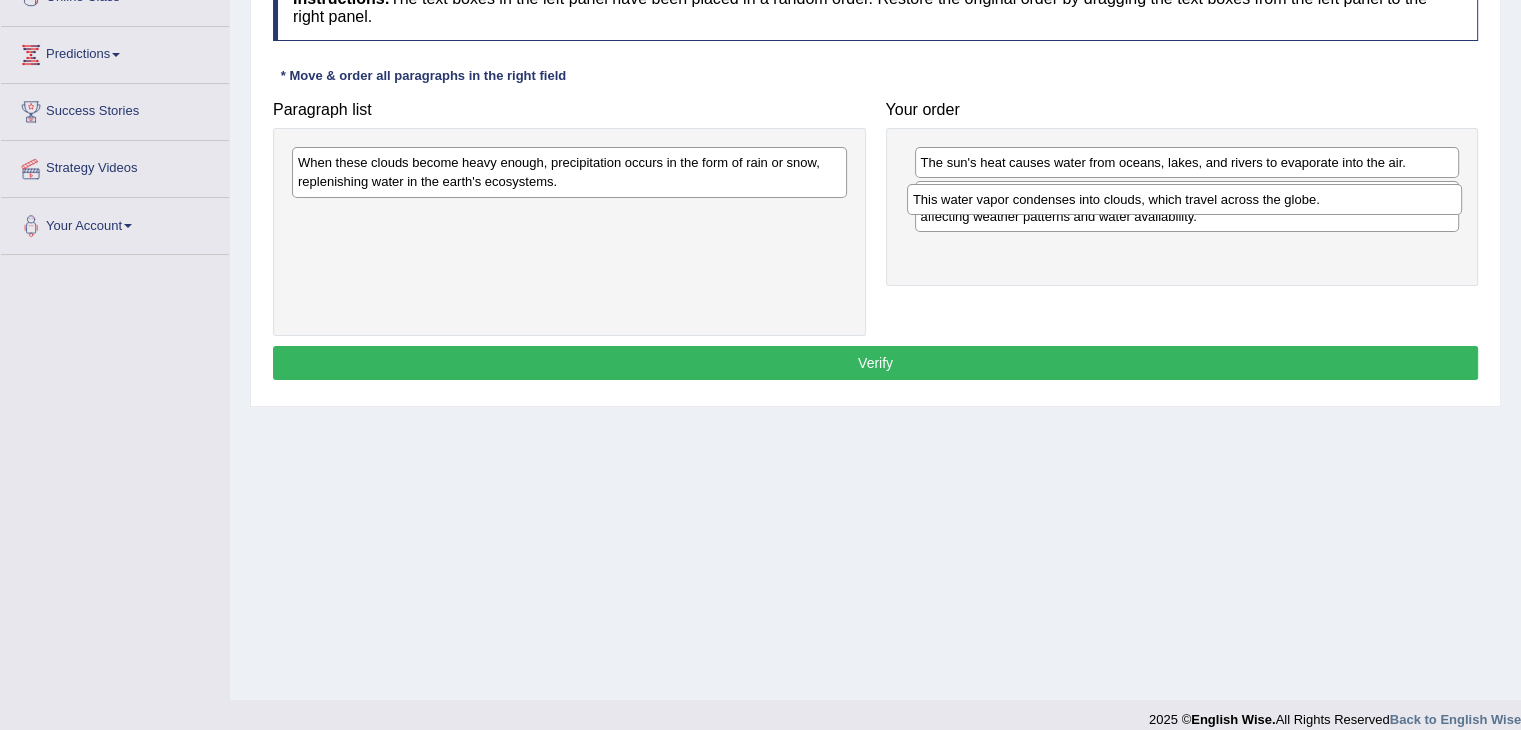 drag, startPoint x: 637, startPoint y: 227, endPoint x: 1252, endPoint y: 211, distance: 615.20807 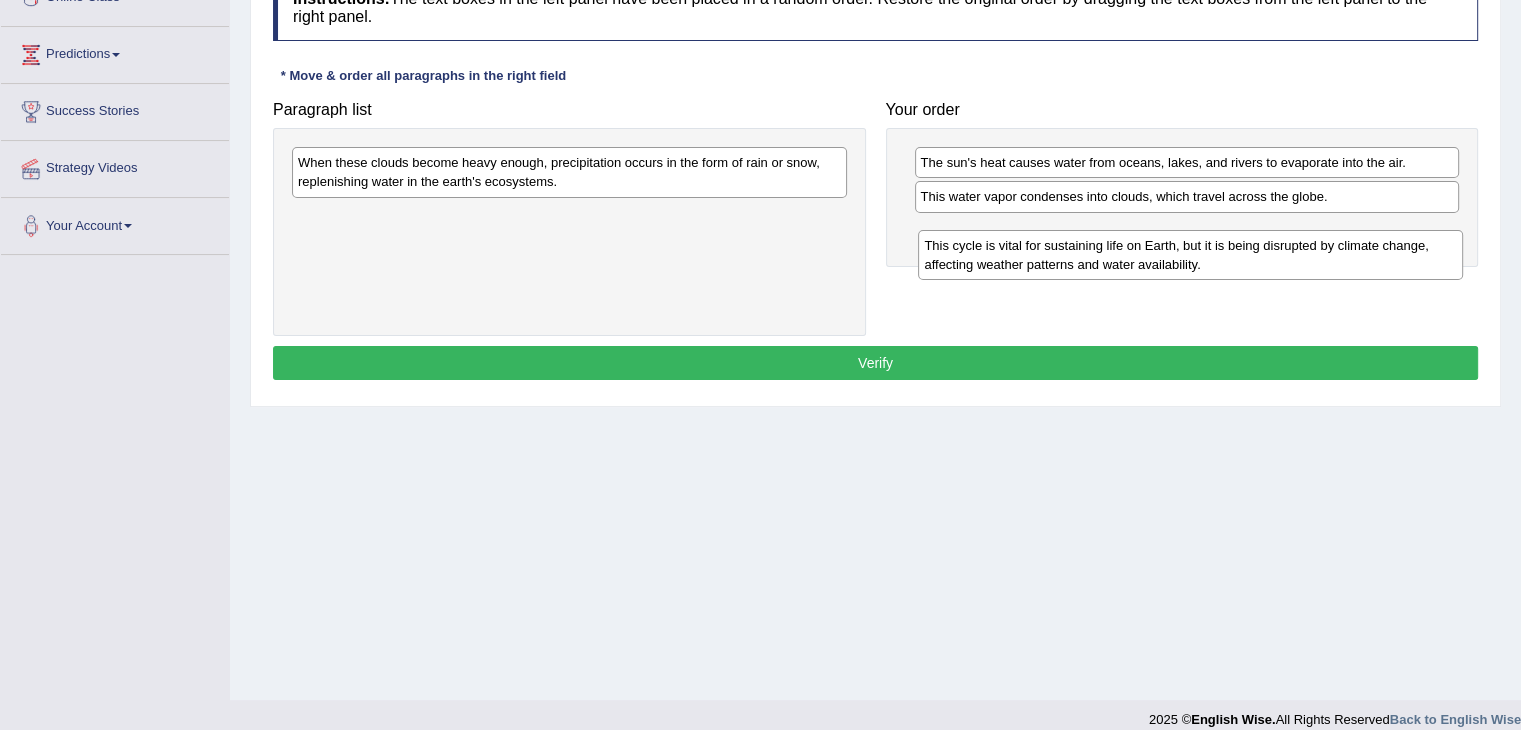 drag, startPoint x: 1193, startPoint y: 222, endPoint x: 1197, endPoint y: 265, distance: 43.185646 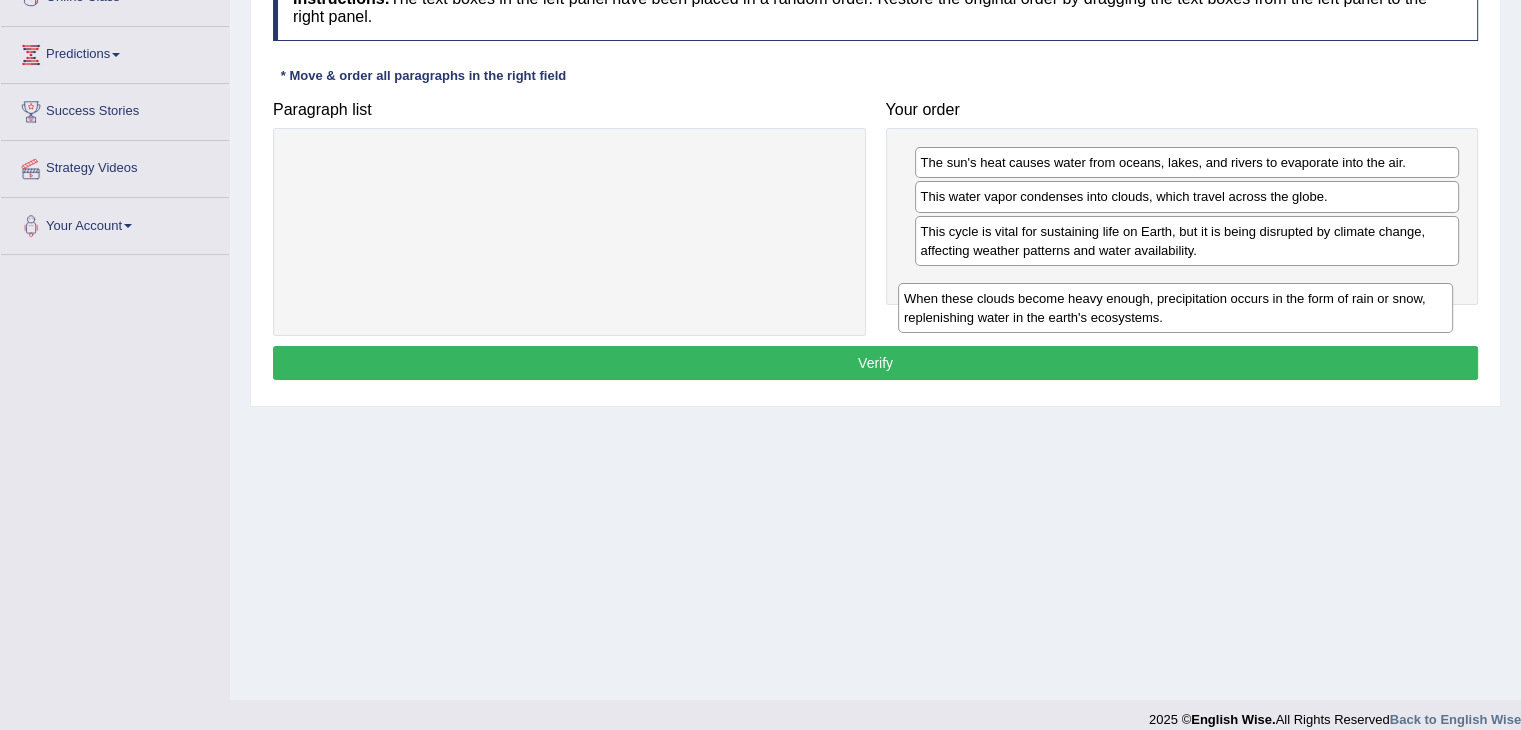 drag, startPoint x: 627, startPoint y: 177, endPoint x: 1233, endPoint y: 313, distance: 621.07324 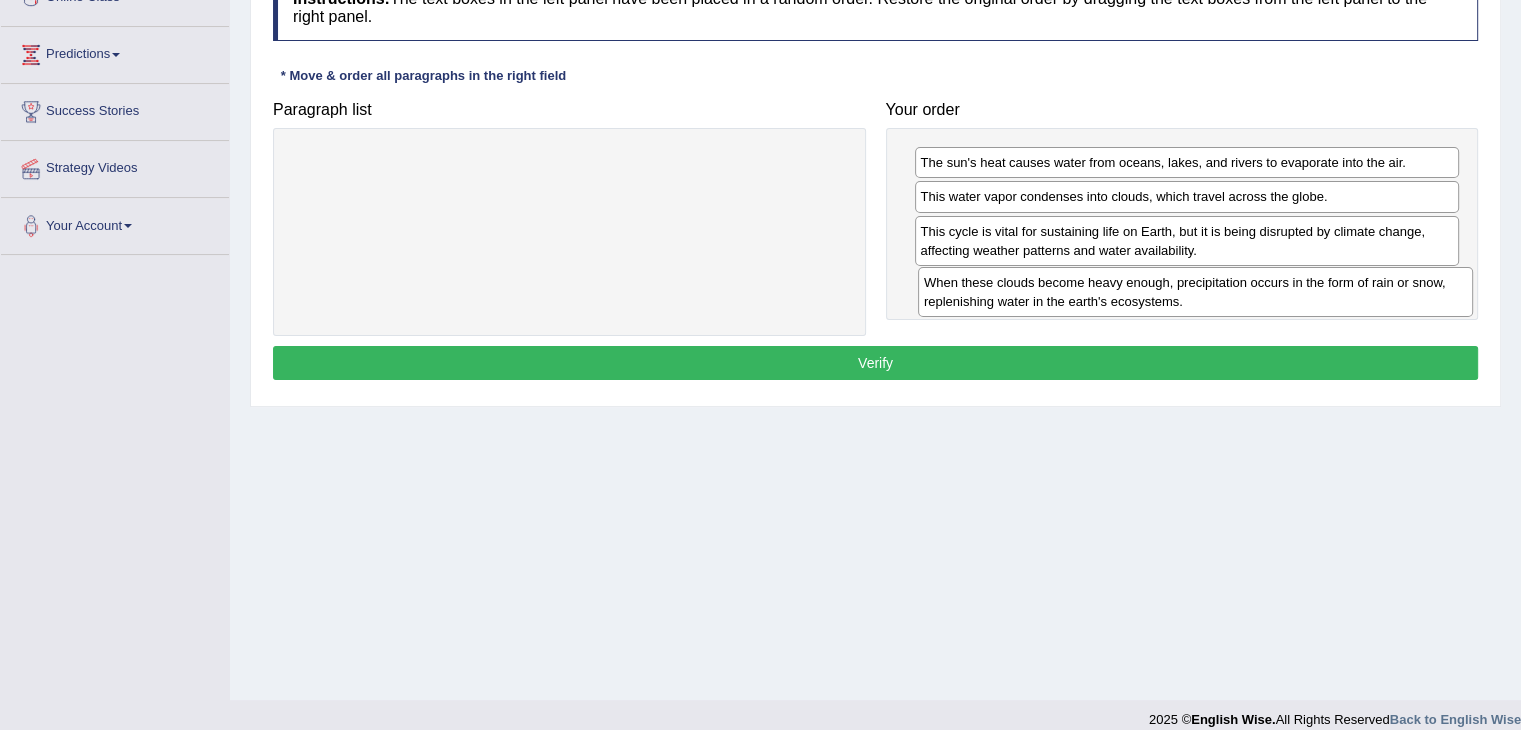 drag, startPoint x: 683, startPoint y: 188, endPoint x: 1296, endPoint y: 300, distance: 623.14764 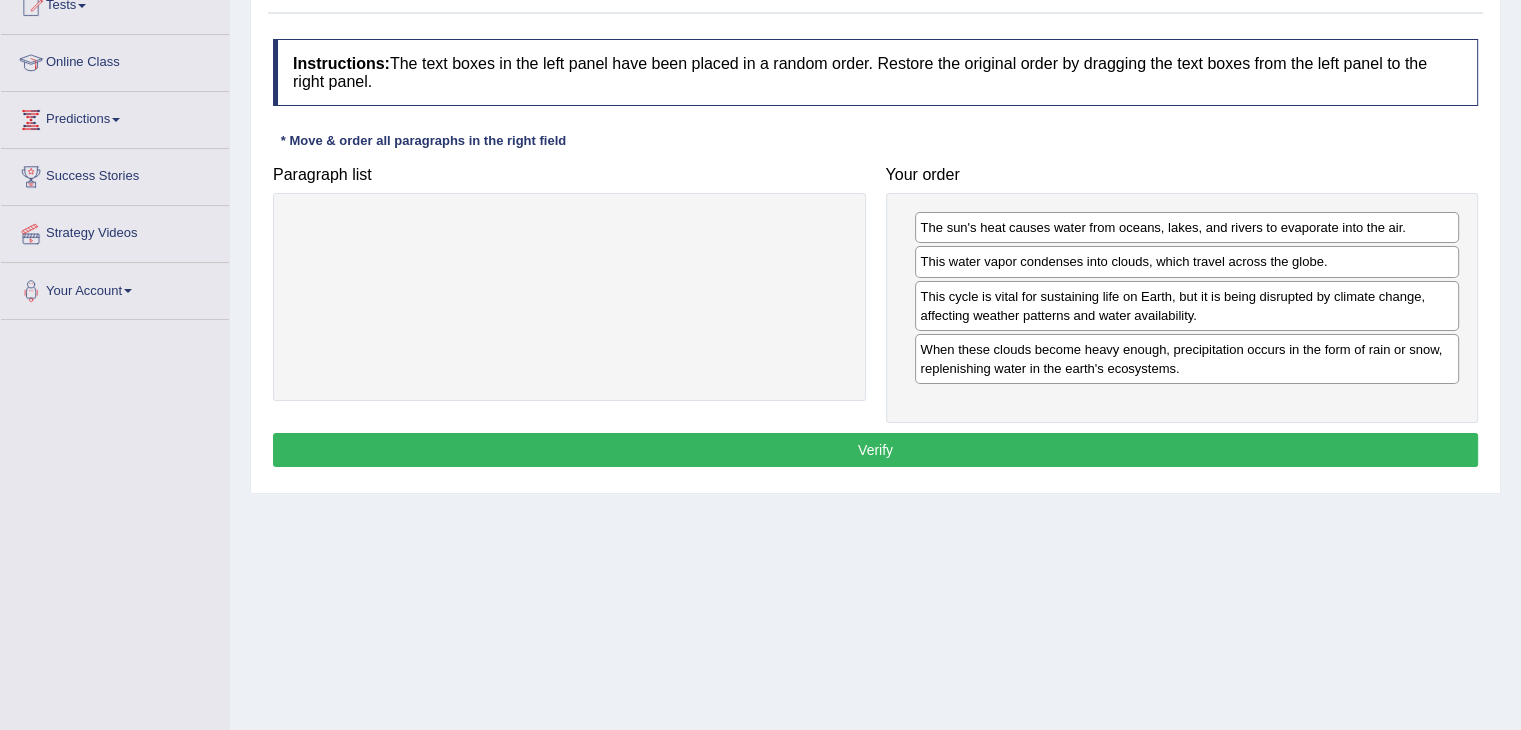 scroll, scrollTop: 267, scrollLeft: 0, axis: vertical 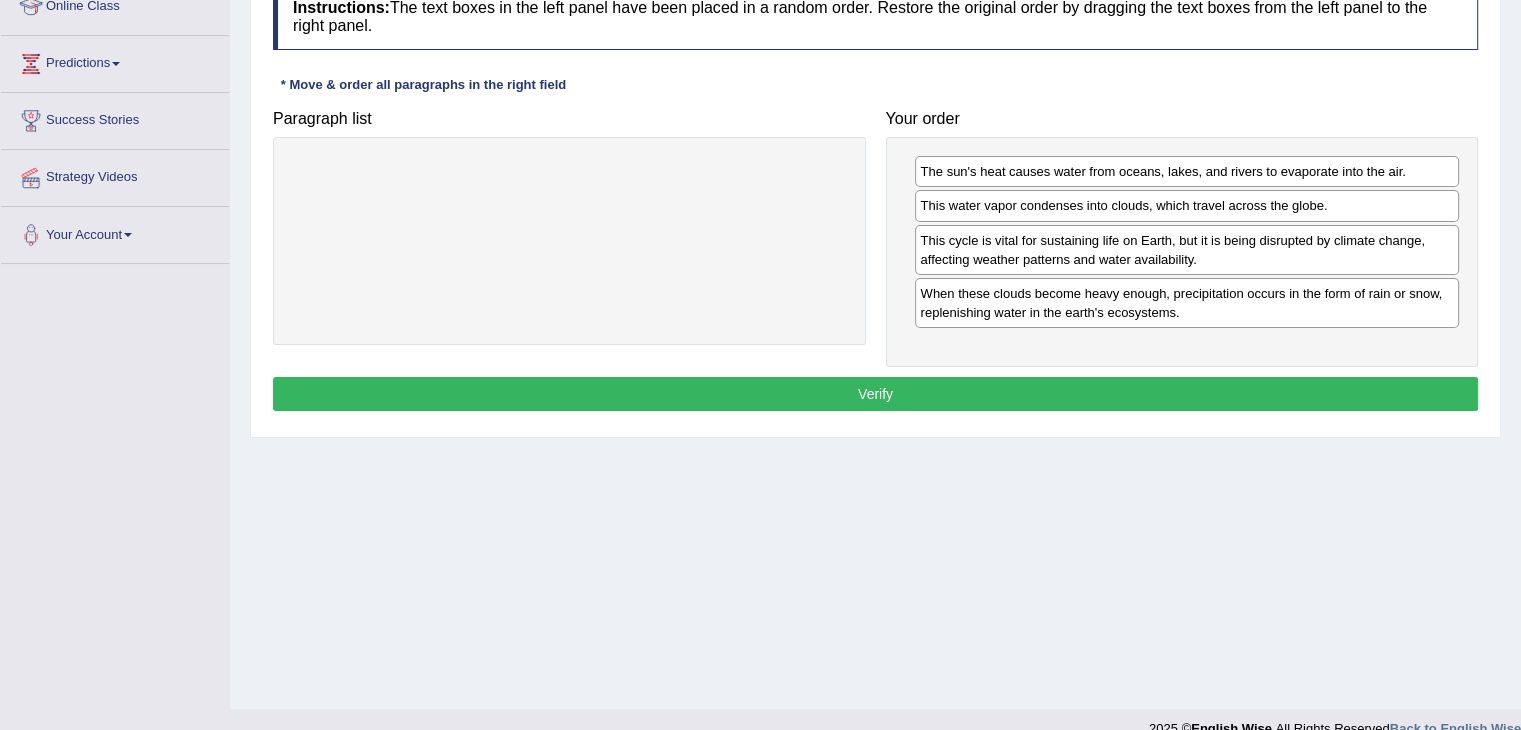 click on "Verify" at bounding box center [875, 394] 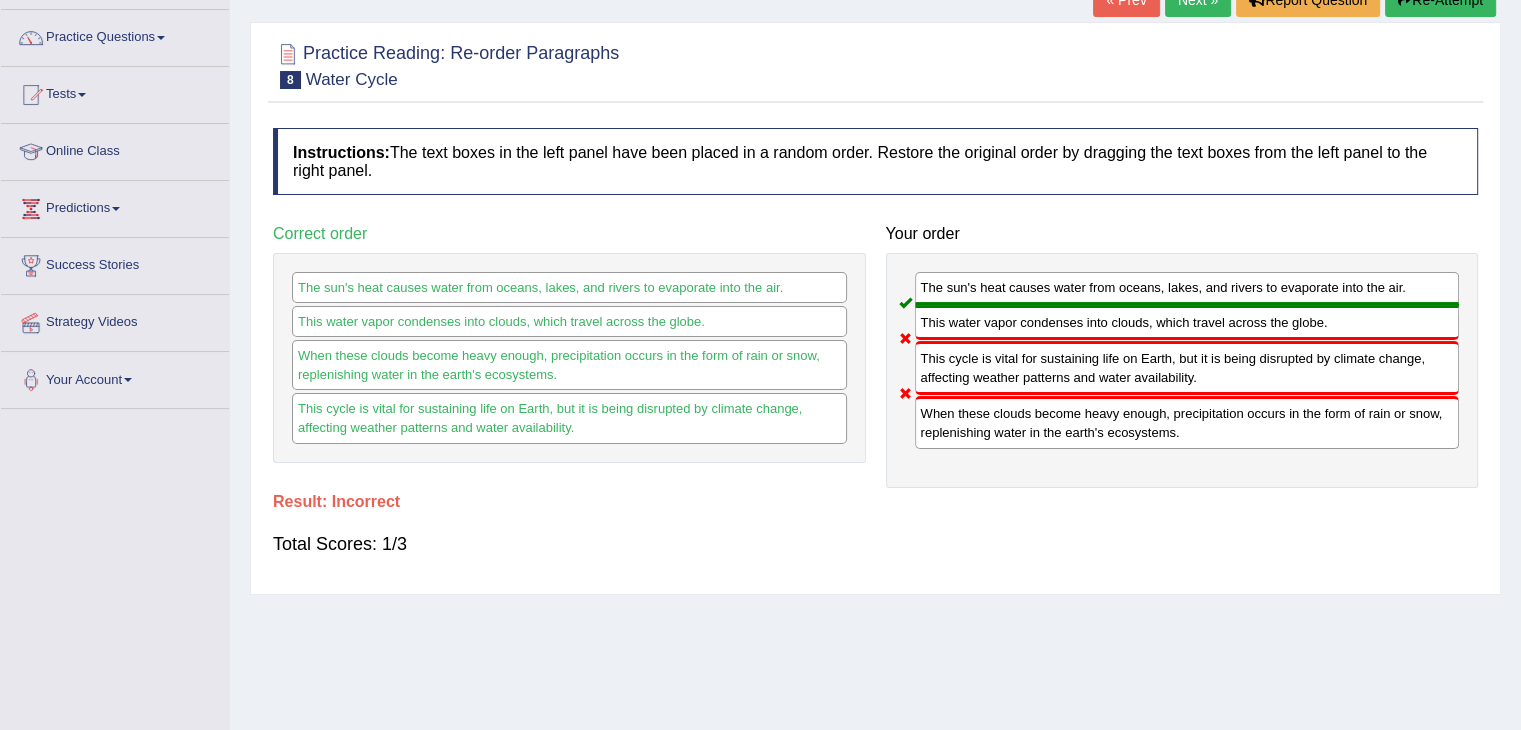 scroll, scrollTop: 91, scrollLeft: 0, axis: vertical 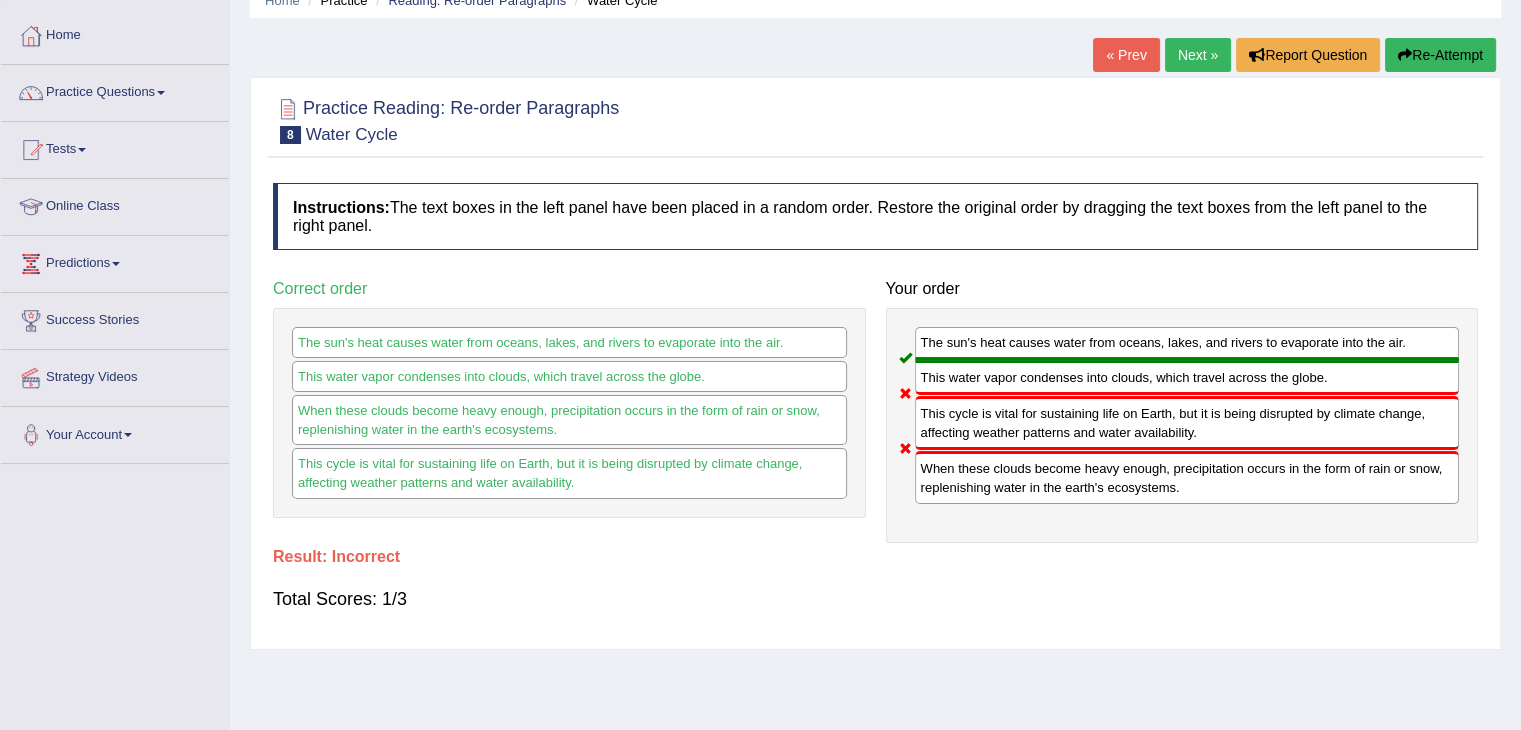 click on "Next »" at bounding box center [1198, 55] 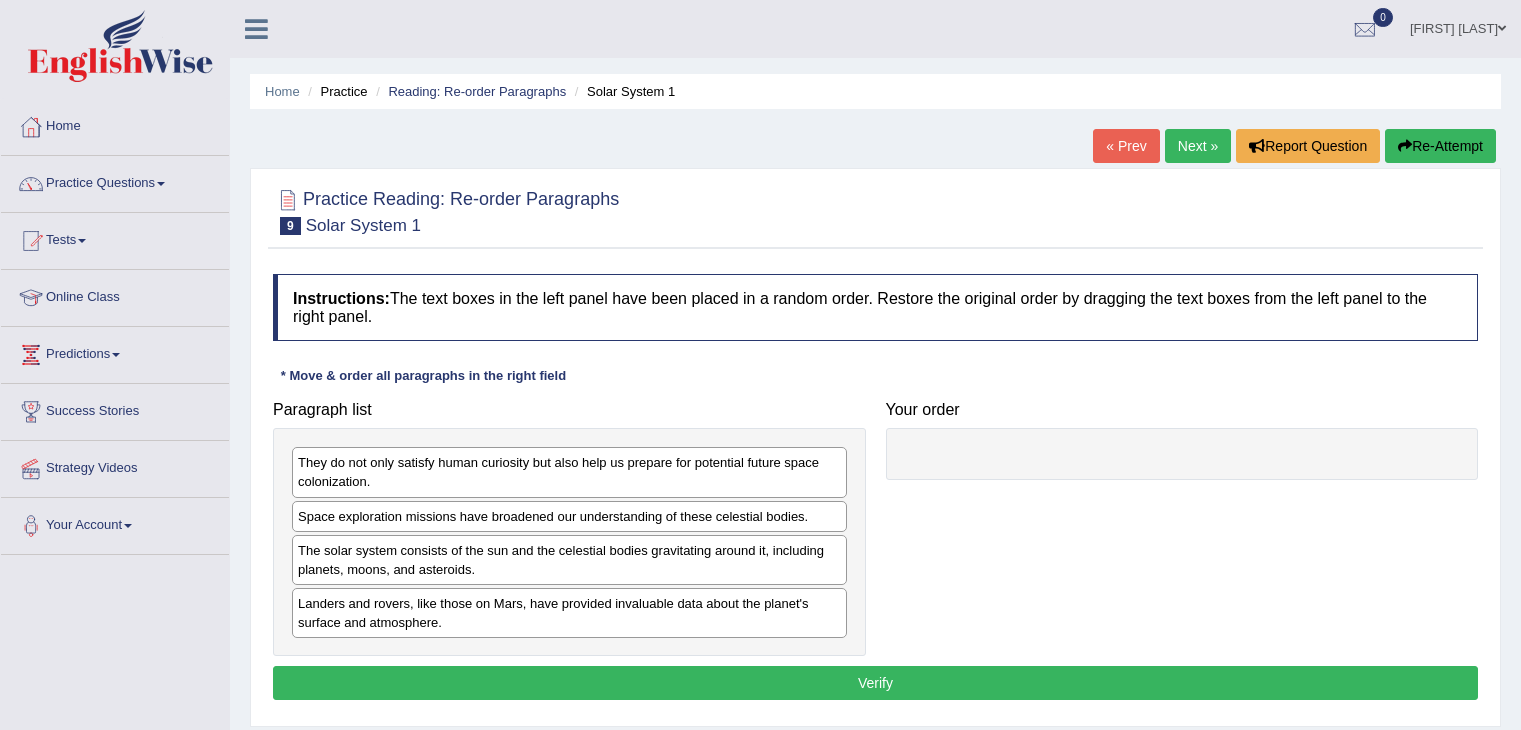 scroll, scrollTop: 0, scrollLeft: 0, axis: both 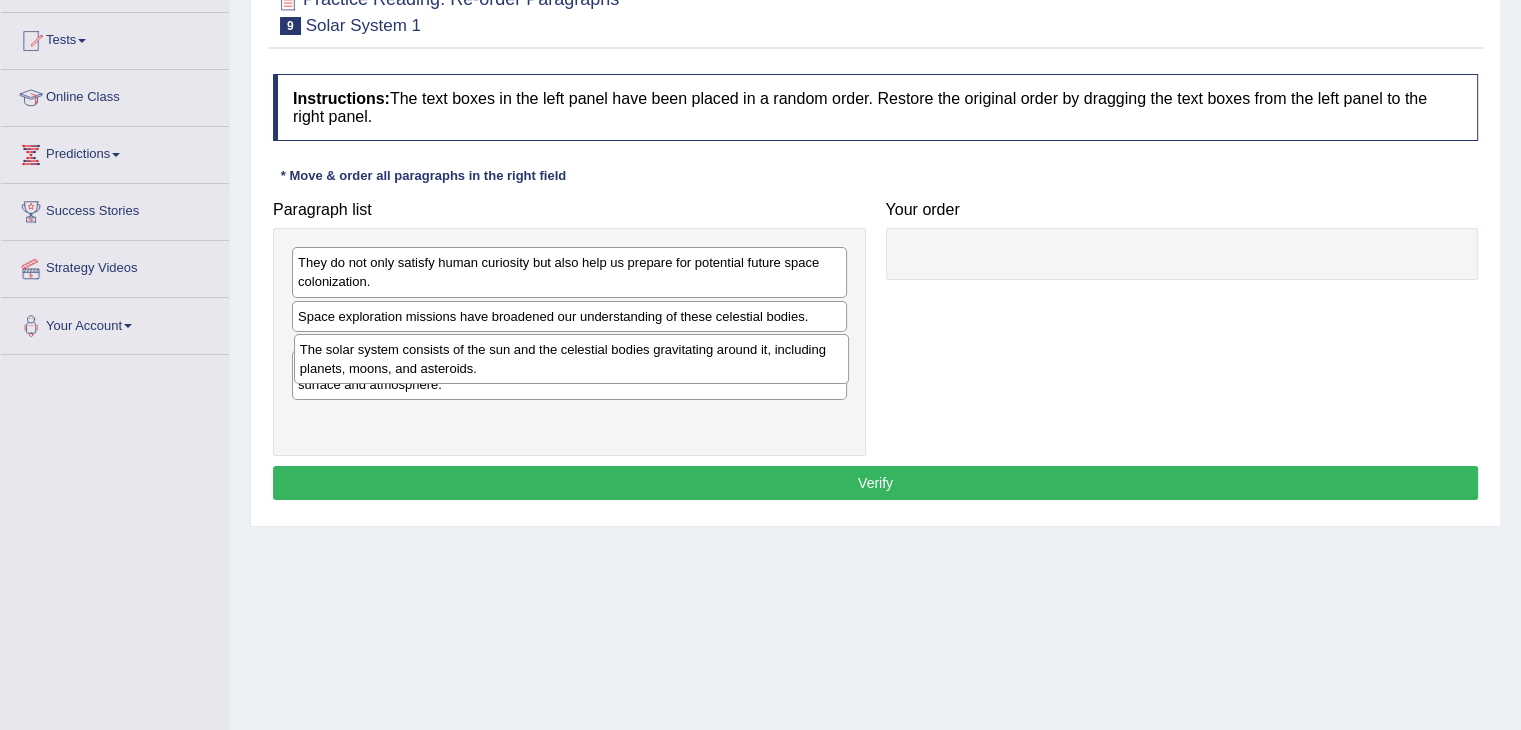 click on "The solar system consists of the sun and the celestial bodies gravitating around it, including planets, moons, and
asteroids." at bounding box center [571, 359] 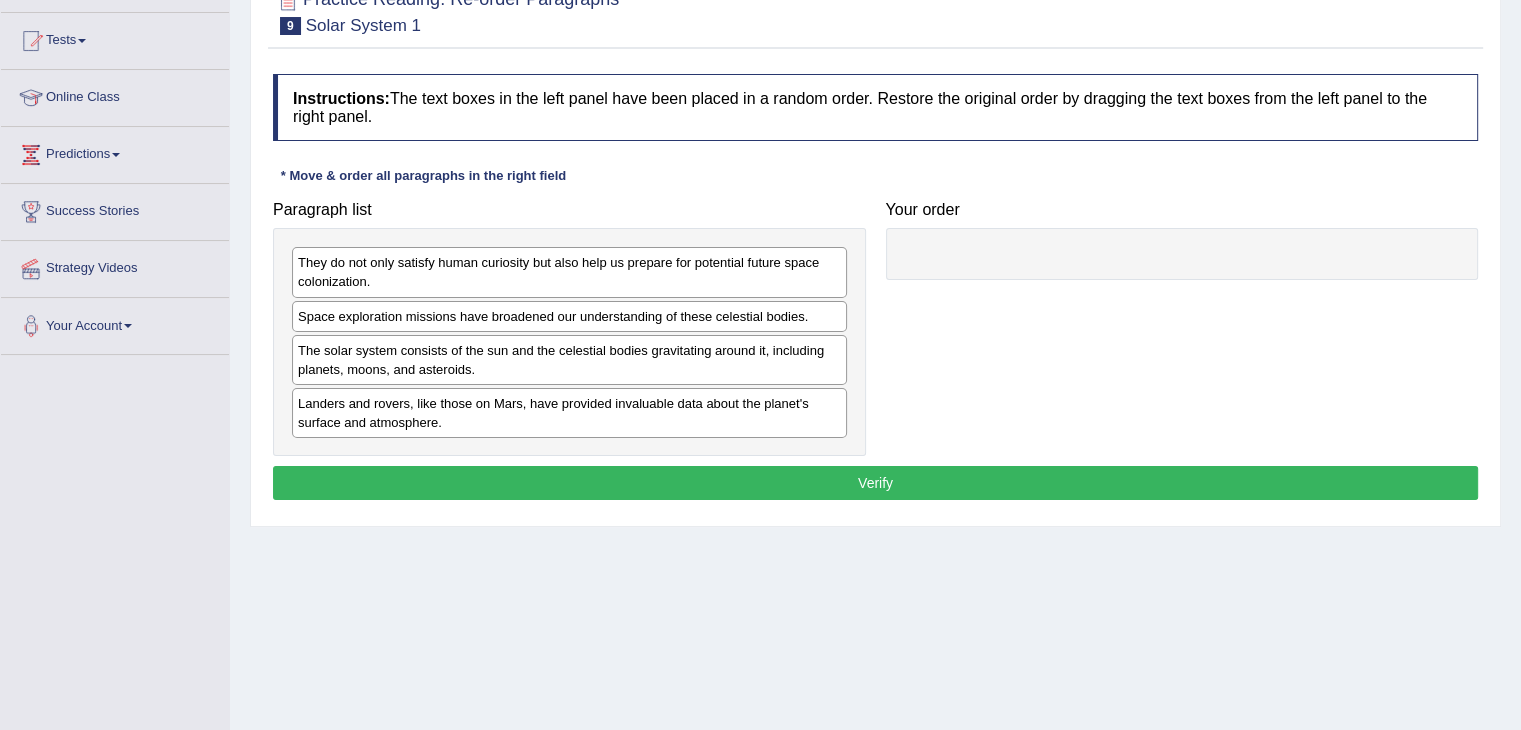 click on "The solar system consists of the sun and the celestial bodies gravitating around it, including planets, moons, and
asteroids." at bounding box center (569, 360) 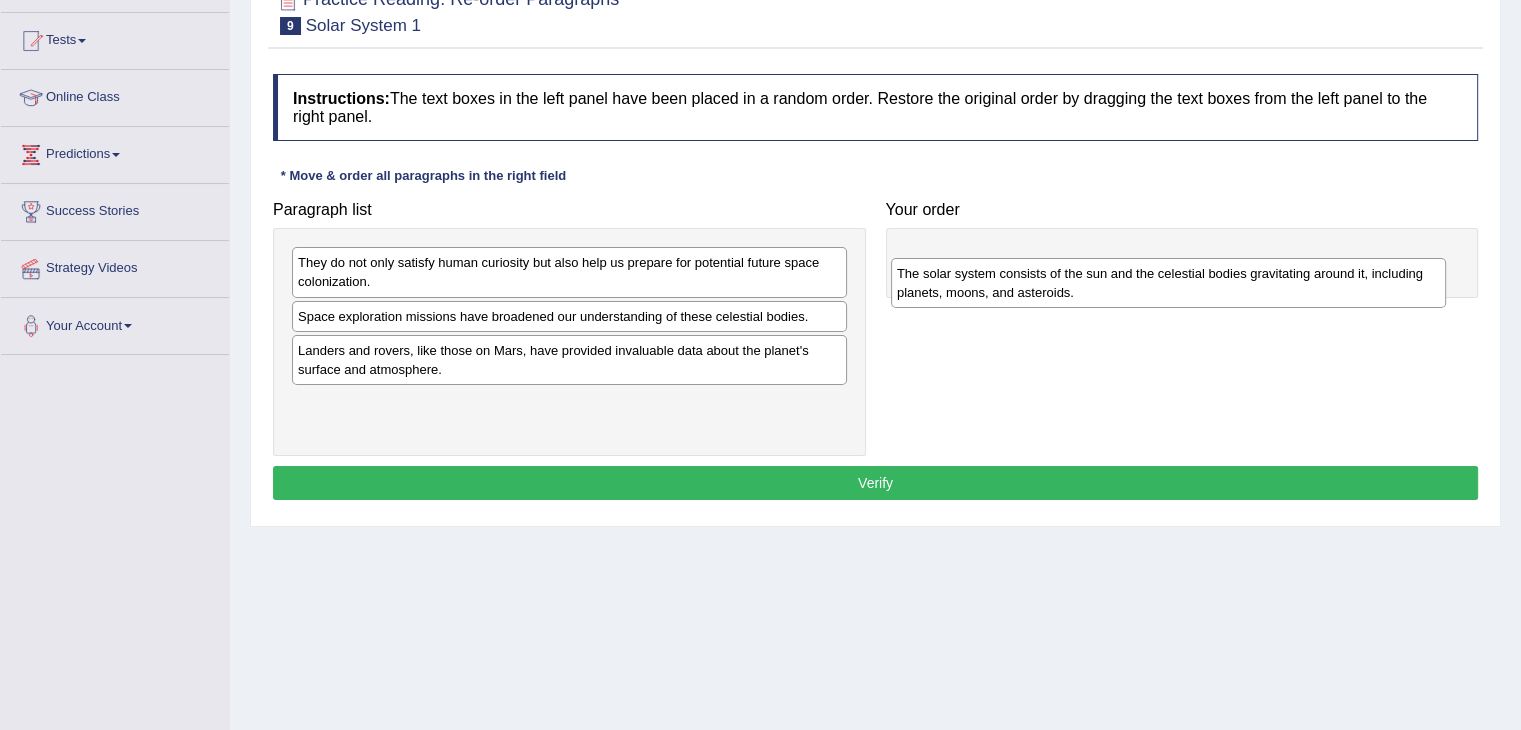 drag, startPoint x: 397, startPoint y: 373, endPoint x: 996, endPoint y: 297, distance: 603.8021 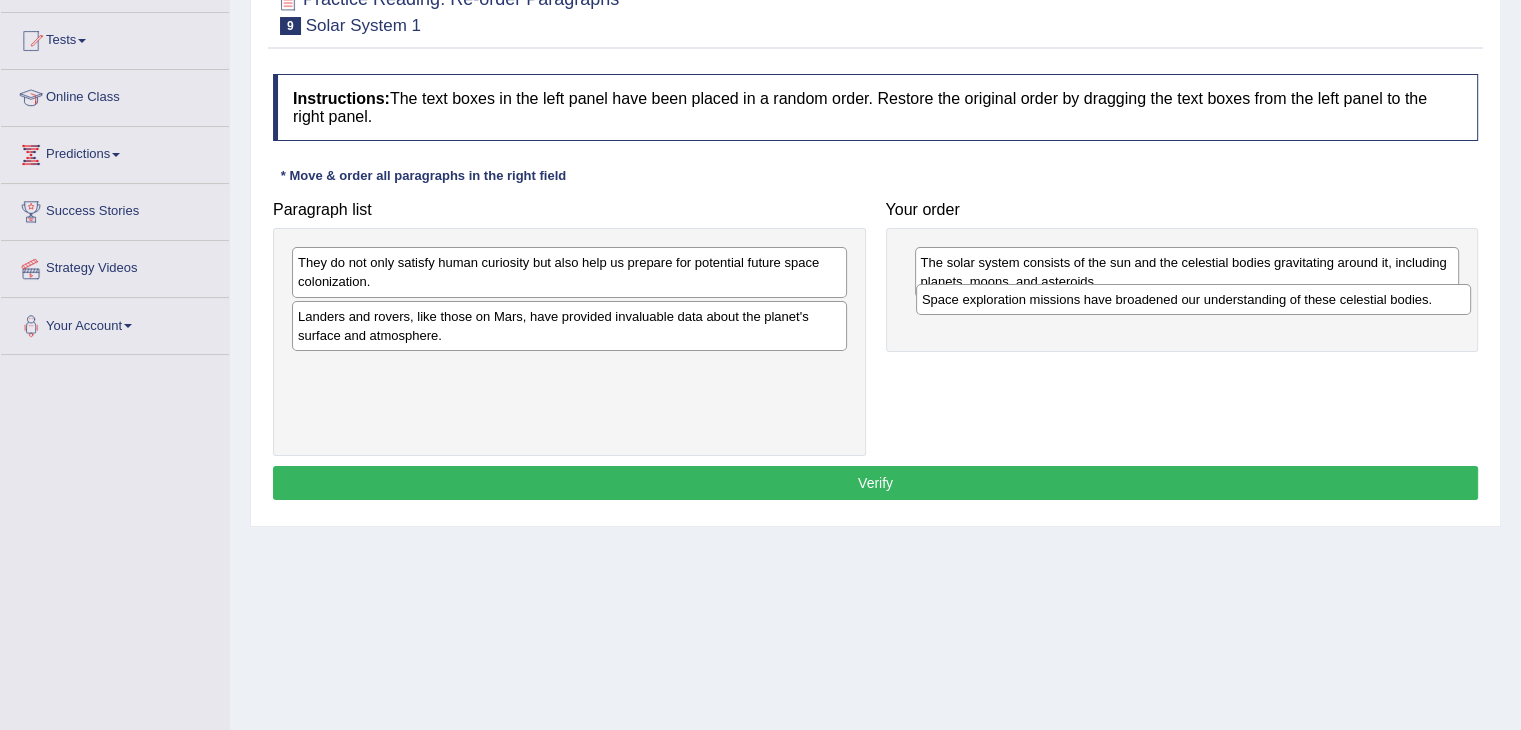 drag, startPoint x: 414, startPoint y: 317, endPoint x: 1038, endPoint y: 302, distance: 624.18024 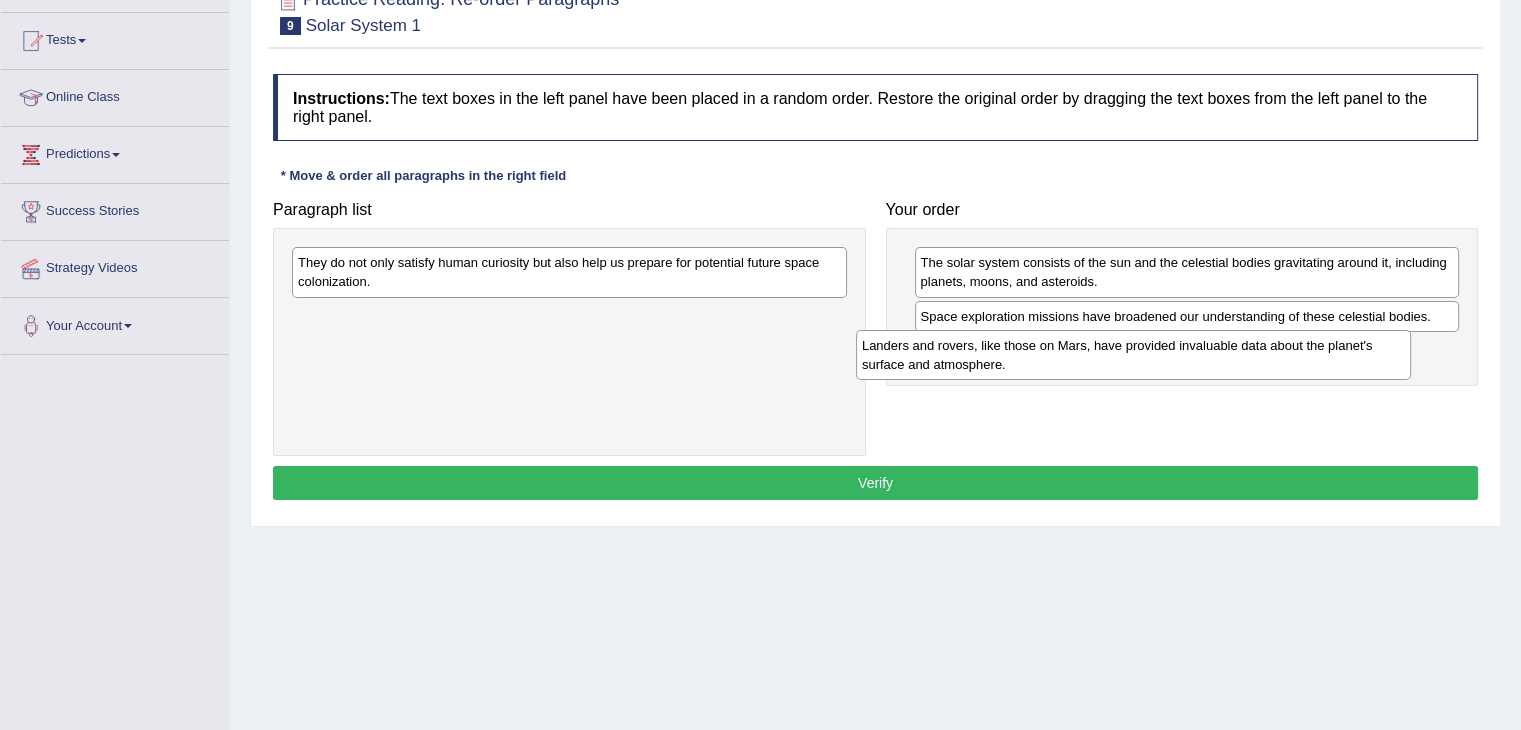 drag, startPoint x: 444, startPoint y: 326, endPoint x: 1008, endPoint y: 356, distance: 564.7973 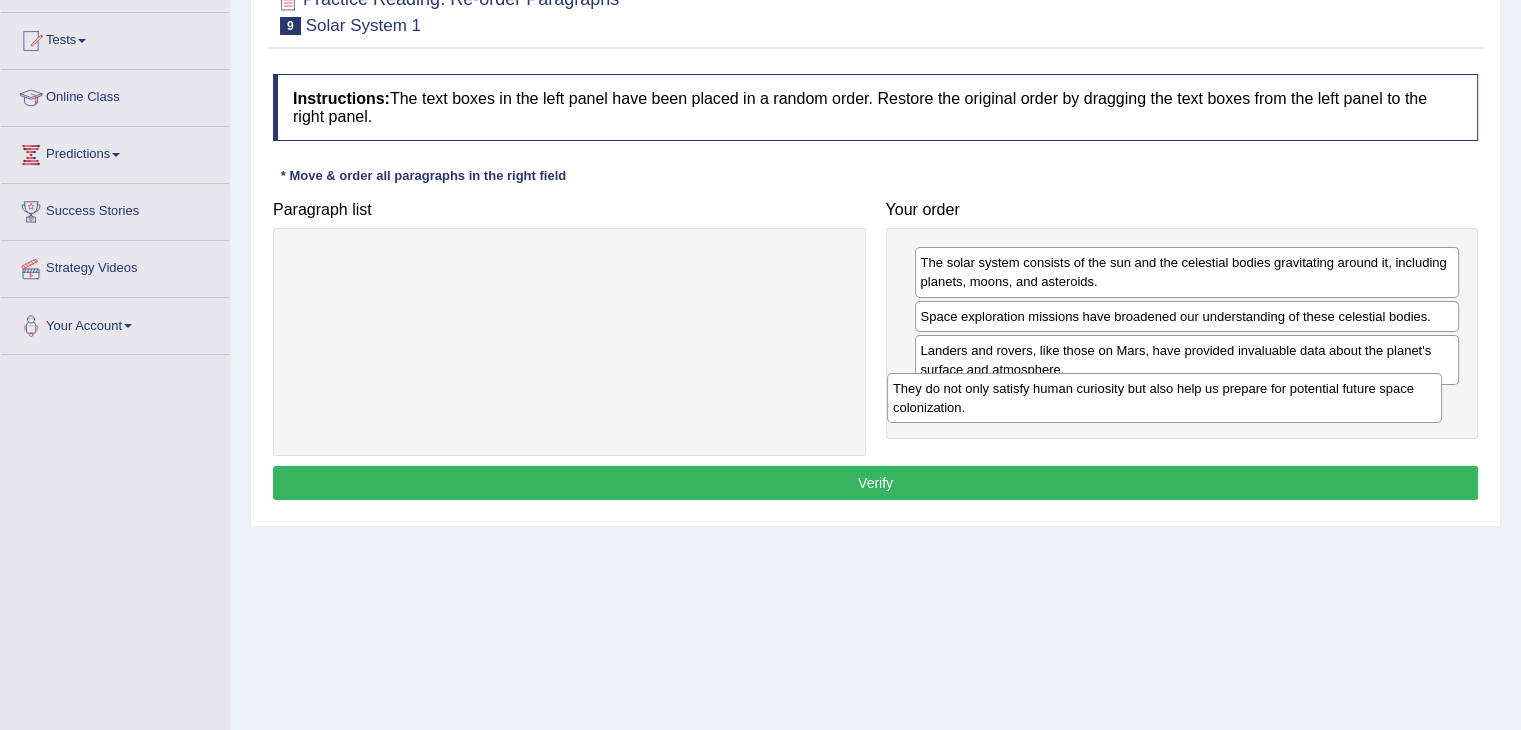 drag, startPoint x: 576, startPoint y: 280, endPoint x: 1171, endPoint y: 406, distance: 608.1949 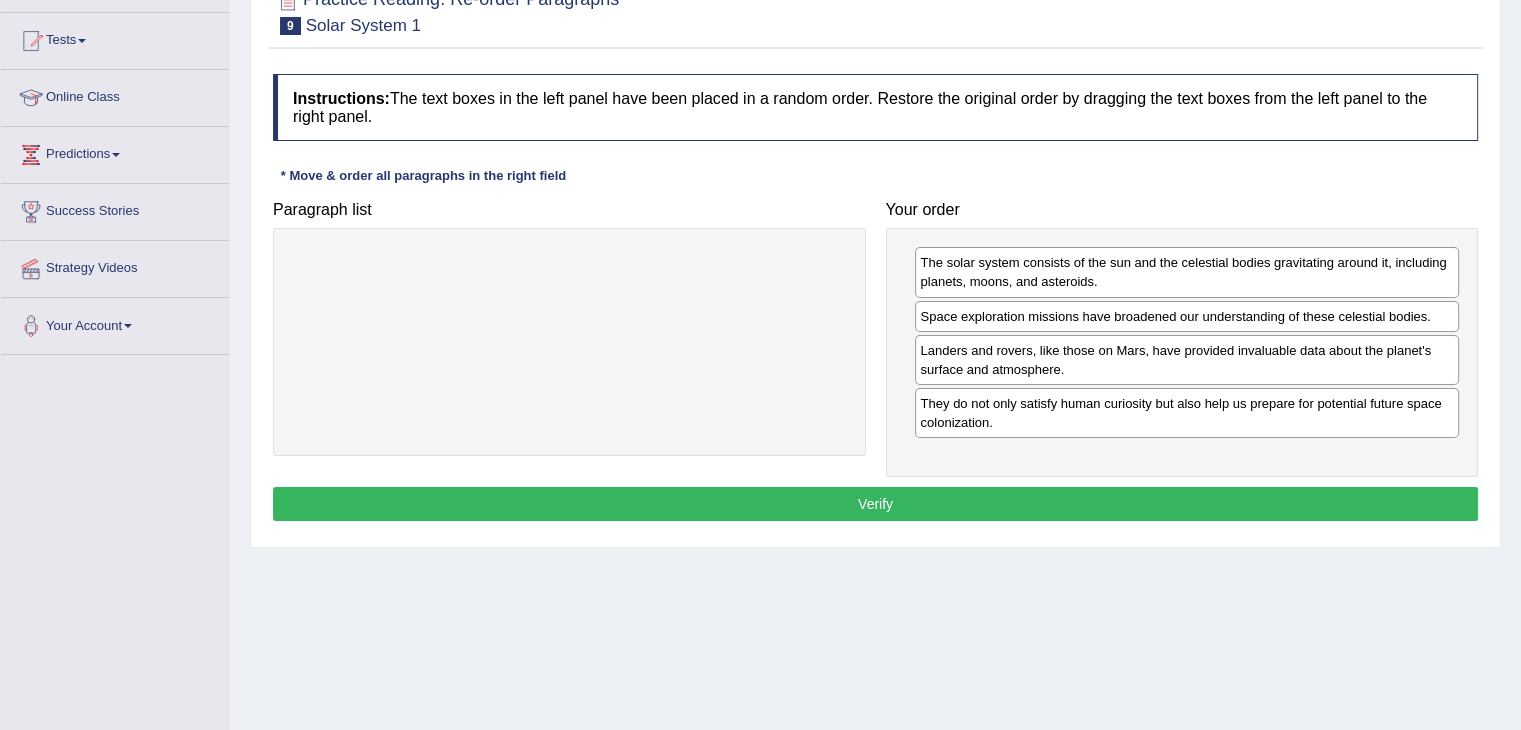 click on "Verify" at bounding box center [875, 504] 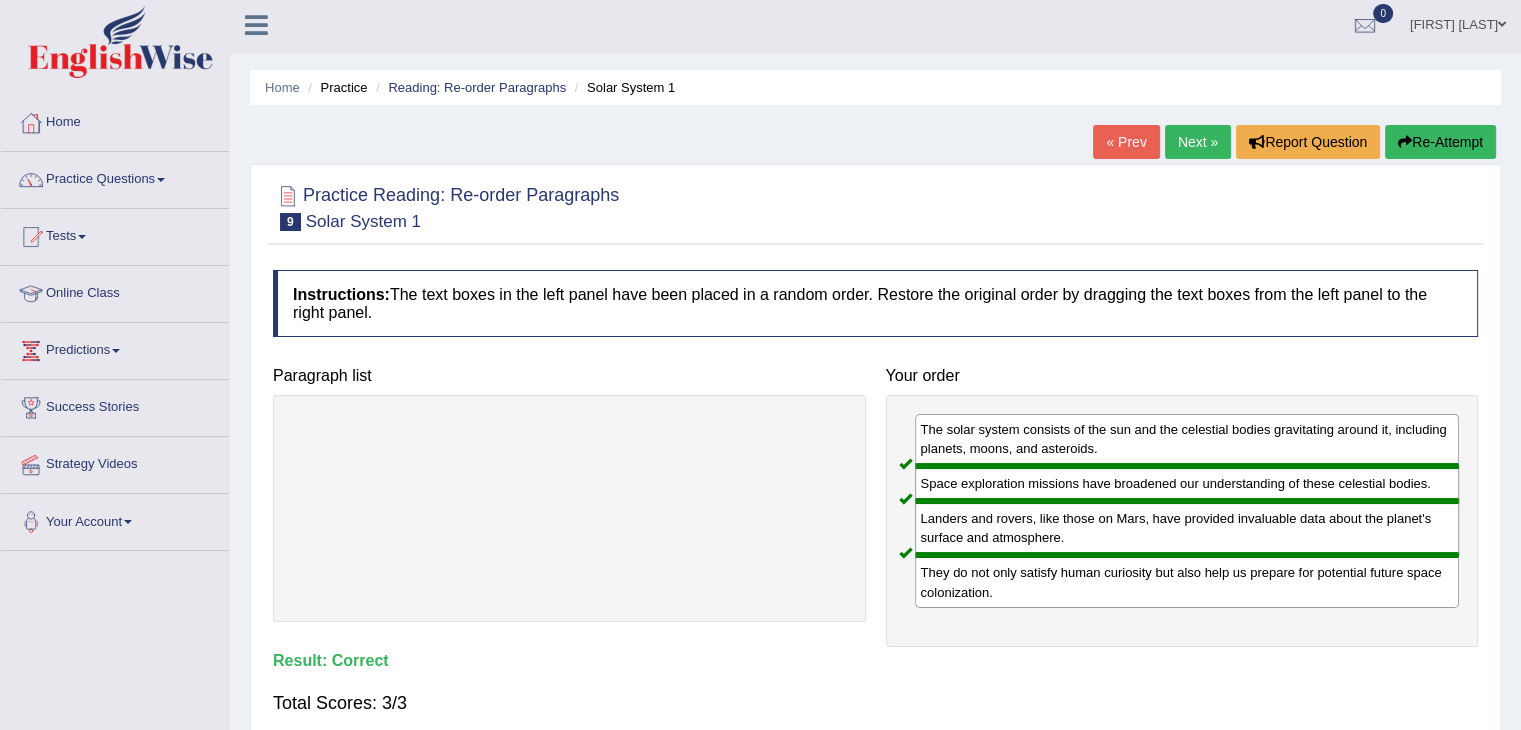 scroll, scrollTop: 0, scrollLeft: 0, axis: both 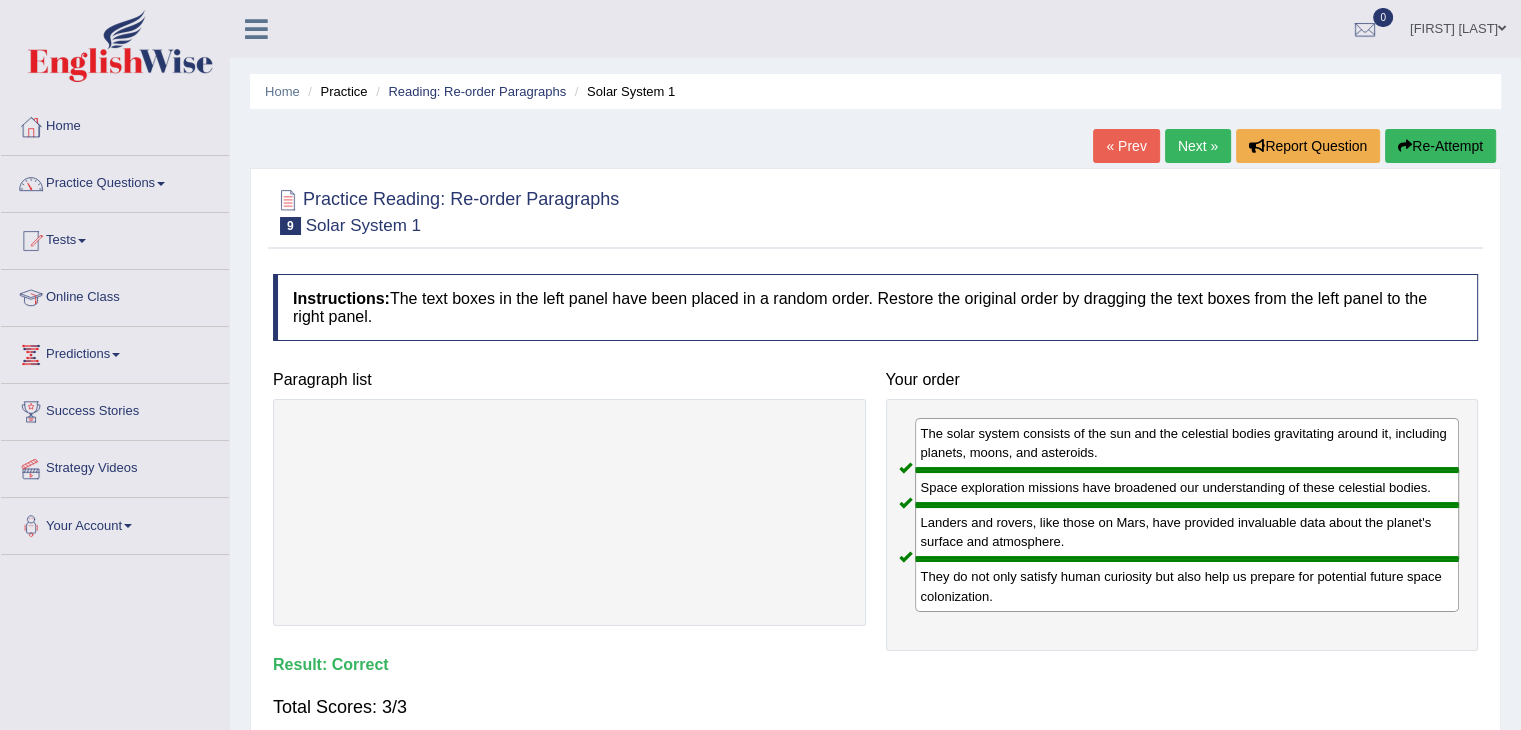 click on "Next »" at bounding box center (1198, 146) 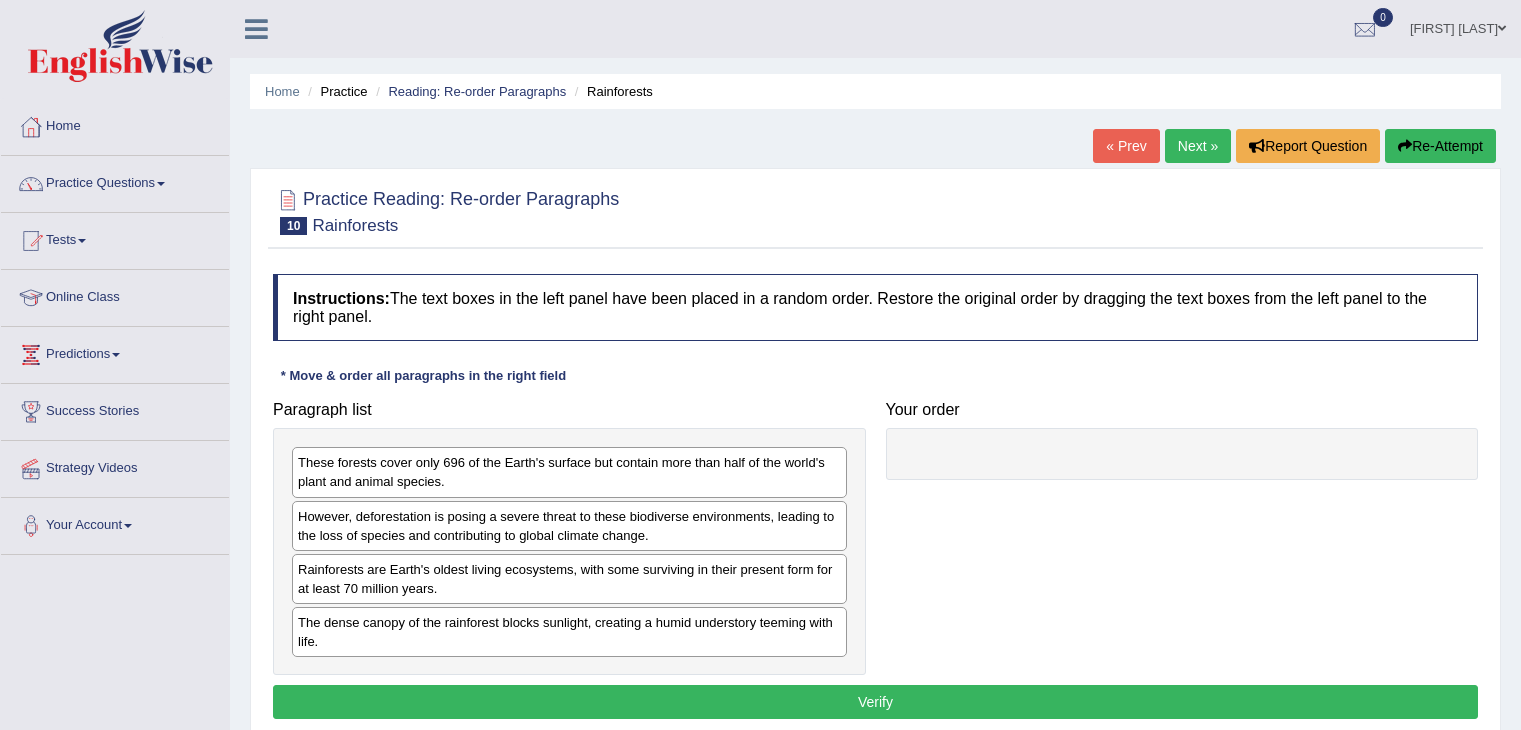 scroll, scrollTop: 0, scrollLeft: 0, axis: both 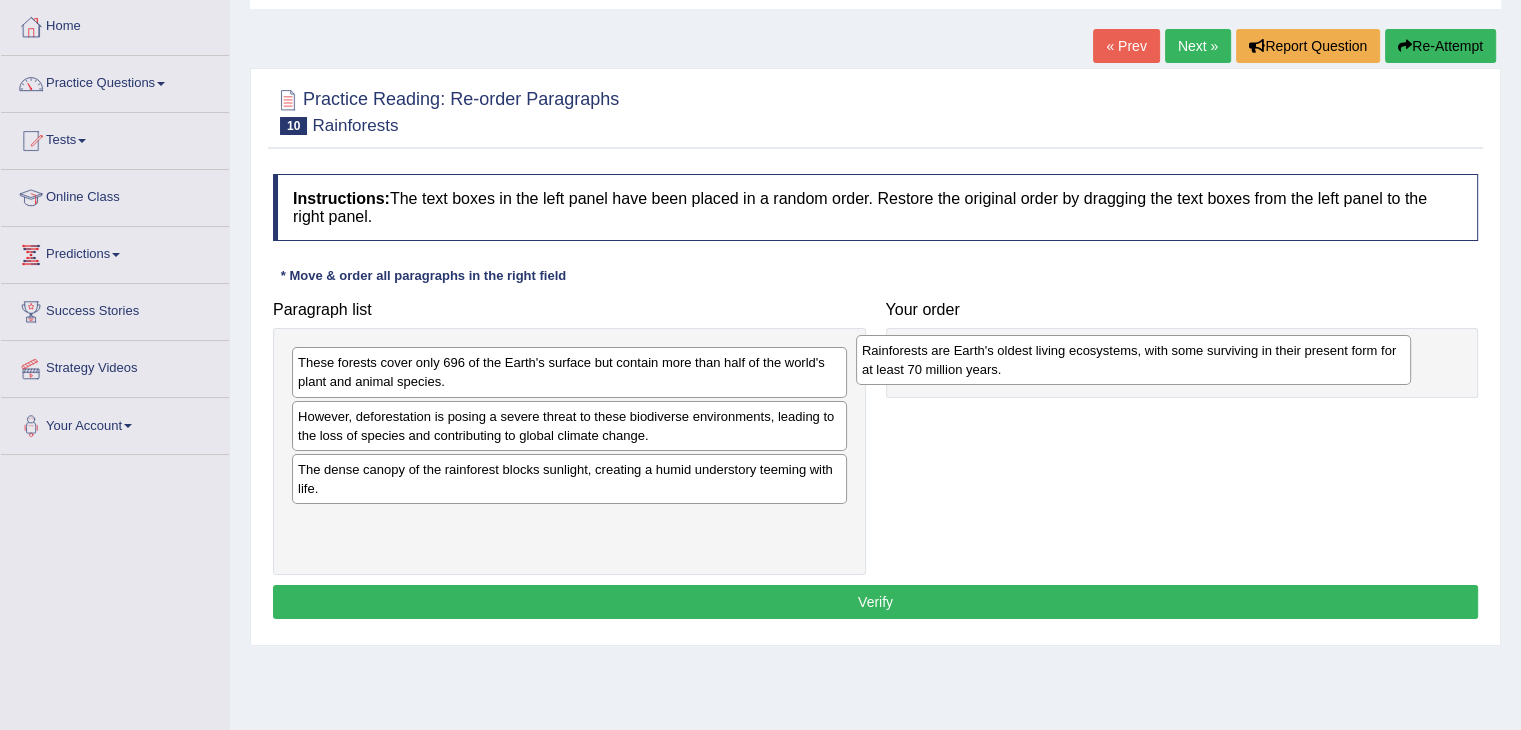 drag, startPoint x: 495, startPoint y: 488, endPoint x: 1059, endPoint y: 370, distance: 576.2118 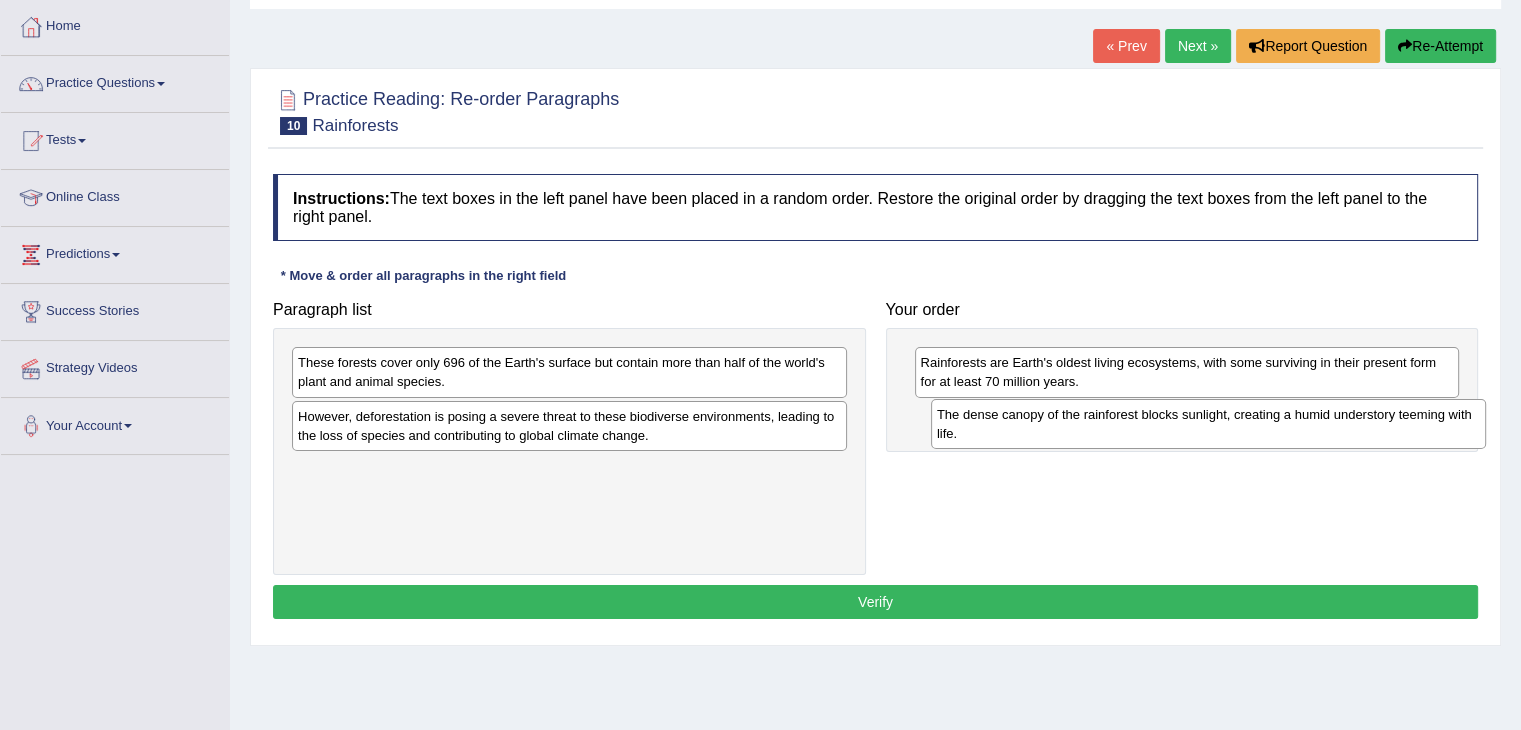 drag, startPoint x: 369, startPoint y: 479, endPoint x: 1008, endPoint y: 425, distance: 641.27765 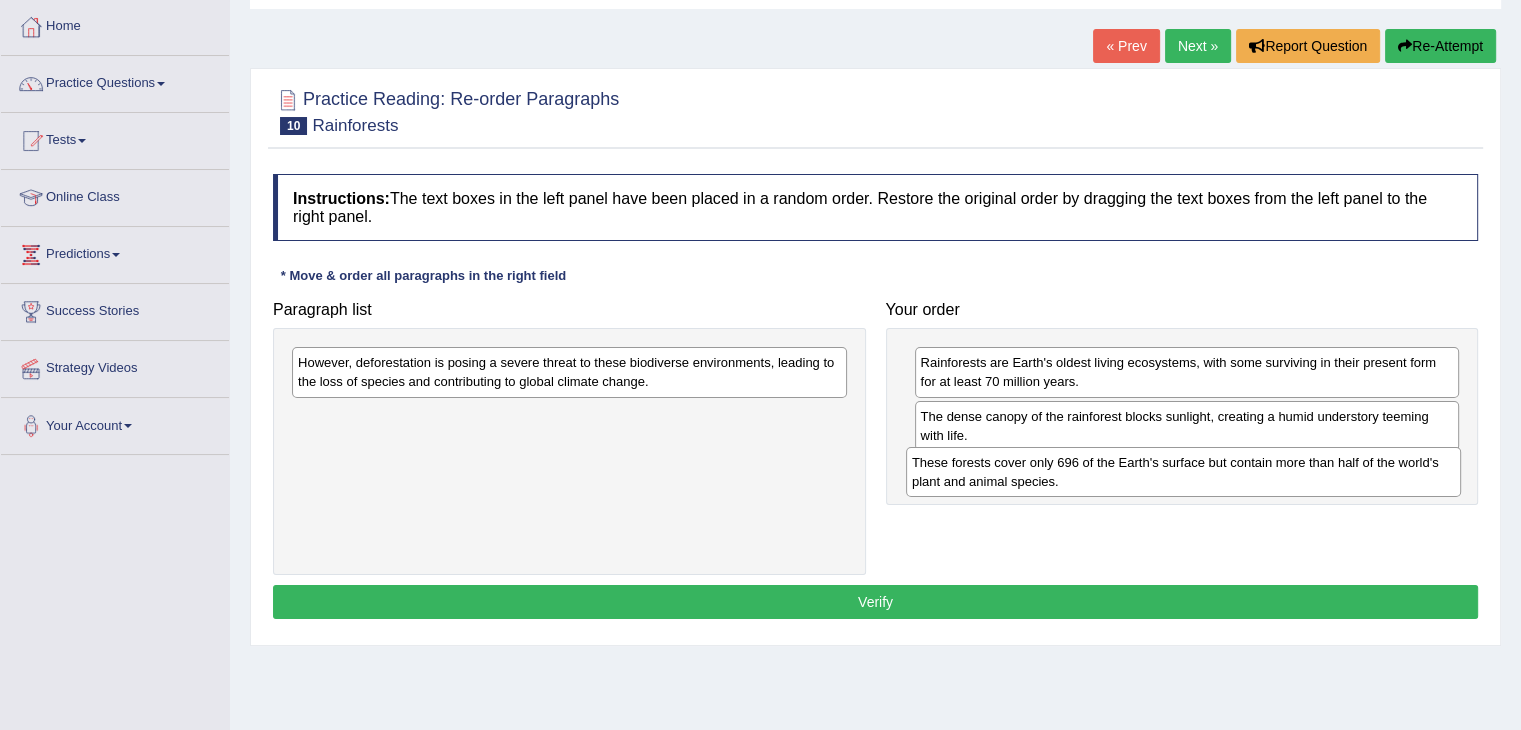 drag, startPoint x: 554, startPoint y: 377, endPoint x: 1168, endPoint y: 477, distance: 622.09 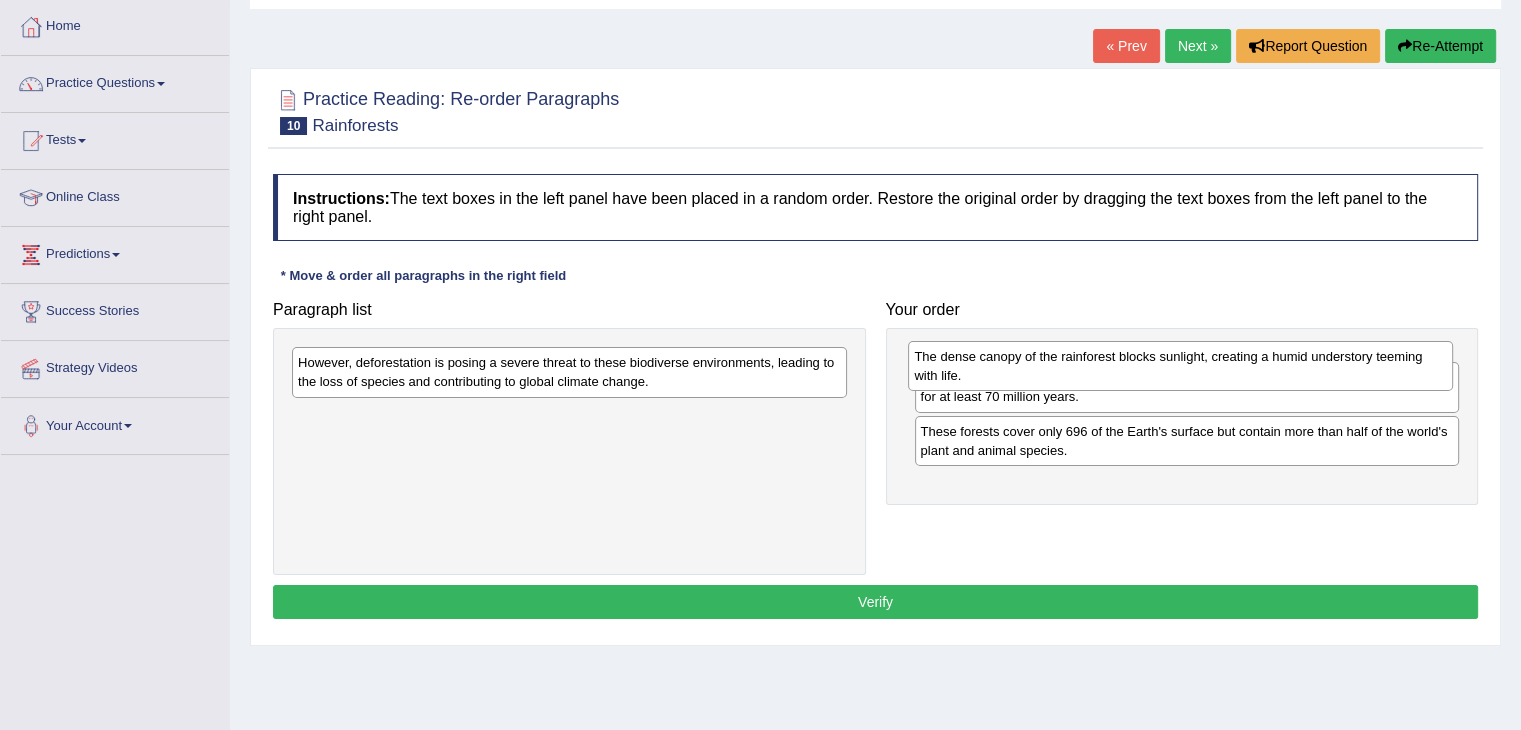 drag, startPoint x: 1109, startPoint y: 429, endPoint x: 1103, endPoint y: 370, distance: 59.3043 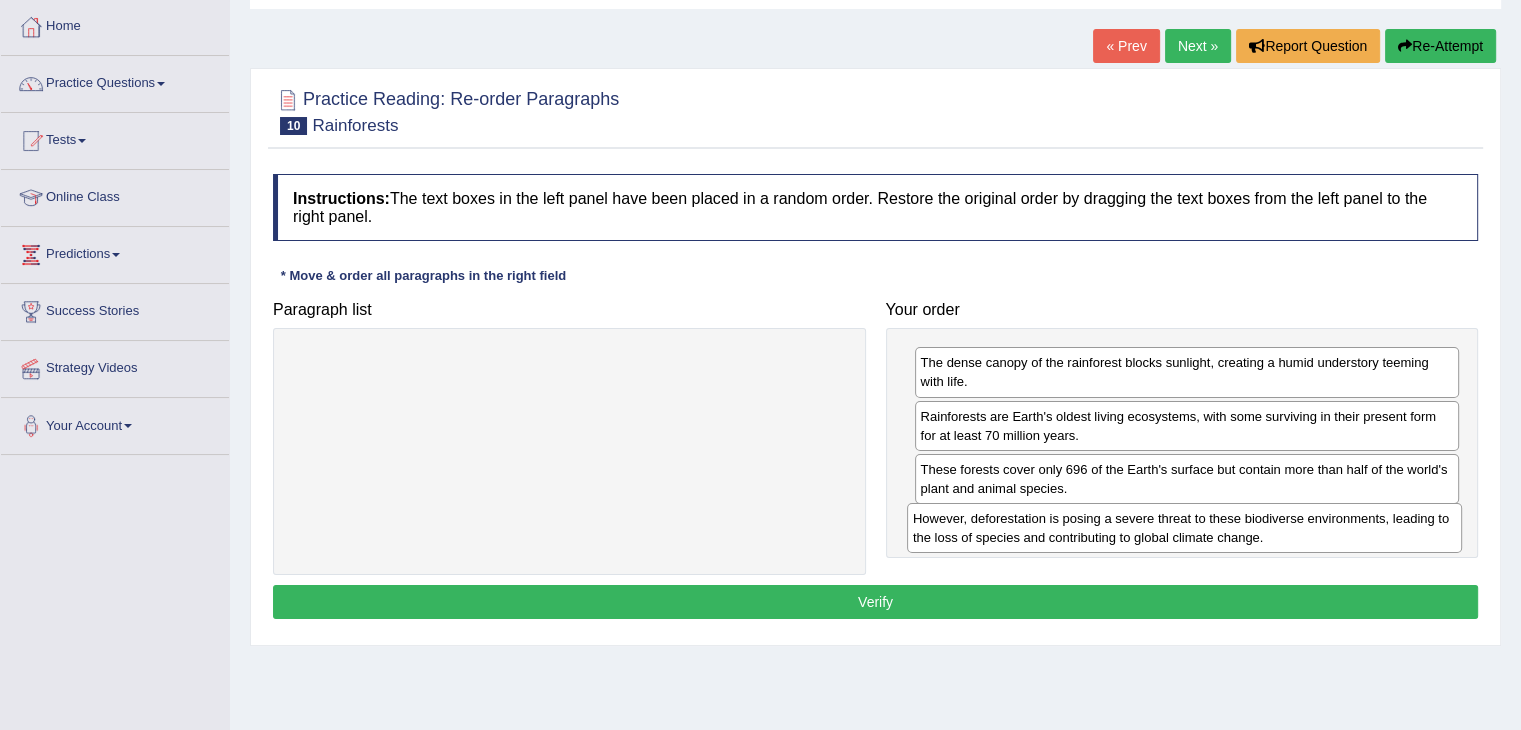 drag, startPoint x: 541, startPoint y: 393, endPoint x: 1151, endPoint y: 526, distance: 624.3309 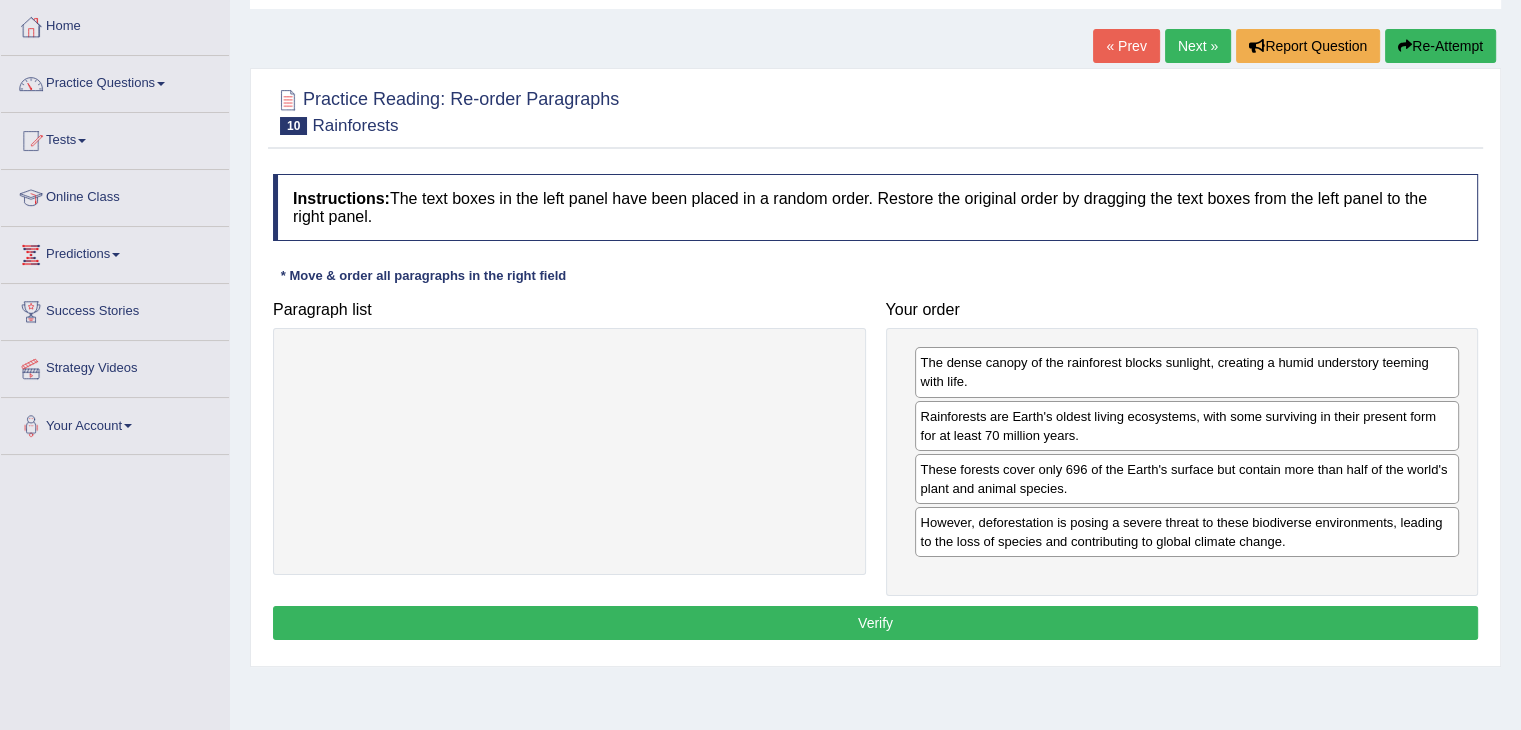 click on "Instructions:  The text boxes in the left panel have been placed in a random order. Restore the original order by dragging the text boxes from the left panel to the right panel.
* Move & order all paragraphs in the right field
Paragraph list
Correct order
Rainforests are Earth's oldest living ecosystems, with some surviving in their present form for at least 70 million
years. These forests cover only 696 of the Earth's surface but contain more than half of the world's plant and animal
species. The dense canopy of the rainforest blocks sunlight, creating a humid understory teeming with life. However, deforestation is posing a severe threat to these biodiverse environments, leading to the loss of species
and contributing to global climate change.
Your order
The dense canopy of the rainforest blocks sunlight, creating a humid understory teeming with life.
Result:  Verify" at bounding box center (875, 410) 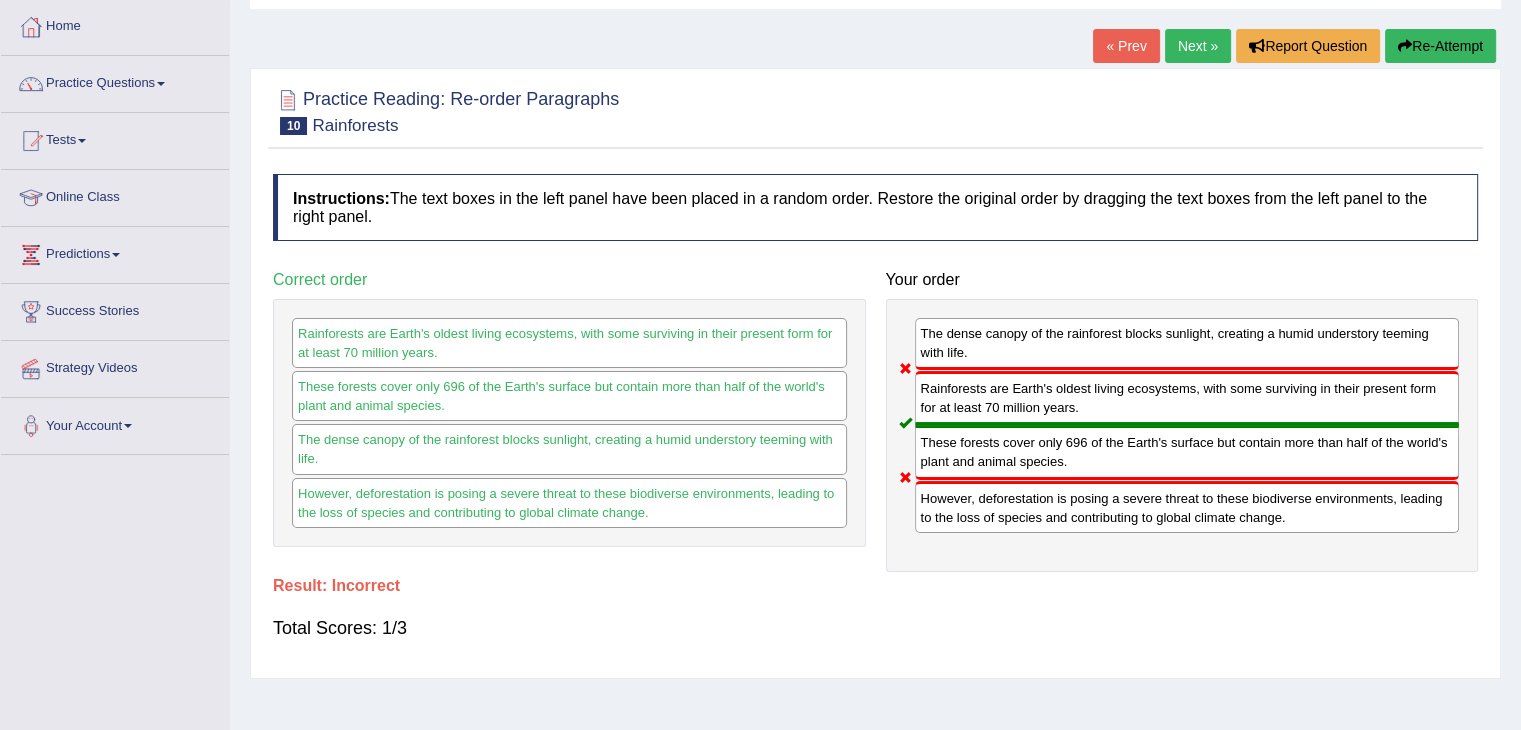 click on "Practice Reading: Re-order Paragraphs
10
Rainforests
Instructions:  The text boxes in the left panel have been placed in a random order. Restore the original order by dragging the text boxes from the left panel to the right panel.
* Move & order all paragraphs in the right field
Paragraph list
Correct order
Rainforests are Earth's oldest living ecosystems, with some surviving in their present form for at least 70 million
years. These forests cover only 696 of the Earth's surface but contain more than half of the world's plant and animal
species. The dense canopy of the rainforest blocks sunlight, creating a humid understory teeming with life. However, deforestation is posing a severe threat to these biodiverse environments, leading to the loss of species
and contributing to global climate change.
Your order
Result:  Total Scores: 1/3 Verify" at bounding box center (875, 373) 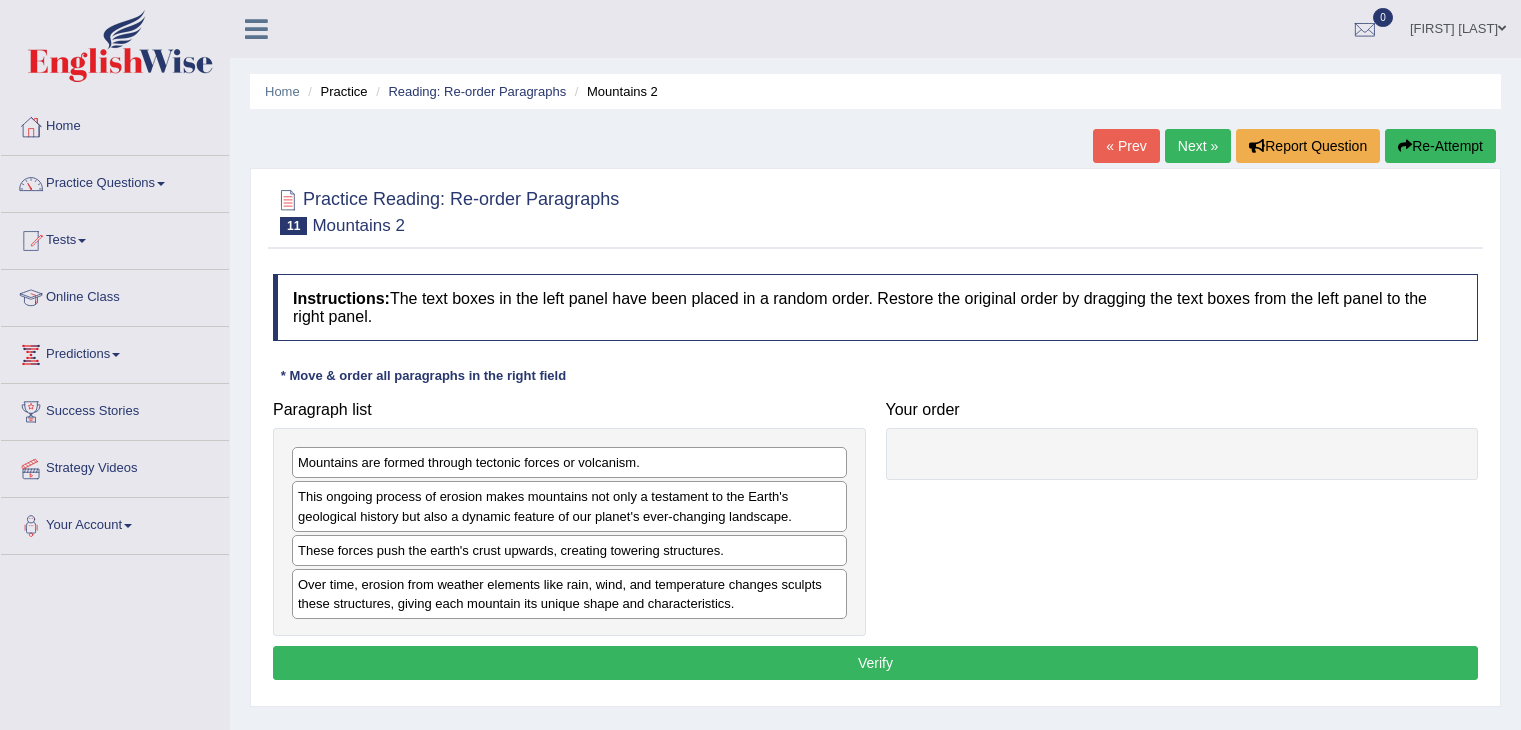 scroll, scrollTop: 0, scrollLeft: 0, axis: both 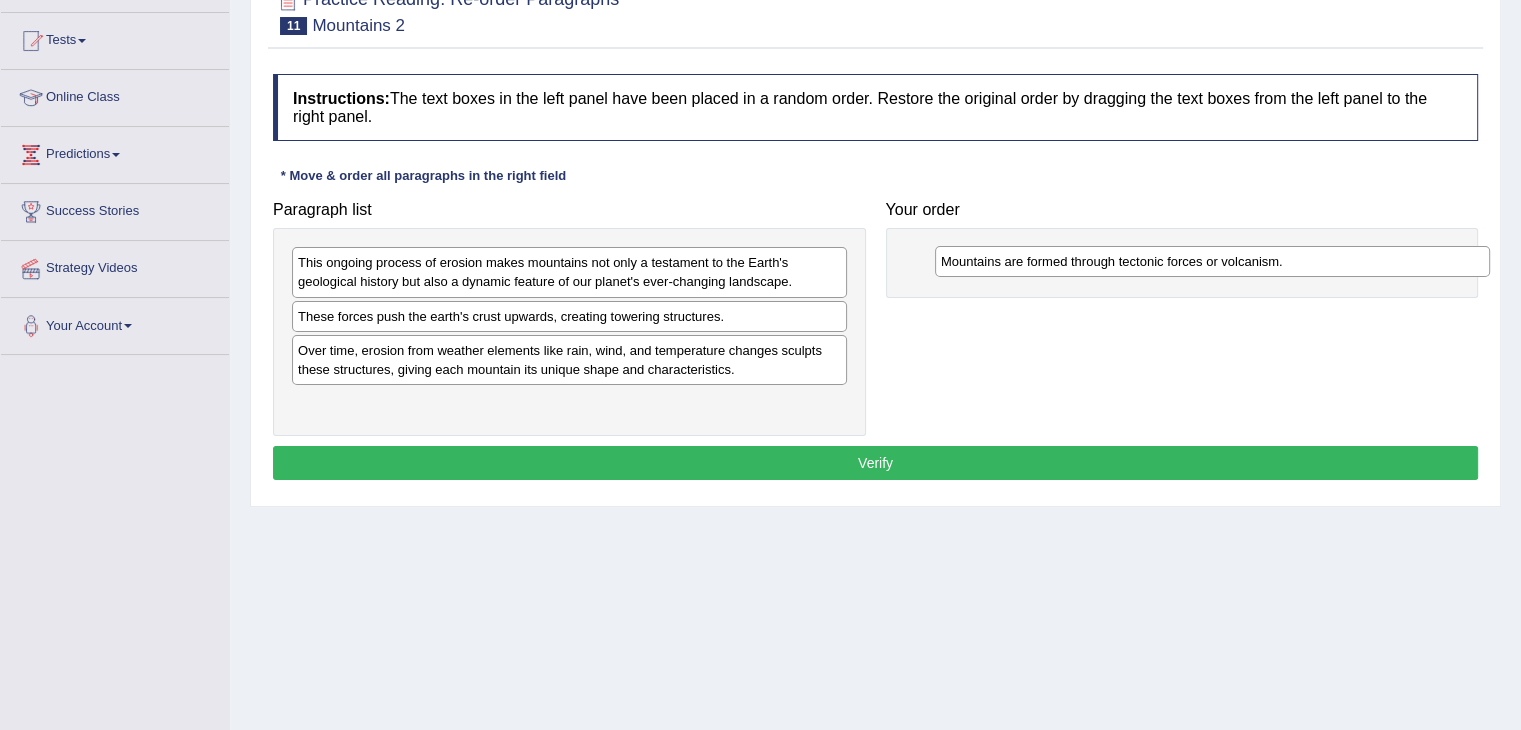 drag, startPoint x: 485, startPoint y: 270, endPoint x: 1128, endPoint y: 269, distance: 643.0008 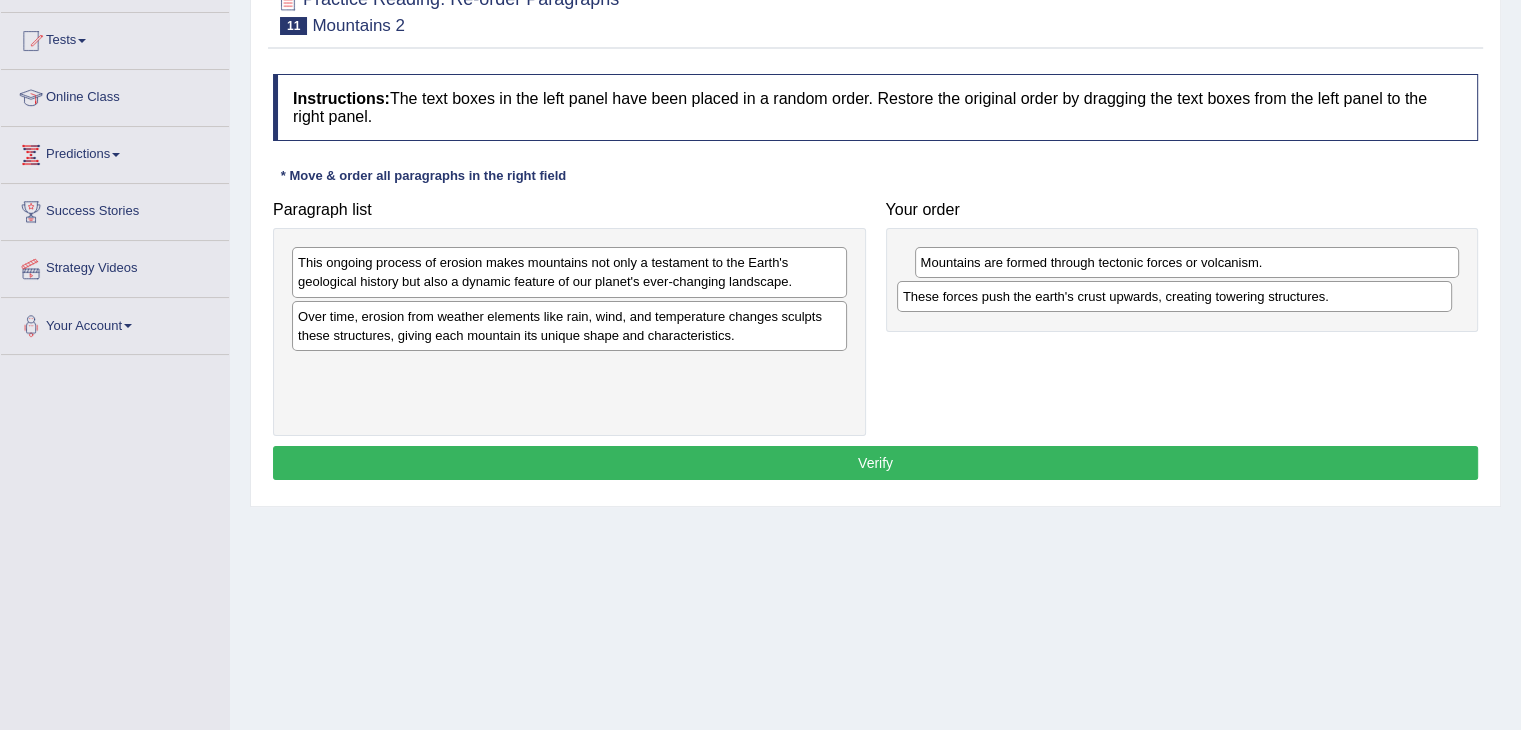 drag, startPoint x: 572, startPoint y: 320, endPoint x: 1177, endPoint y: 301, distance: 605.2983 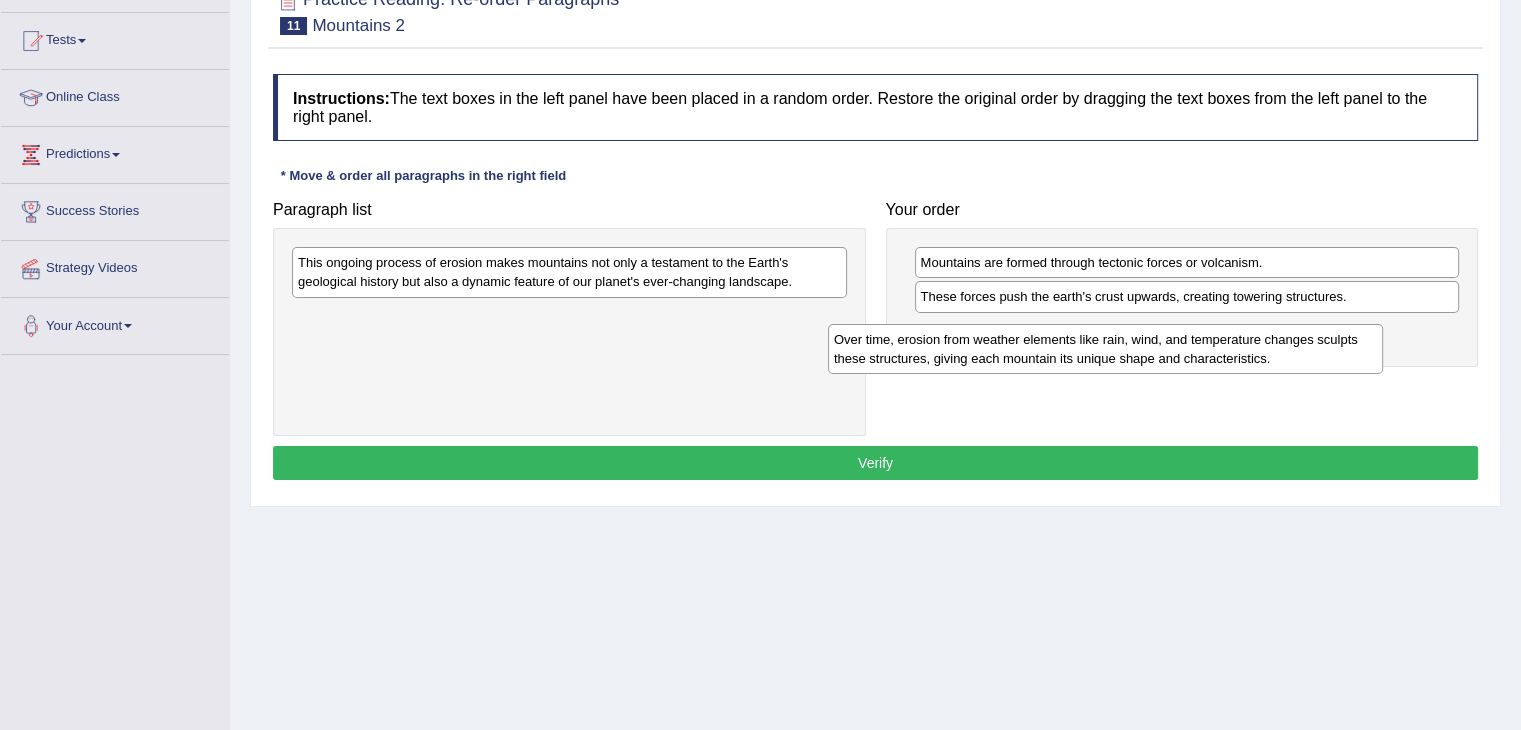drag, startPoint x: 482, startPoint y: 331, endPoint x: 1018, endPoint y: 354, distance: 536.4932 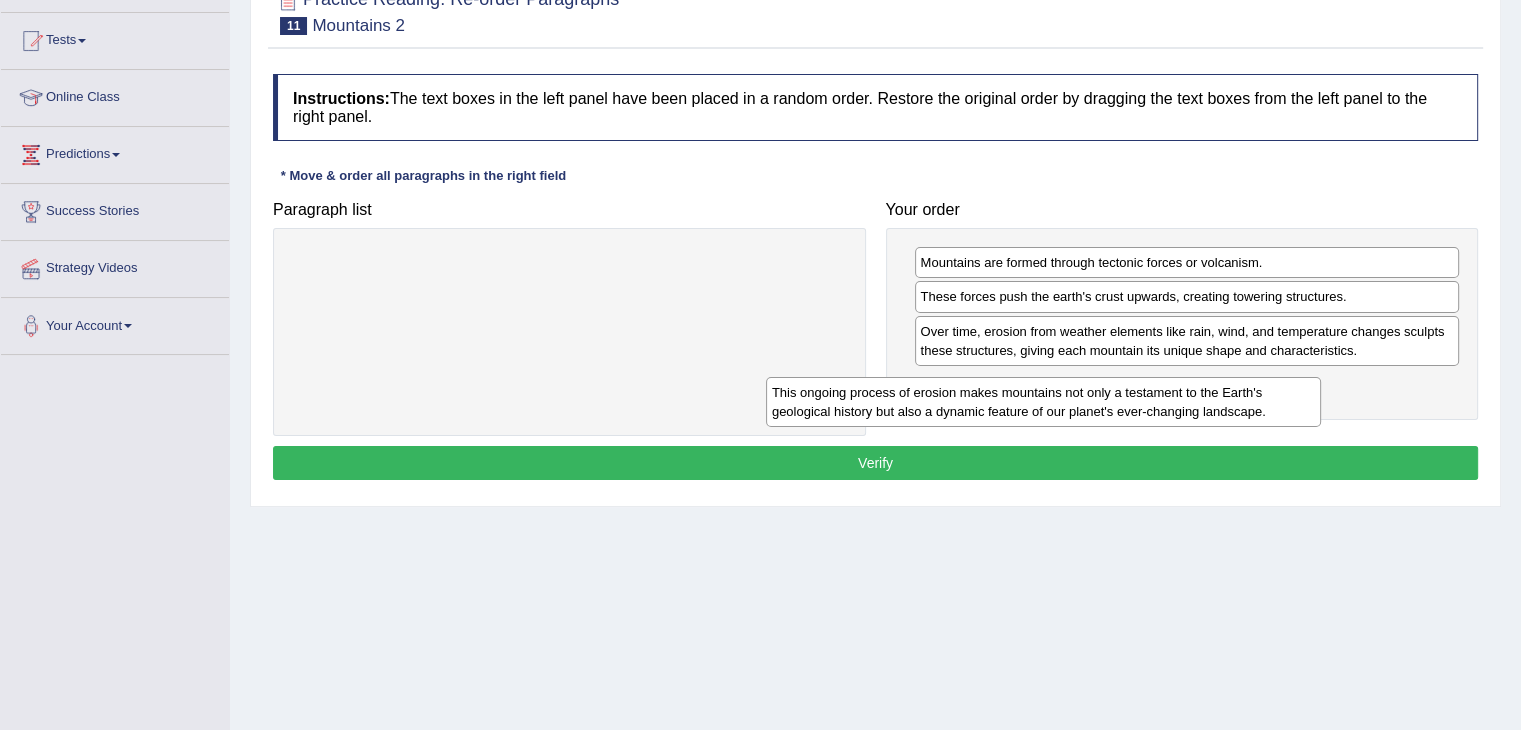 drag, startPoint x: 613, startPoint y: 282, endPoint x: 1087, endPoint y: 412, distance: 491.5038 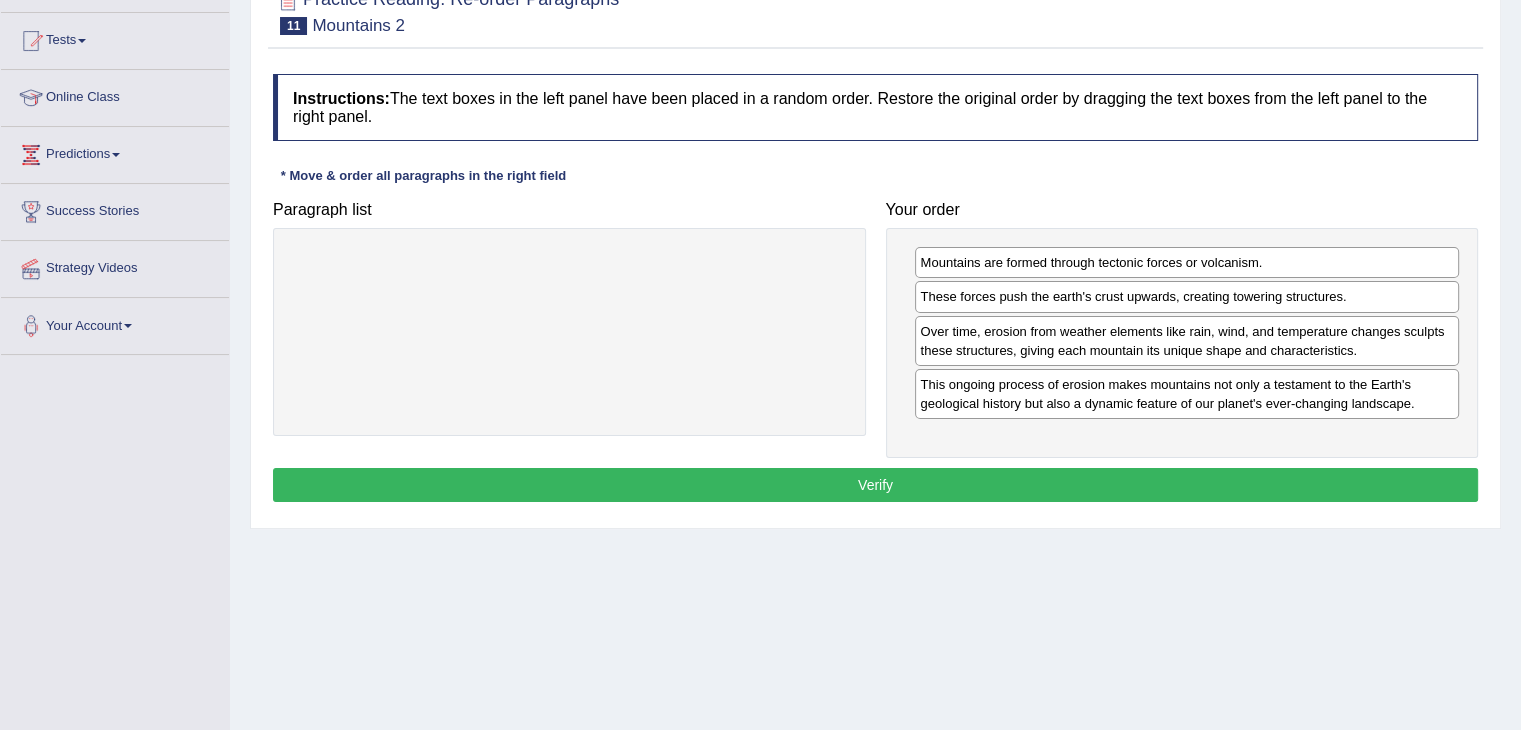 click on "Verify" at bounding box center (875, 485) 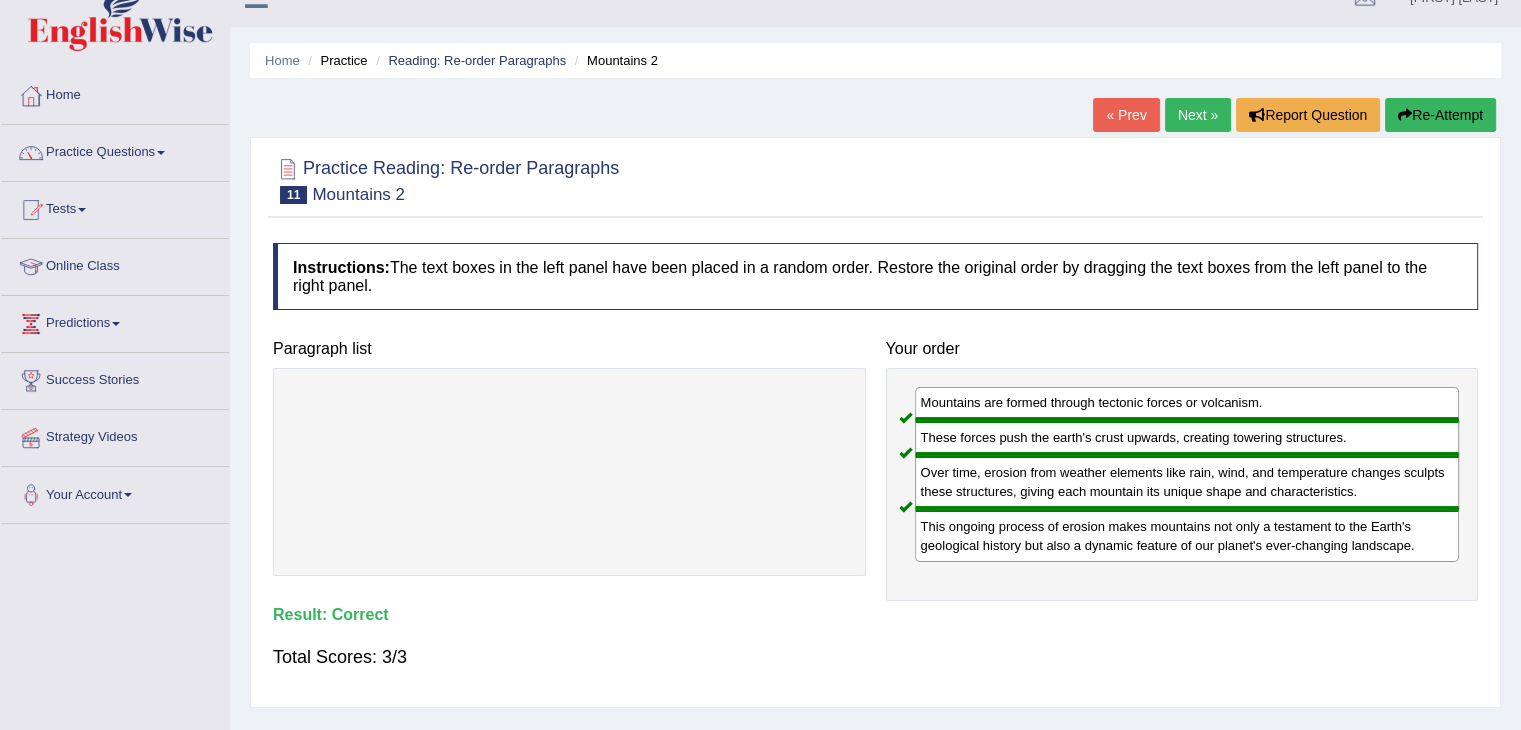 scroll, scrollTop: 0, scrollLeft: 0, axis: both 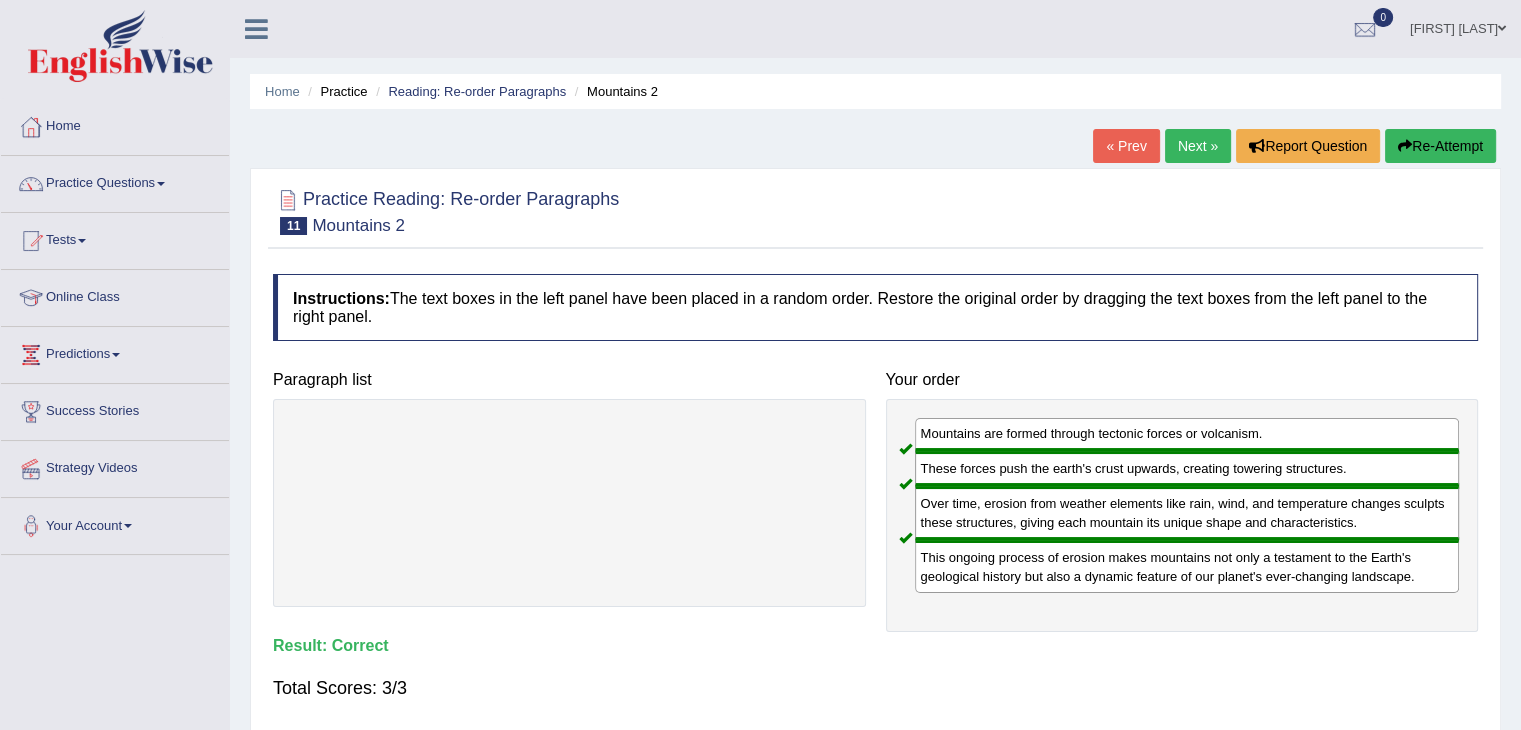 click on "Next »" at bounding box center (1198, 146) 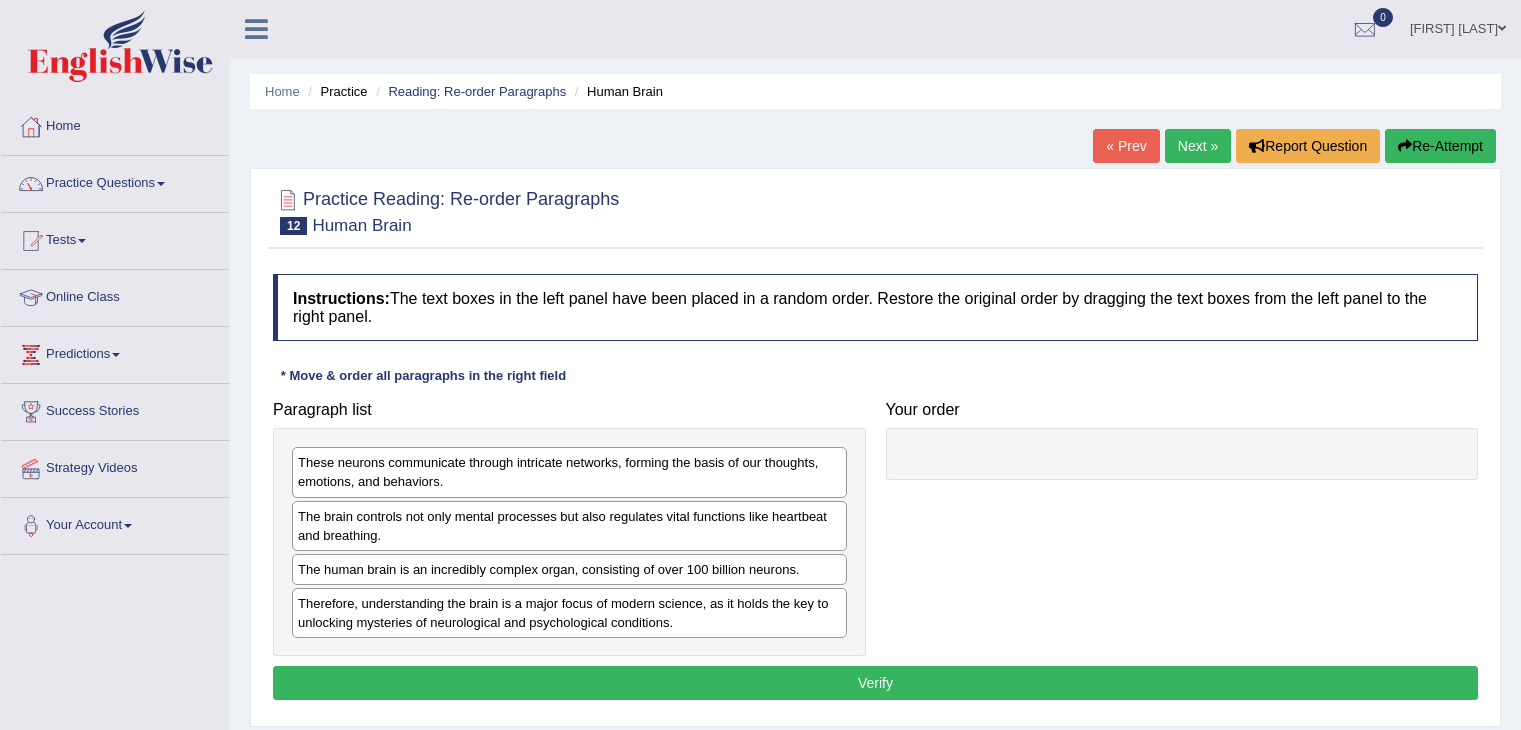 scroll, scrollTop: 0, scrollLeft: 0, axis: both 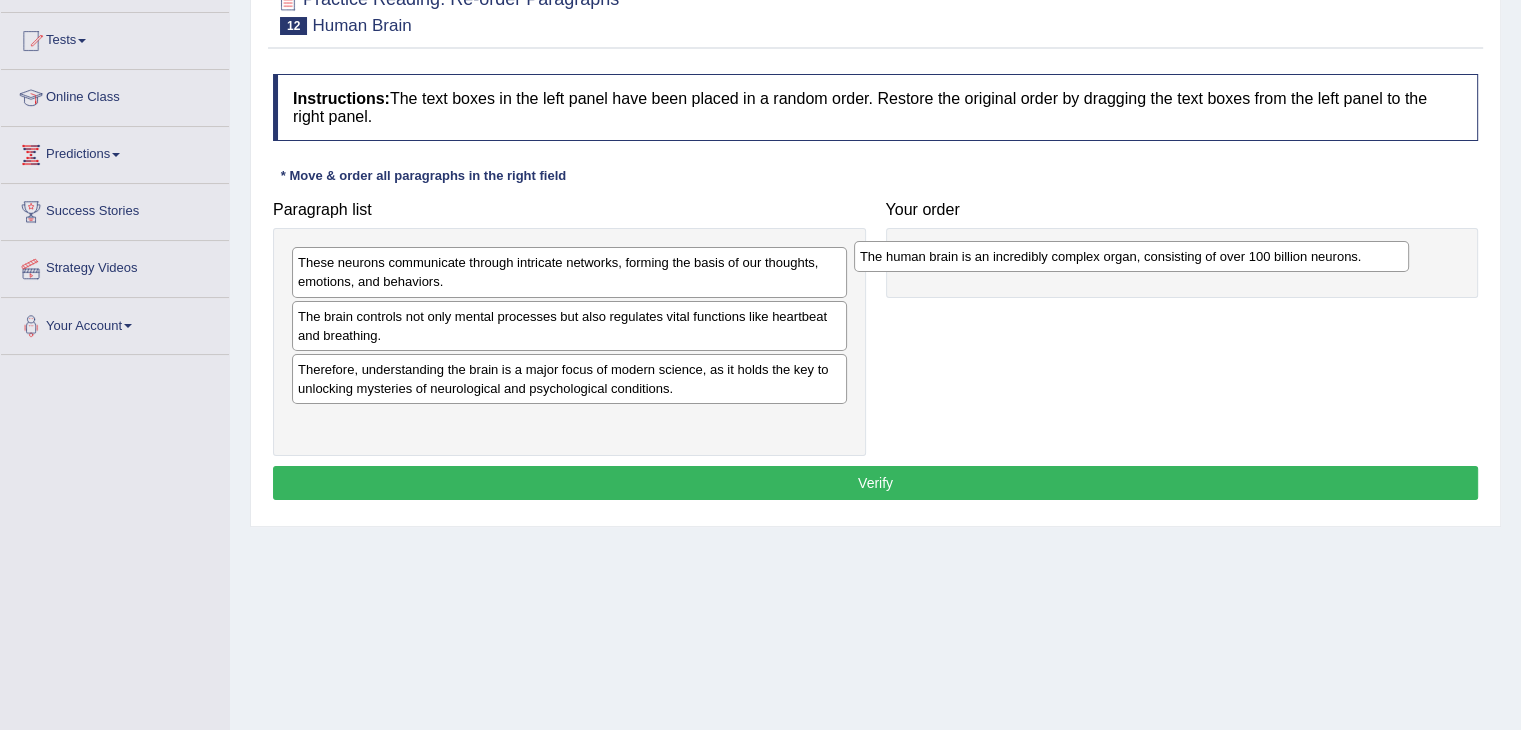 drag, startPoint x: 438, startPoint y: 370, endPoint x: 1000, endPoint y: 258, distance: 573.05145 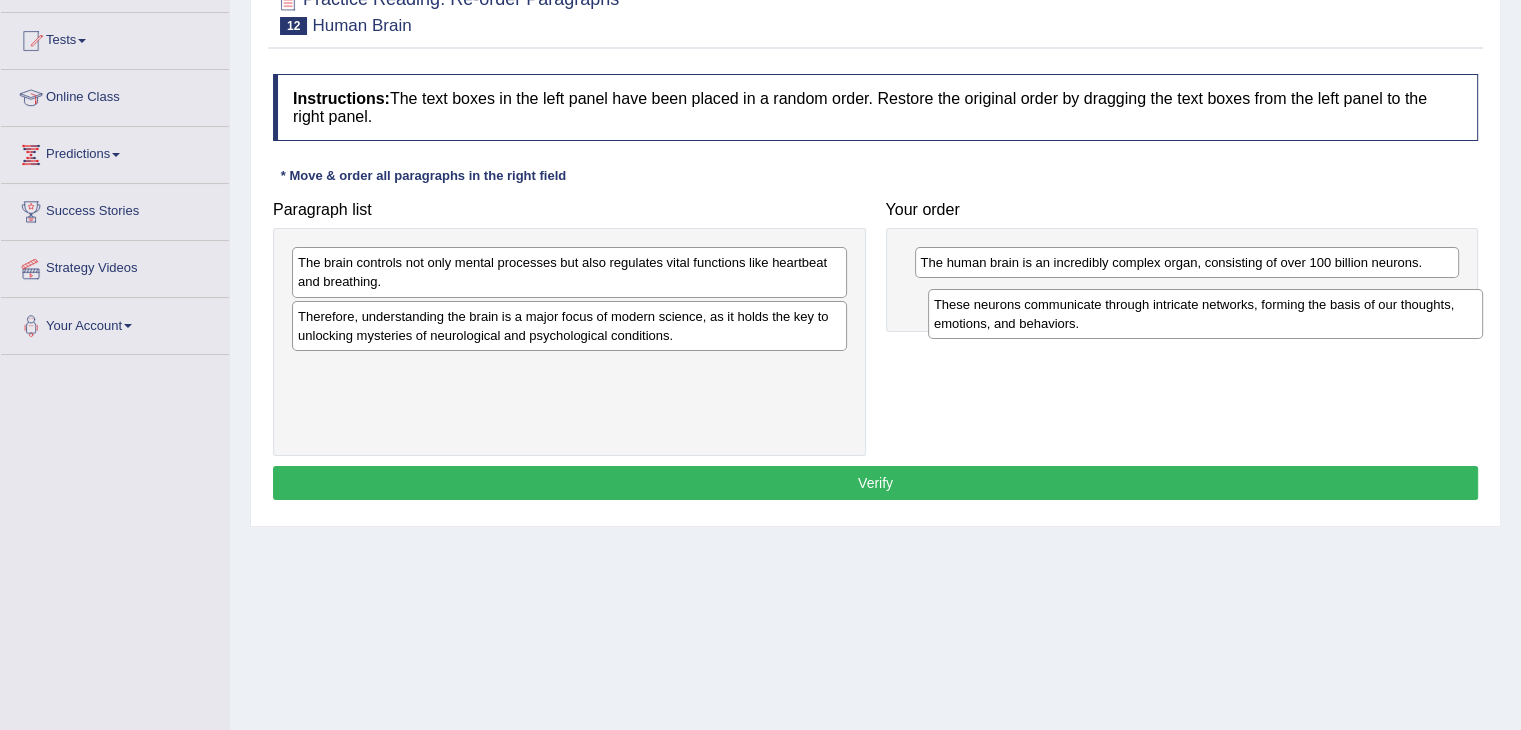 drag, startPoint x: 648, startPoint y: 271, endPoint x: 1284, endPoint y: 313, distance: 637.38525 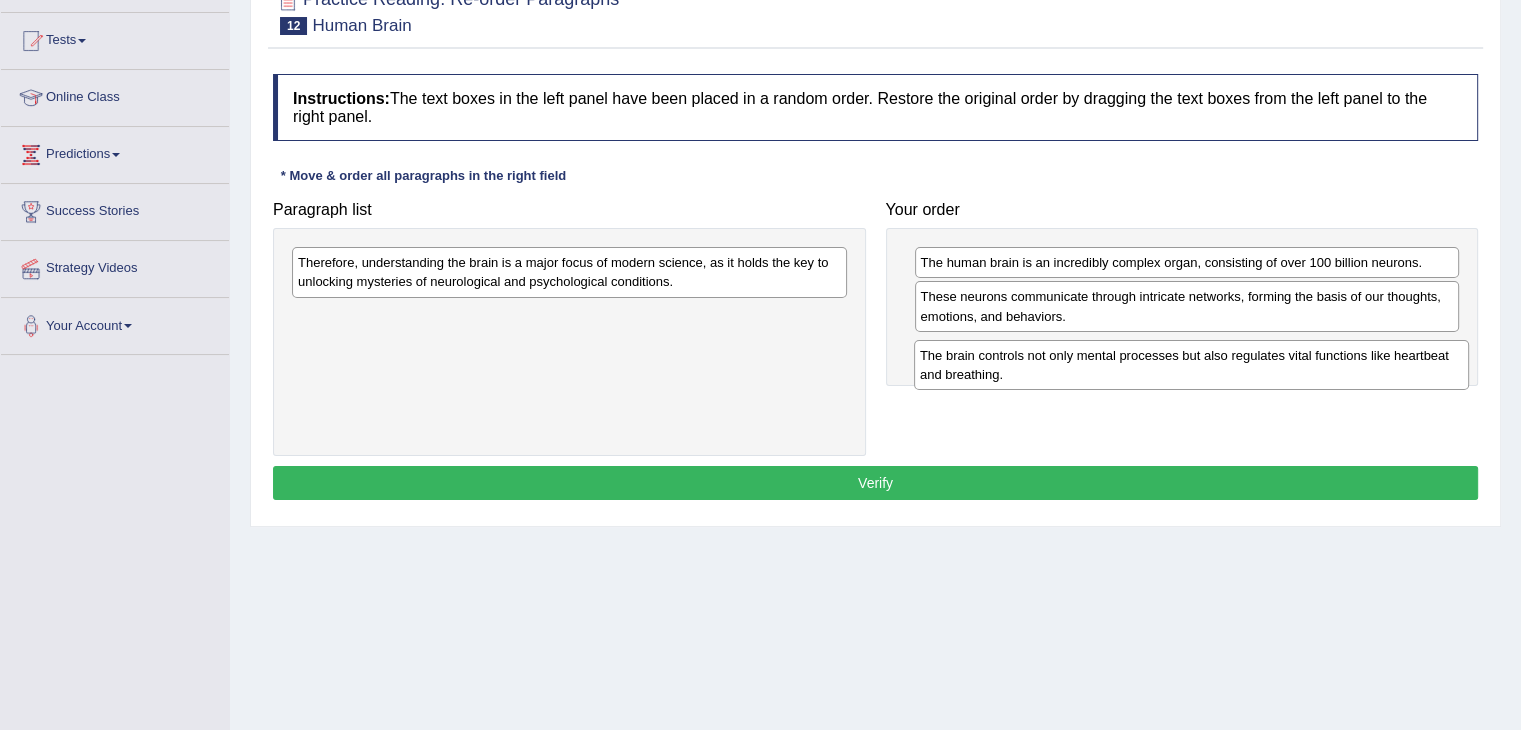 drag, startPoint x: 662, startPoint y: 268, endPoint x: 1284, endPoint y: 361, distance: 628.9141 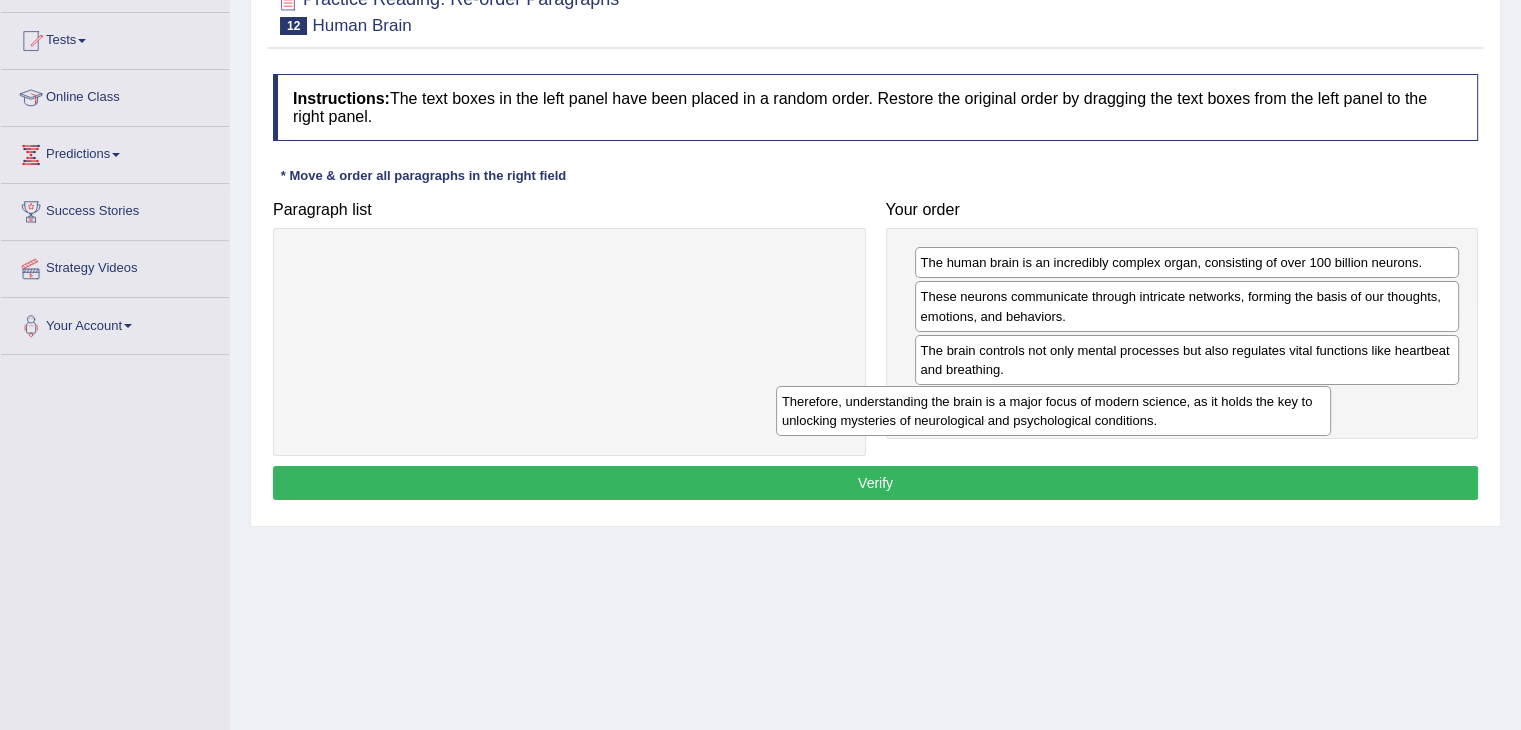 drag, startPoint x: 708, startPoint y: 266, endPoint x: 1192, endPoint y: 405, distance: 503.5643 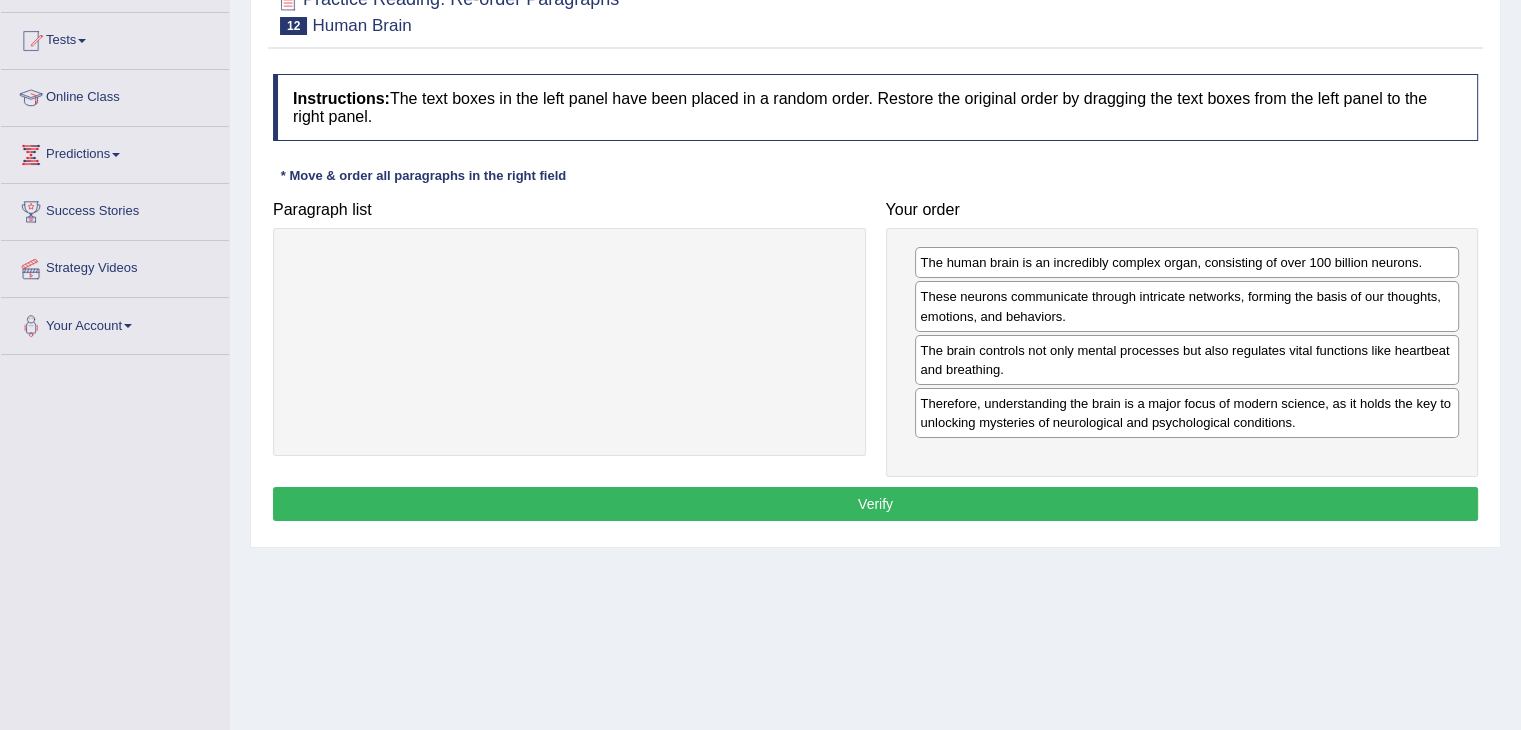 click on "Verify" at bounding box center [875, 504] 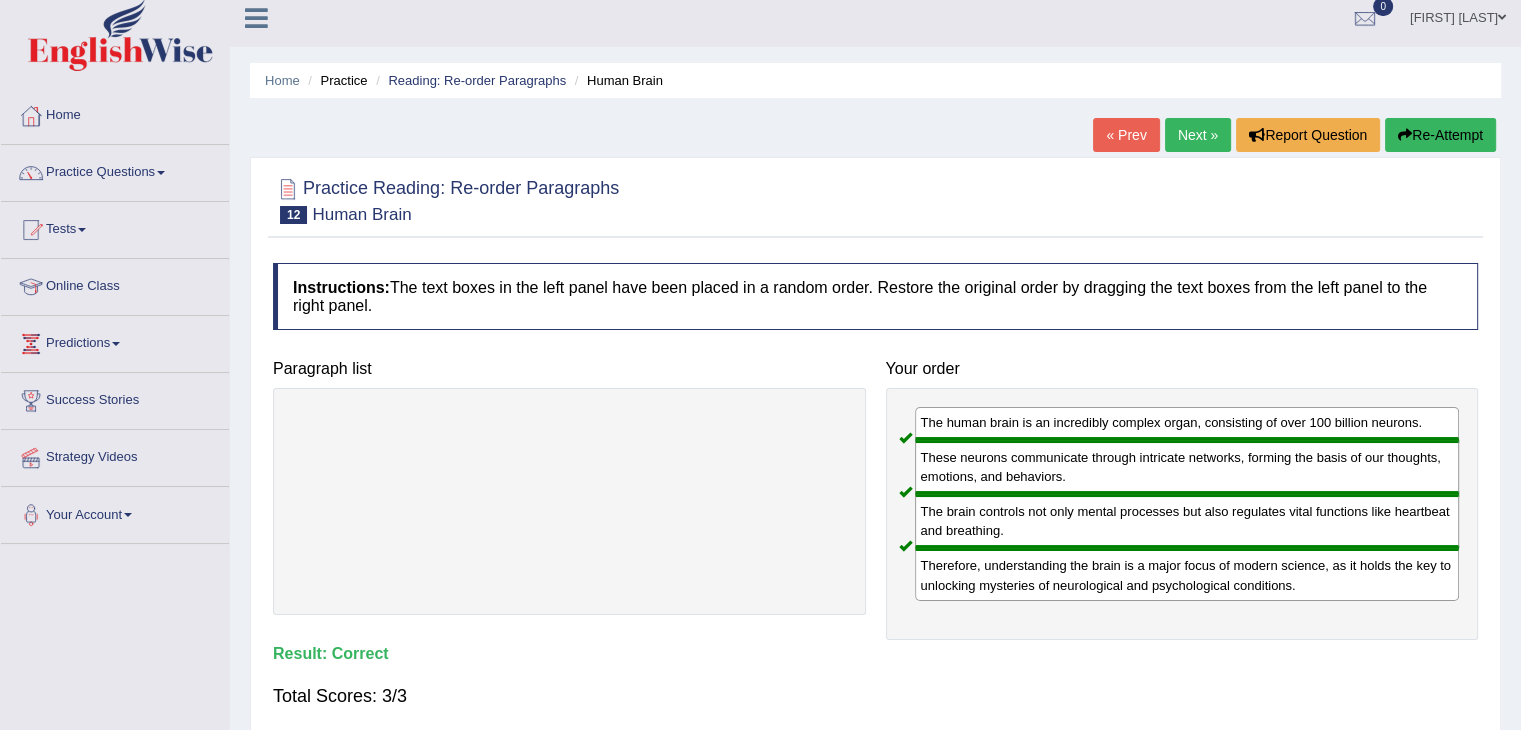 scroll, scrollTop: 0, scrollLeft: 0, axis: both 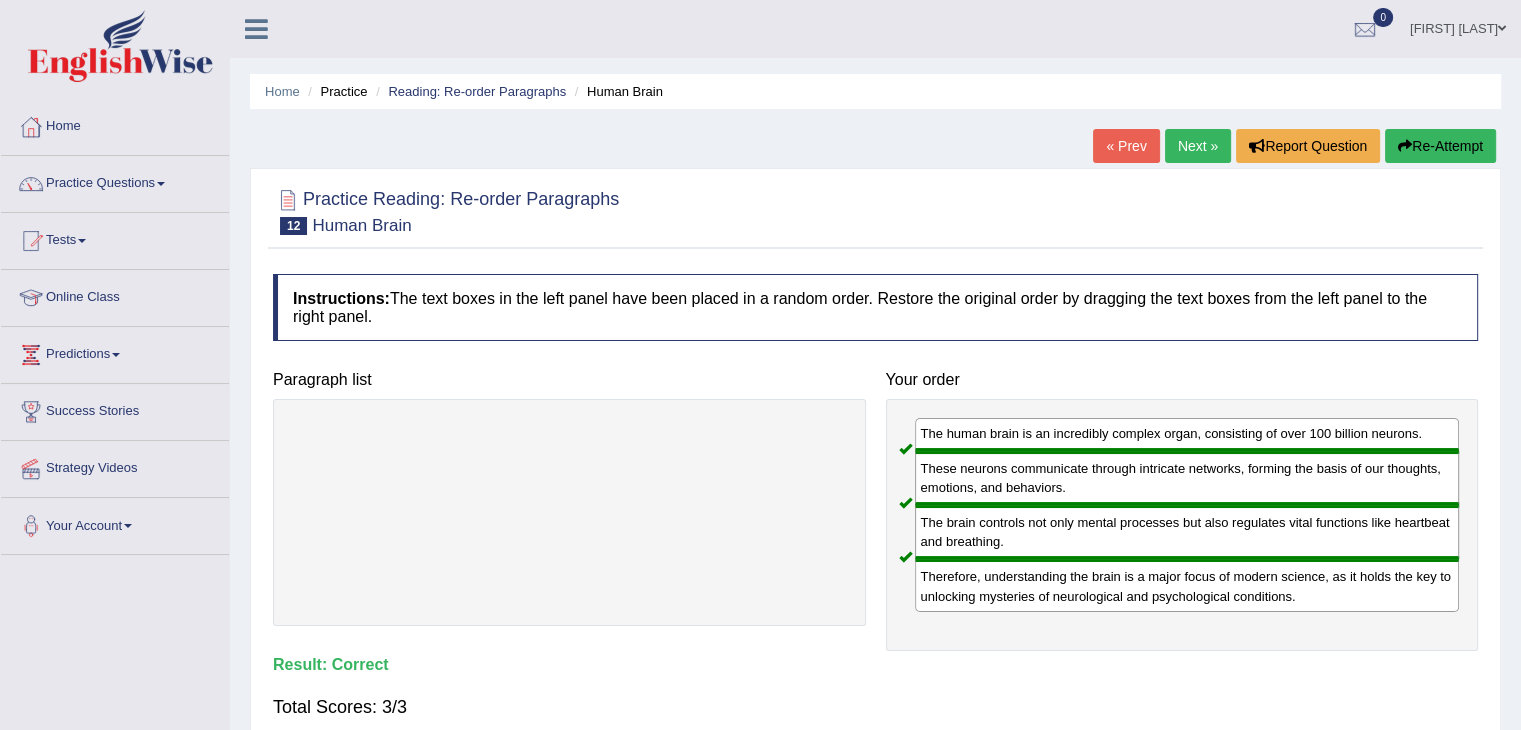 click on "Next »" at bounding box center [1198, 146] 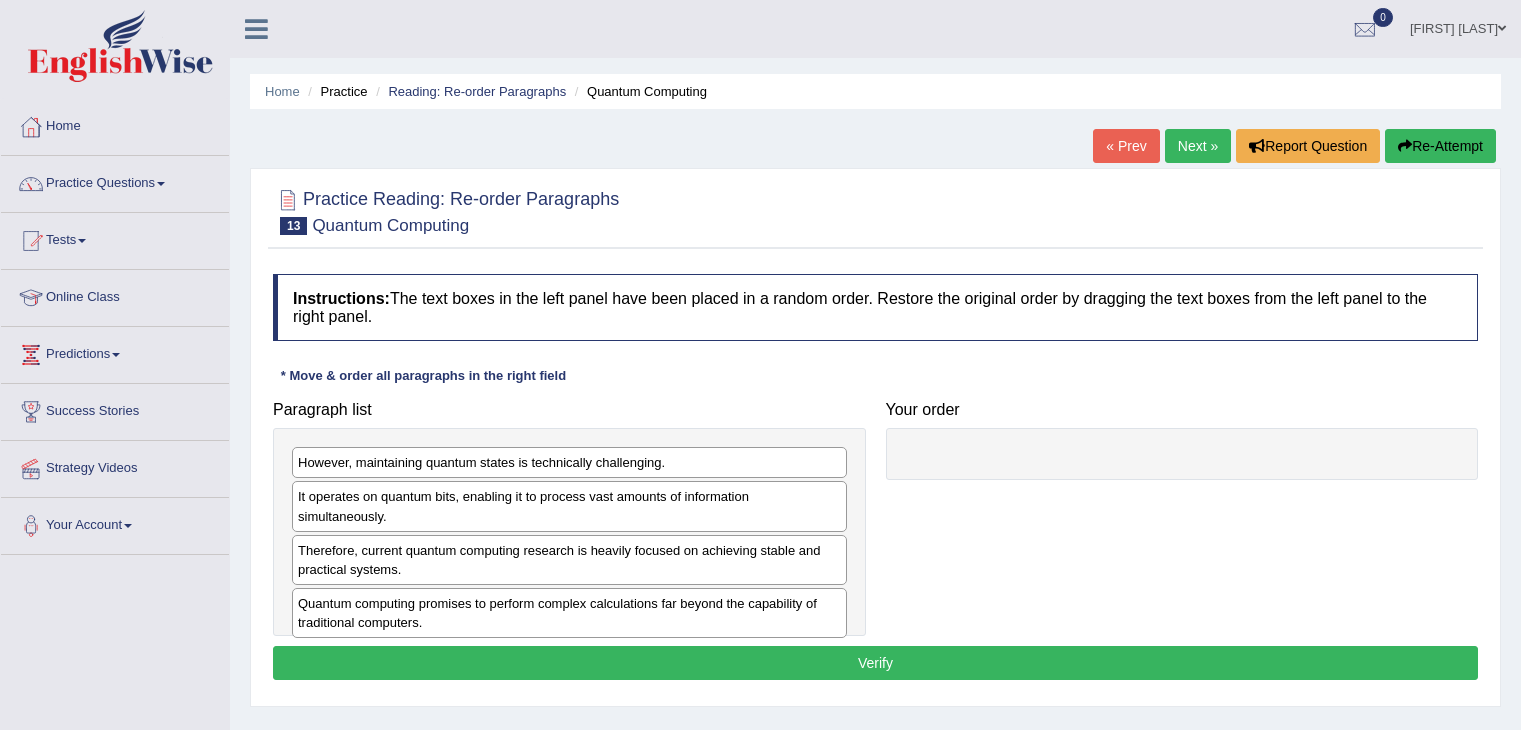 scroll, scrollTop: 0, scrollLeft: 0, axis: both 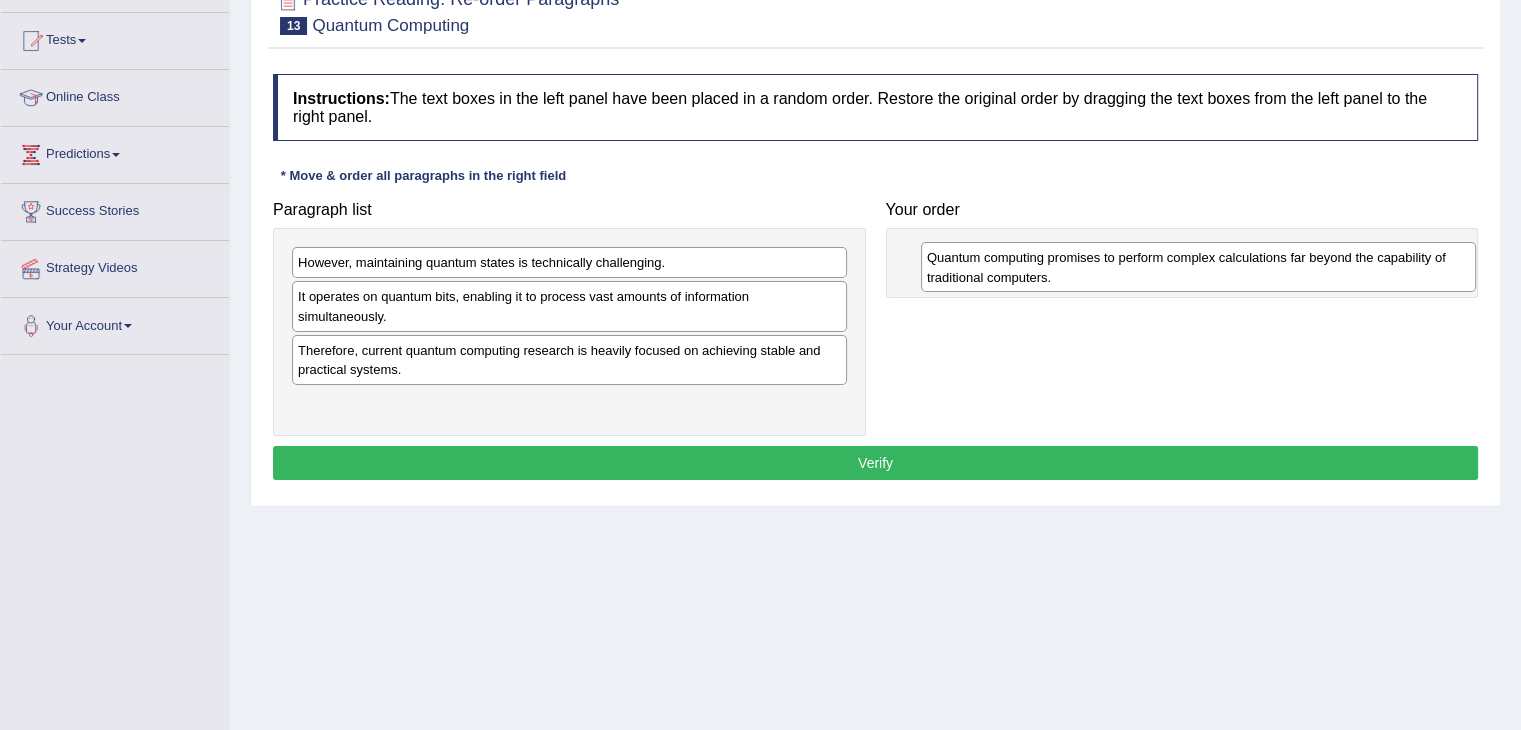 drag, startPoint x: 424, startPoint y: 403, endPoint x: 1052, endPoint y: 277, distance: 640.51544 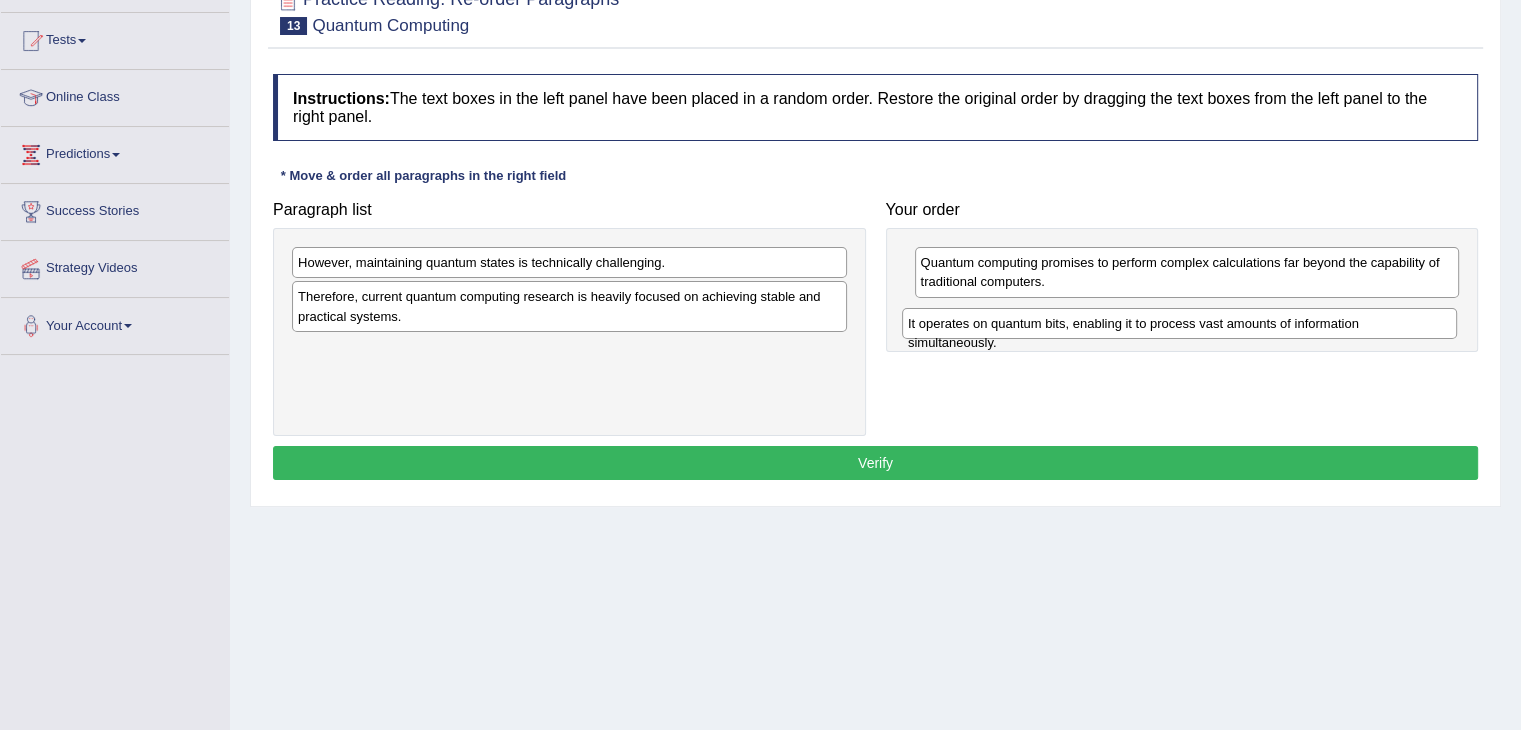 drag, startPoint x: 577, startPoint y: 298, endPoint x: 1187, endPoint y: 325, distance: 610.5972 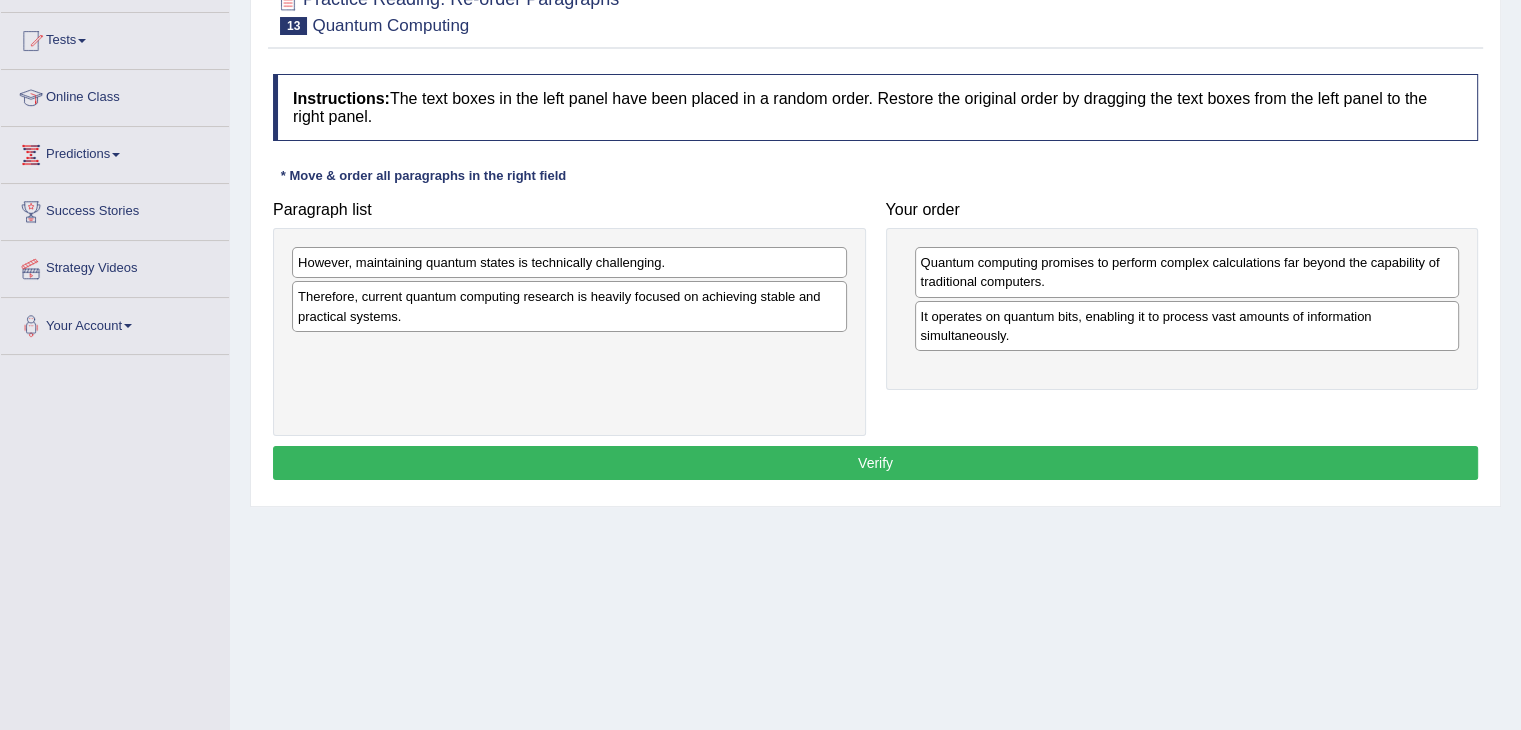 click on "Therefore, current quantum computing research is heavily focused on achieving stable and practical systems." at bounding box center [569, 306] 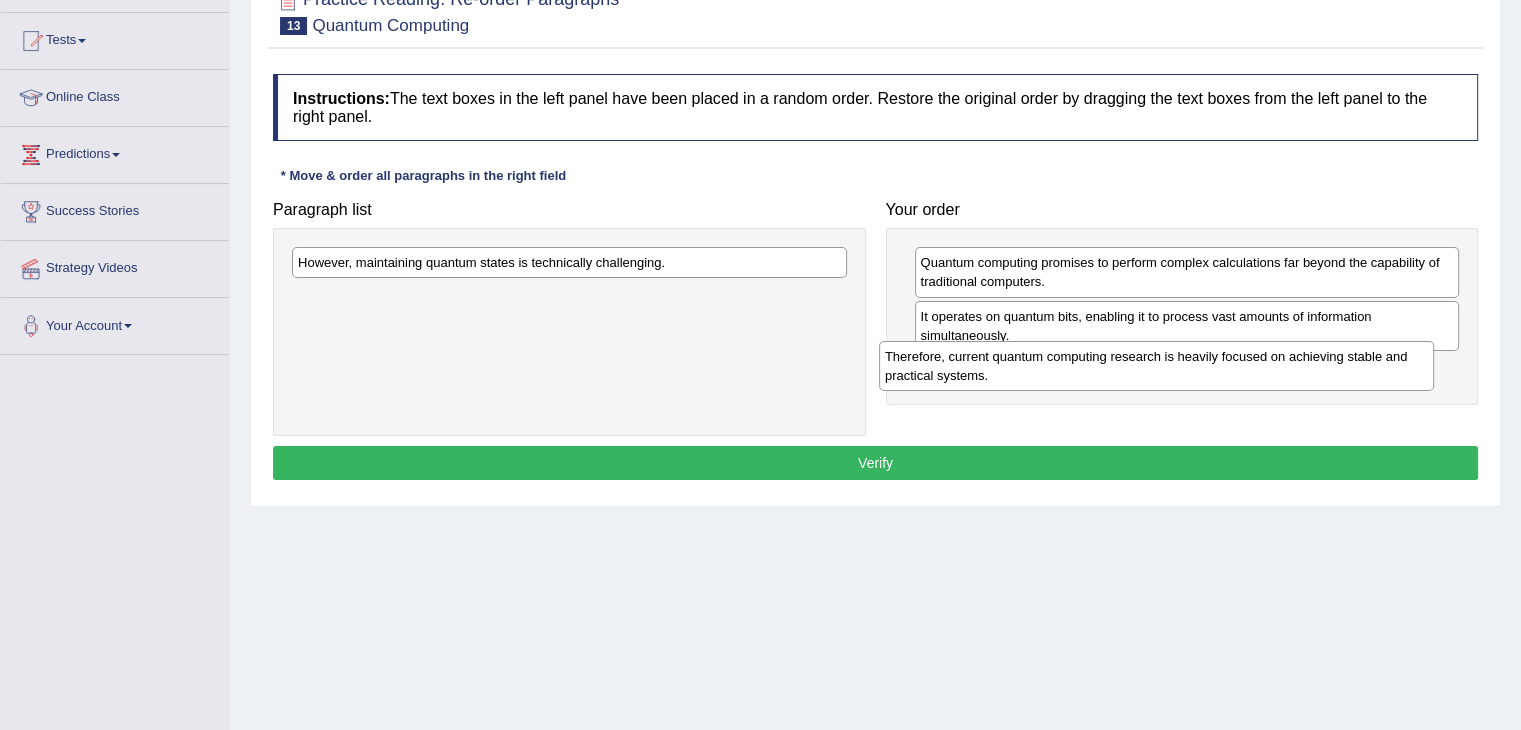 drag, startPoint x: 569, startPoint y: 308, endPoint x: 1156, endPoint y: 368, distance: 590.0585 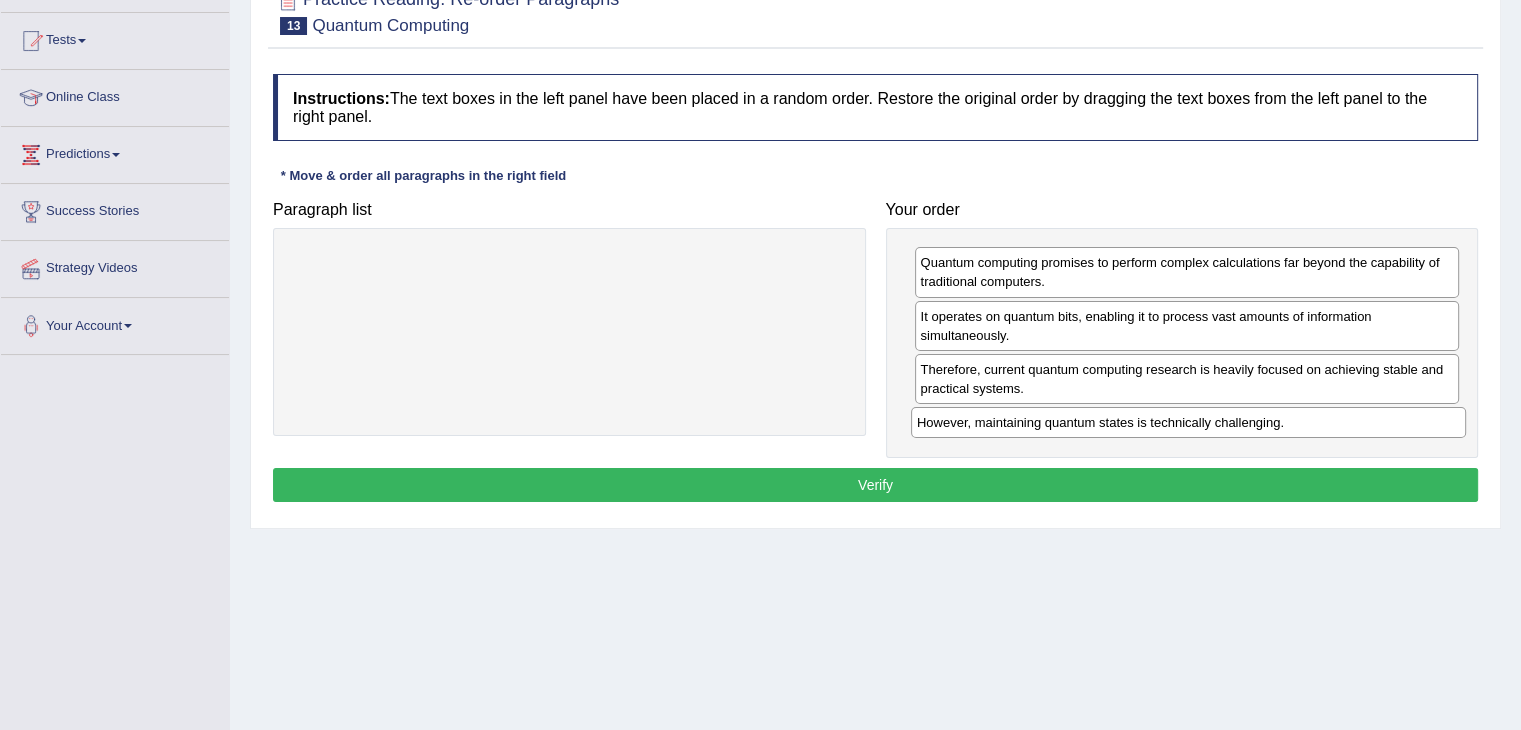 drag, startPoint x: 413, startPoint y: 272, endPoint x: 1032, endPoint y: 432, distance: 639.3442 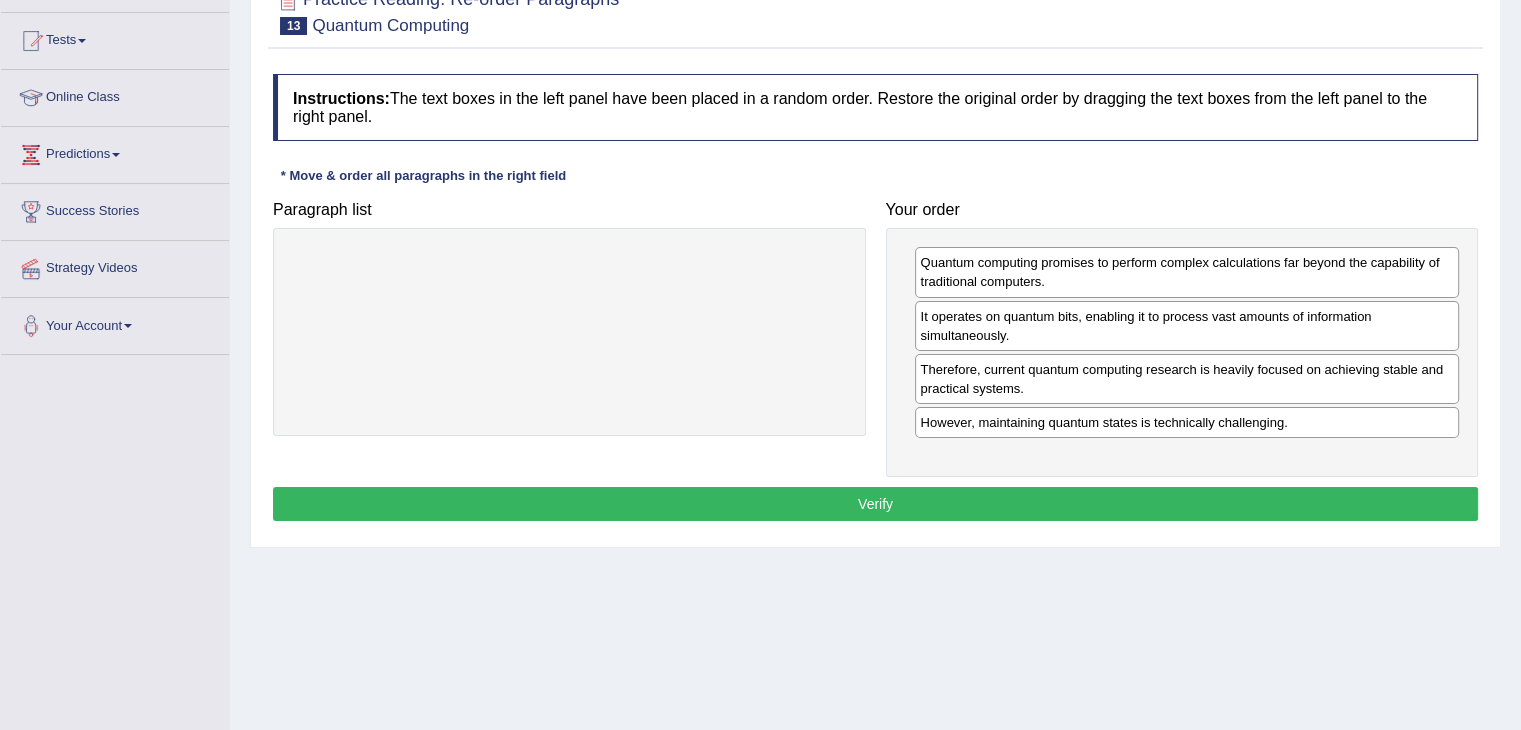 click on "Verify" at bounding box center (875, 504) 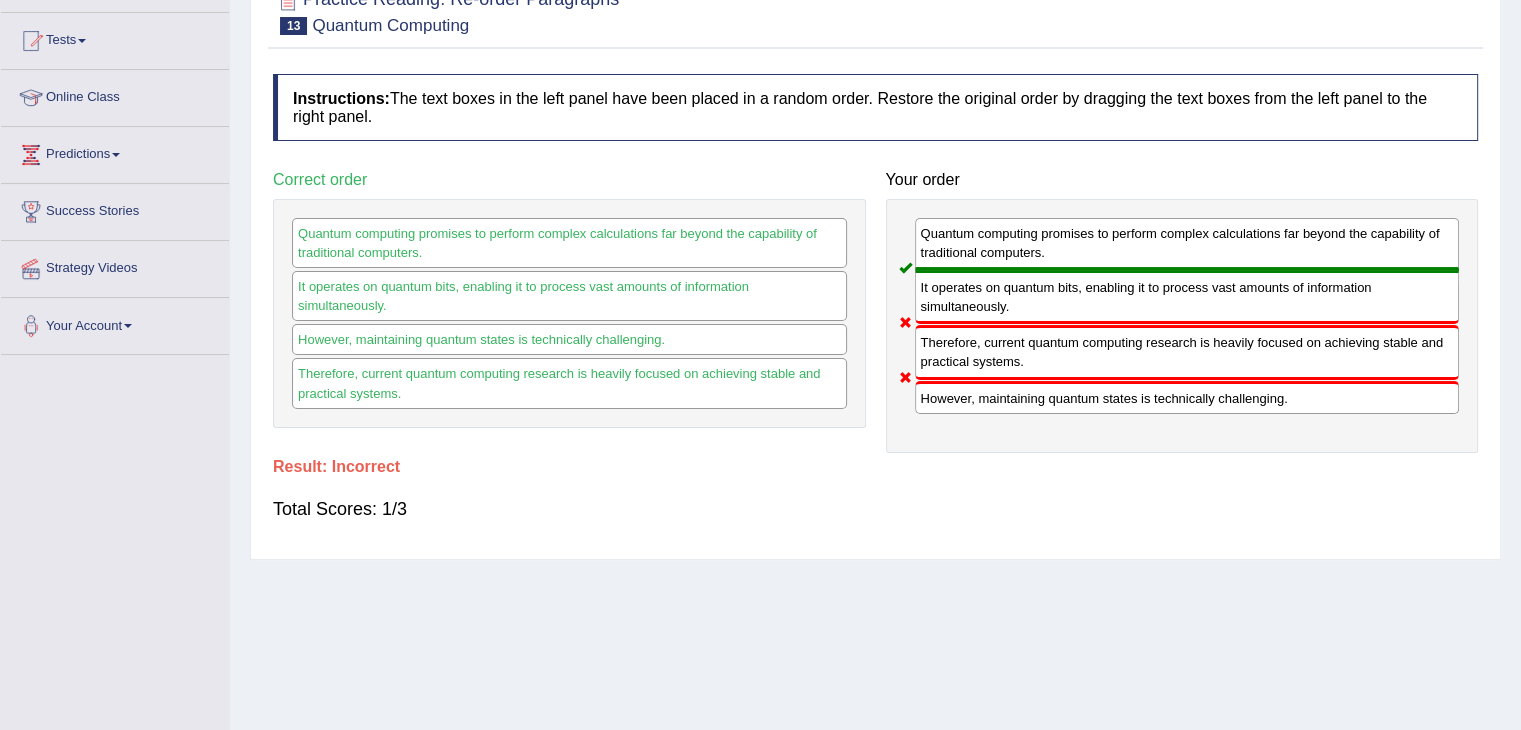 drag, startPoint x: 932, startPoint y: 402, endPoint x: 943, endPoint y: 361, distance: 42.44997 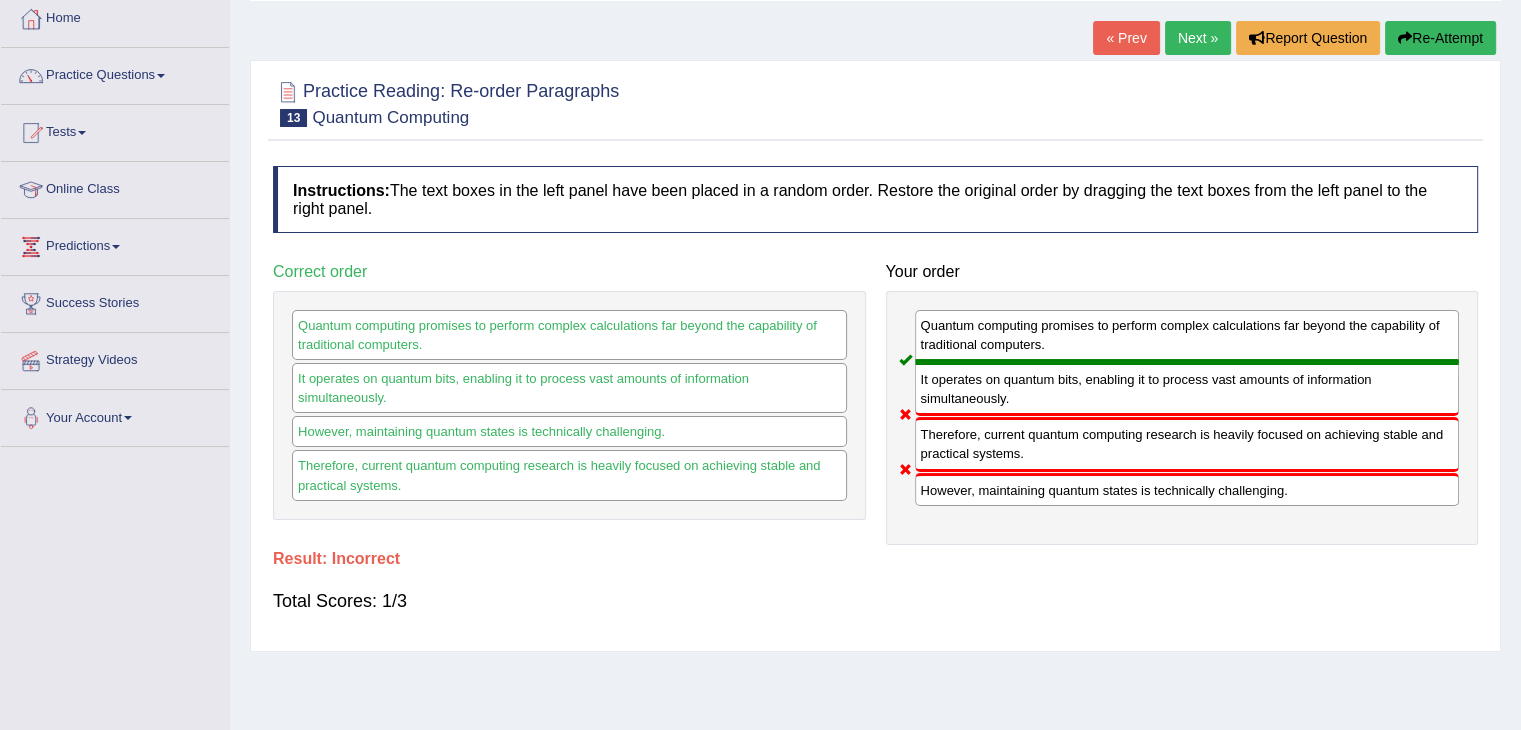 scroll, scrollTop: 0, scrollLeft: 0, axis: both 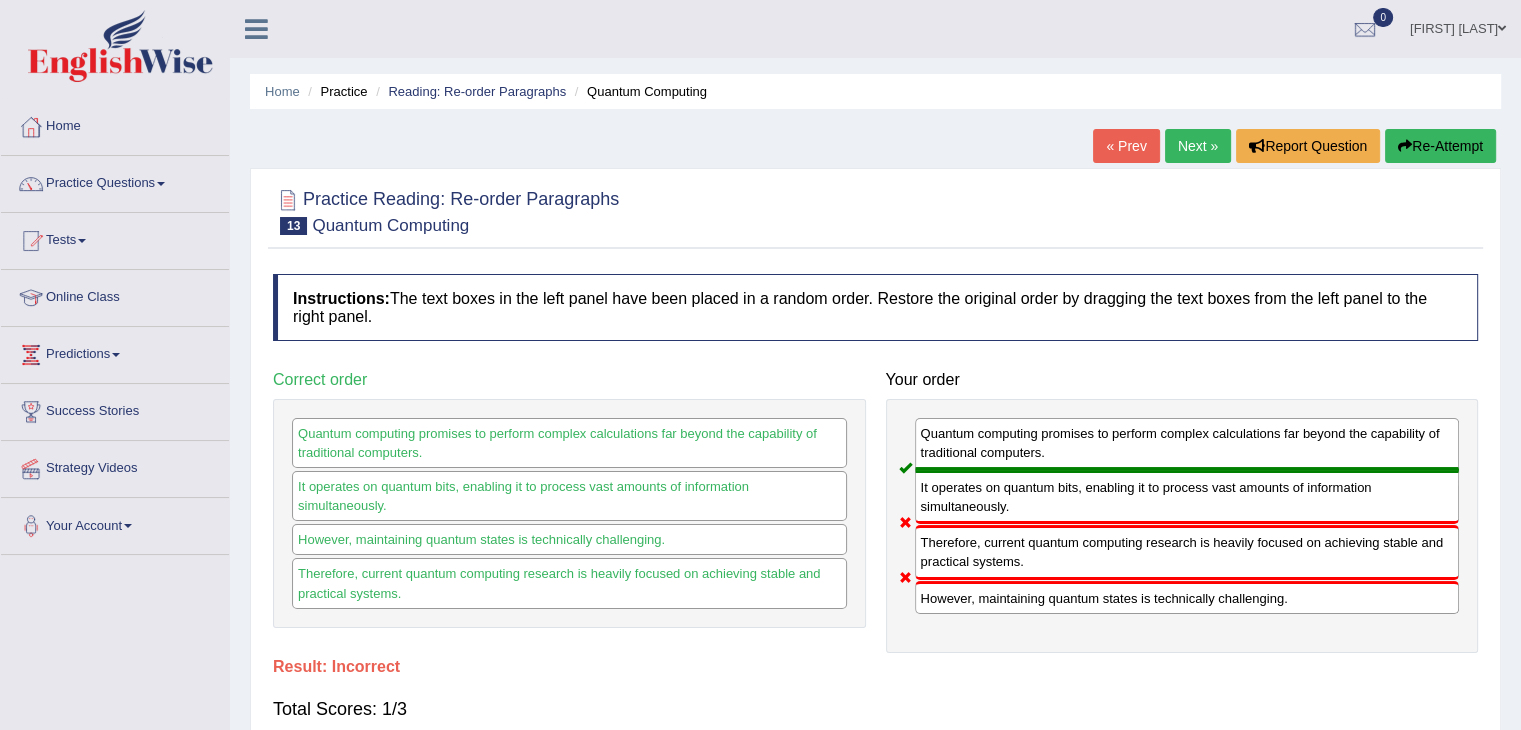 click on "Next »" at bounding box center (1198, 146) 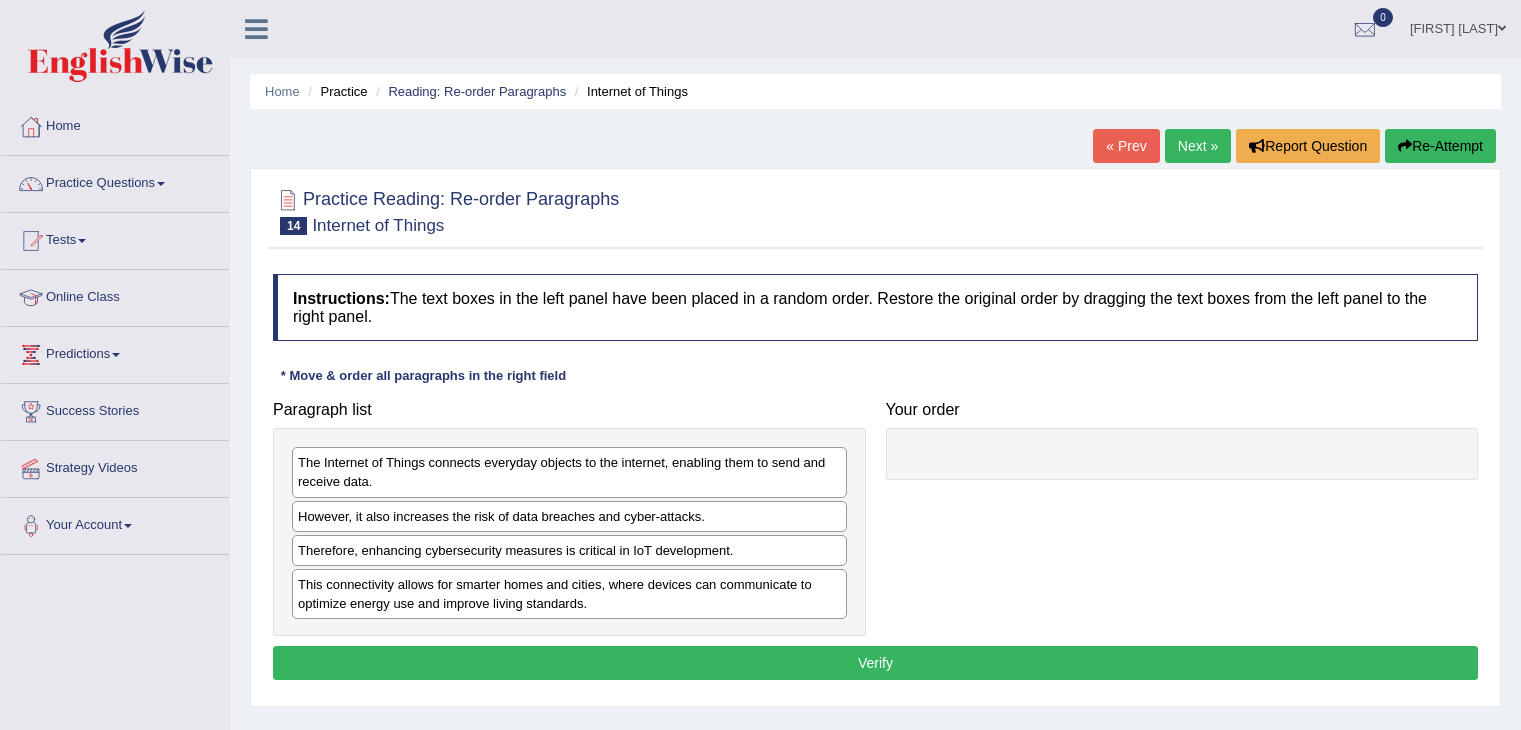 scroll, scrollTop: 122, scrollLeft: 0, axis: vertical 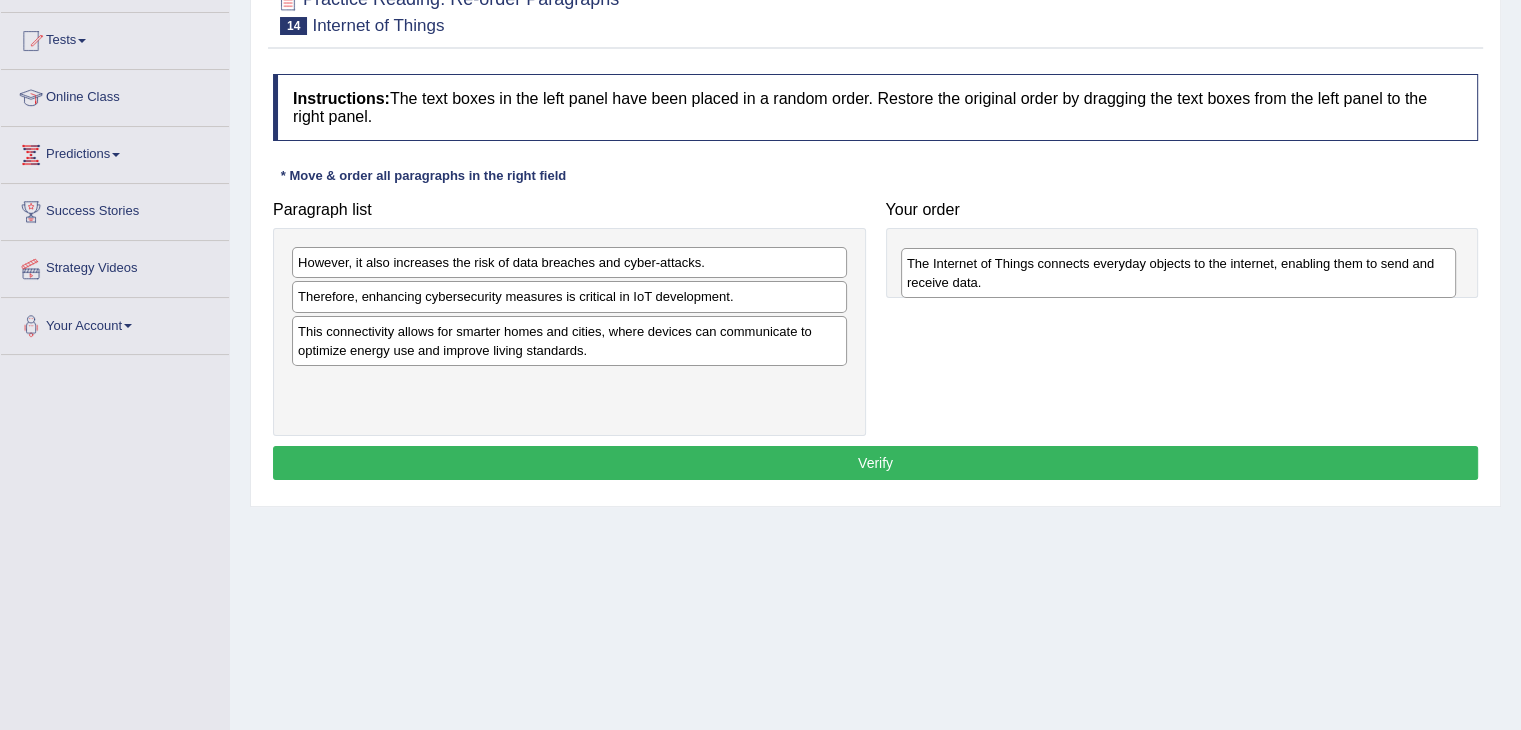drag, startPoint x: 484, startPoint y: 280, endPoint x: 1081, endPoint y: 274, distance: 597.03015 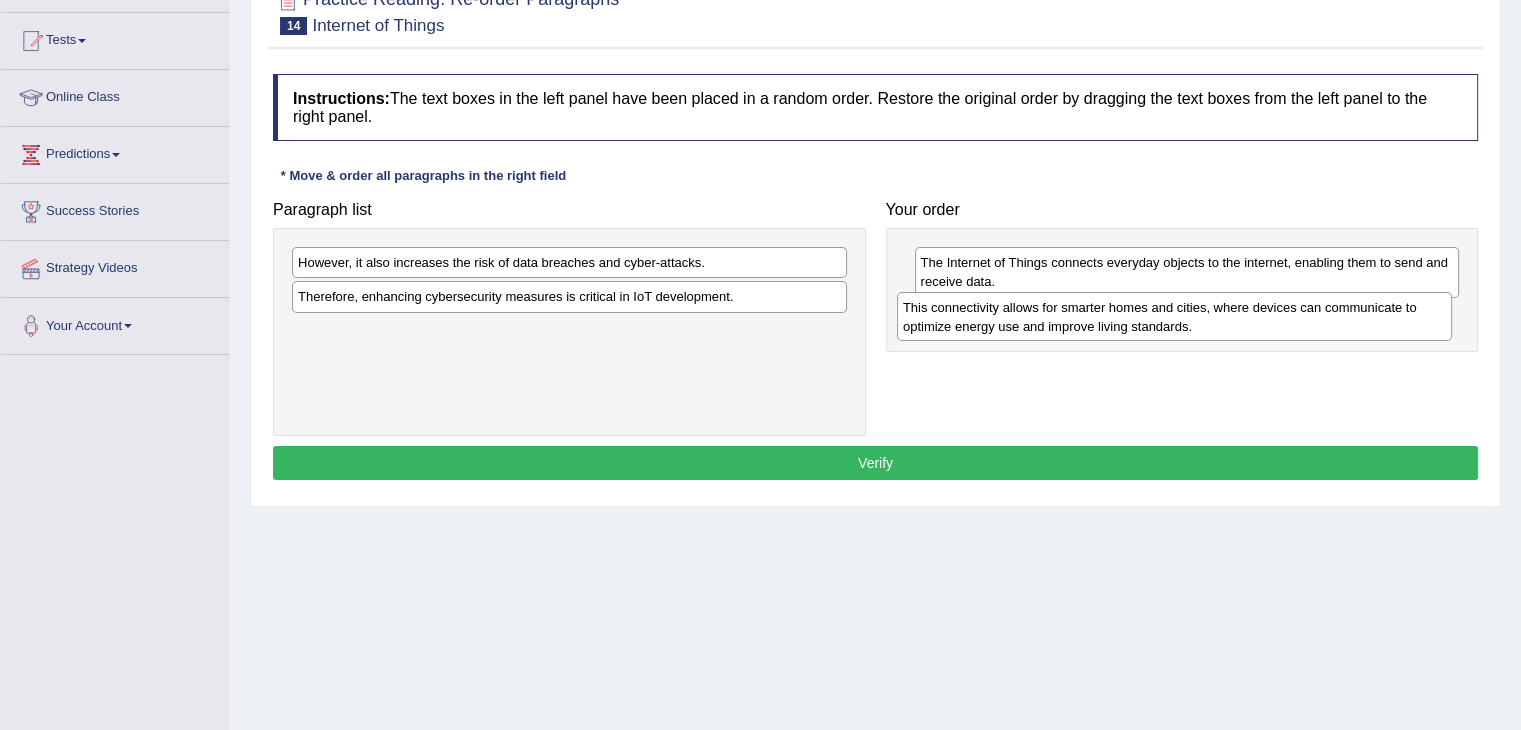 drag, startPoint x: 475, startPoint y: 352, endPoint x: 1080, endPoint y: 329, distance: 605.437 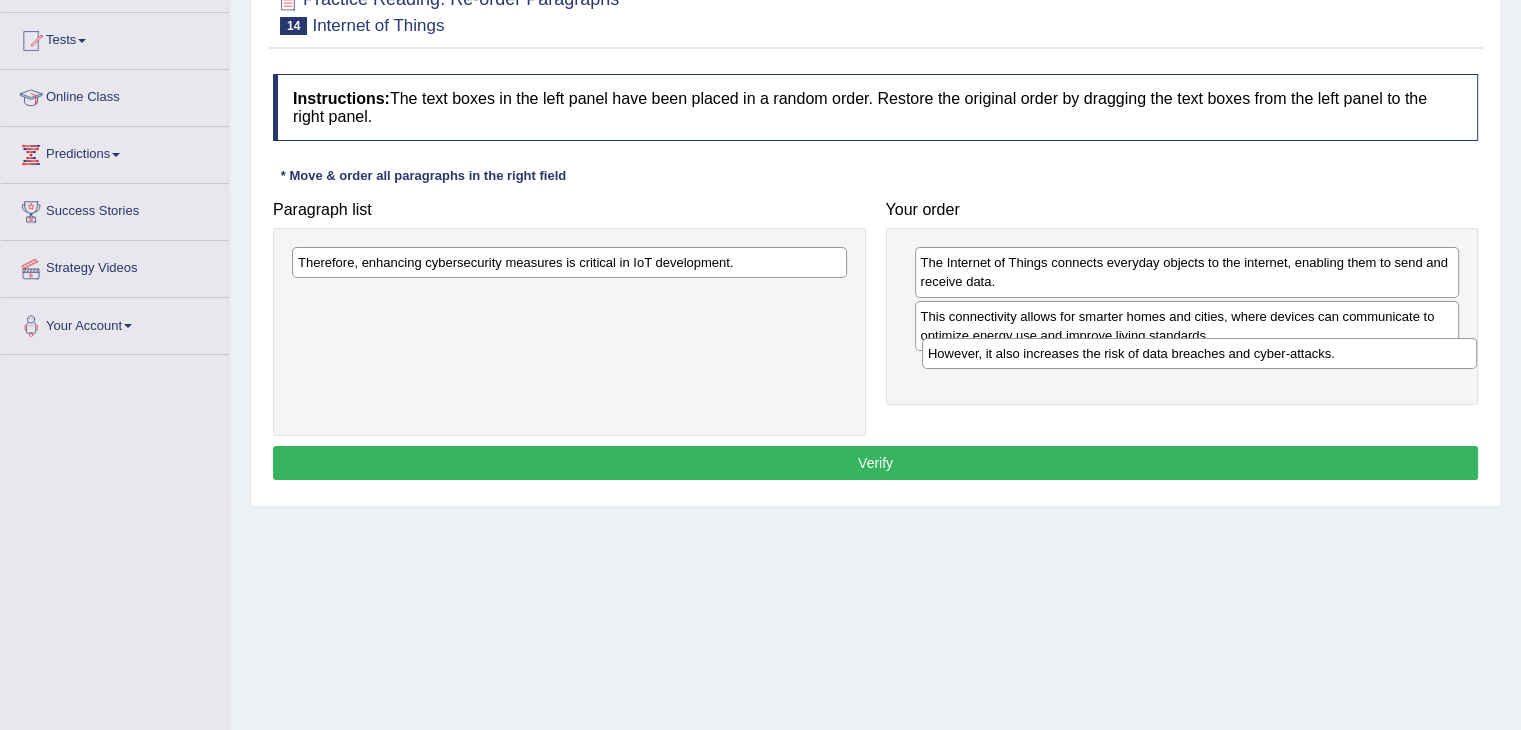 drag, startPoint x: 586, startPoint y: 270, endPoint x: 1216, endPoint y: 361, distance: 636.53827 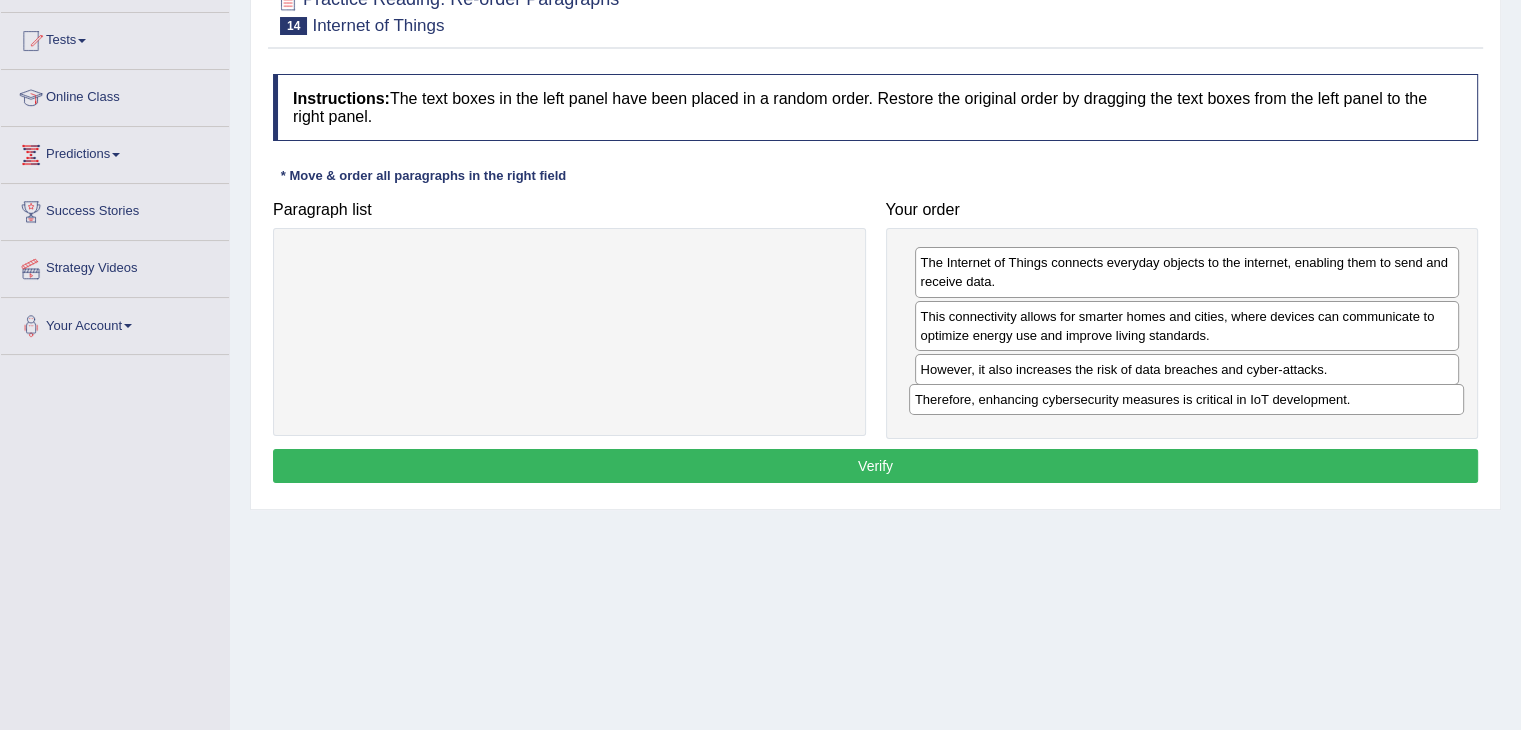 drag, startPoint x: 672, startPoint y: 253, endPoint x: 1288, endPoint y: 390, distance: 631.0507 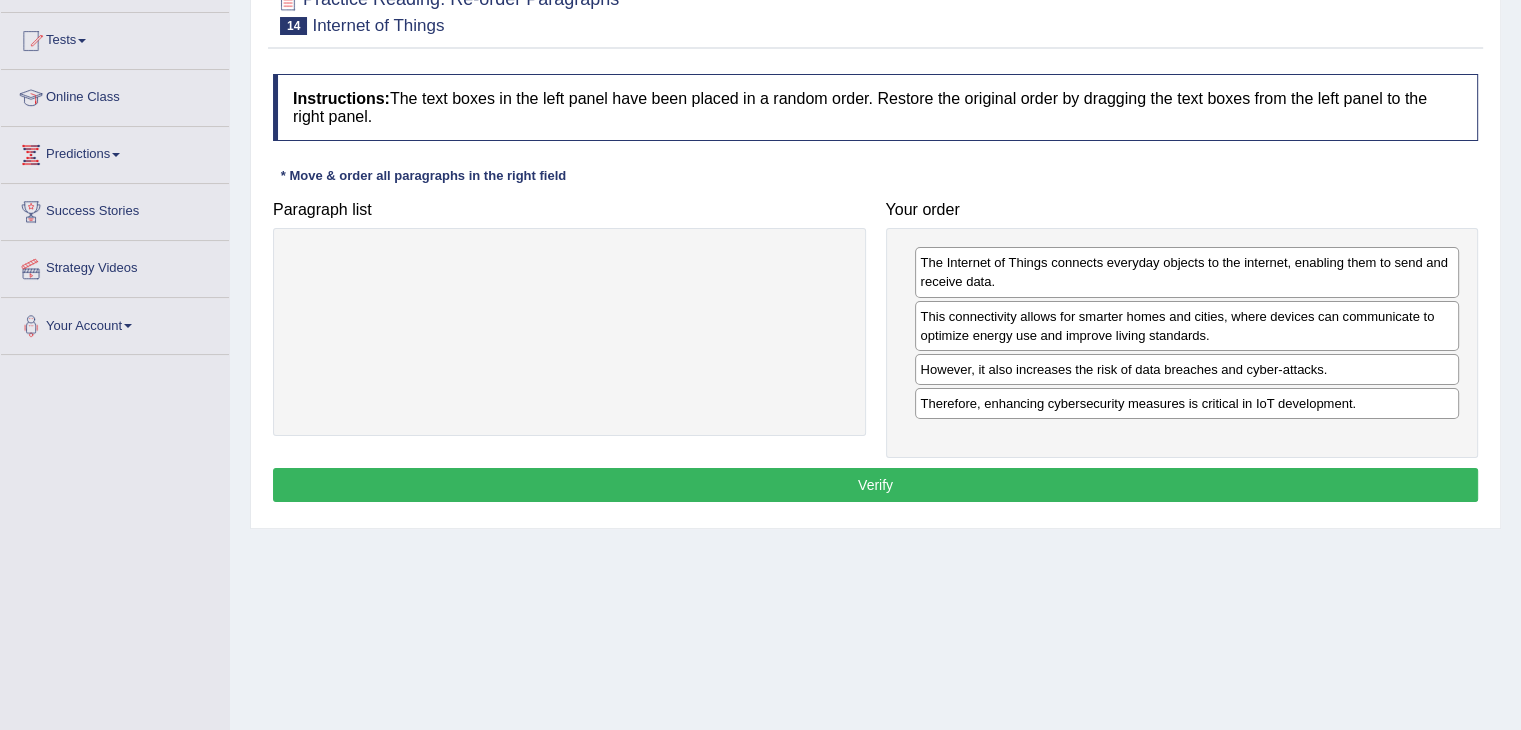 click on "Verify" at bounding box center (875, 485) 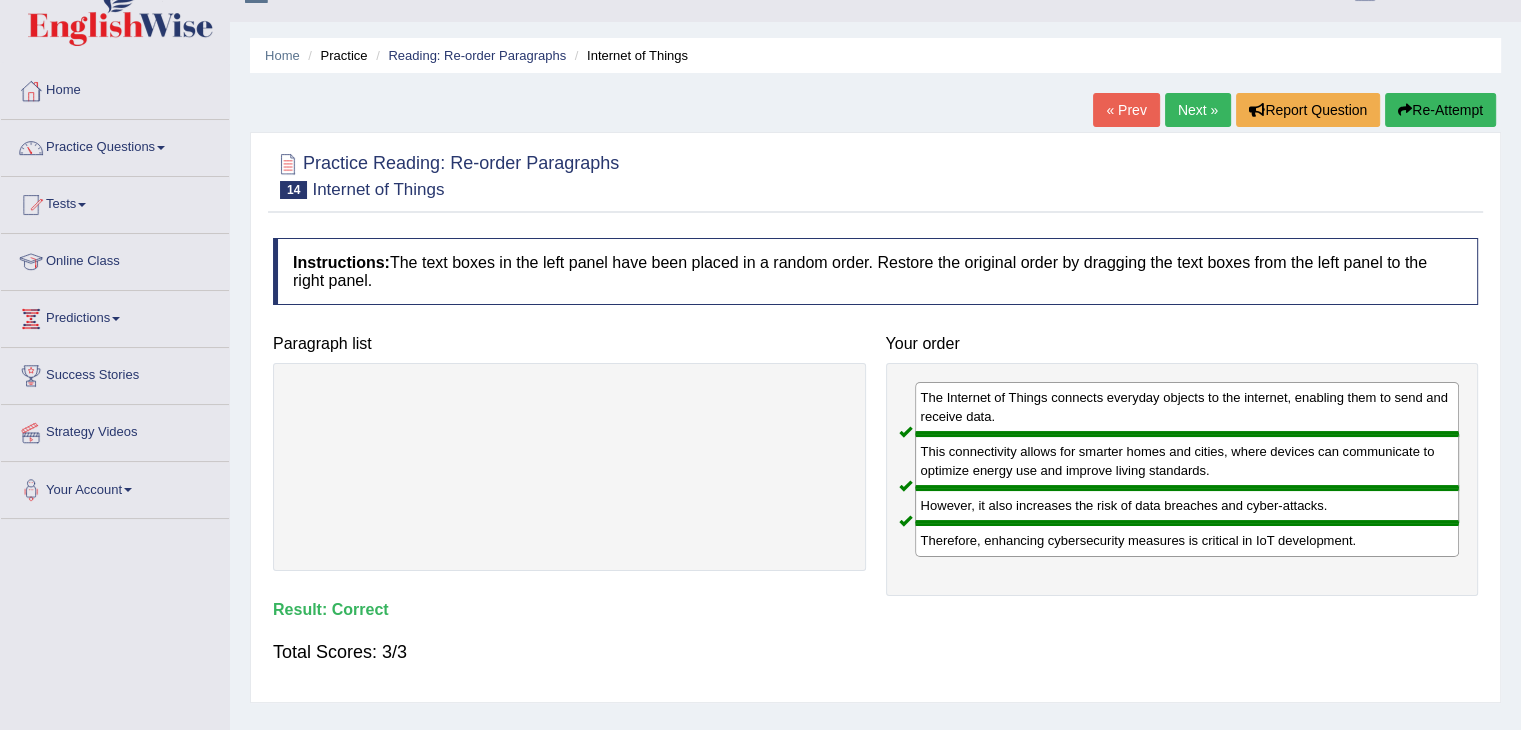 scroll, scrollTop: 0, scrollLeft: 0, axis: both 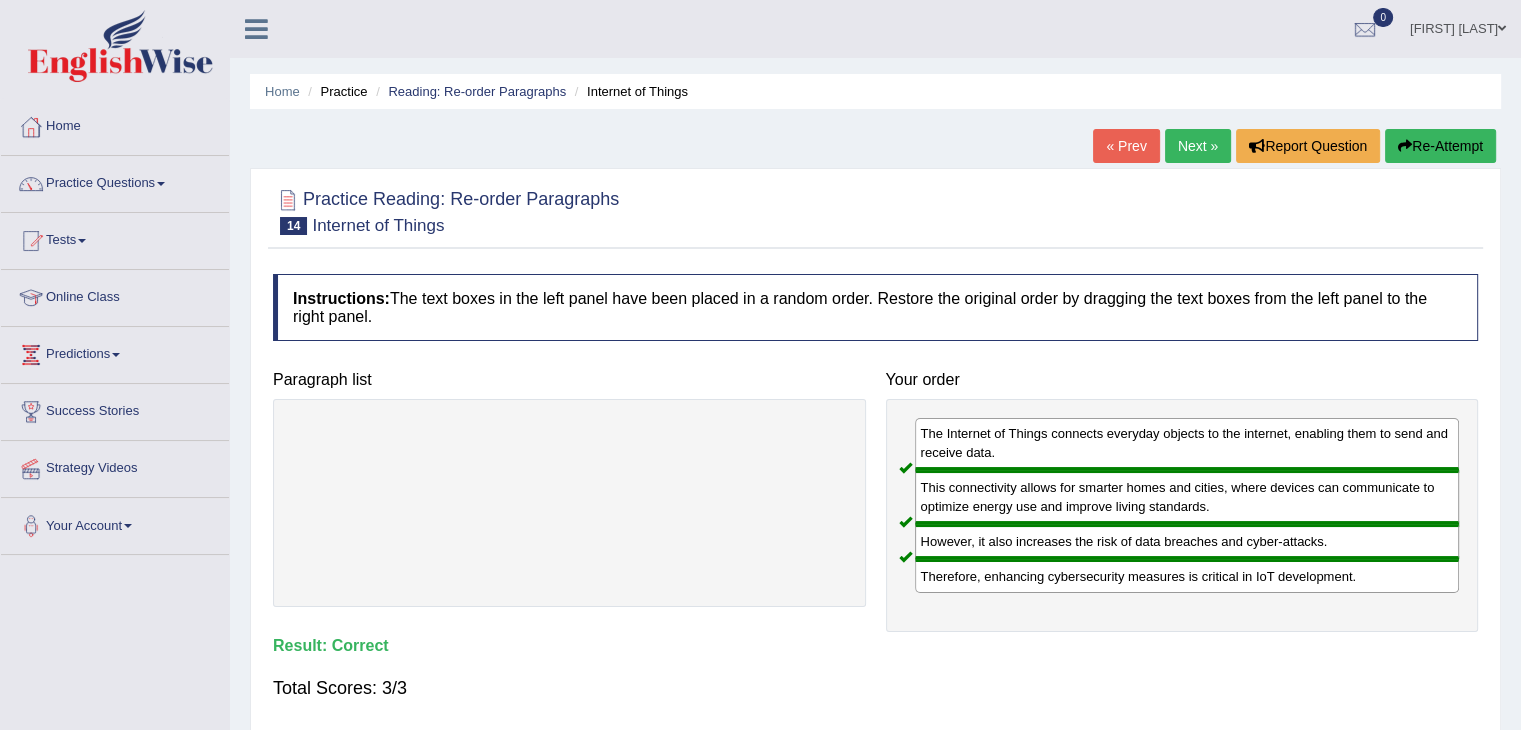 click on "Next »" at bounding box center (1198, 146) 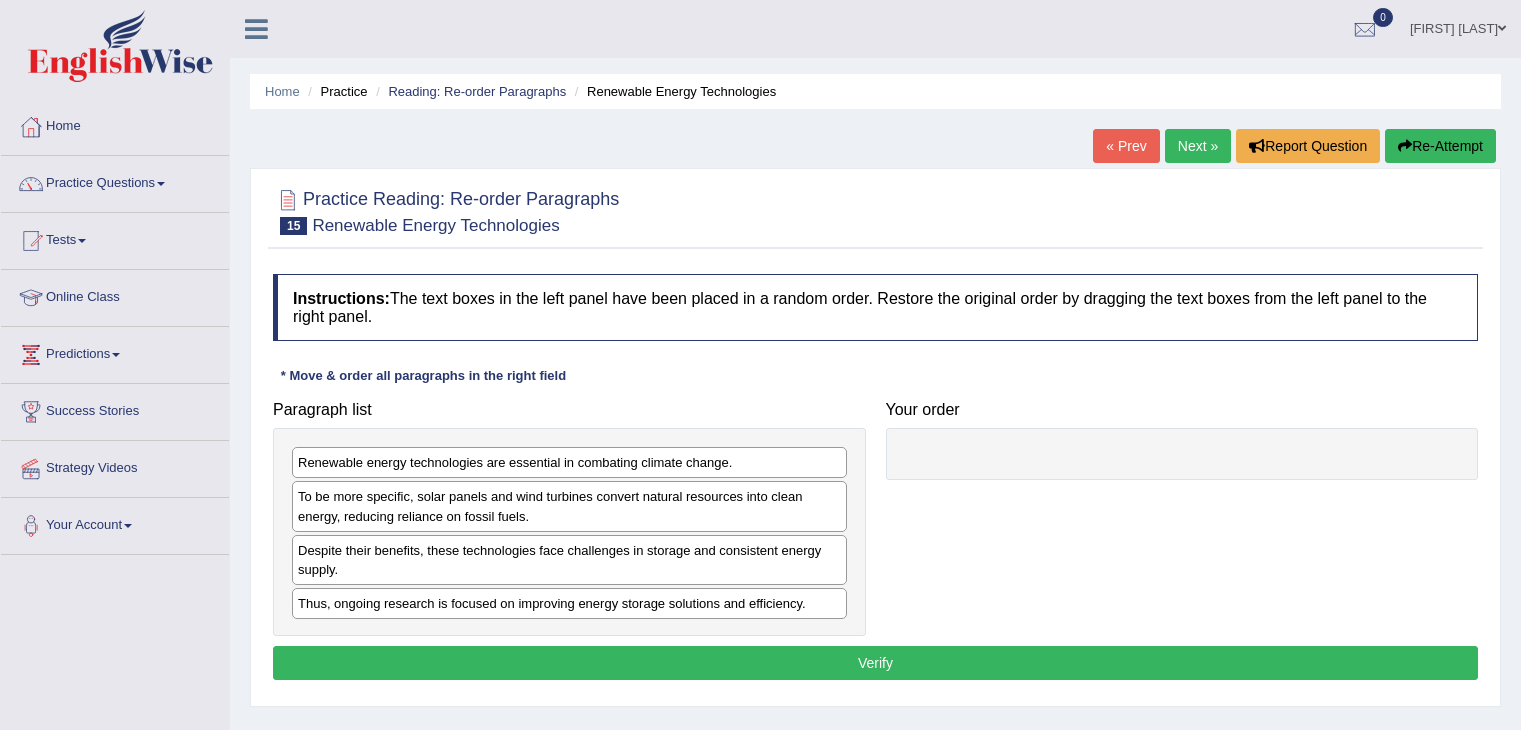 scroll, scrollTop: 0, scrollLeft: 0, axis: both 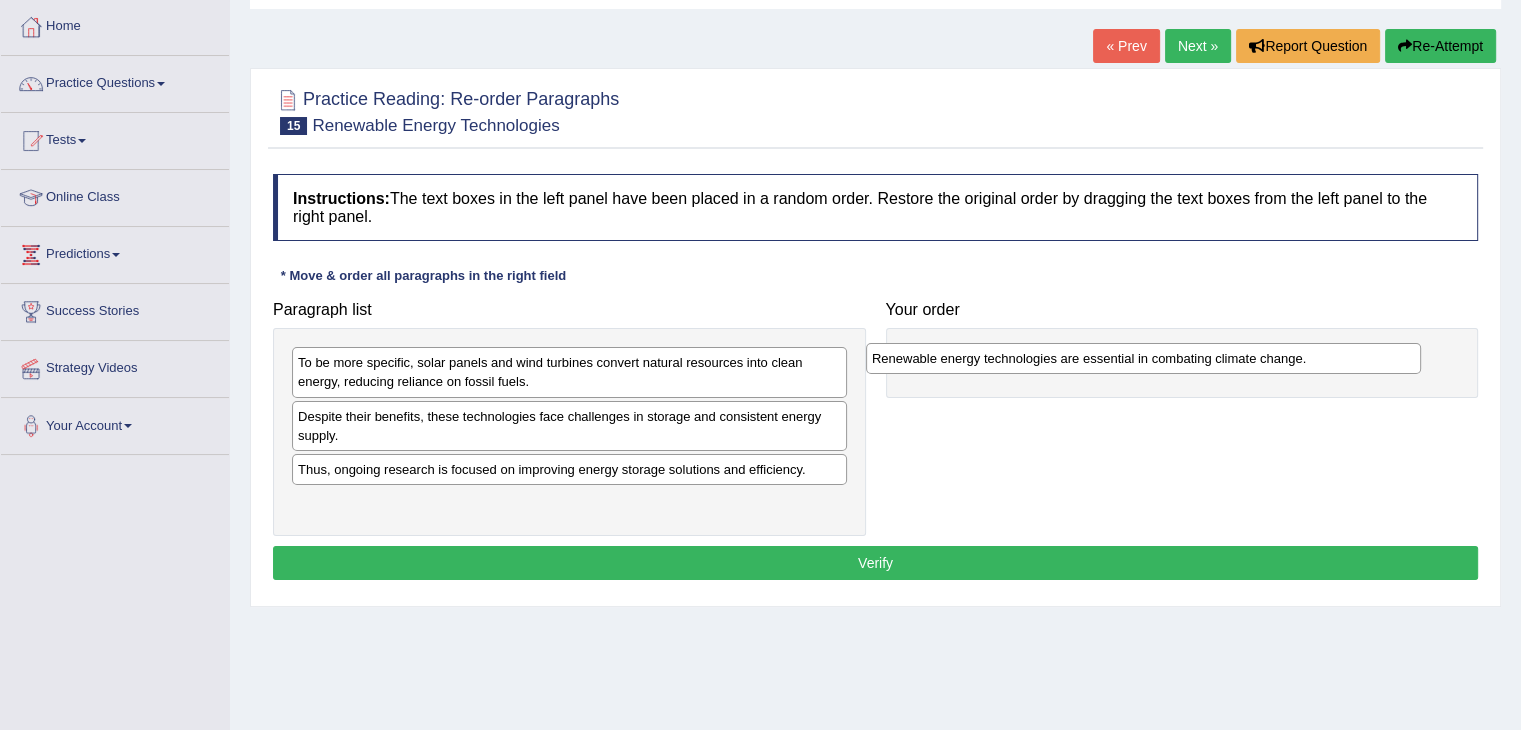 drag, startPoint x: 482, startPoint y: 368, endPoint x: 1062, endPoint y: 363, distance: 580.02155 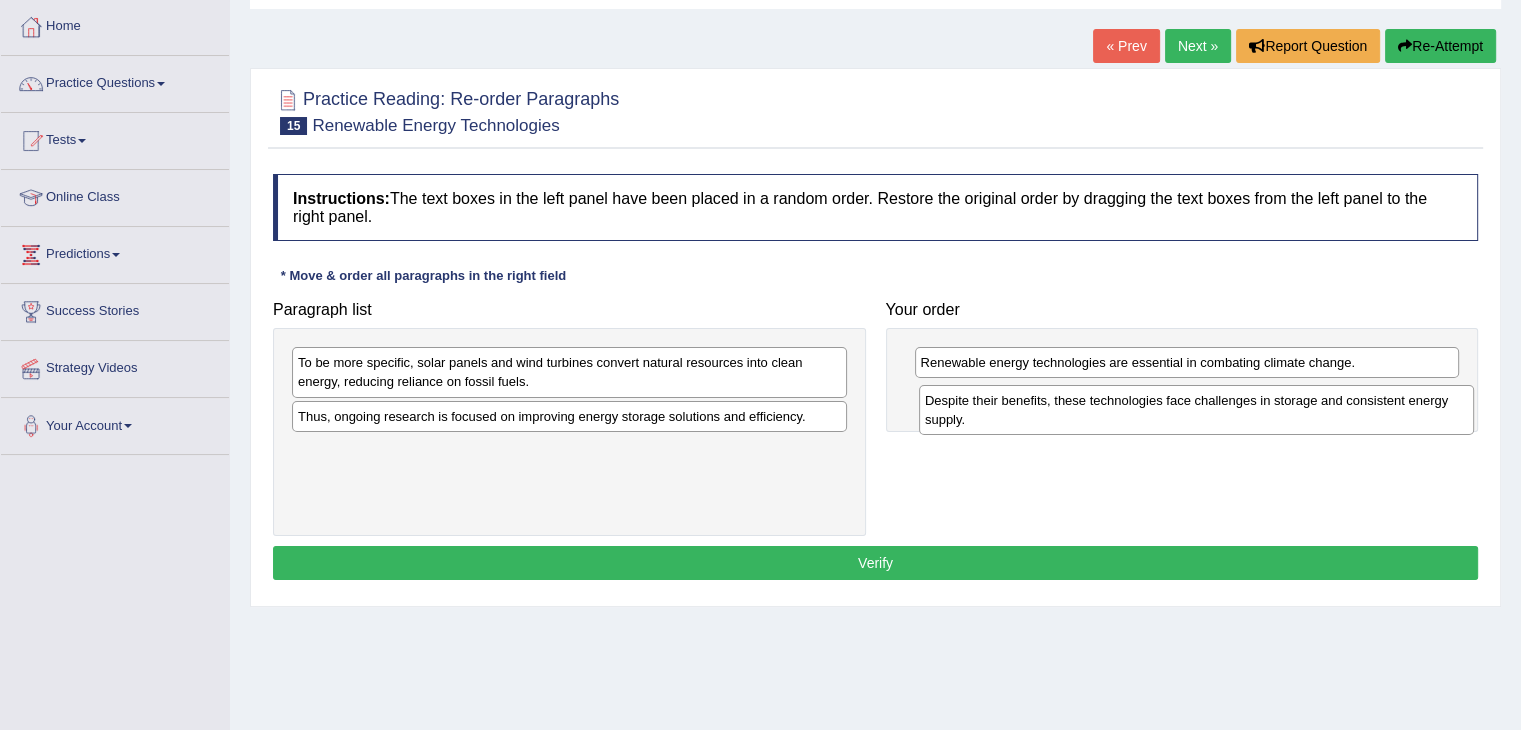 drag, startPoint x: 394, startPoint y: 437, endPoint x: 1004, endPoint y: 411, distance: 610.55383 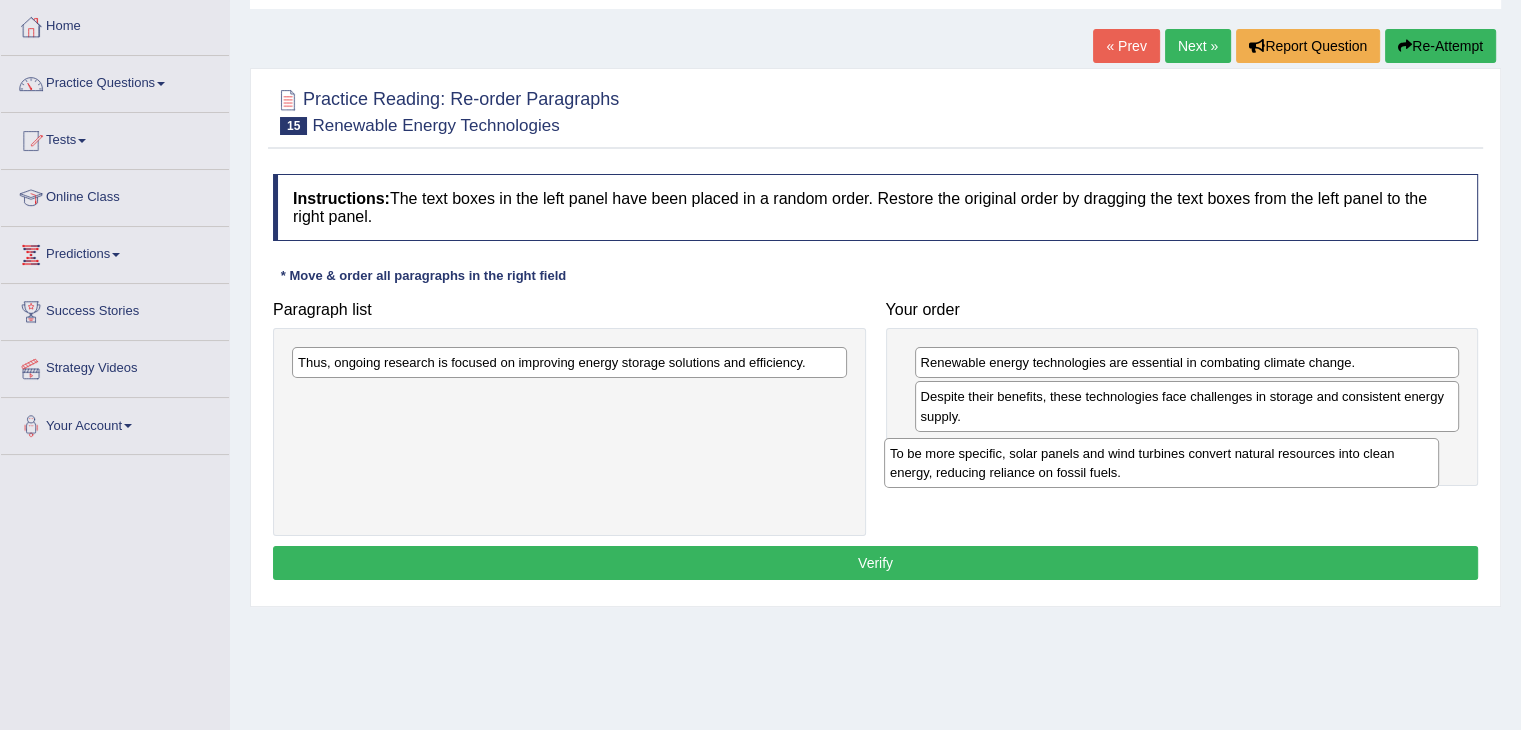 drag, startPoint x: 572, startPoint y: 362, endPoint x: 1164, endPoint y: 451, distance: 598.65265 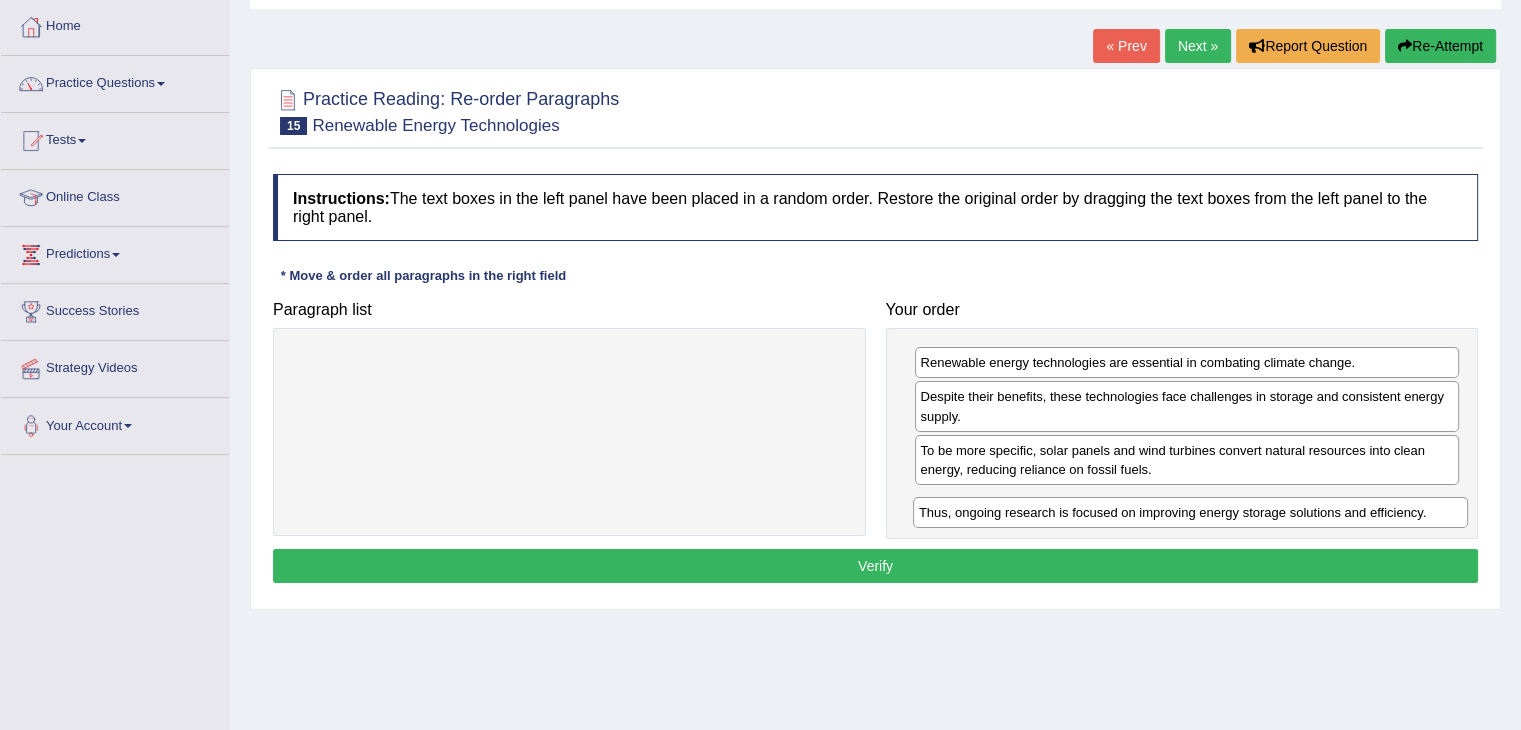 drag, startPoint x: 590, startPoint y: 357, endPoint x: 1201, endPoint y: 505, distance: 628.66925 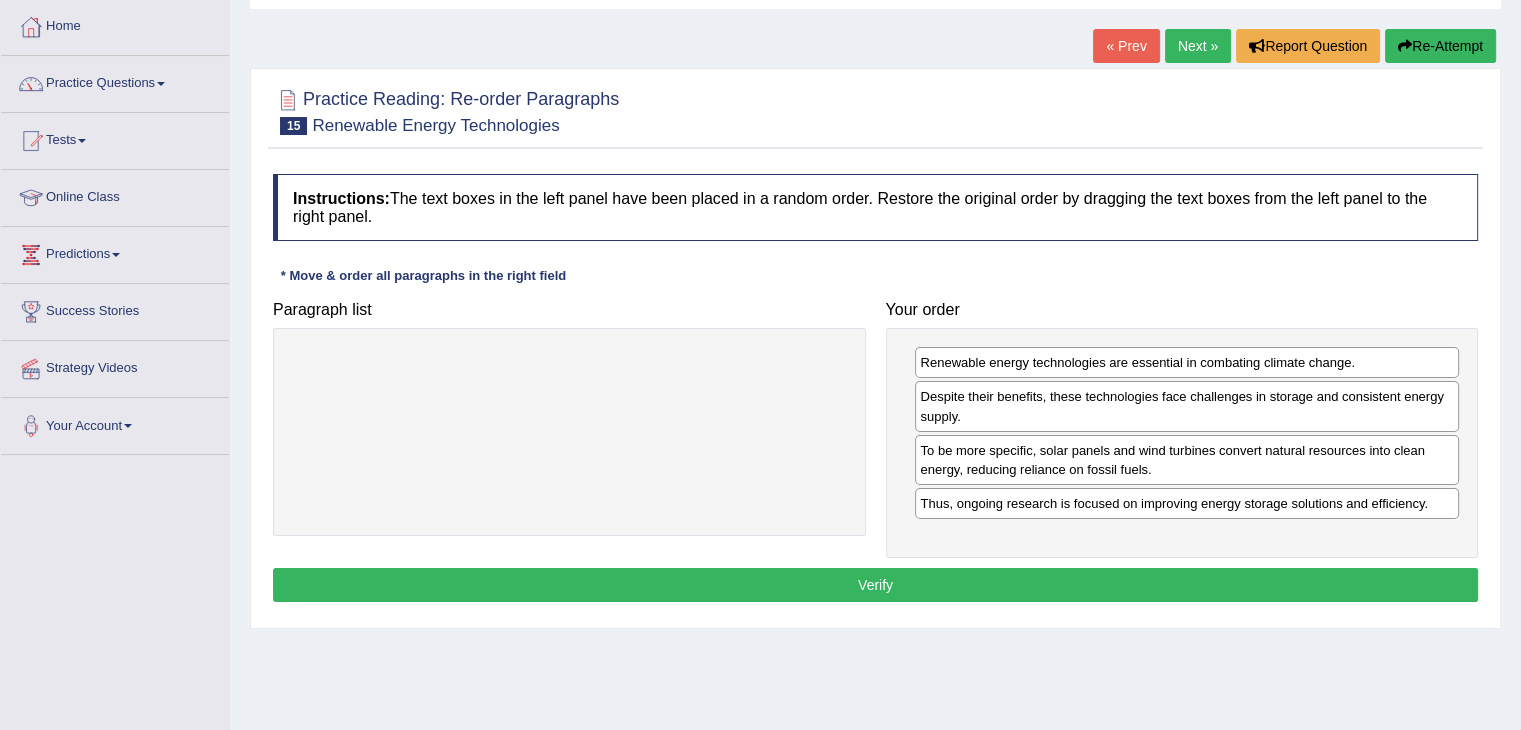click on "Verify" at bounding box center [875, 585] 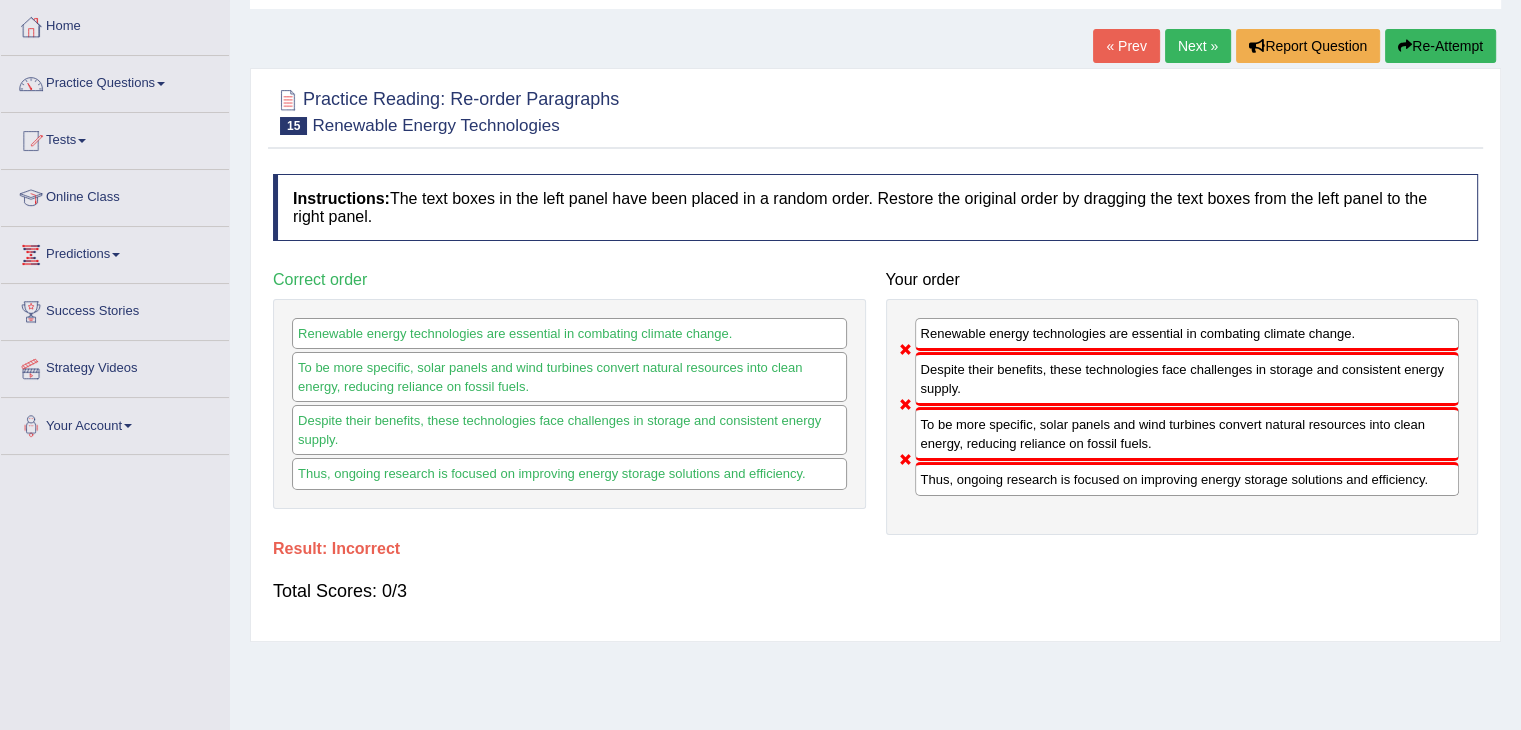 click on "Next »" at bounding box center [1198, 46] 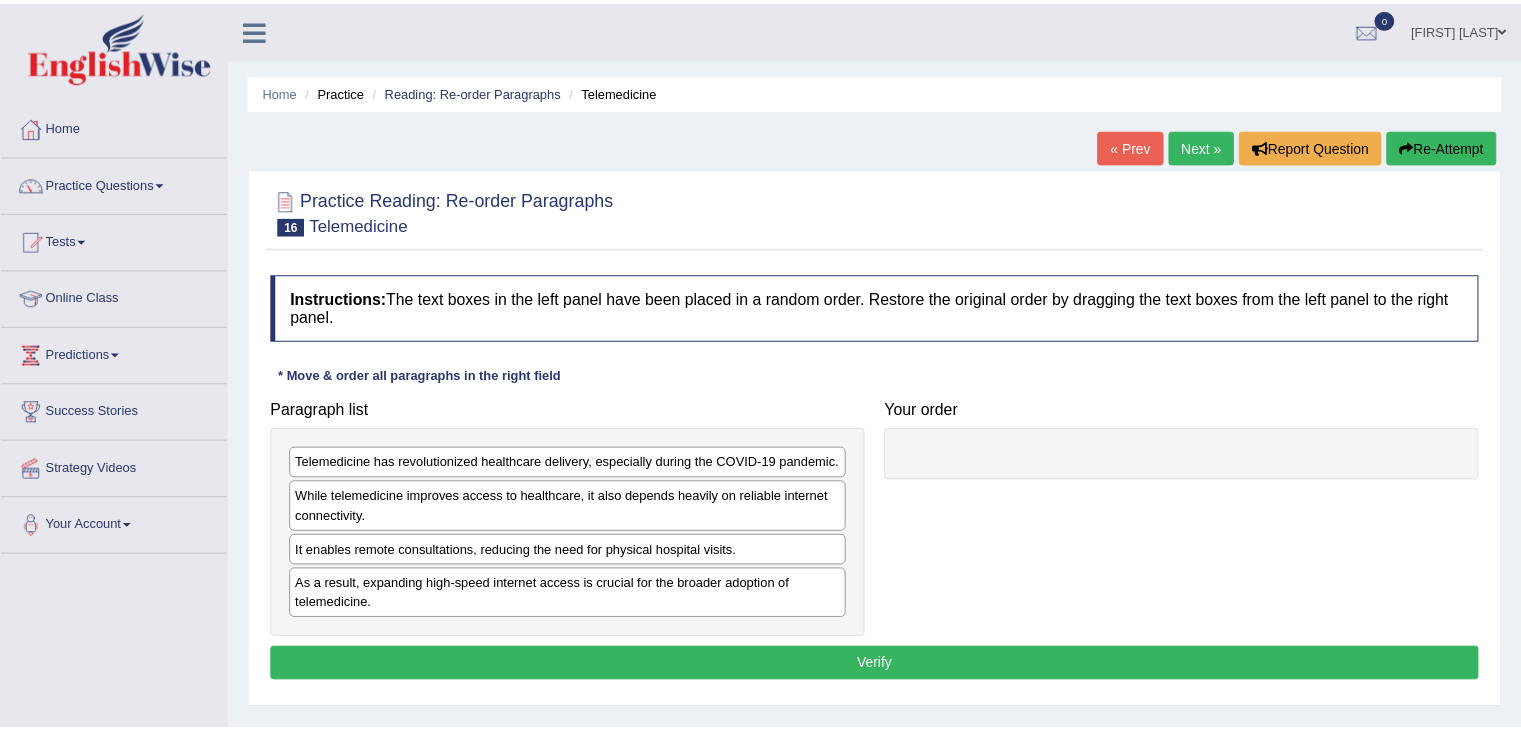 scroll, scrollTop: 0, scrollLeft: 0, axis: both 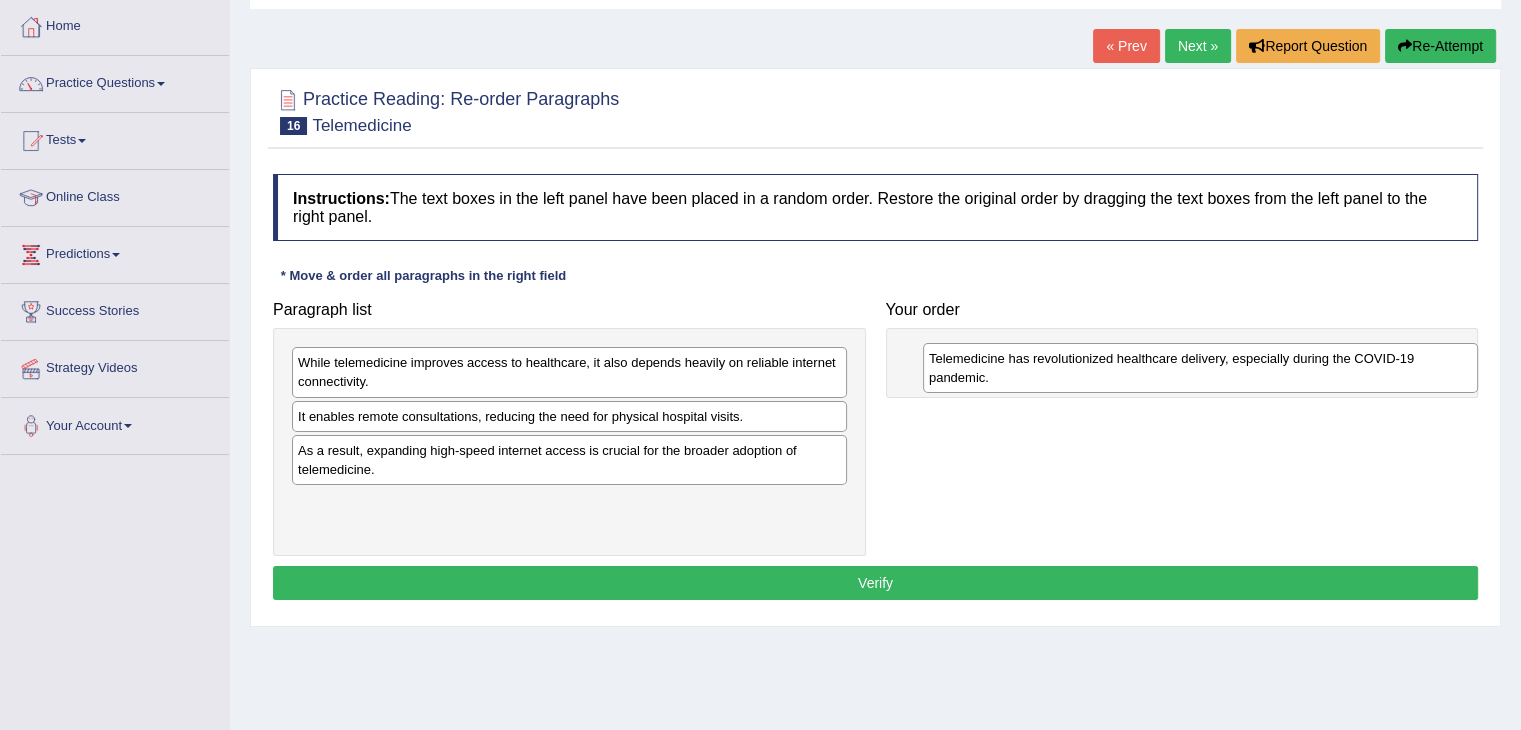 drag, startPoint x: 427, startPoint y: 377, endPoint x: 983, endPoint y: 381, distance: 556.0144 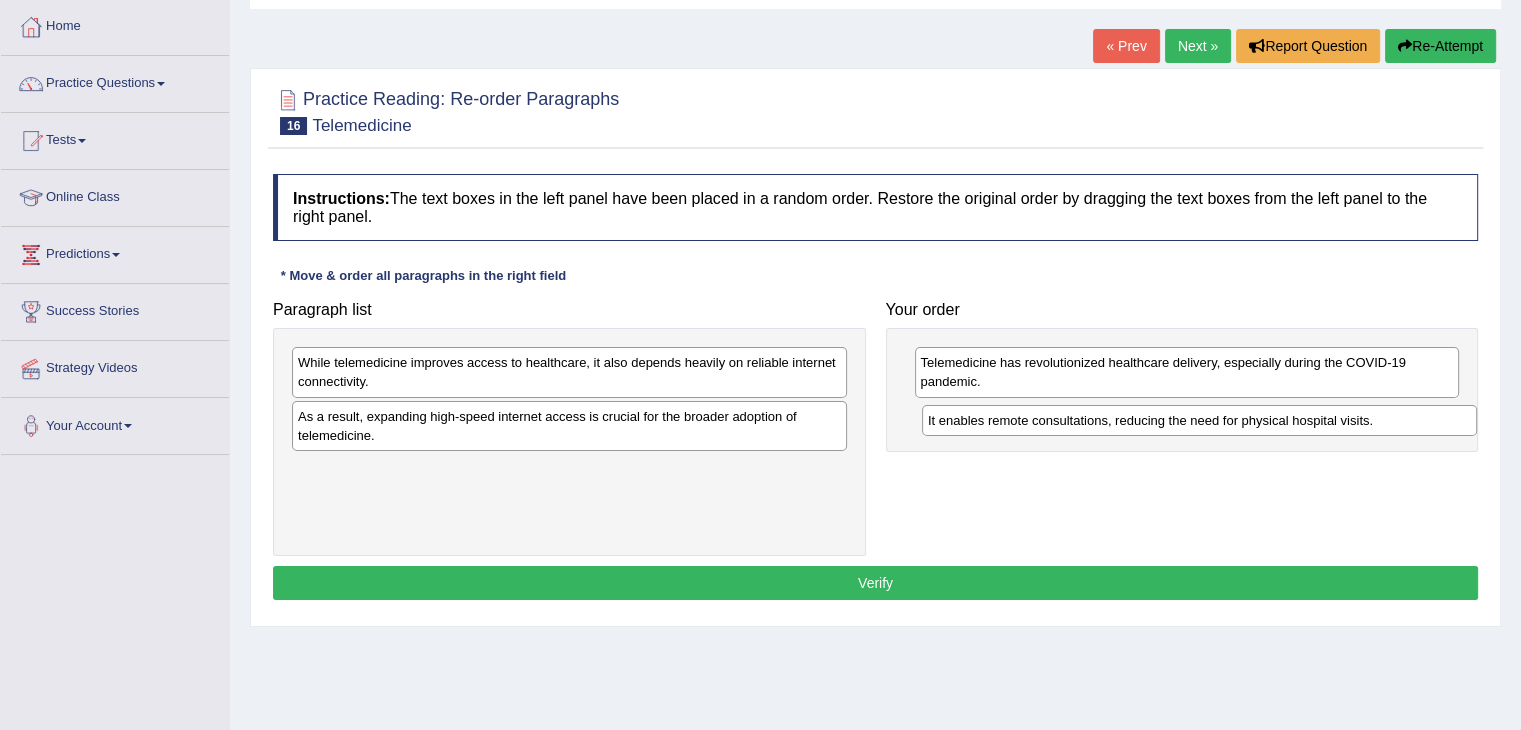 drag, startPoint x: 655, startPoint y: 422, endPoint x: 1286, endPoint y: 427, distance: 631.01984 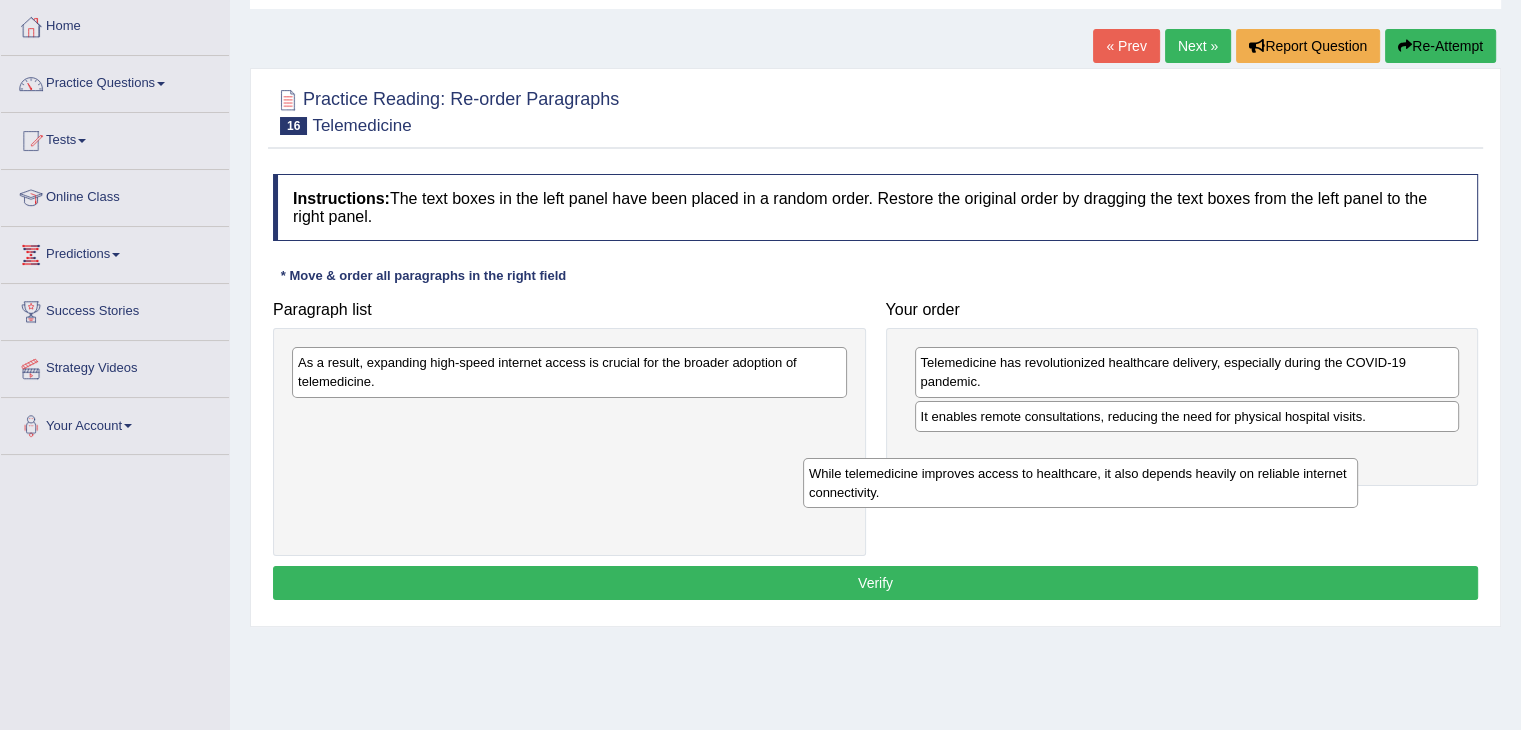 drag, startPoint x: 590, startPoint y: 389, endPoint x: 1117, endPoint y: 487, distance: 536.0345 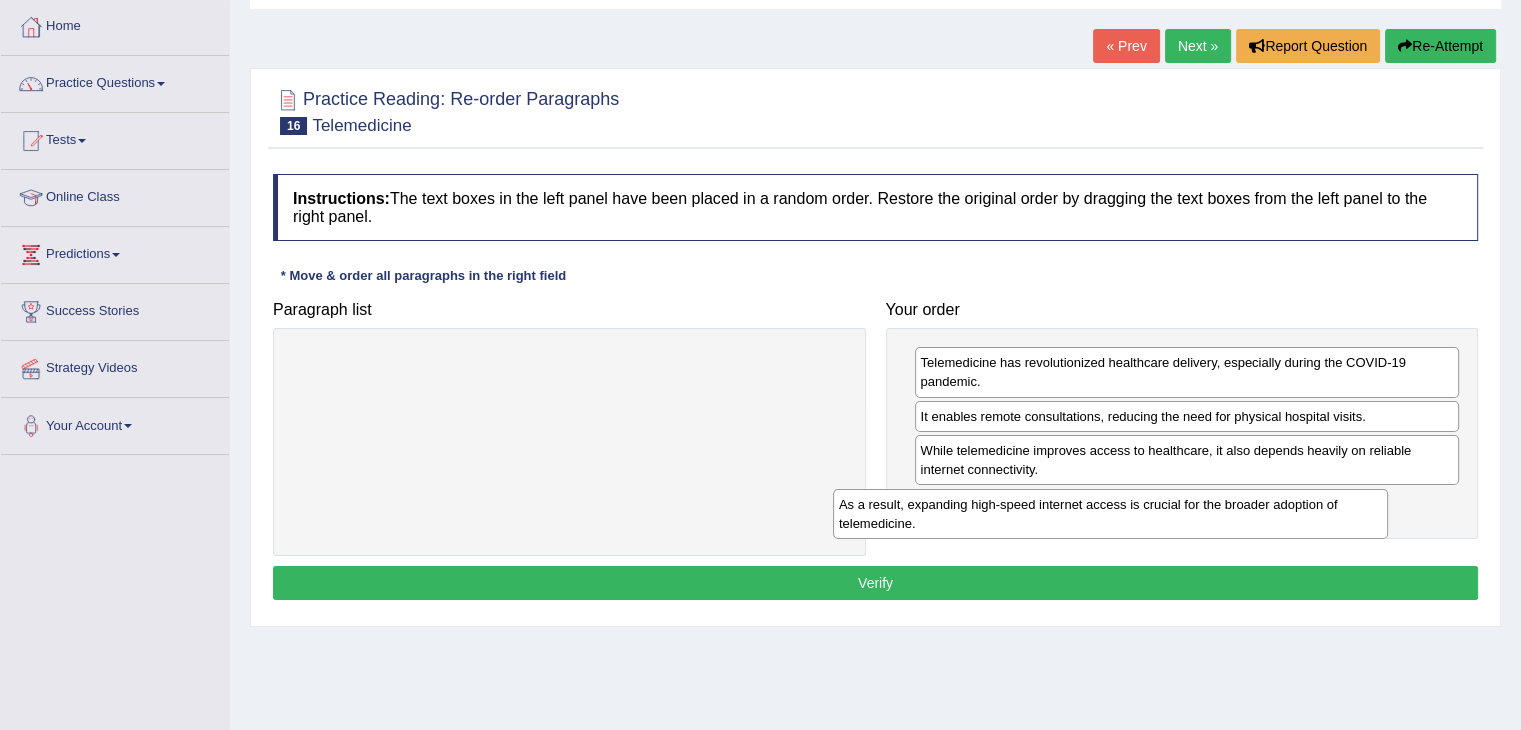 drag, startPoint x: 708, startPoint y: 382, endPoint x: 1249, endPoint y: 524, distance: 559.3255 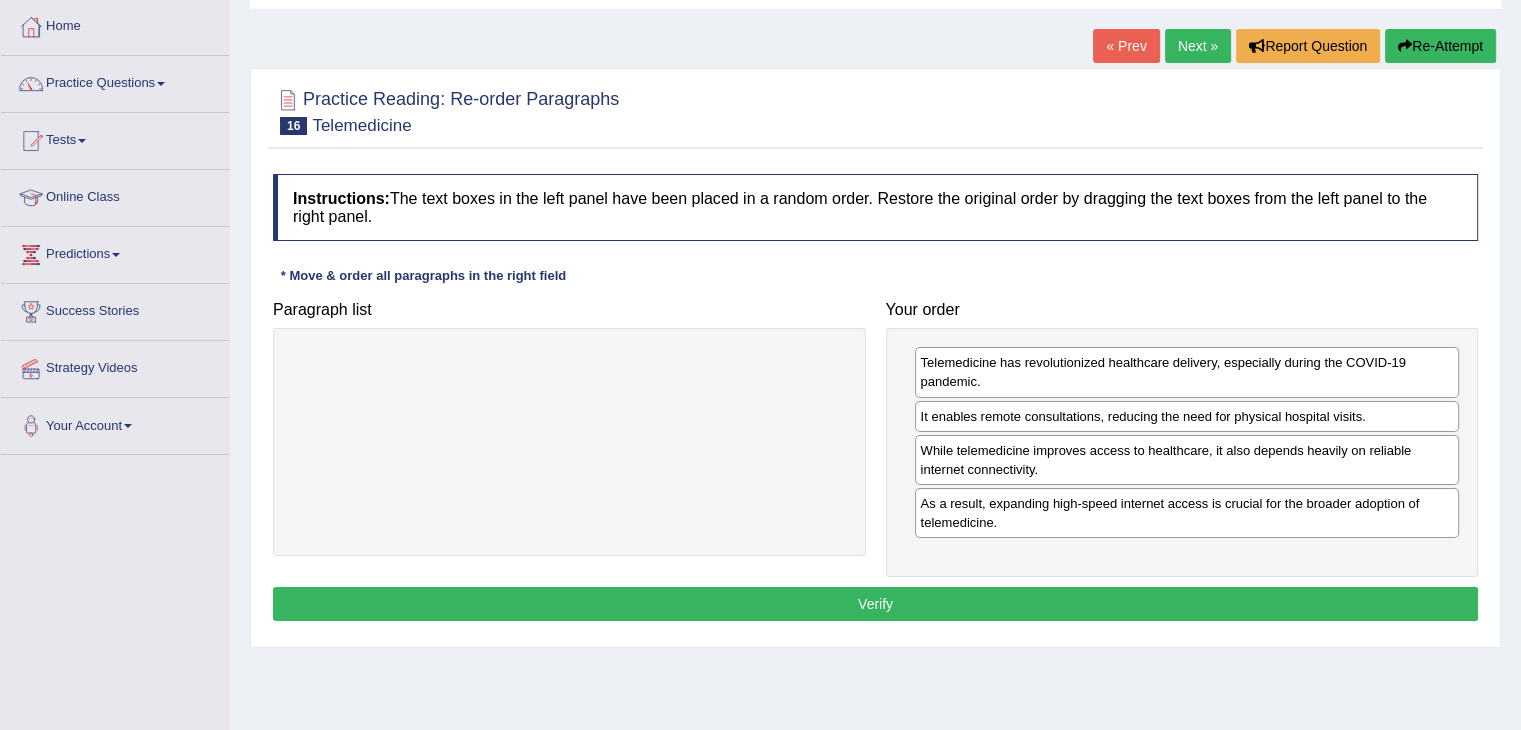 click on "Instructions:  The text boxes in the left panel have been placed in a random order. Restore the original order by dragging the text boxes from the left panel to the right panel.
* Move & order all paragraphs in the right field
Paragraph list
Correct order
Telemedicine has revolutionized healthcare delivery, especially during the COVID-19 pandemic. It enables remote consultations, reducing the need for physical hospital visits. While telemedicine improves access to healthcare, it also depends heavily on reliable internet connectivity. As a result, expanding high-speed internet access is crucial for the broader adoption of telemedicine.
Your order
Telemedicine has revolutionized healthcare delivery, especially during the COVID-19 pandemic. It enables remote consultations, reducing the need for physical hospital visits. While telemedicine improves access to healthcare, it also depends heavily on reliable internet connectivity.
Result:" at bounding box center [875, 400] 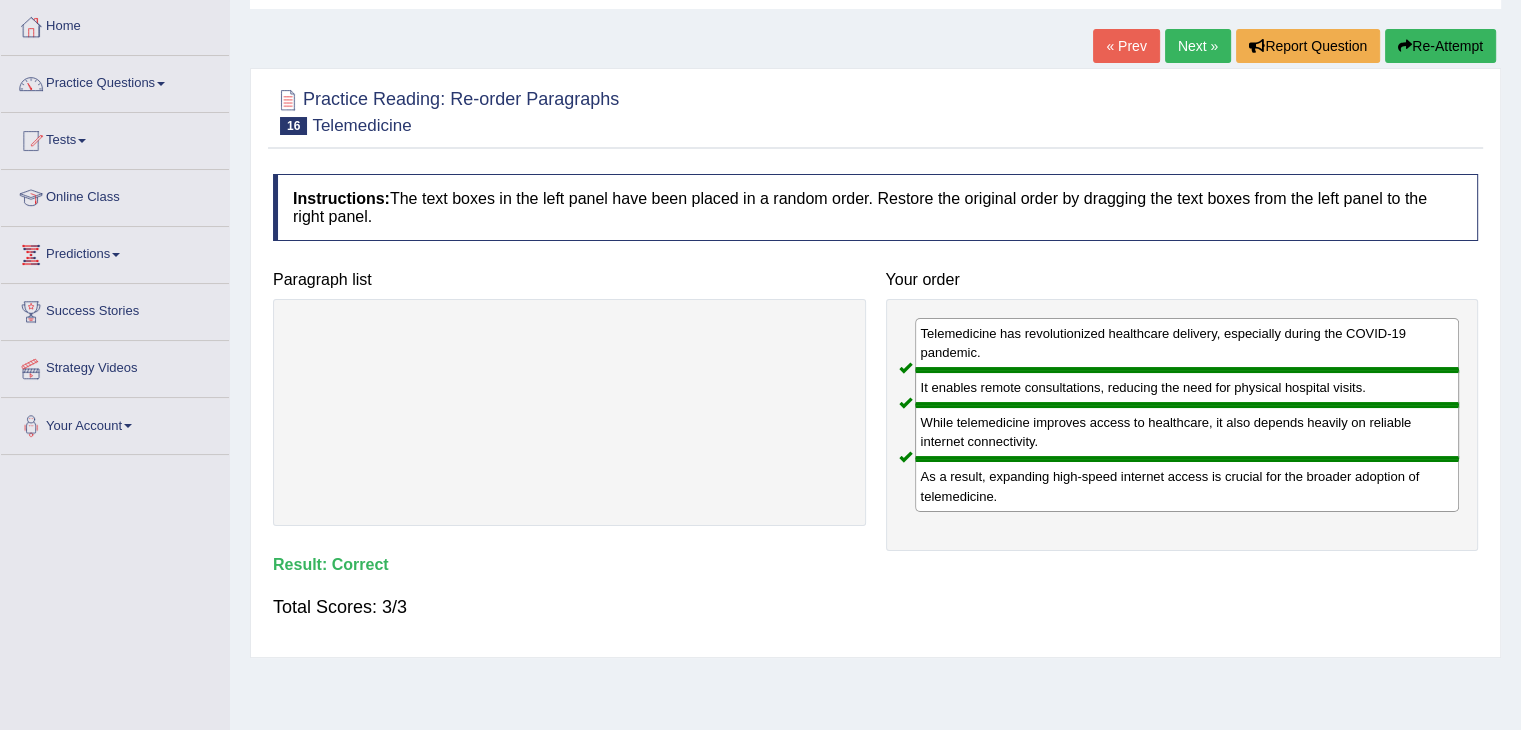 click on "Next »" at bounding box center [1198, 46] 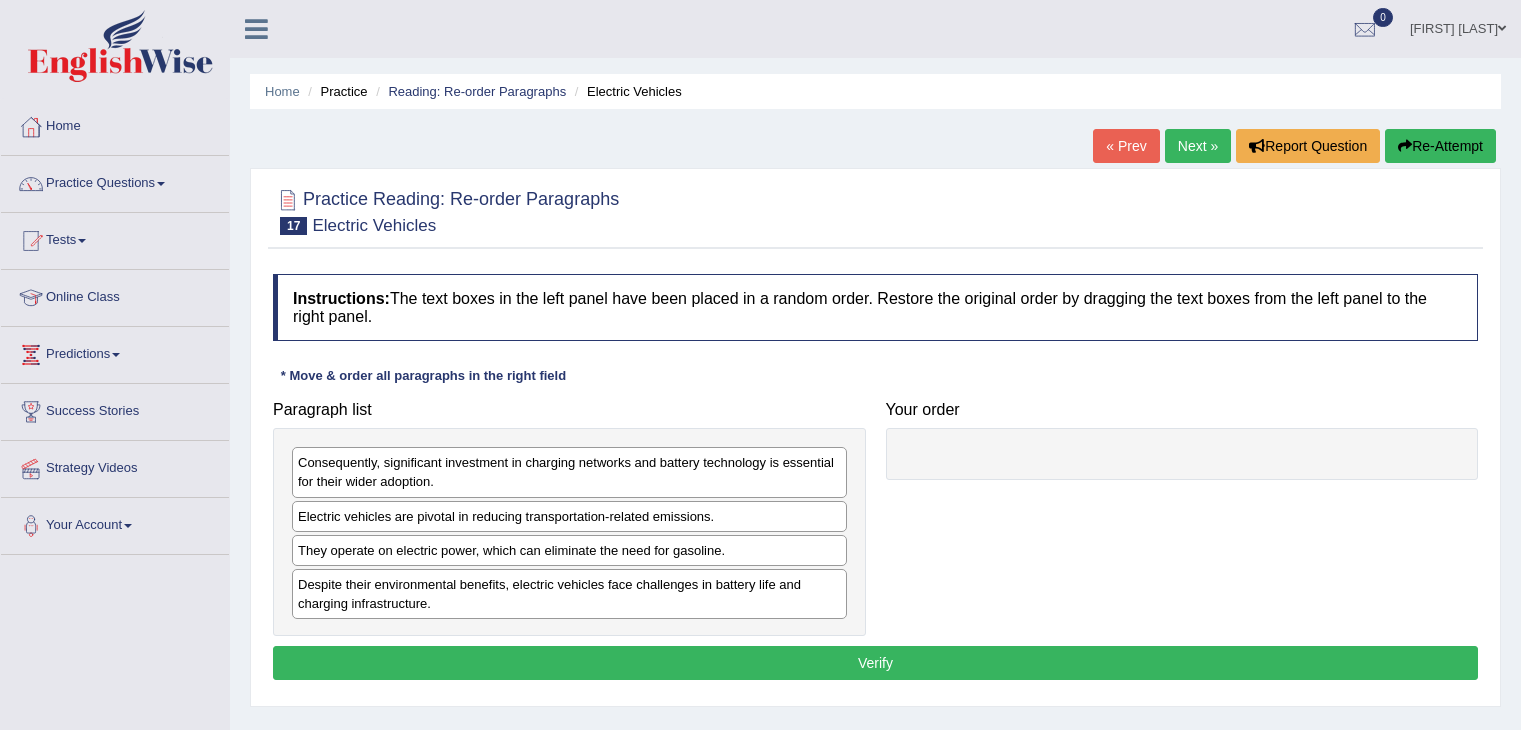 scroll, scrollTop: 0, scrollLeft: 0, axis: both 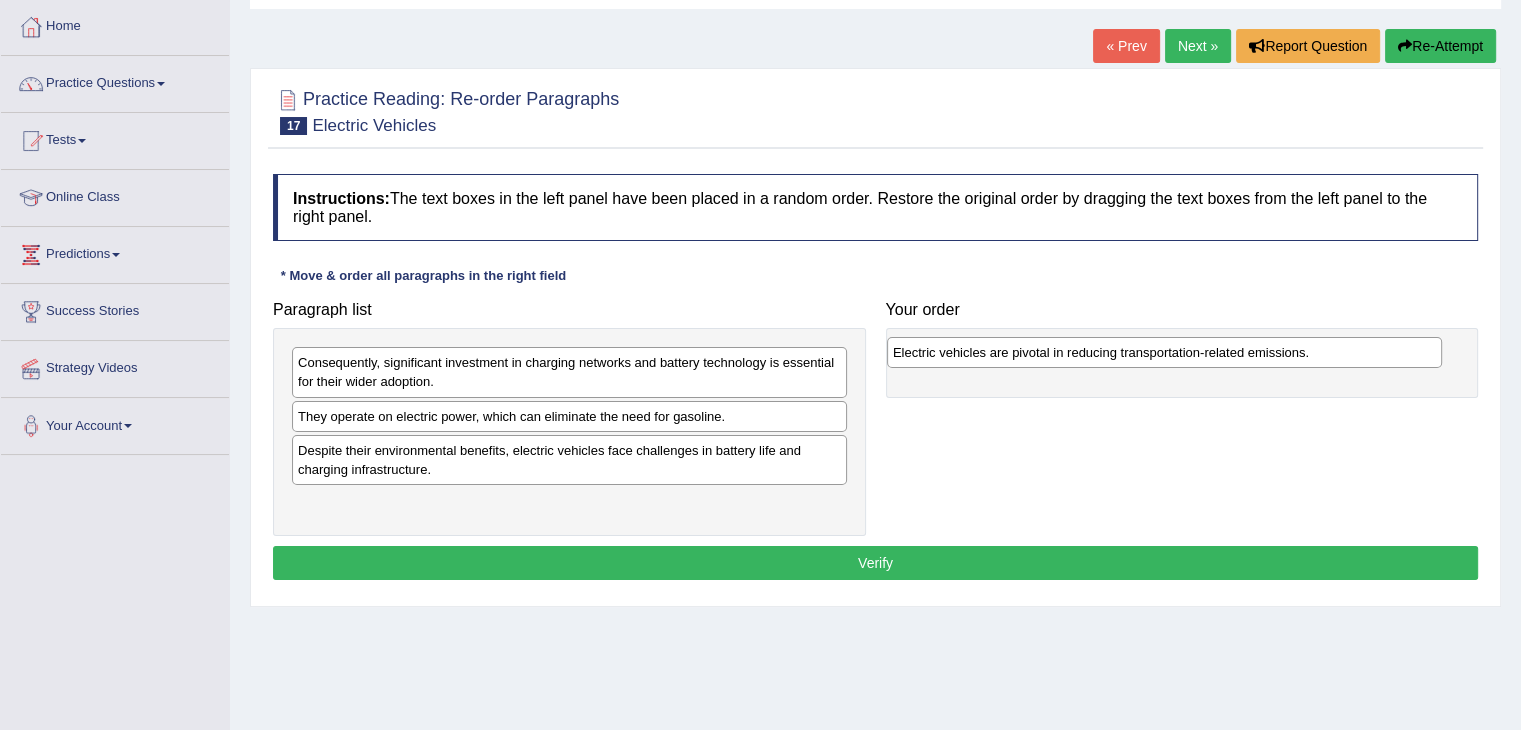 drag, startPoint x: 529, startPoint y: 414, endPoint x: 1124, endPoint y: 351, distance: 598.326 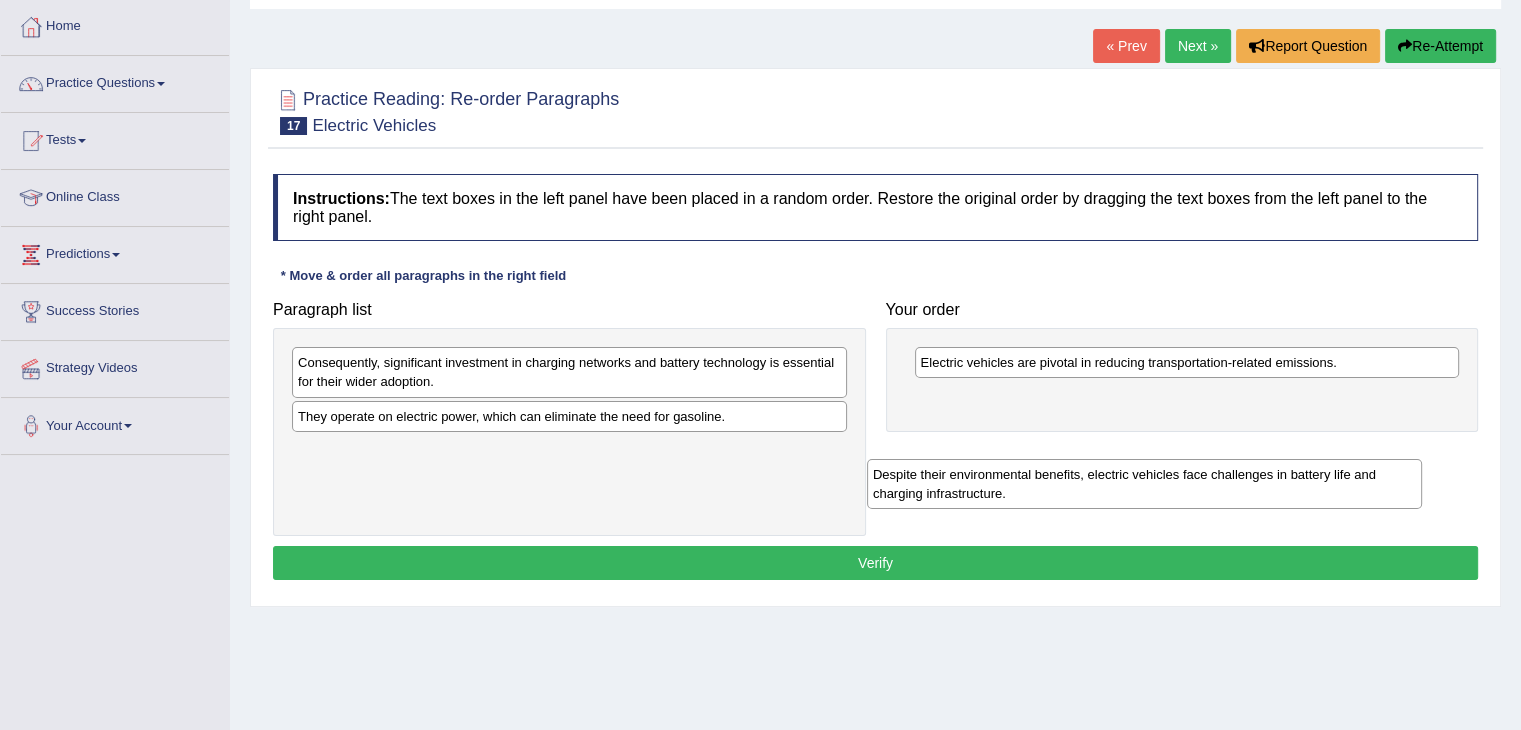 drag, startPoint x: 609, startPoint y: 461, endPoint x: 1184, endPoint y: 486, distance: 575.5432 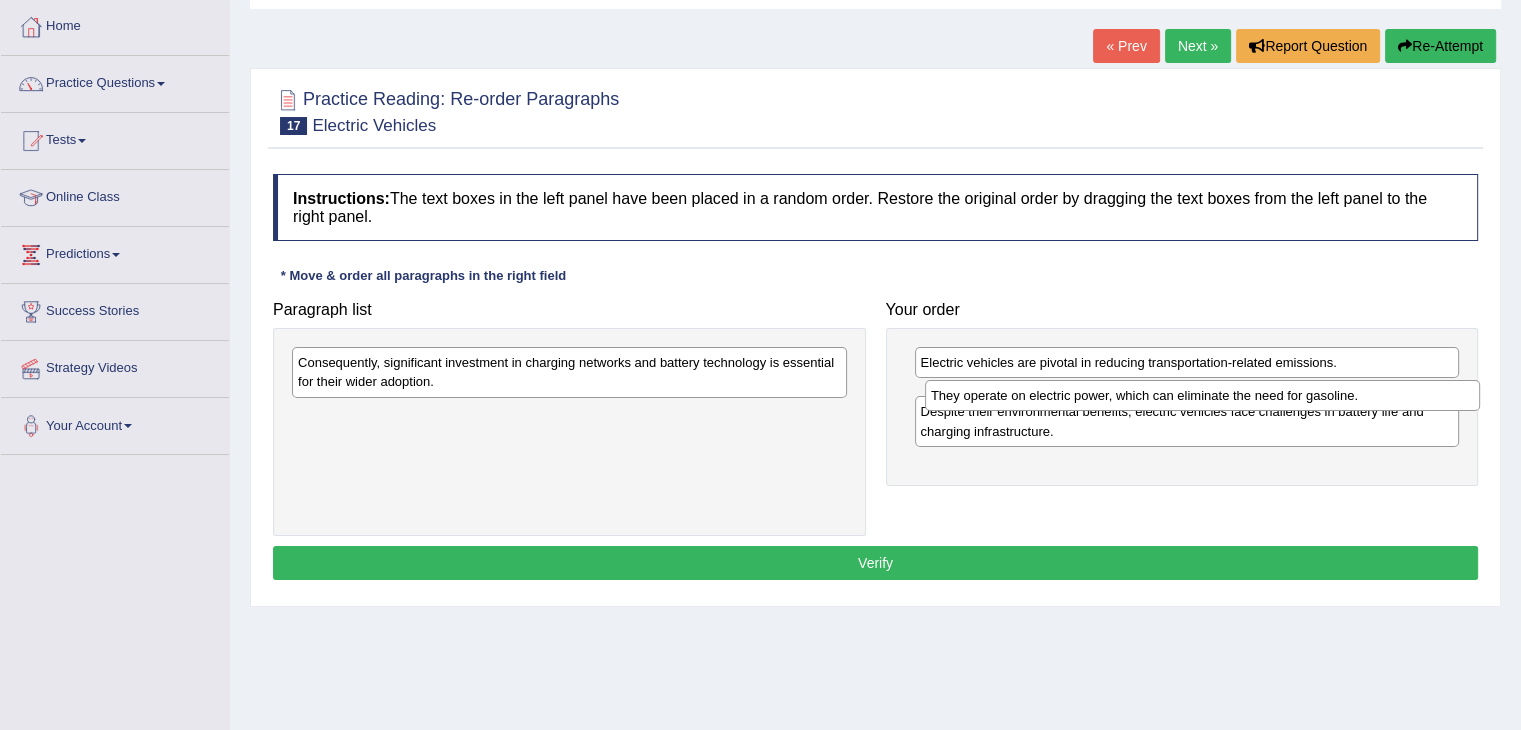 drag, startPoint x: 663, startPoint y: 421, endPoint x: 1296, endPoint y: 401, distance: 633.31586 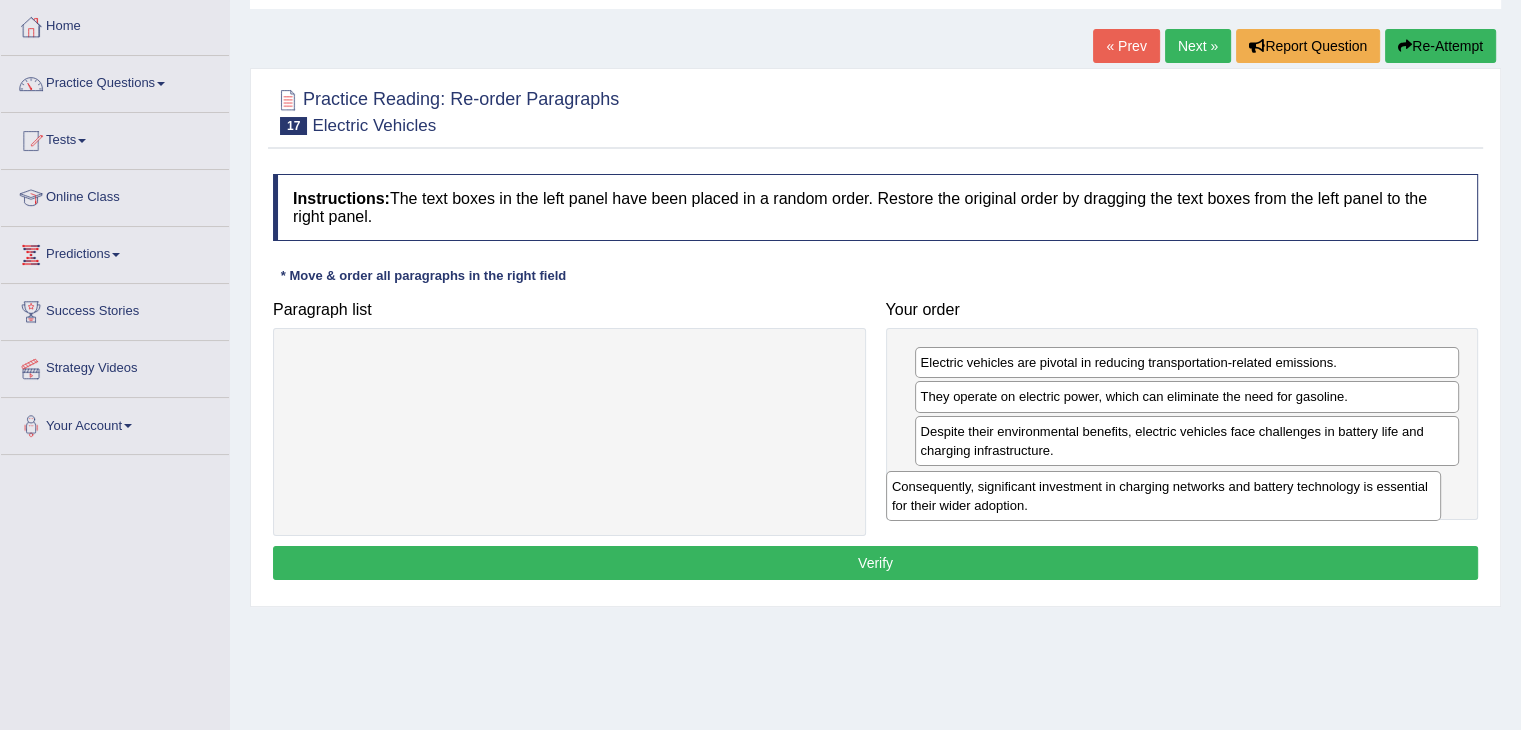 drag, startPoint x: 606, startPoint y: 375, endPoint x: 1200, endPoint y: 499, distance: 606.80475 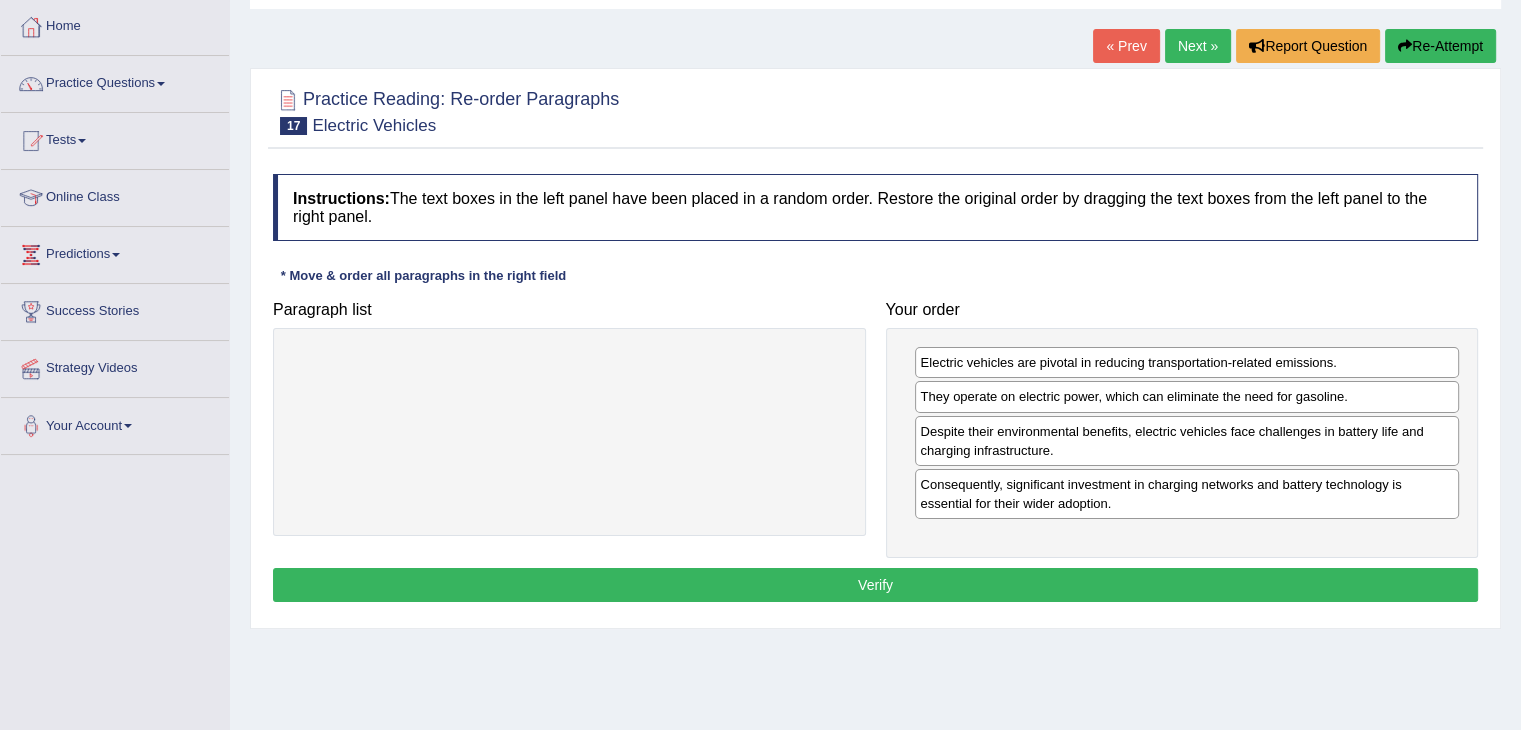 click on "Verify" at bounding box center (875, 585) 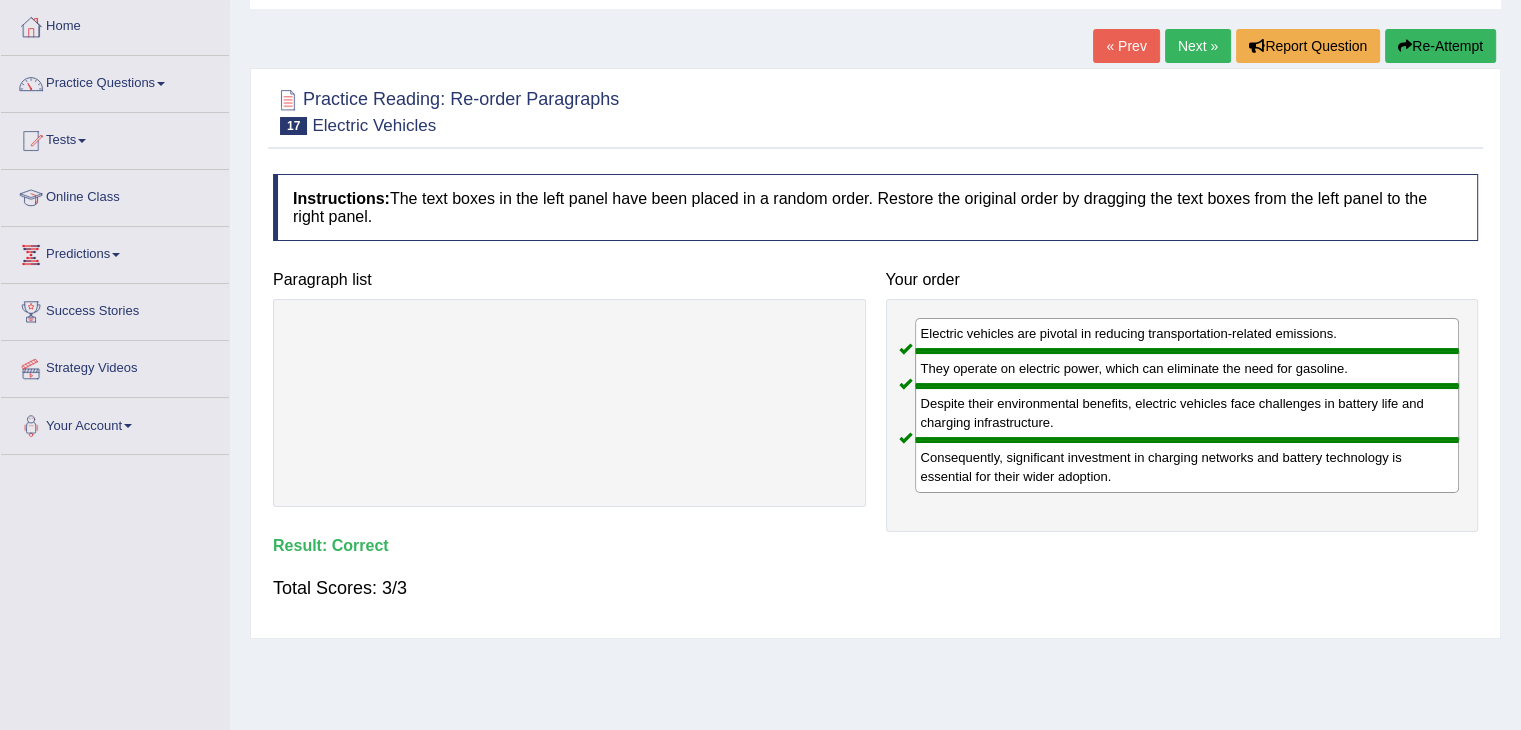 click on "Next »" at bounding box center (1198, 46) 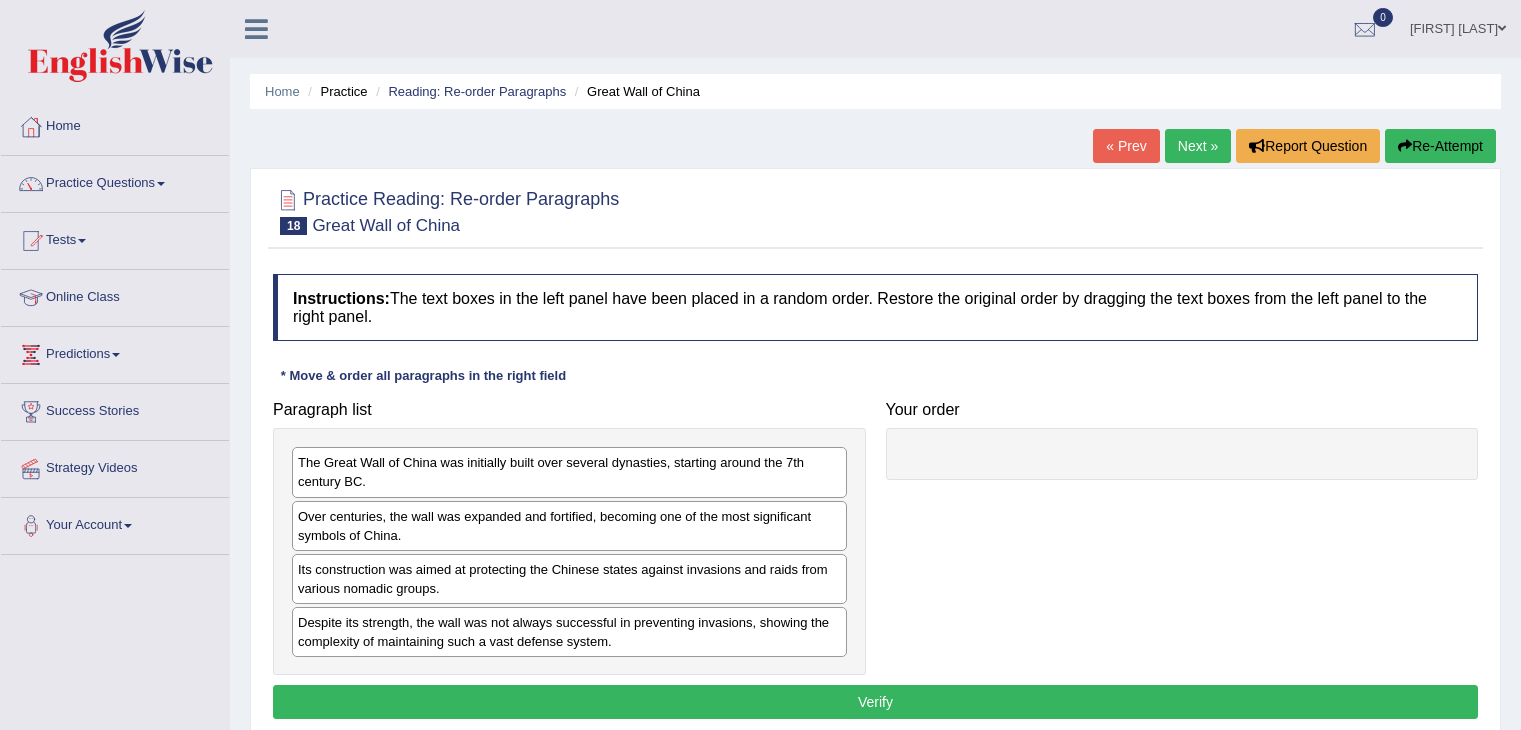 scroll, scrollTop: 0, scrollLeft: 0, axis: both 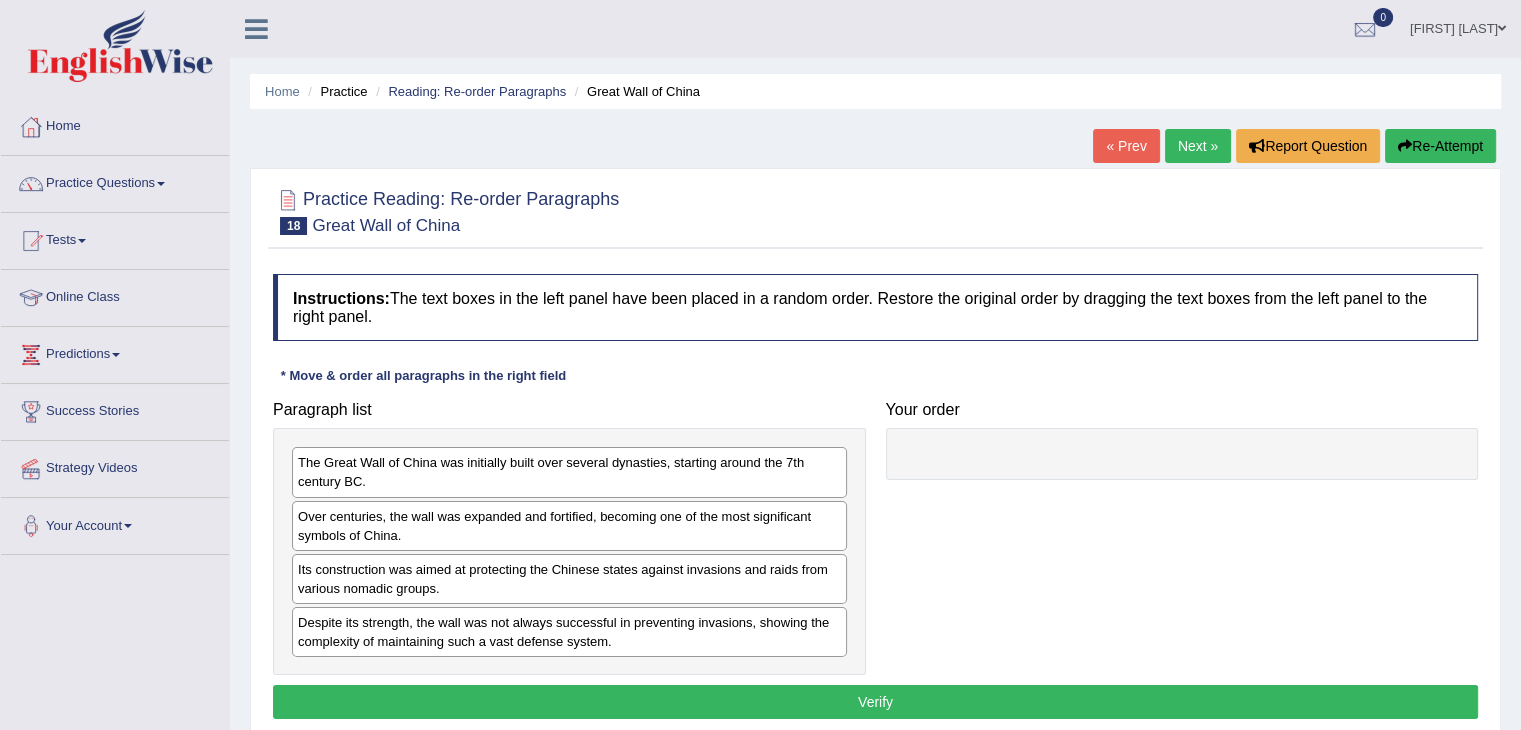click on "« Prev" at bounding box center (1126, 146) 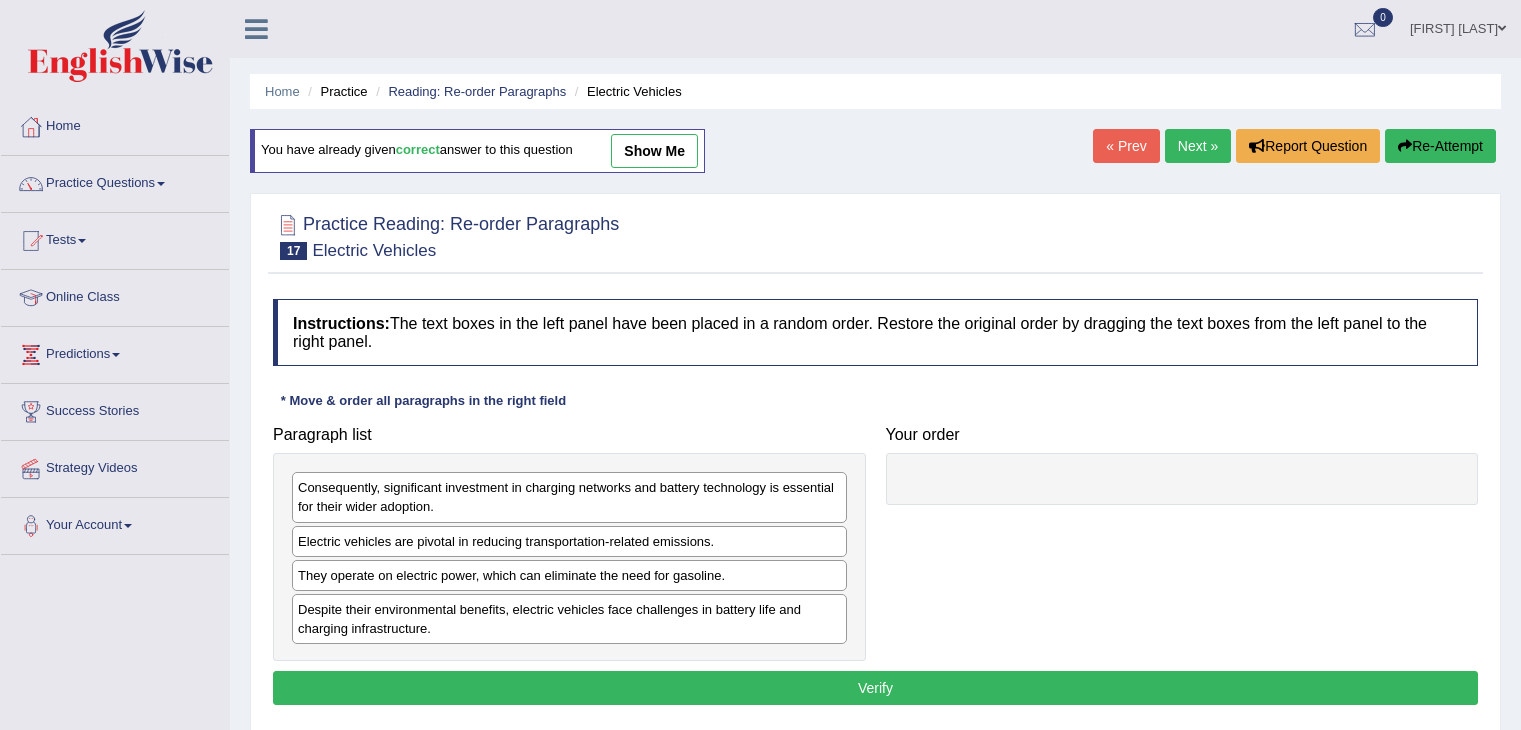 scroll, scrollTop: 0, scrollLeft: 0, axis: both 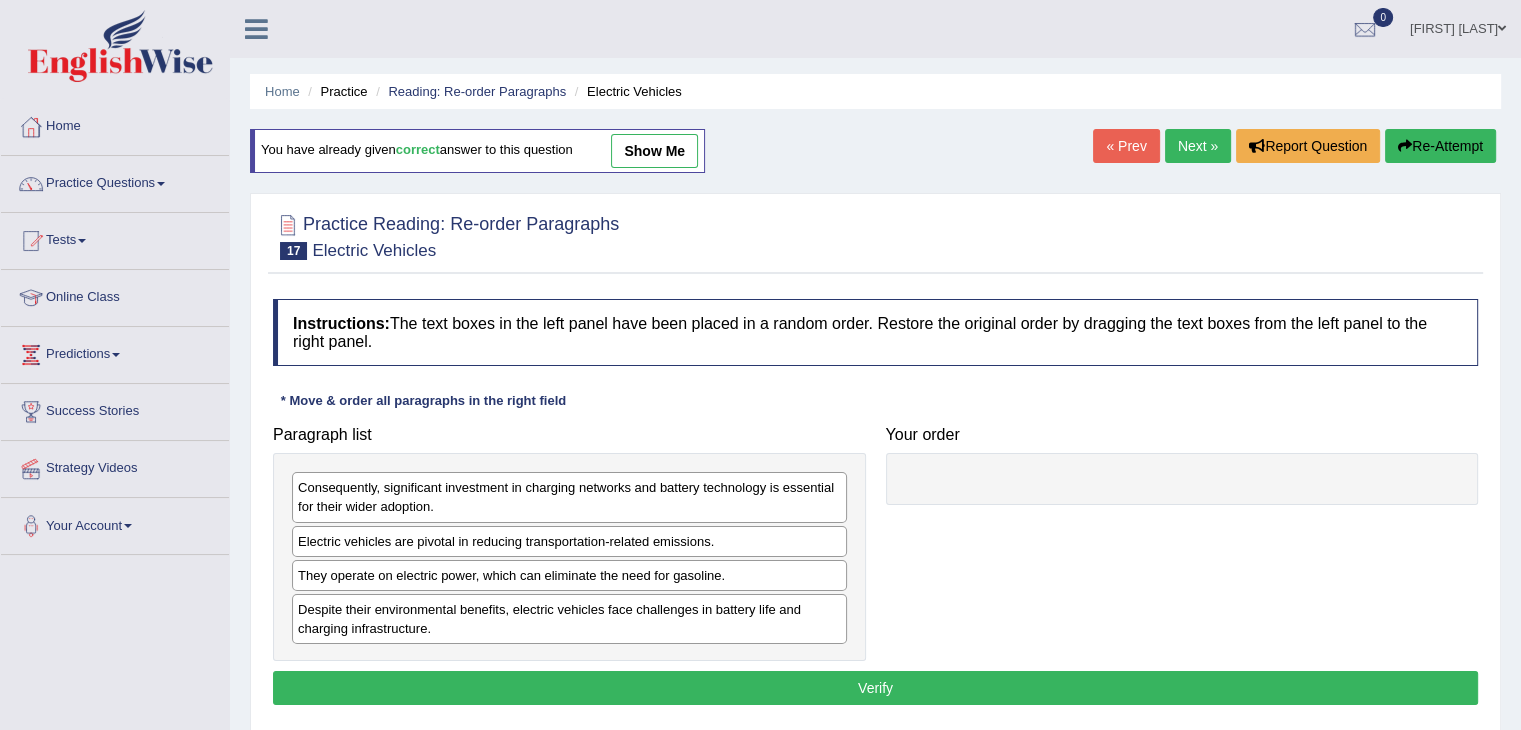 click on "Next »" at bounding box center [1198, 146] 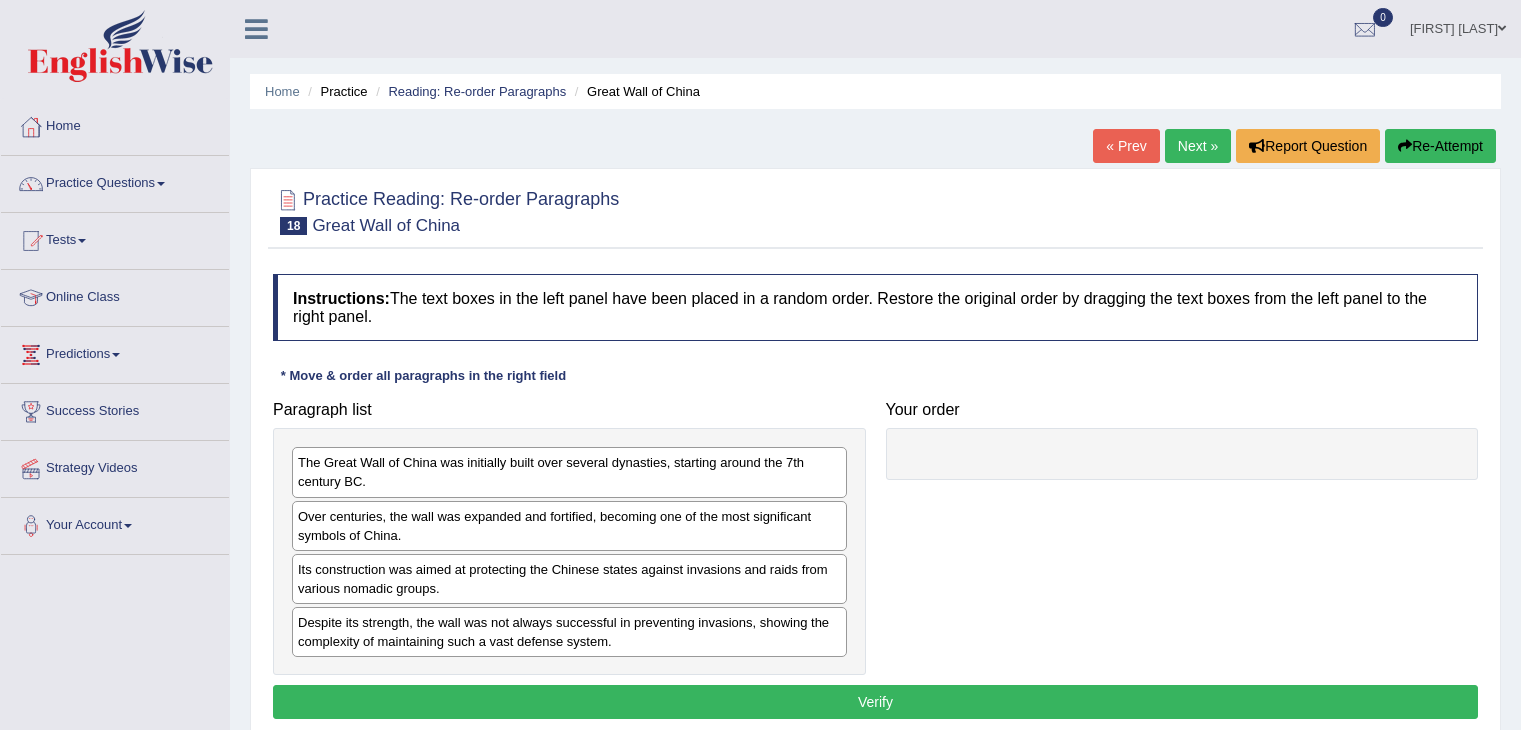 scroll, scrollTop: 0, scrollLeft: 0, axis: both 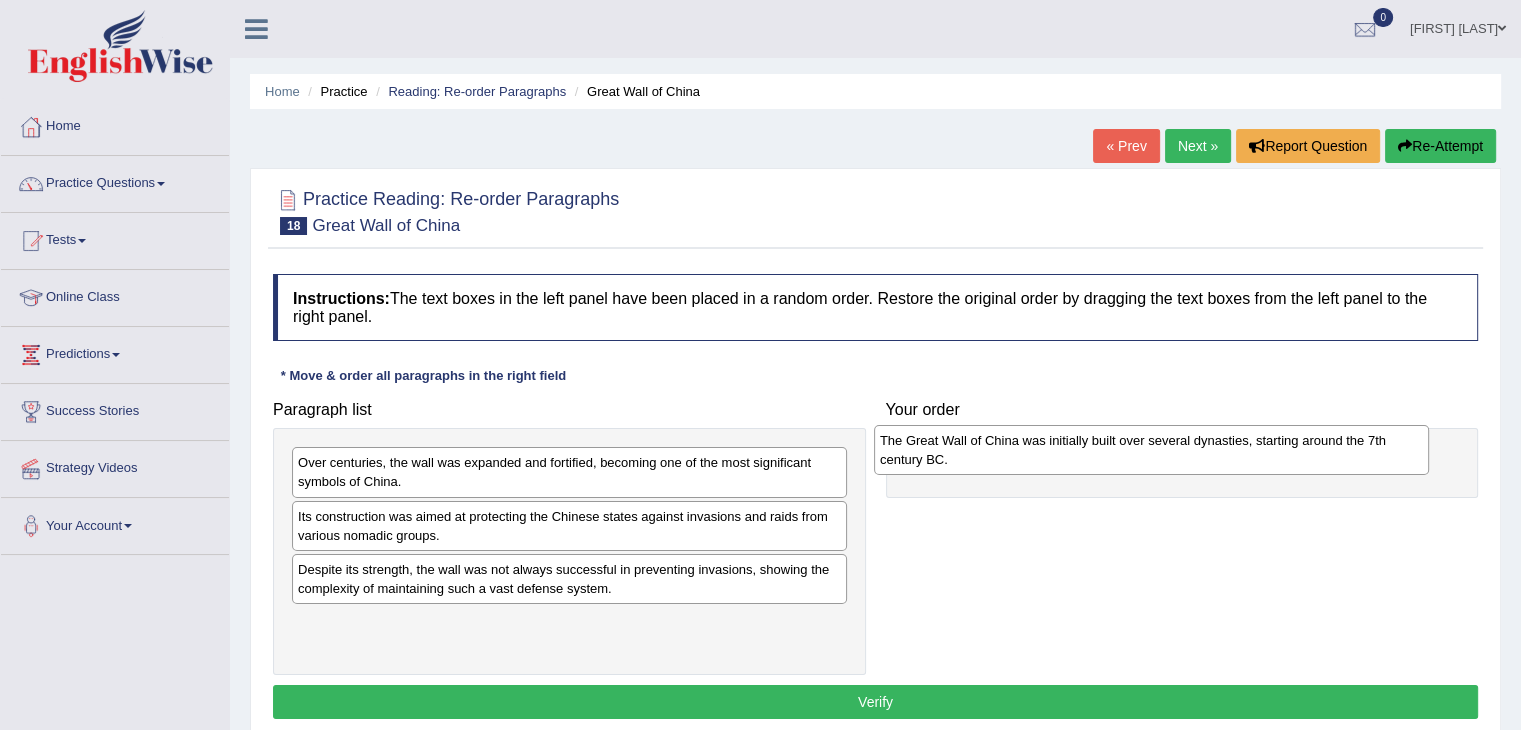 drag, startPoint x: 462, startPoint y: 475, endPoint x: 1047, endPoint y: 453, distance: 585.4135 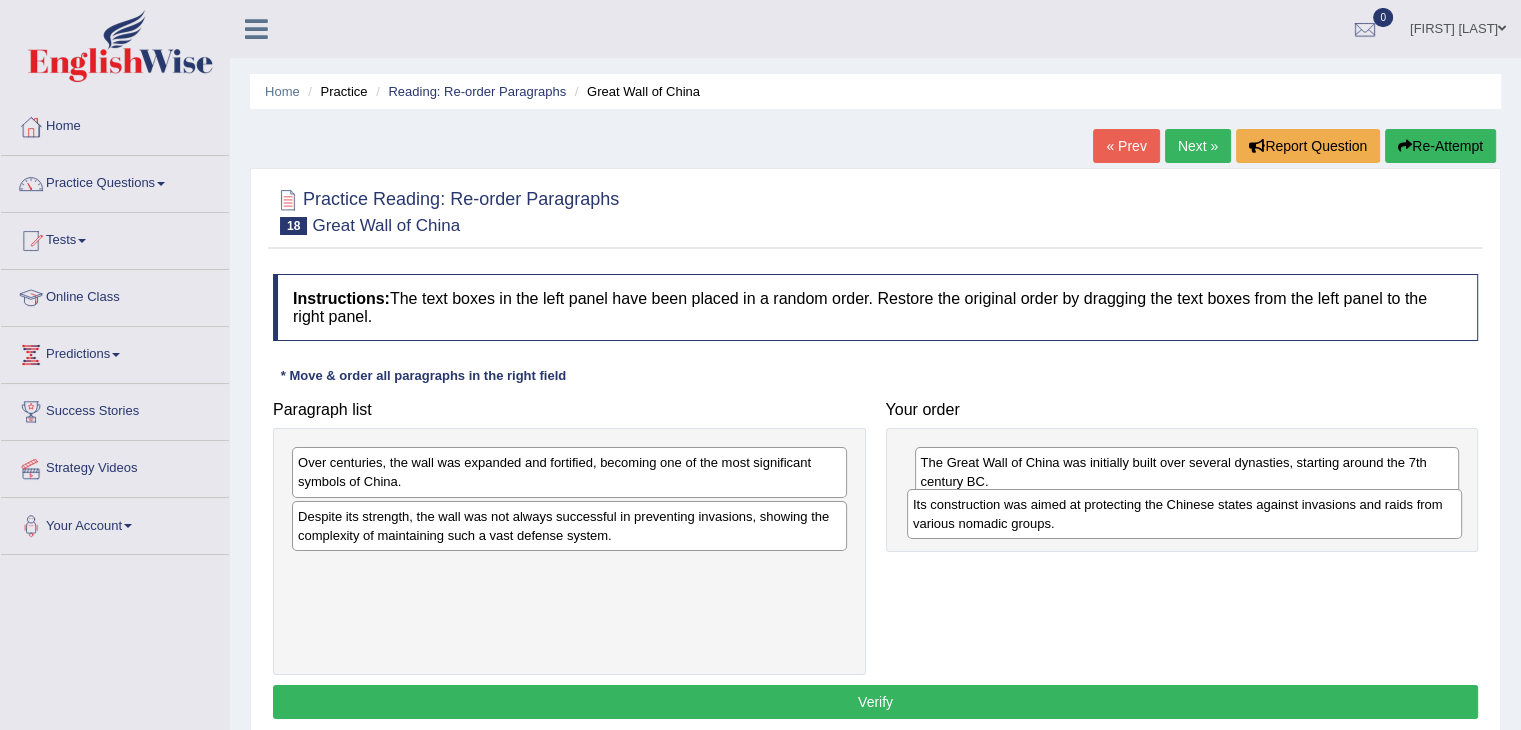 drag, startPoint x: 595, startPoint y: 531, endPoint x: 1210, endPoint y: 520, distance: 615.0984 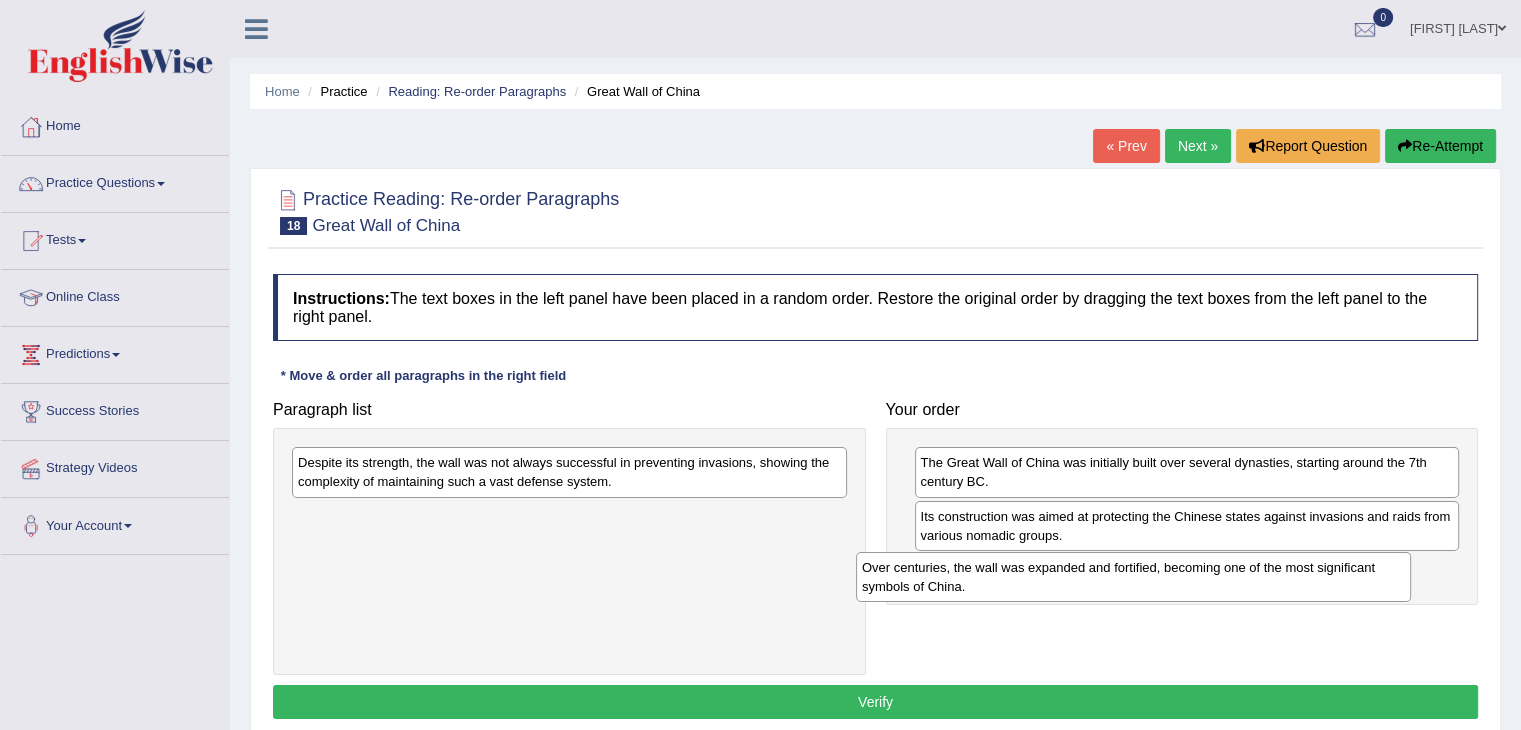 drag, startPoint x: 733, startPoint y: 480, endPoint x: 1297, endPoint y: 585, distance: 573.6907 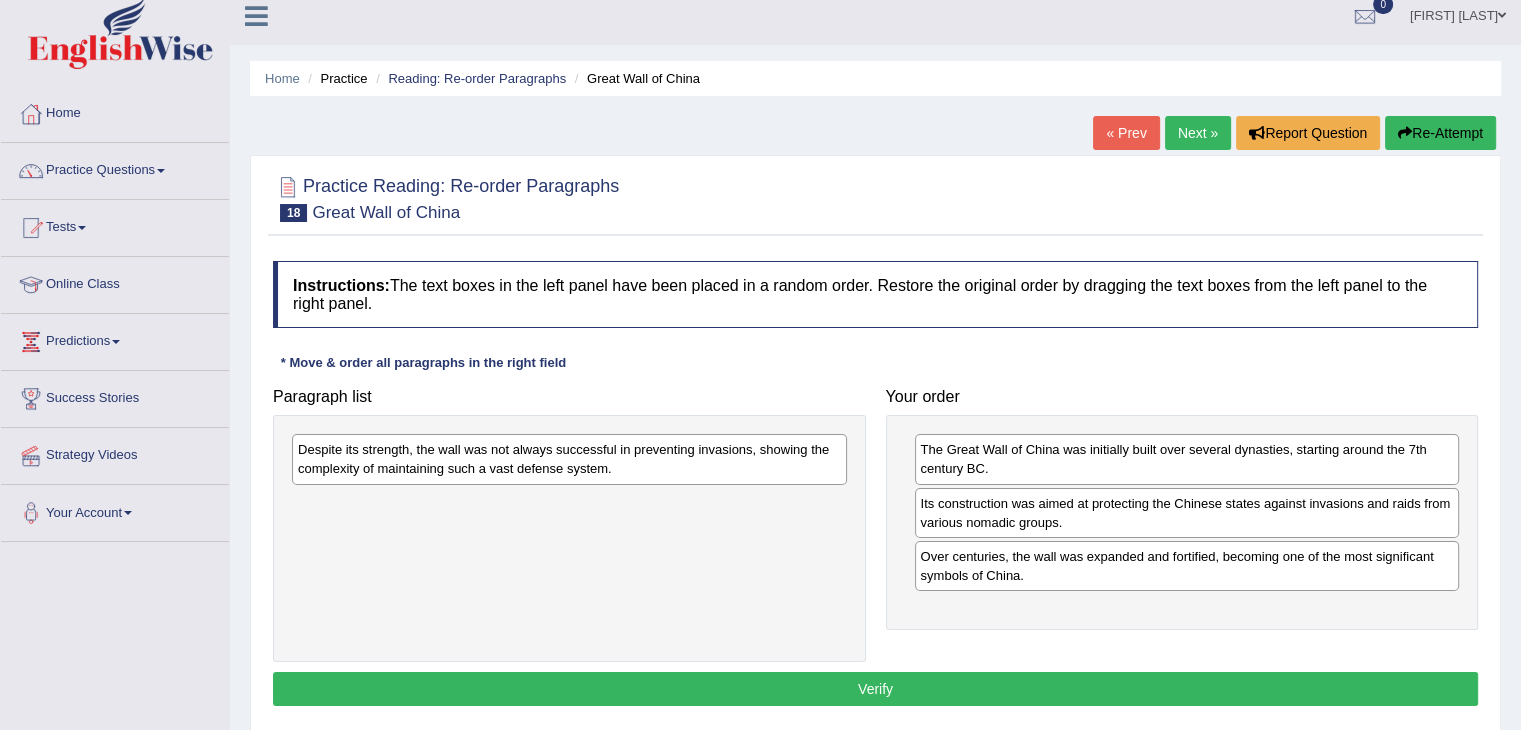 scroll, scrollTop: 100, scrollLeft: 0, axis: vertical 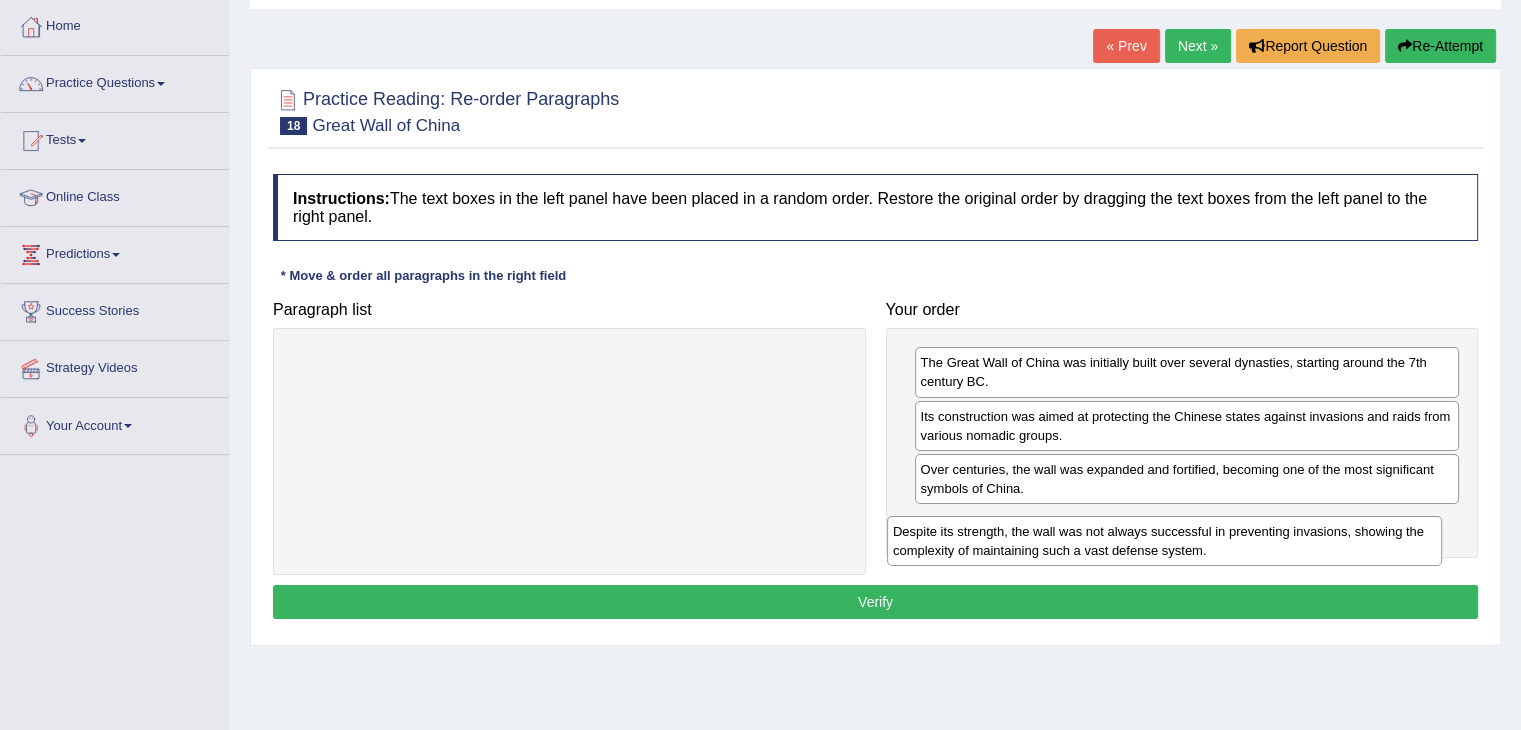drag, startPoint x: 708, startPoint y: 381, endPoint x: 1303, endPoint y: 550, distance: 618.53534 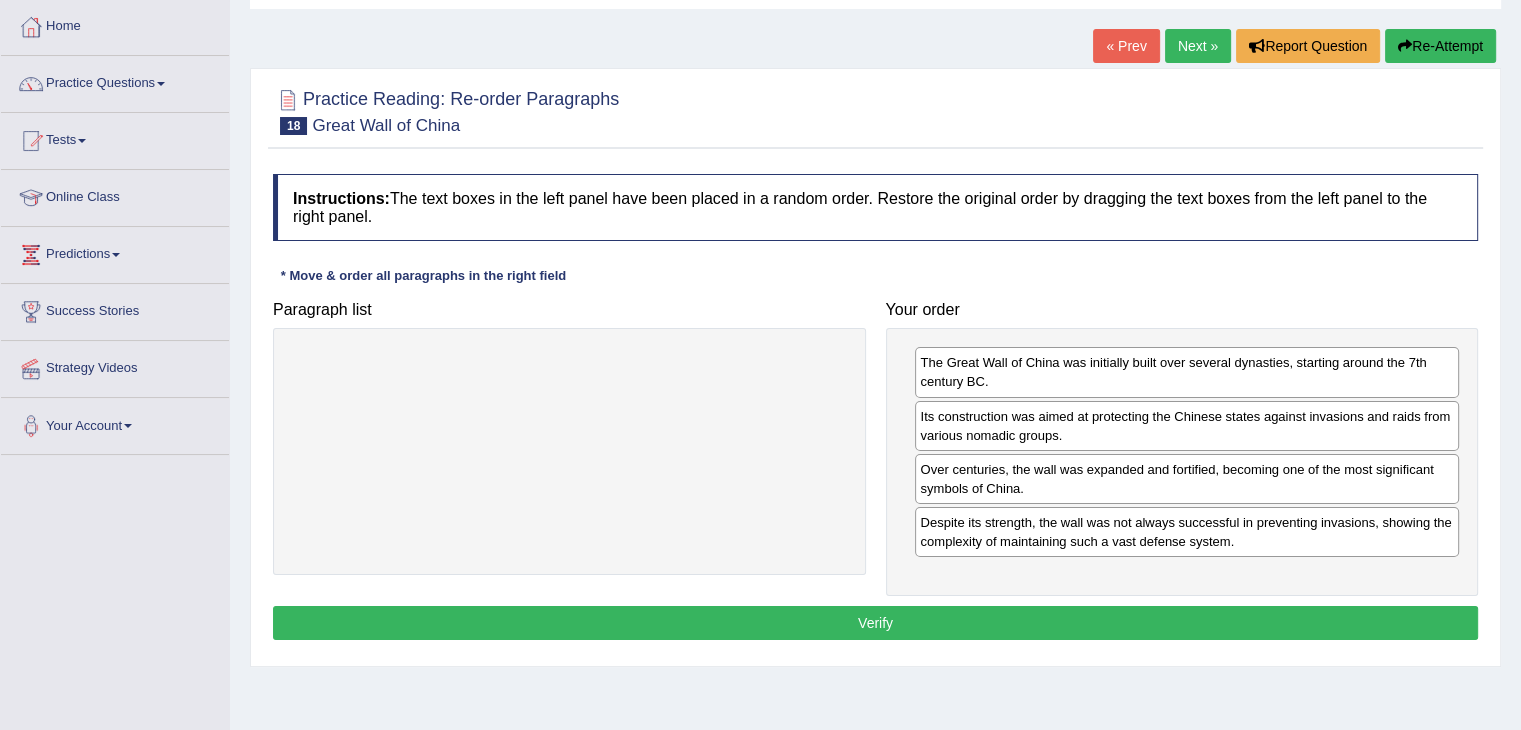 click on "Verify" at bounding box center [875, 623] 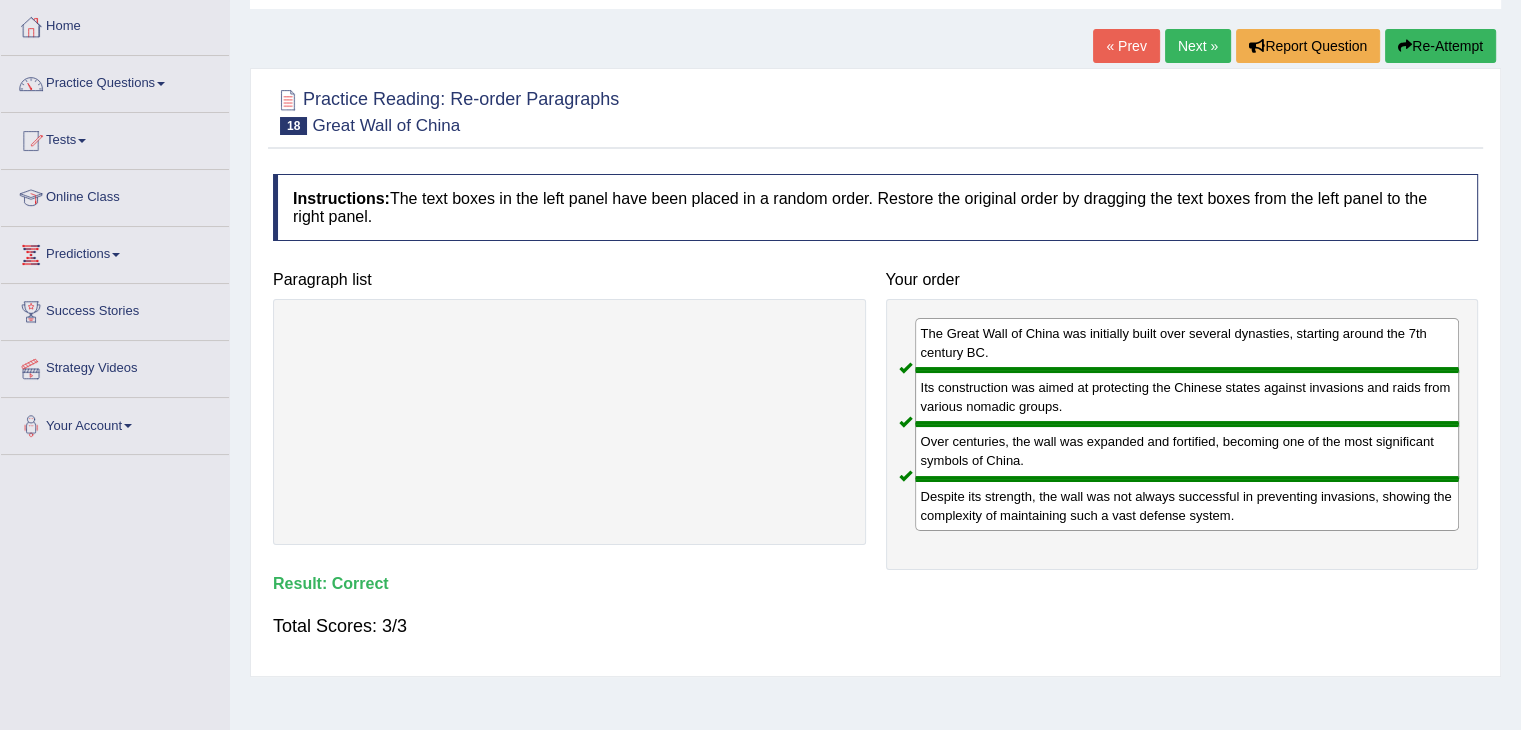 click on "Next »" at bounding box center [1198, 46] 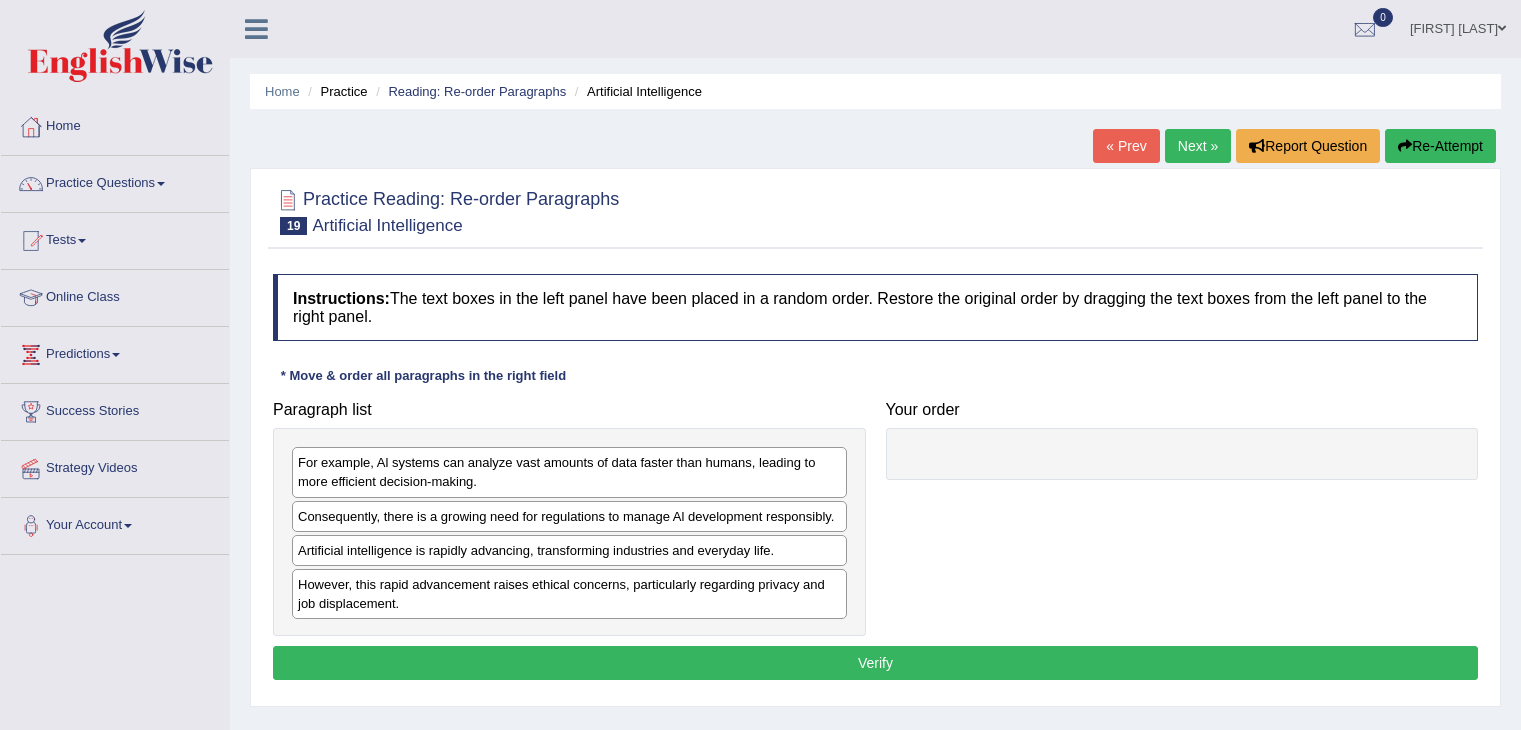 scroll, scrollTop: 0, scrollLeft: 0, axis: both 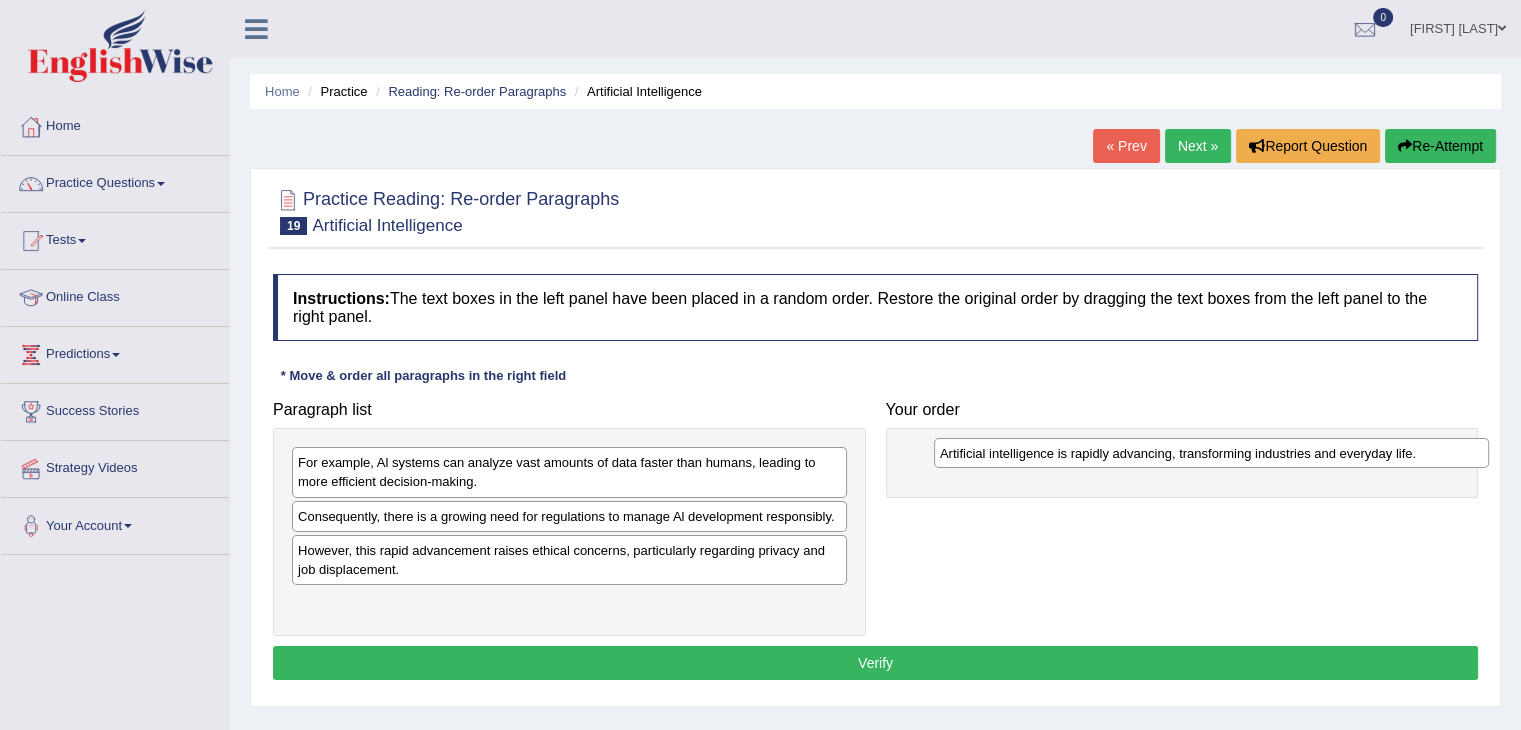 drag, startPoint x: 364, startPoint y: 557, endPoint x: 1005, endPoint y: 461, distance: 648.1489 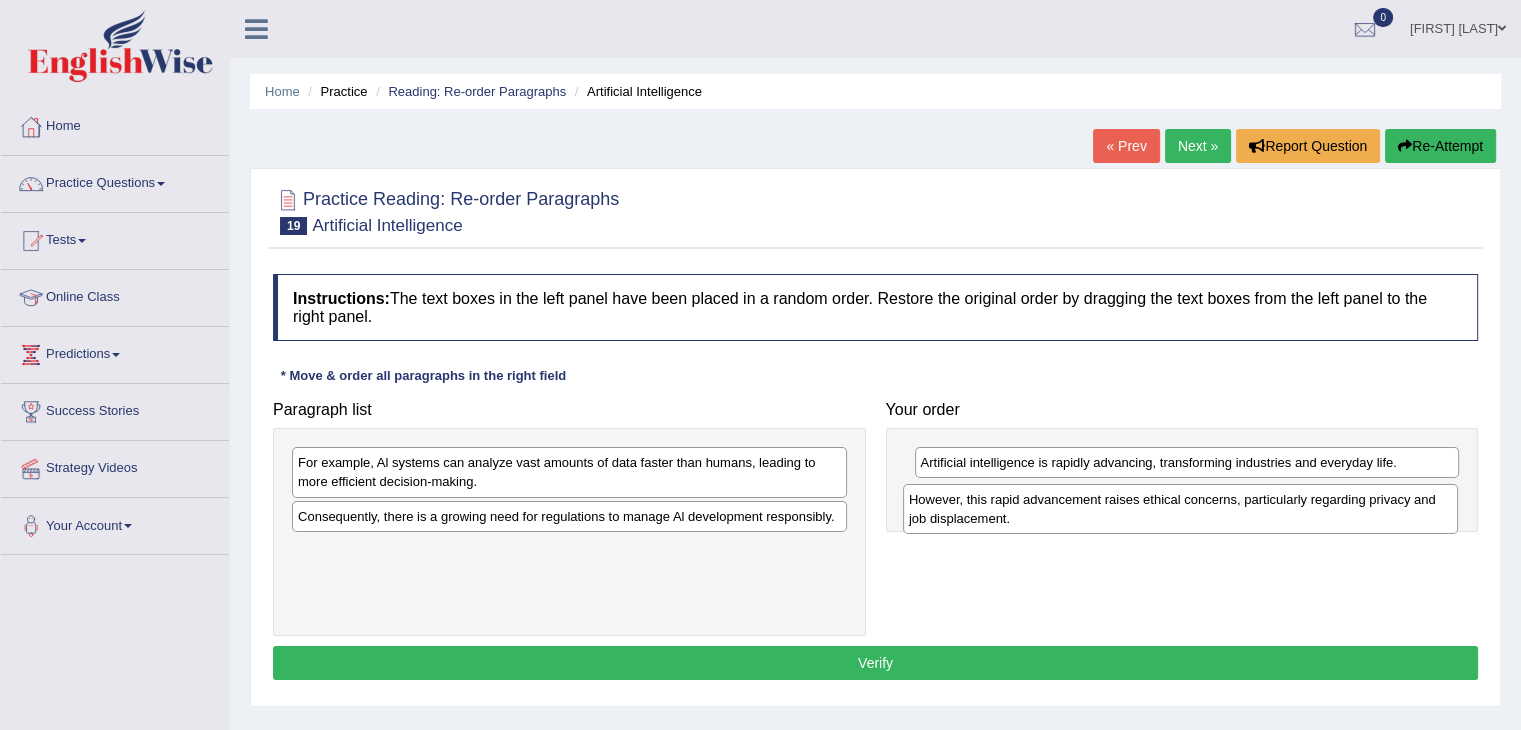 drag, startPoint x: 443, startPoint y: 559, endPoint x: 1054, endPoint y: 509, distance: 613.0424 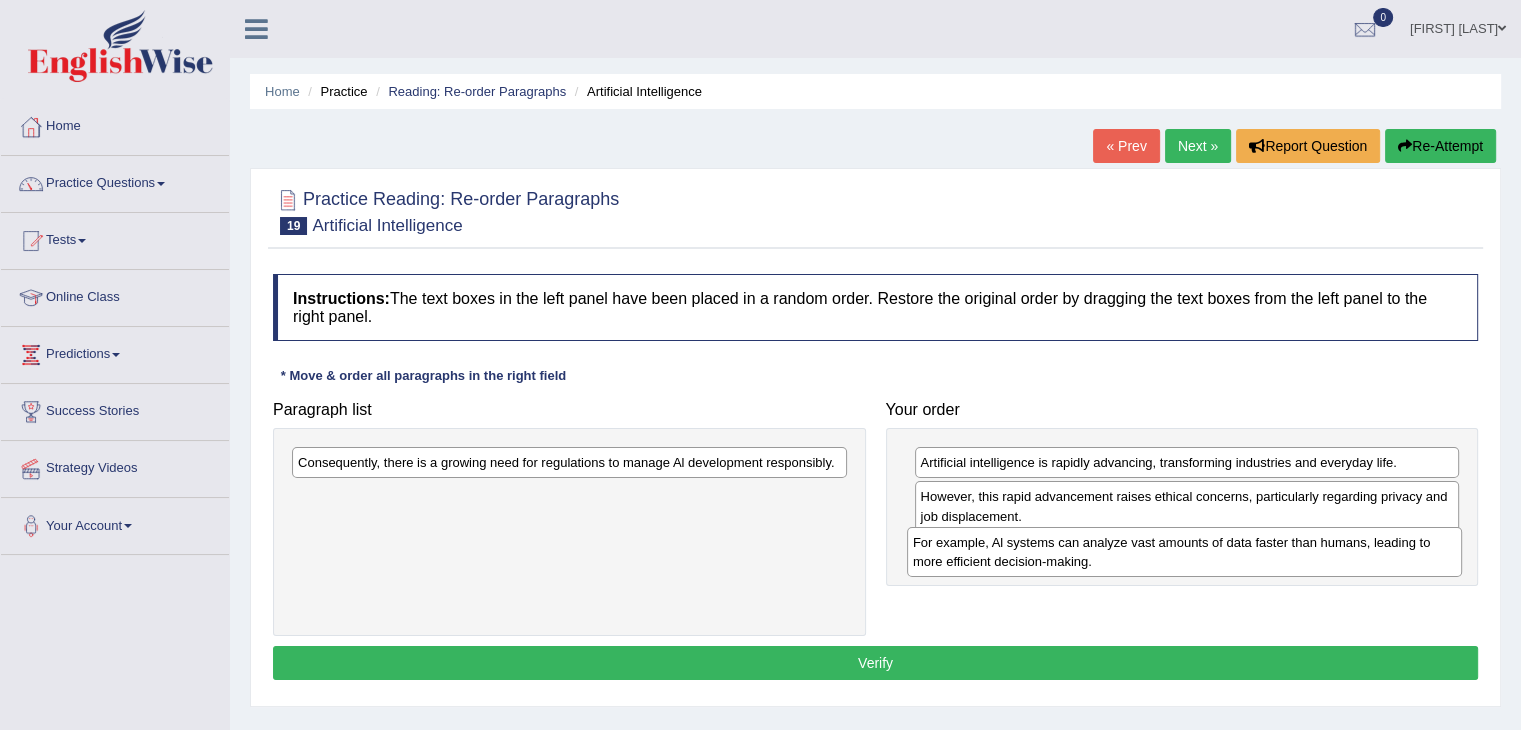 drag, startPoint x: 688, startPoint y: 476, endPoint x: 1303, endPoint y: 556, distance: 620.1814 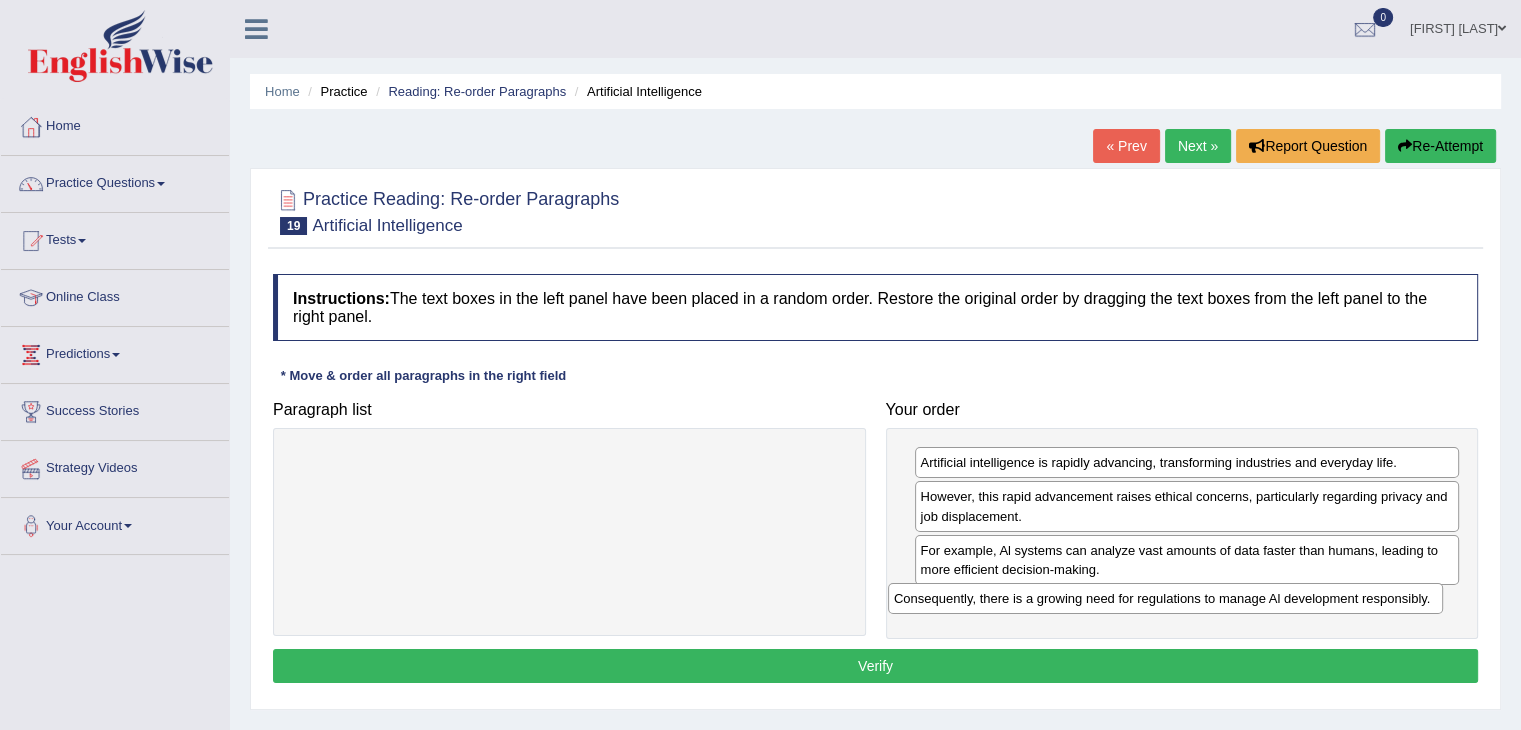 drag, startPoint x: 575, startPoint y: 461, endPoint x: 1171, endPoint y: 597, distance: 611.3199 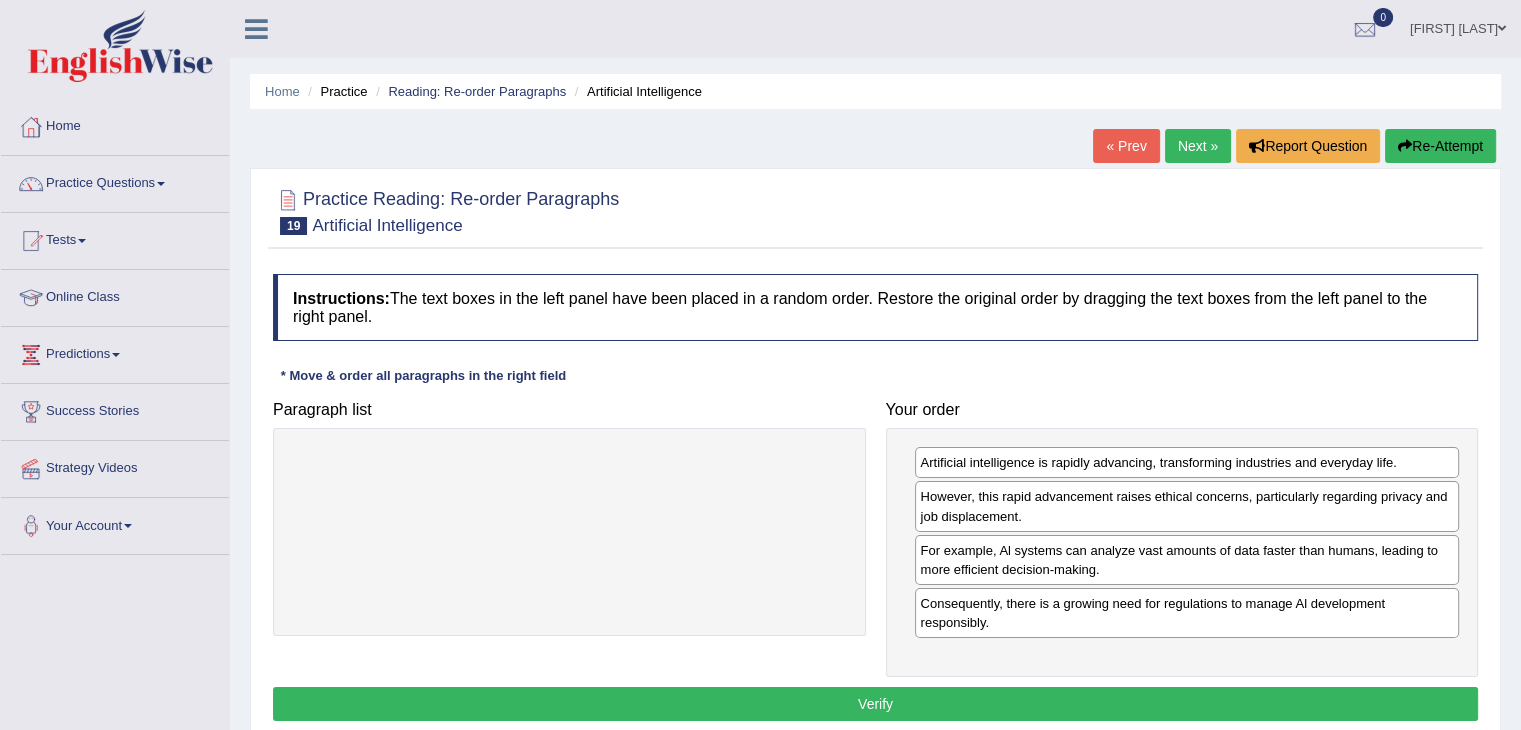 click on "Instructions:  The text boxes in the left panel have been placed in a random order. Restore the original order by dragging the text boxes from the left panel to the right panel.
* Move & order all paragraphs in the right field
Paragraph list
Correct order
Artificial intelligence is rapidly advancing, transforming industries and everyday life. For example, Al systems can analyze vast amounts of data faster than humans, leading to more efficient
decision-making. However, this rapid advancement raises ethical concerns, particularly regarding privacy and job displacement. Consequently, there is a growing need for regulations to manage Al development responsibly.
Your order
Artificial intelligence is rapidly advancing, transforming industries and everyday life. However, this rapid advancement raises ethical concerns, particularly regarding privacy and job displacement.
Result:  Verify" at bounding box center [875, 500] 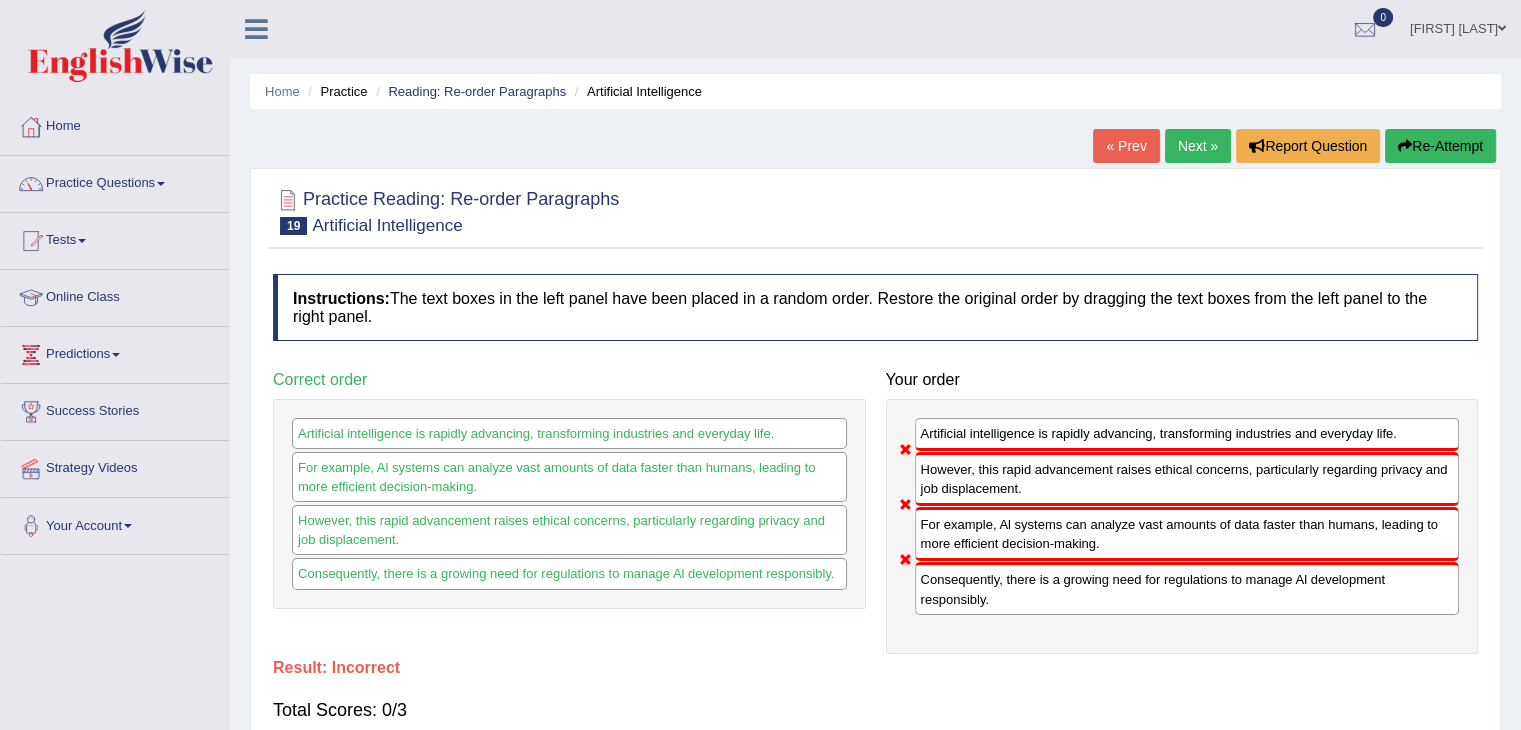click on "Next »" at bounding box center (1198, 146) 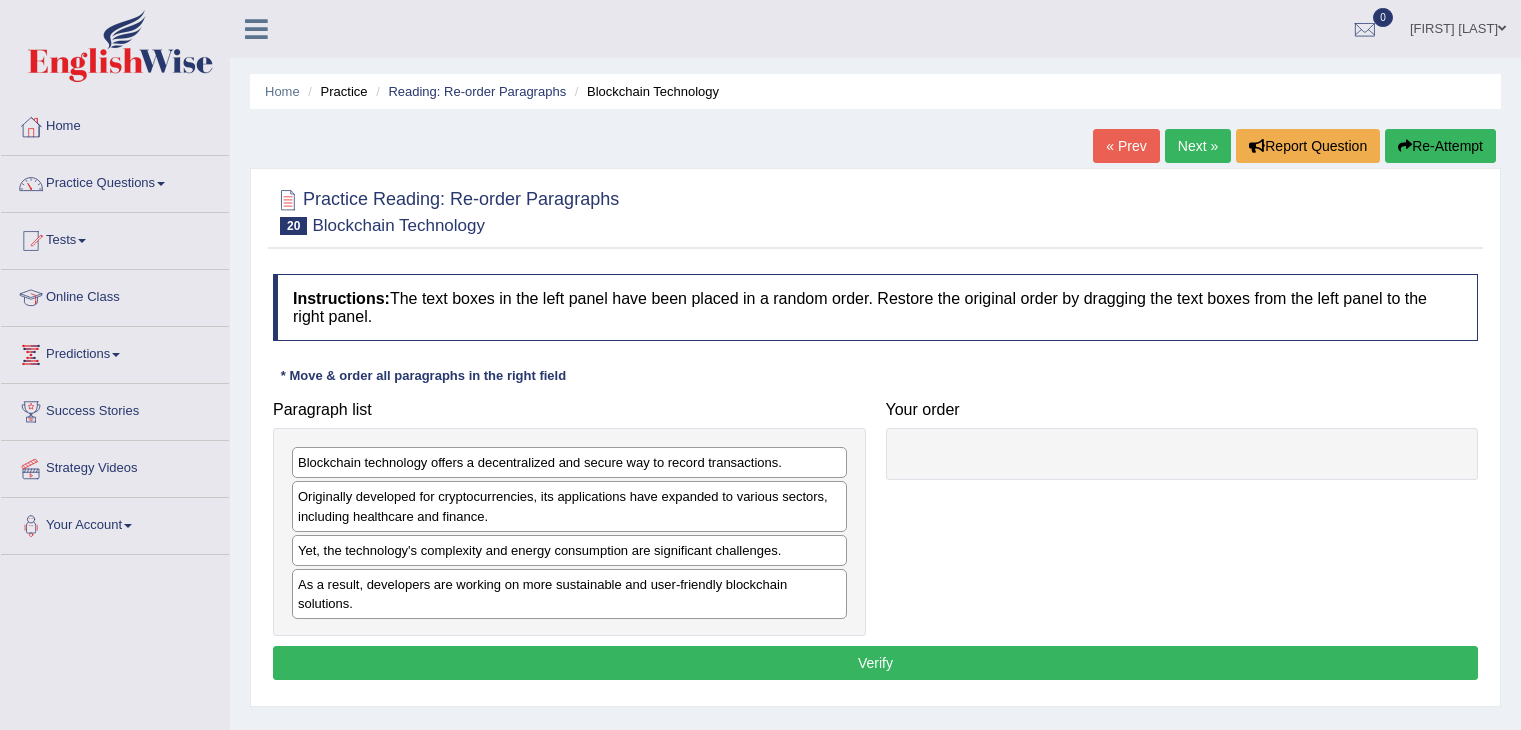 scroll, scrollTop: 0, scrollLeft: 0, axis: both 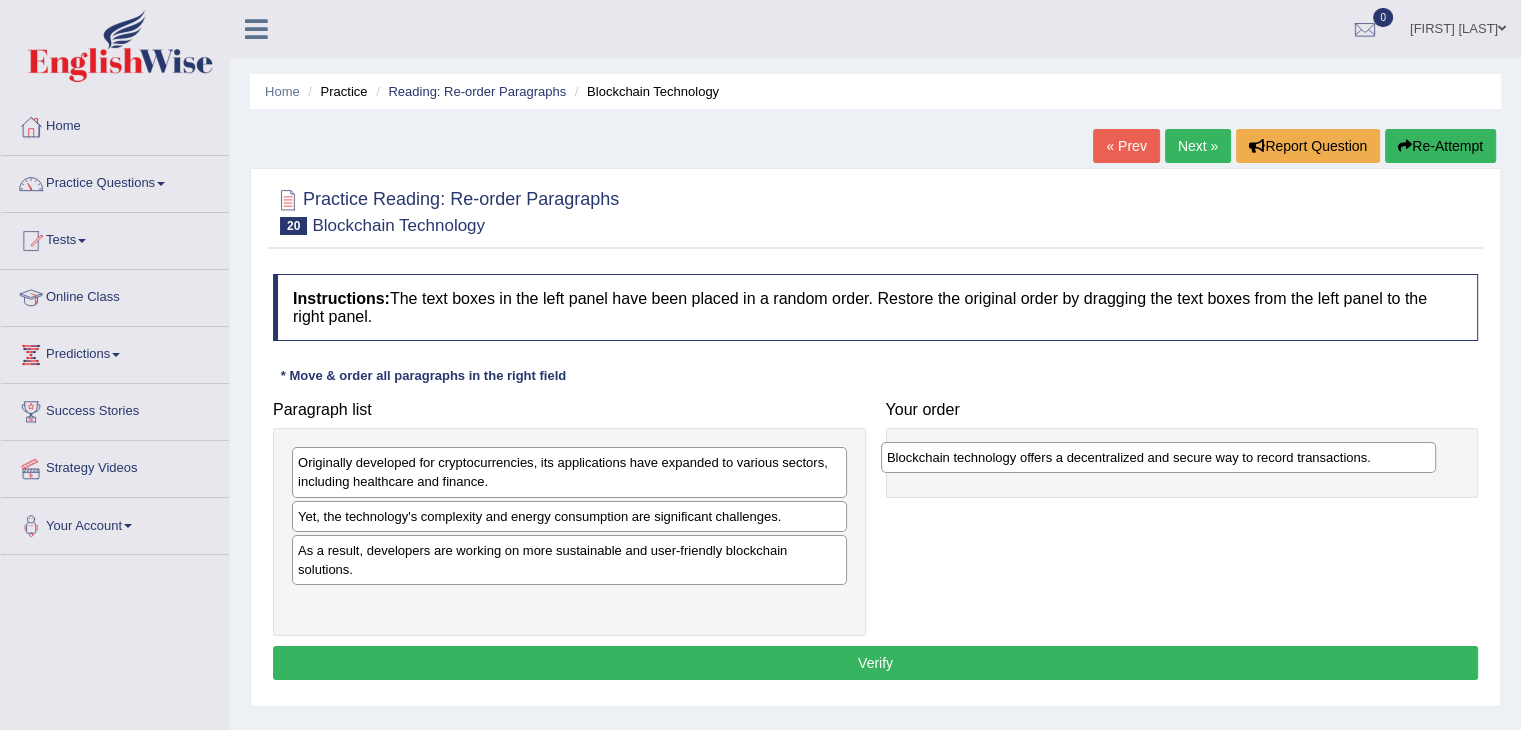 drag, startPoint x: 399, startPoint y: 466, endPoint x: 988, endPoint y: 461, distance: 589.02124 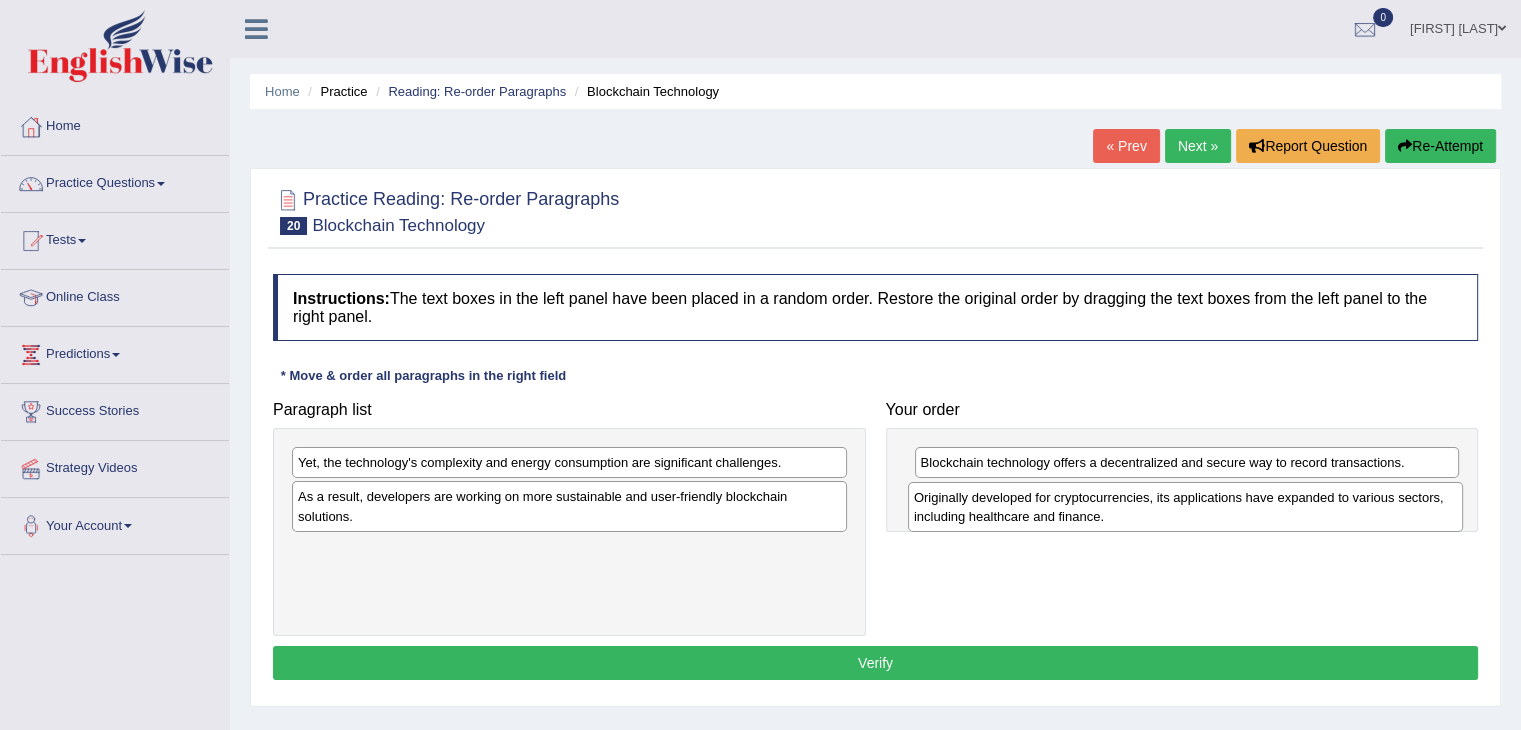 drag, startPoint x: 658, startPoint y: 474, endPoint x: 1274, endPoint y: 509, distance: 616.9935 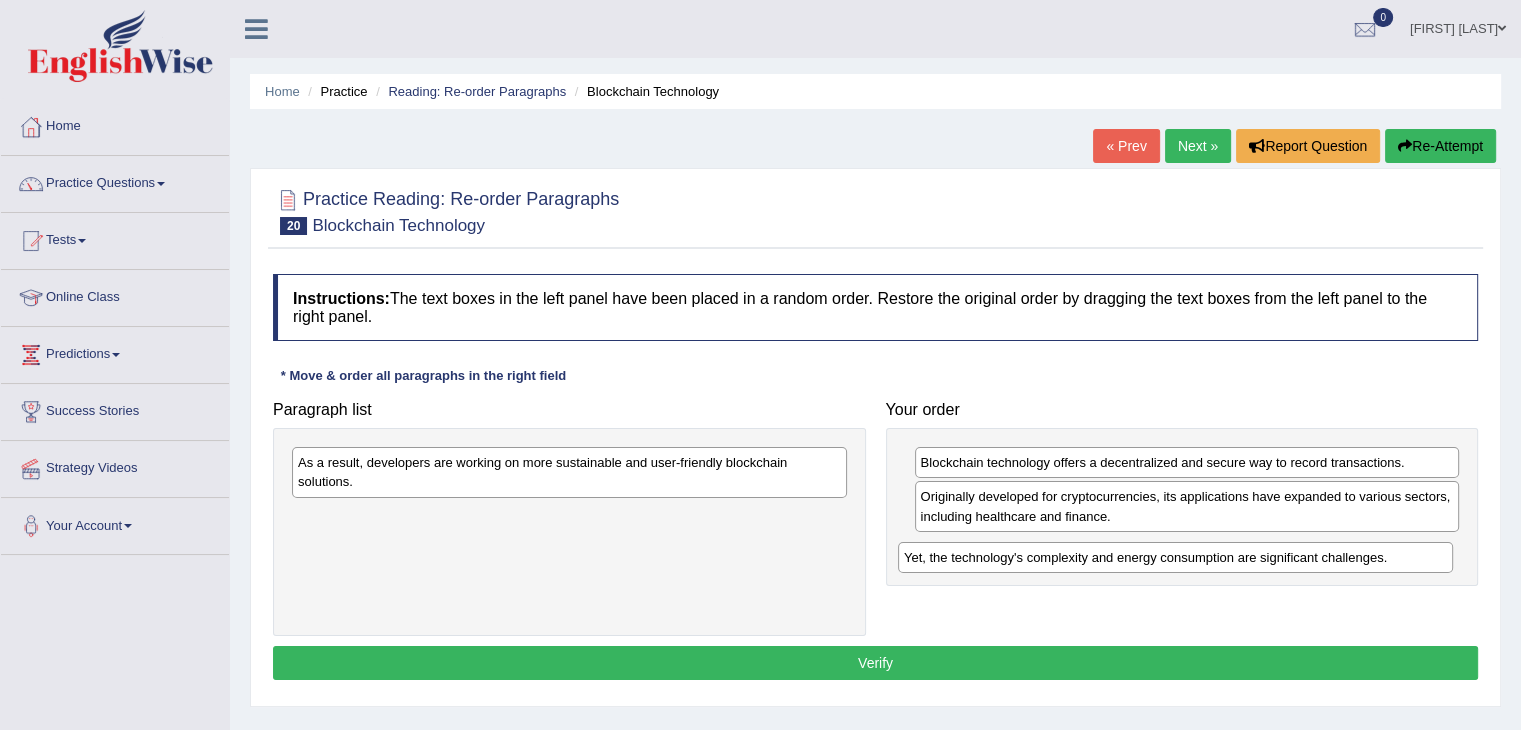 drag, startPoint x: 530, startPoint y: 471, endPoint x: 1136, endPoint y: 566, distance: 613.4012 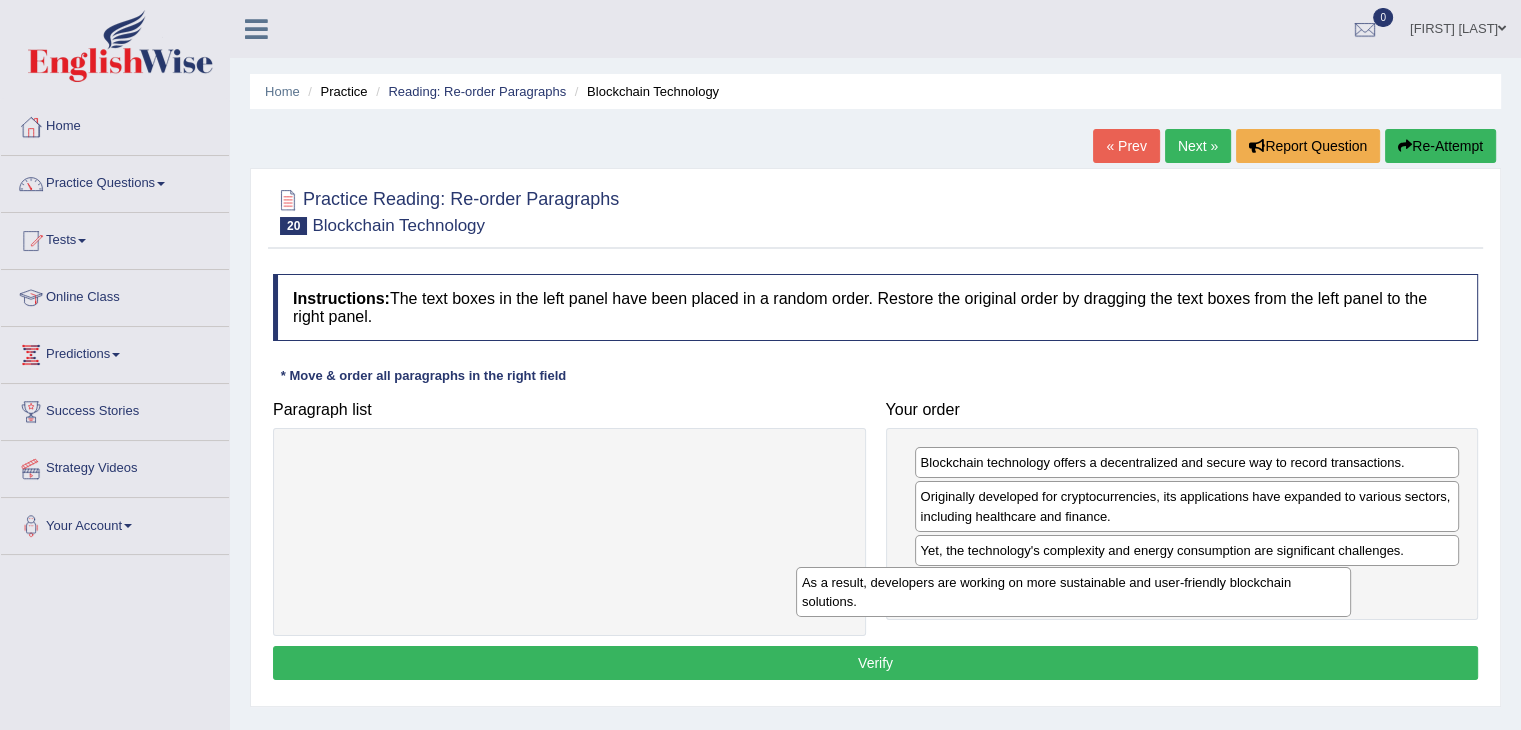 drag, startPoint x: 744, startPoint y: 481, endPoint x: 1248, endPoint y: 601, distance: 518.0888 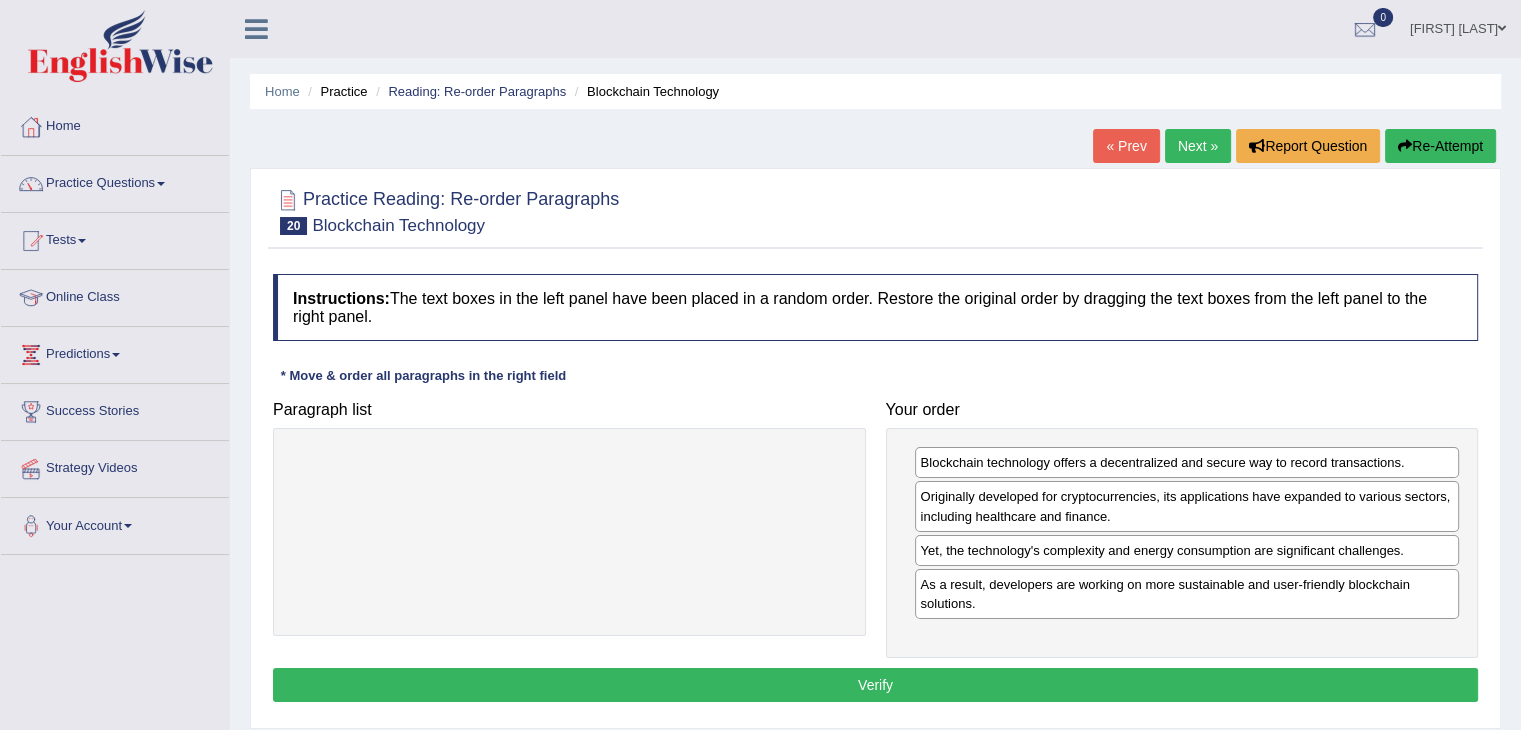 click on "Verify" at bounding box center [875, 685] 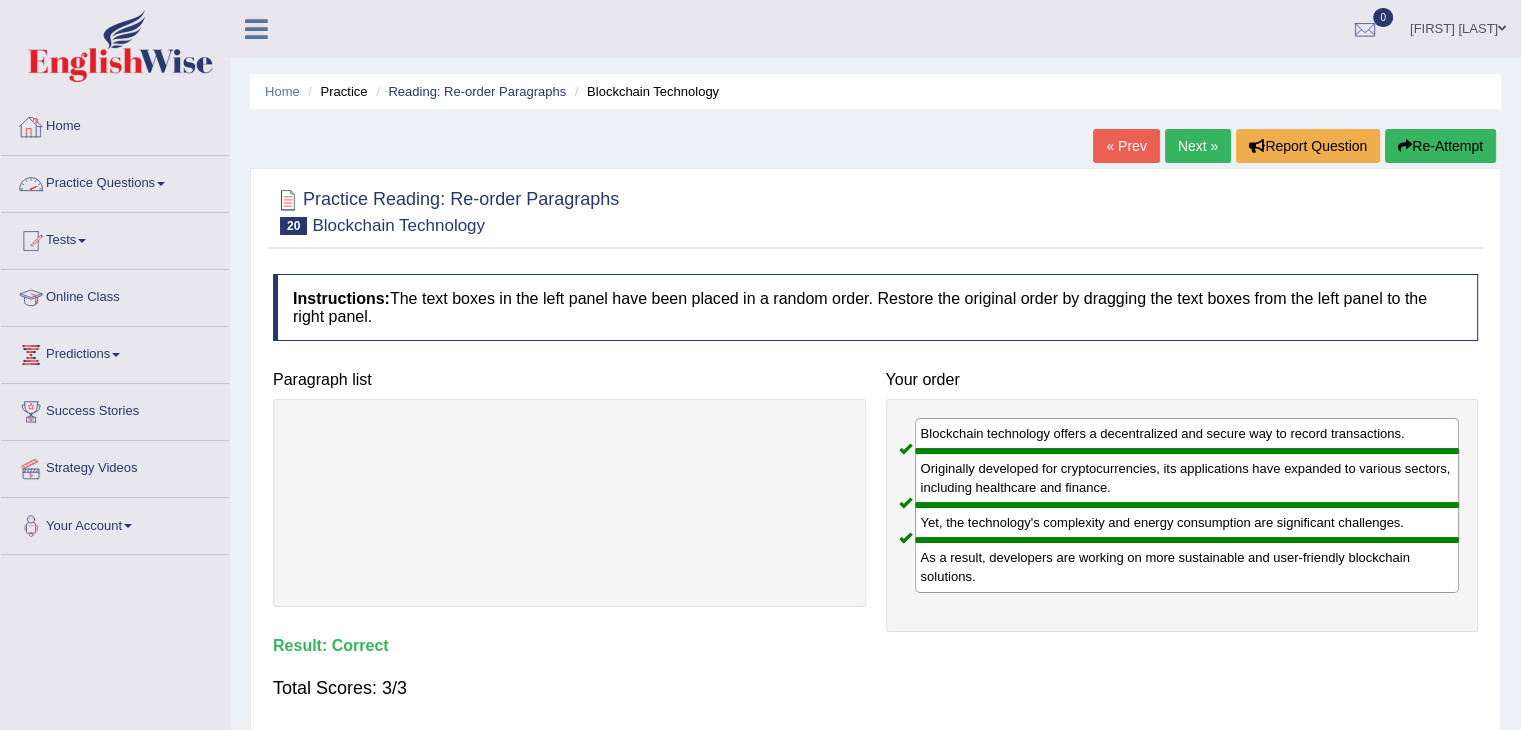 click on "Practice Questions" at bounding box center (115, 181) 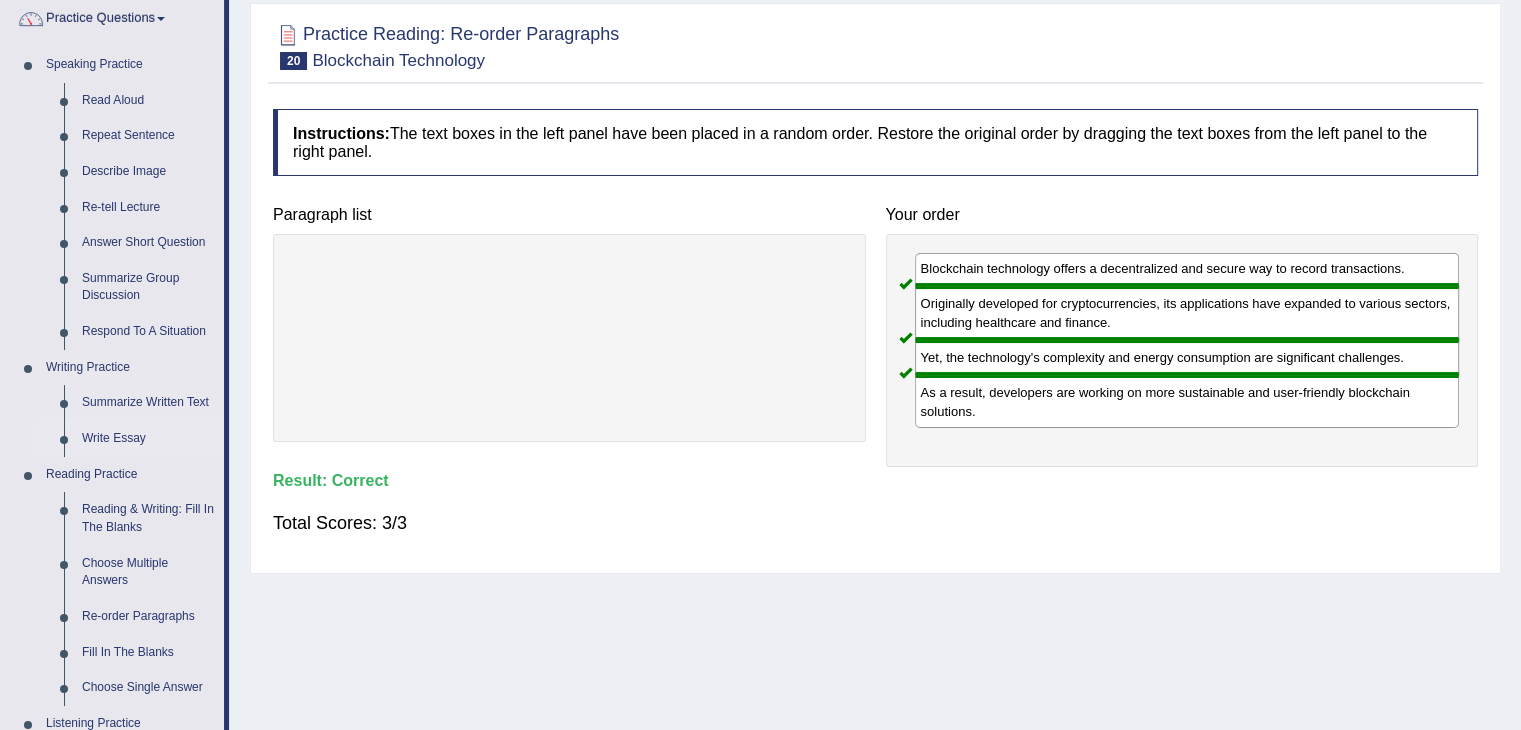 scroll, scrollTop: 200, scrollLeft: 0, axis: vertical 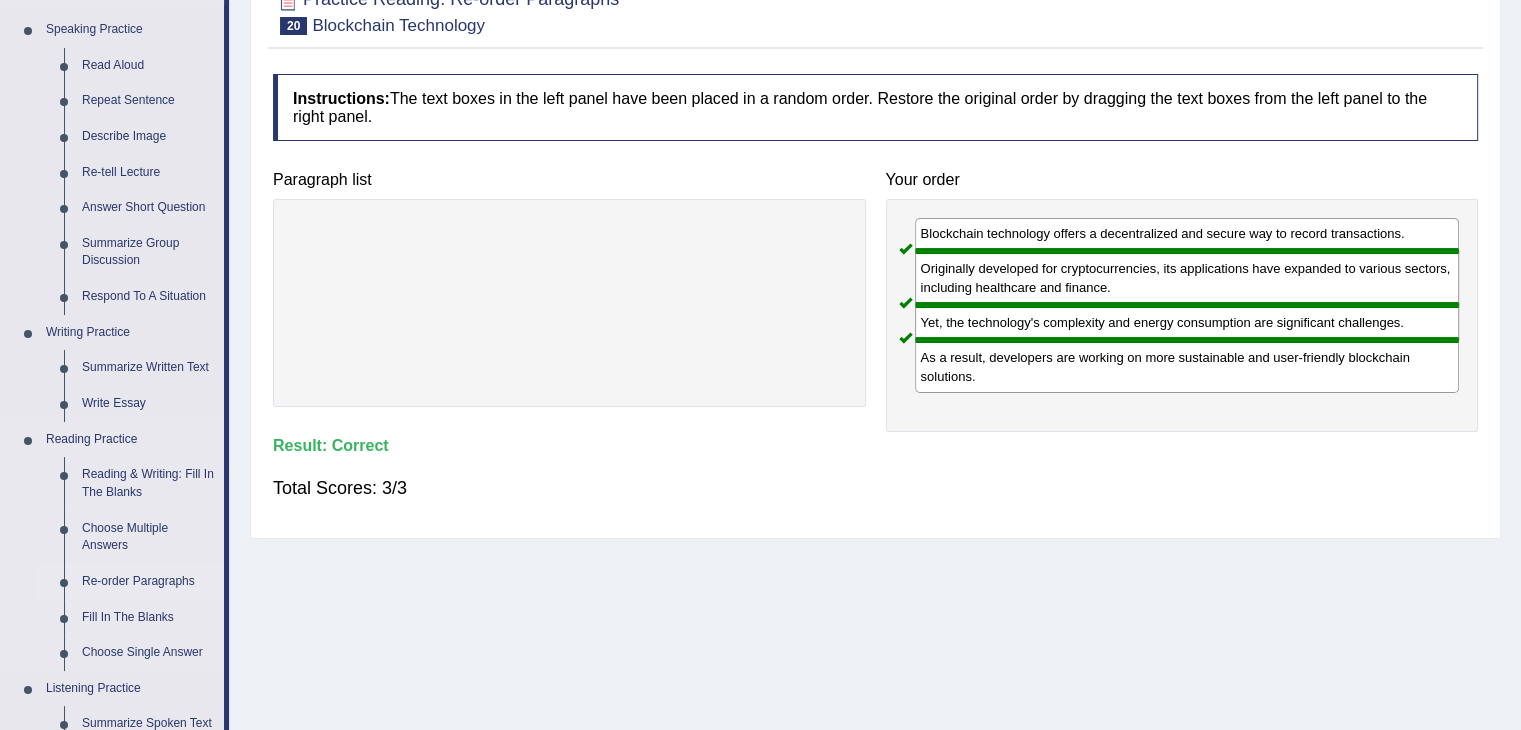 click on "Re-order Paragraphs" at bounding box center (148, 582) 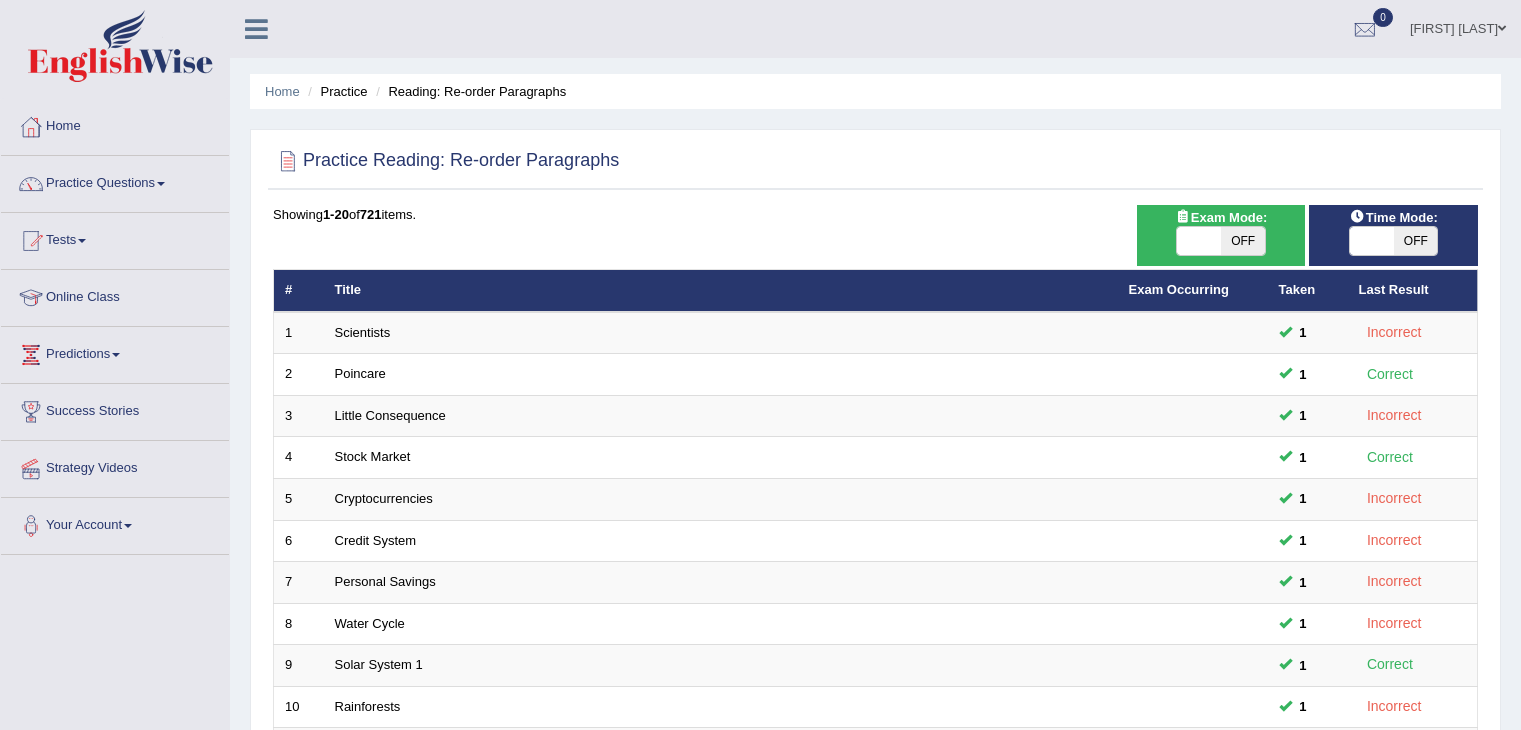 scroll, scrollTop: 0, scrollLeft: 0, axis: both 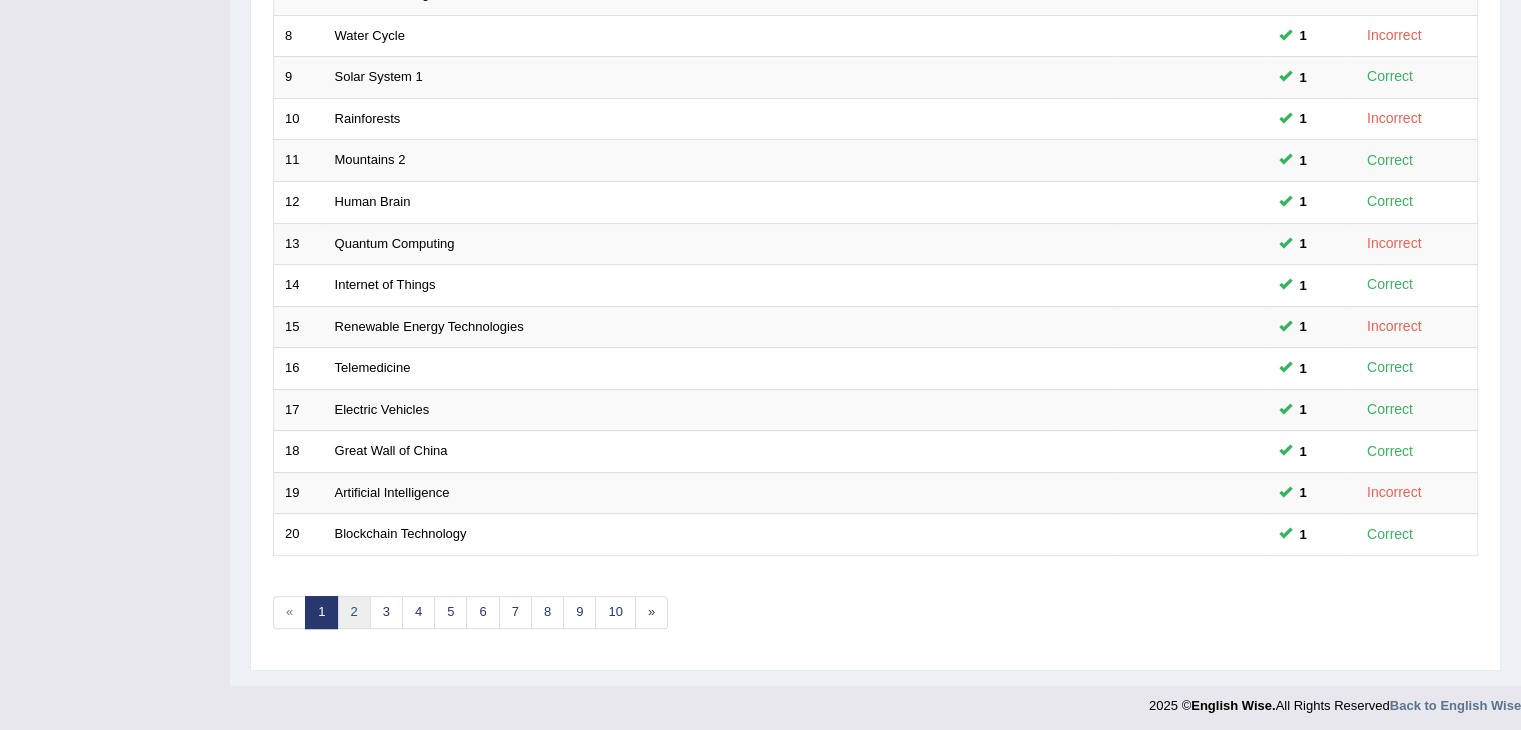 click on "2" at bounding box center (353, 612) 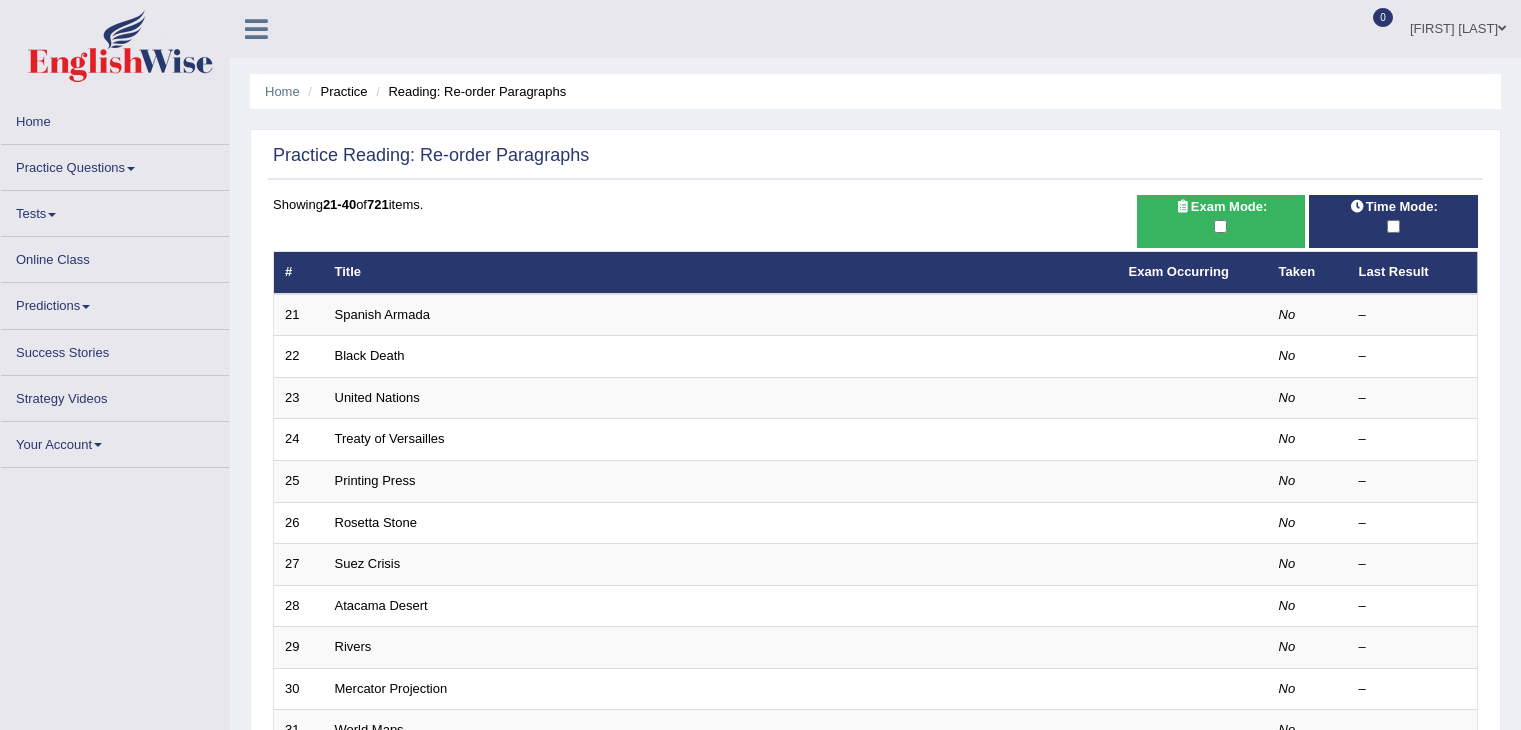 scroll, scrollTop: 0, scrollLeft: 0, axis: both 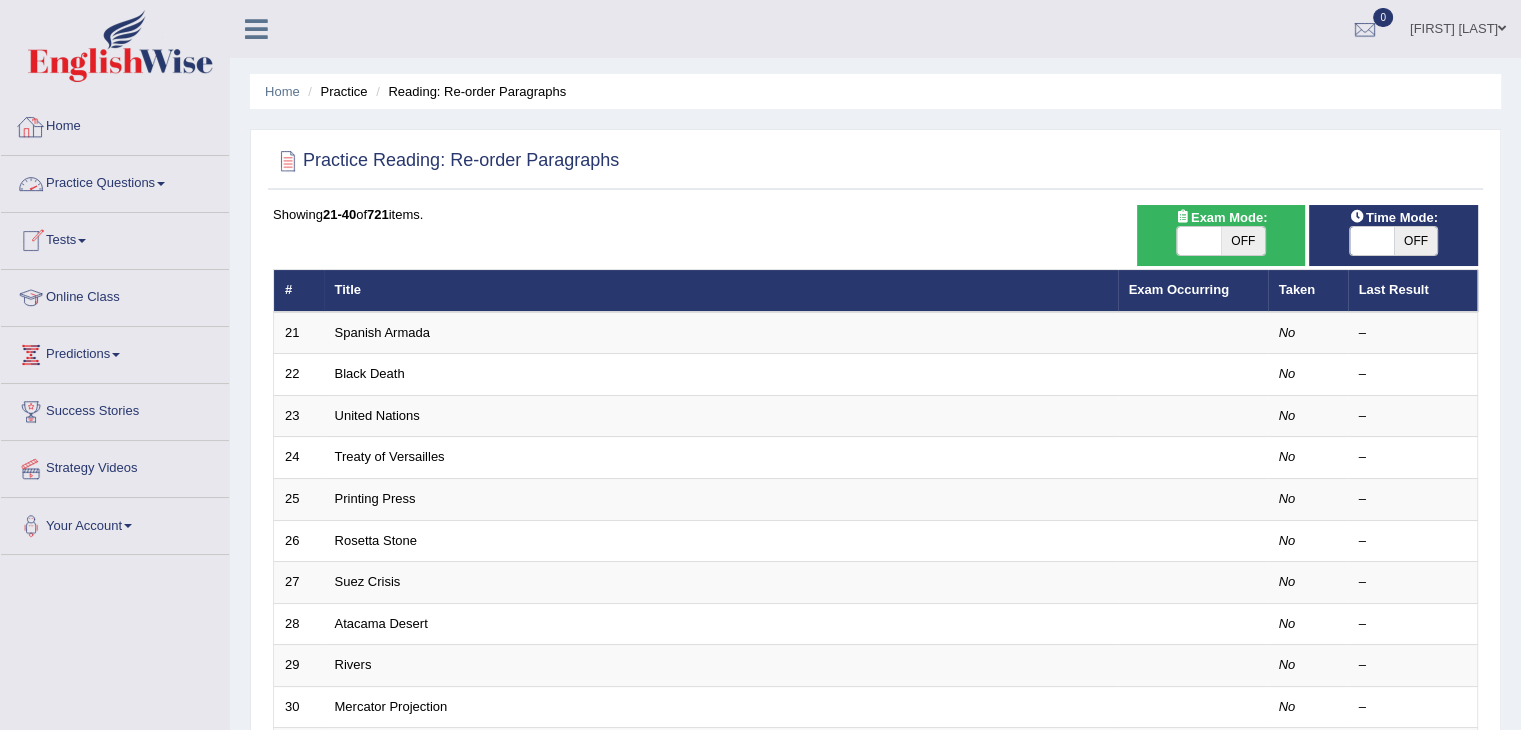click on "Home" at bounding box center [115, 124] 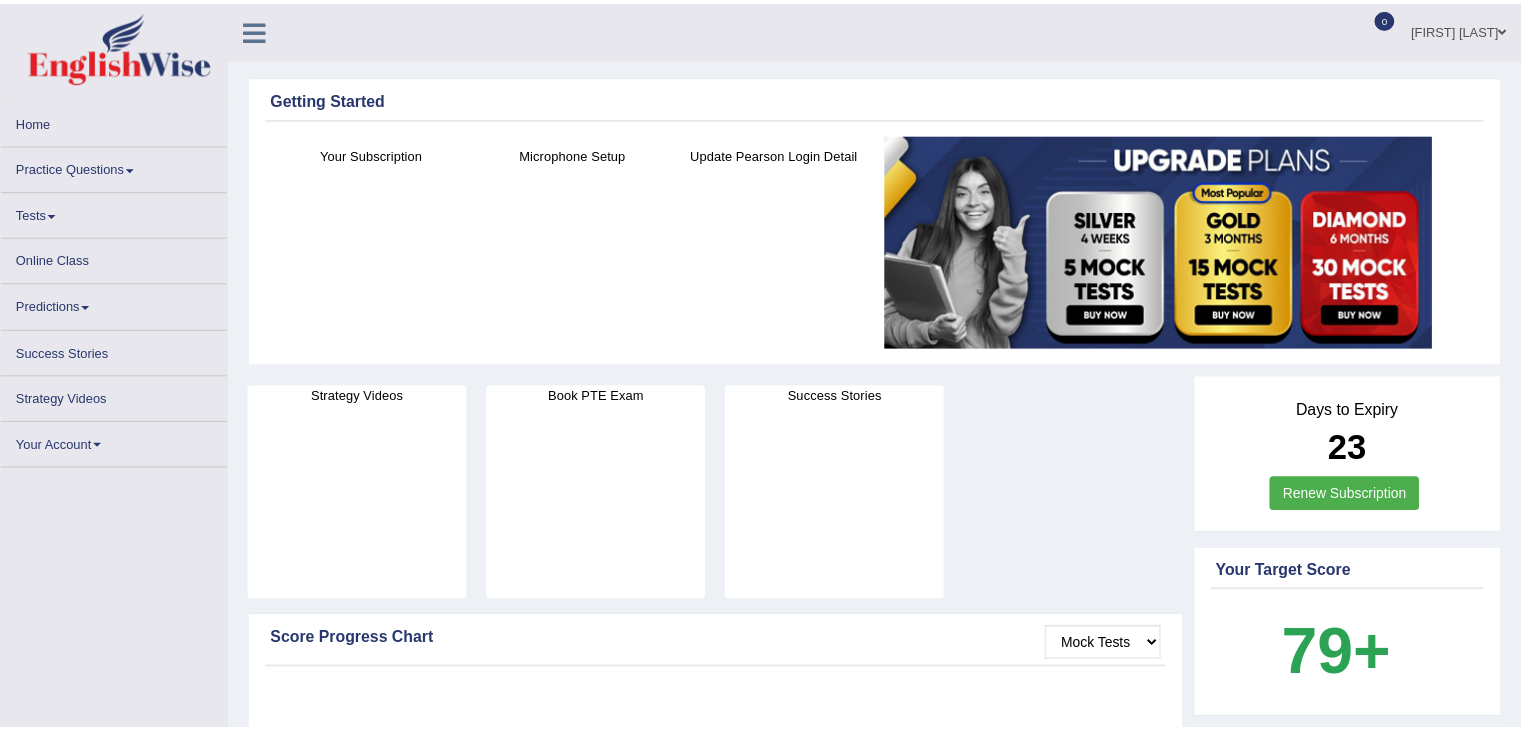 scroll, scrollTop: 0, scrollLeft: 0, axis: both 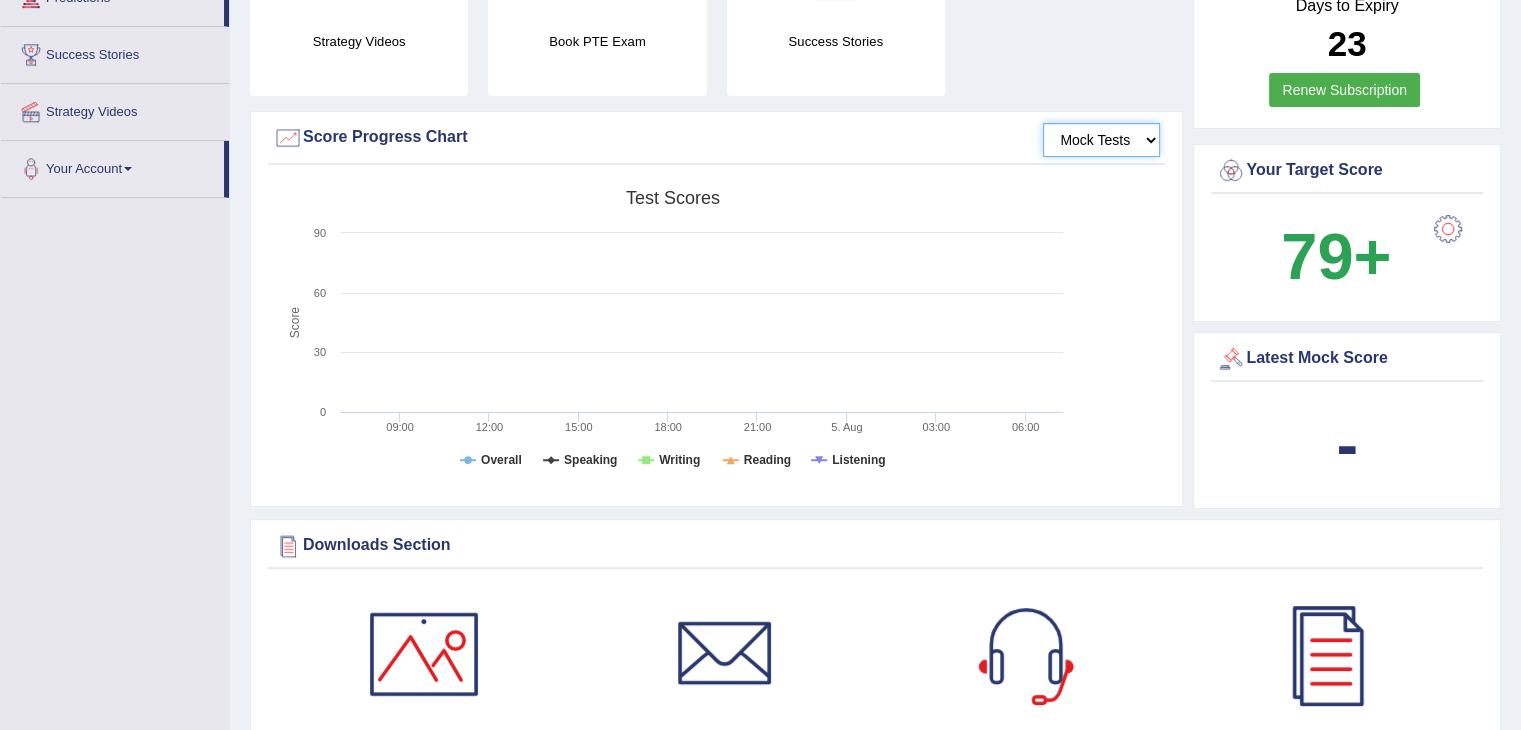 click on "Mock Tests" at bounding box center (1101, 140) 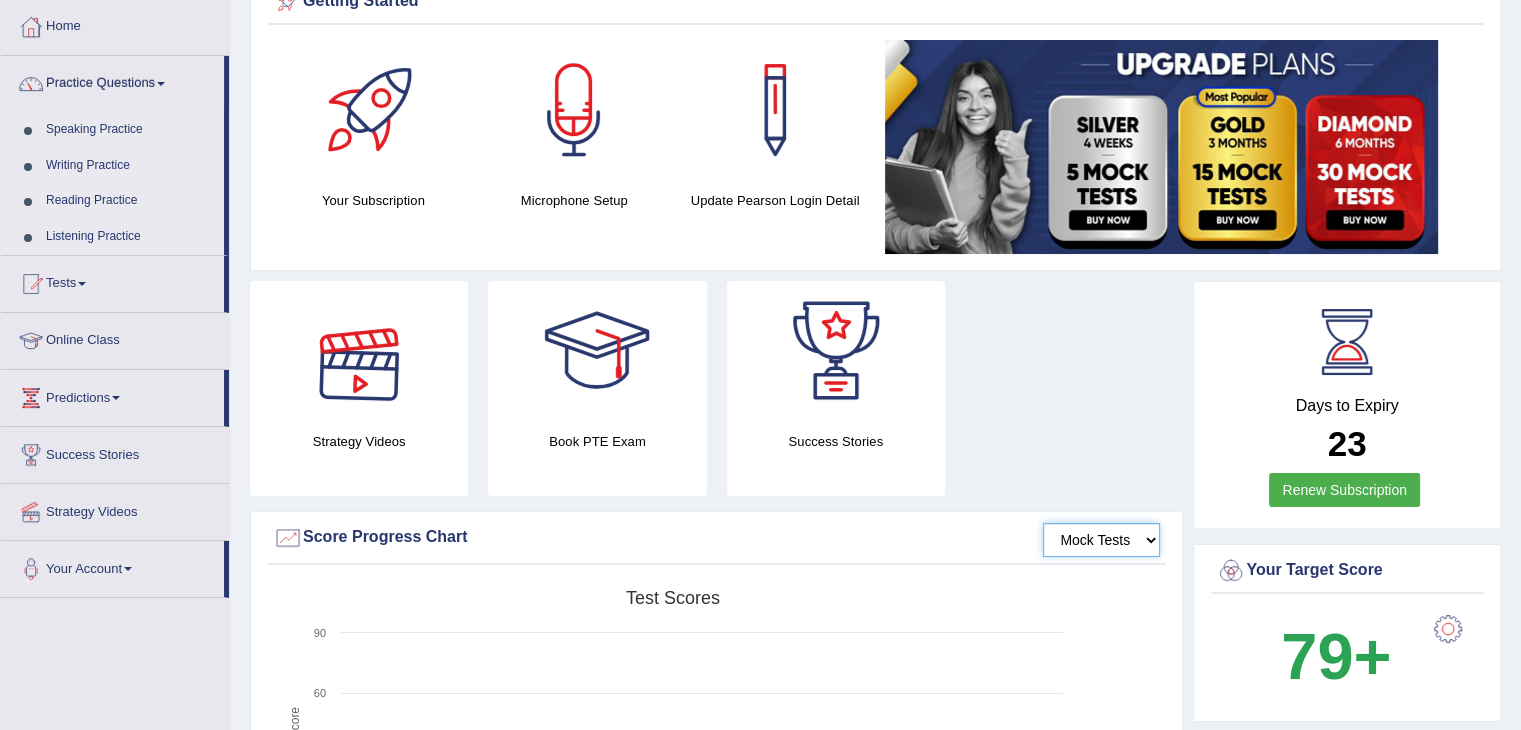 scroll, scrollTop: 0, scrollLeft: 0, axis: both 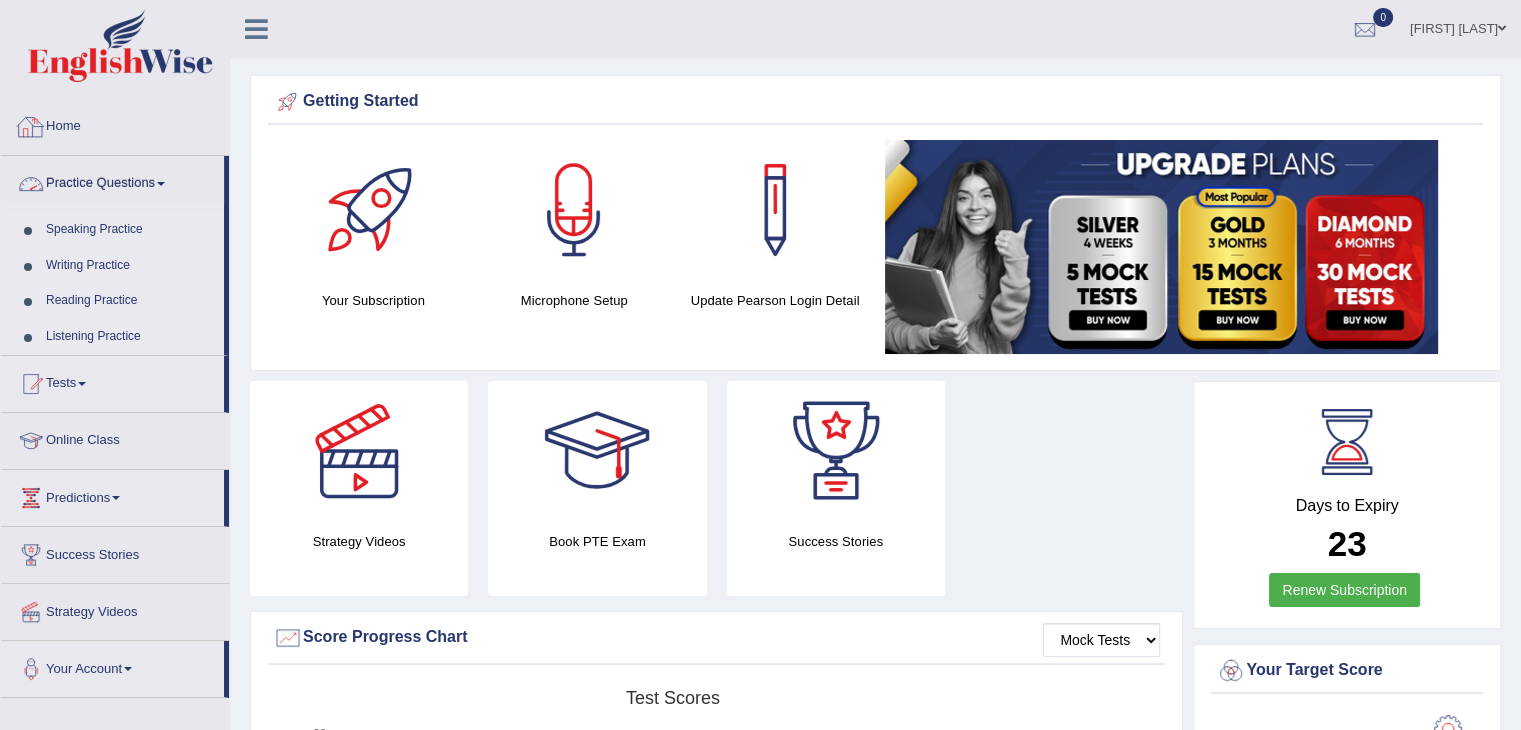 click on "Home" at bounding box center [115, 124] 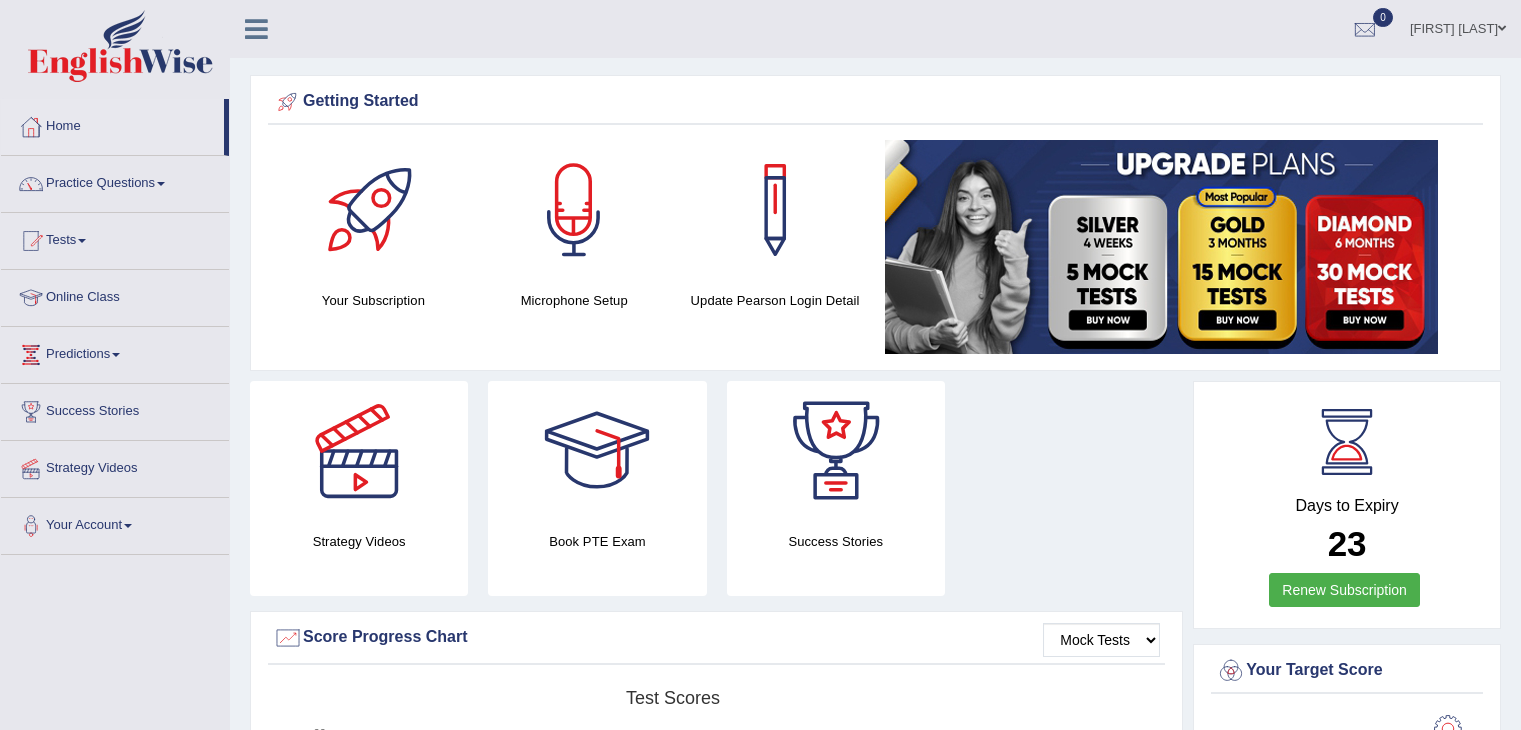 scroll, scrollTop: 0, scrollLeft: 0, axis: both 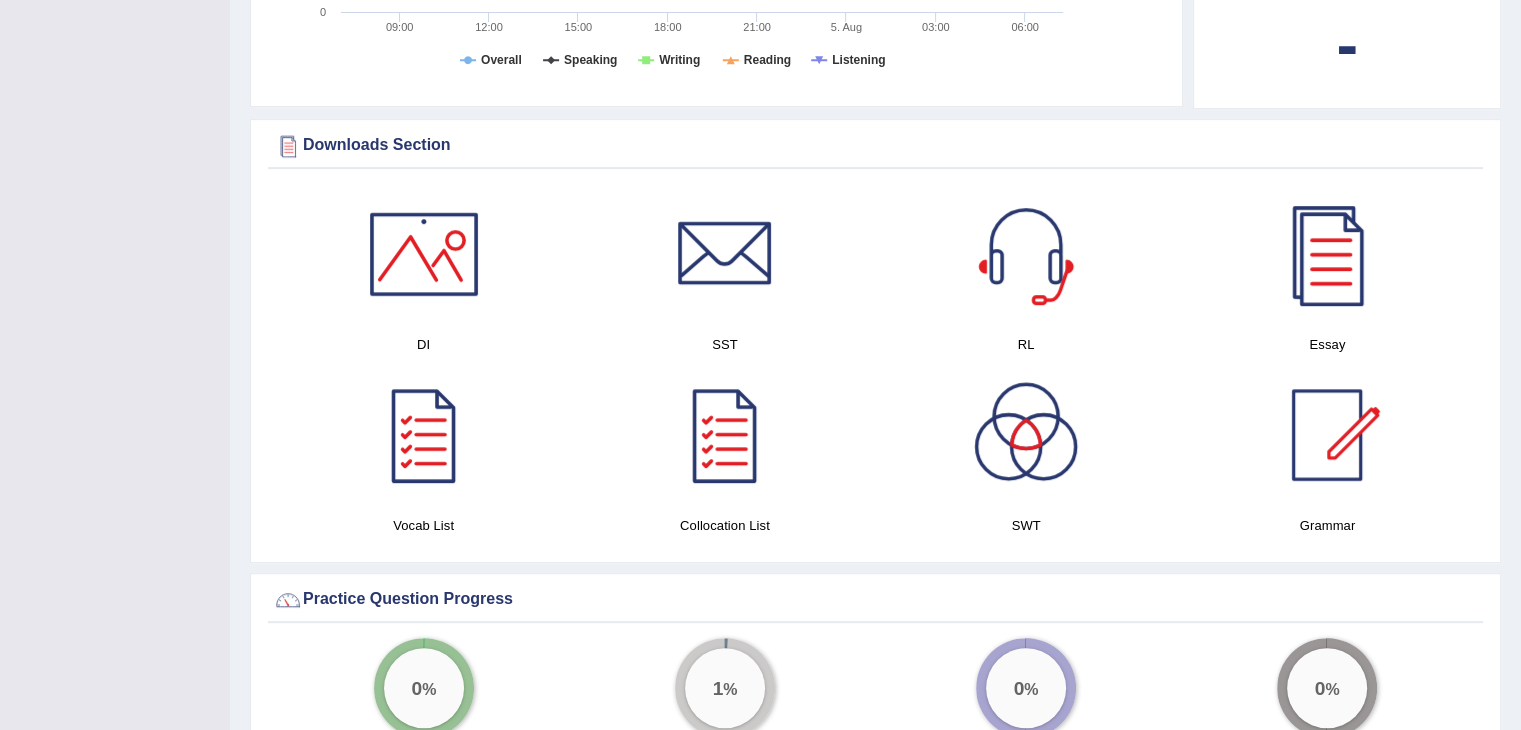 click at bounding box center [1026, 435] 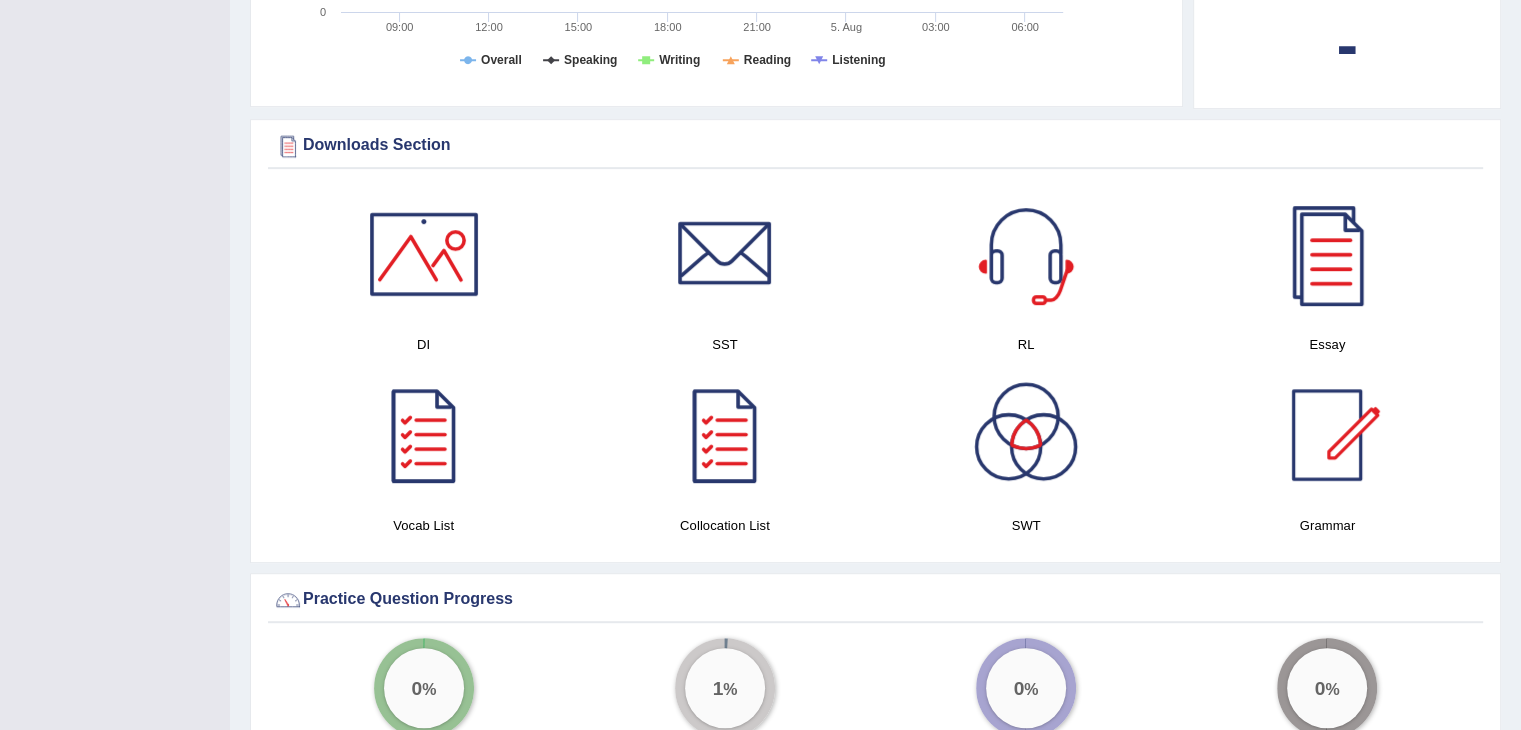 click at bounding box center (424, 254) 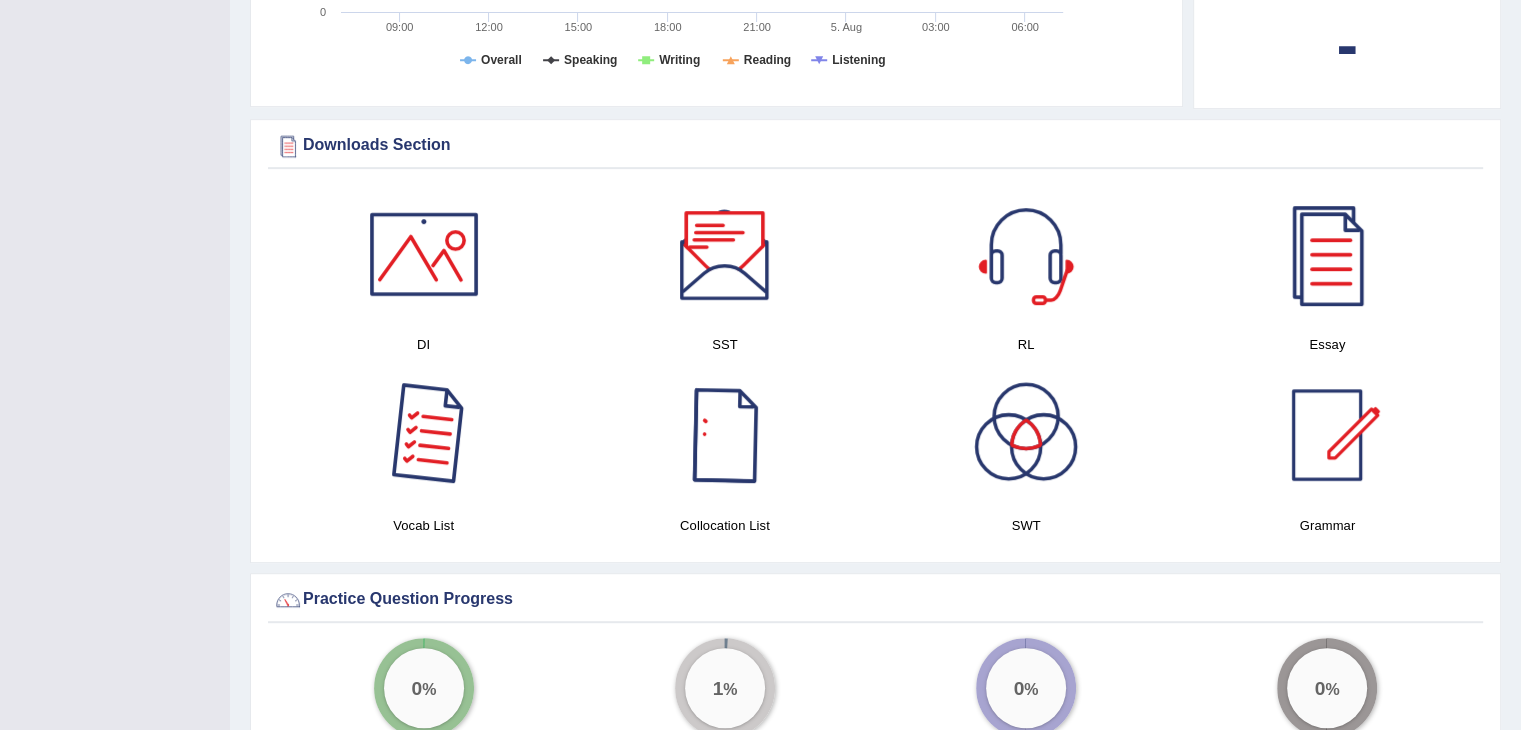 click at bounding box center (424, 435) 